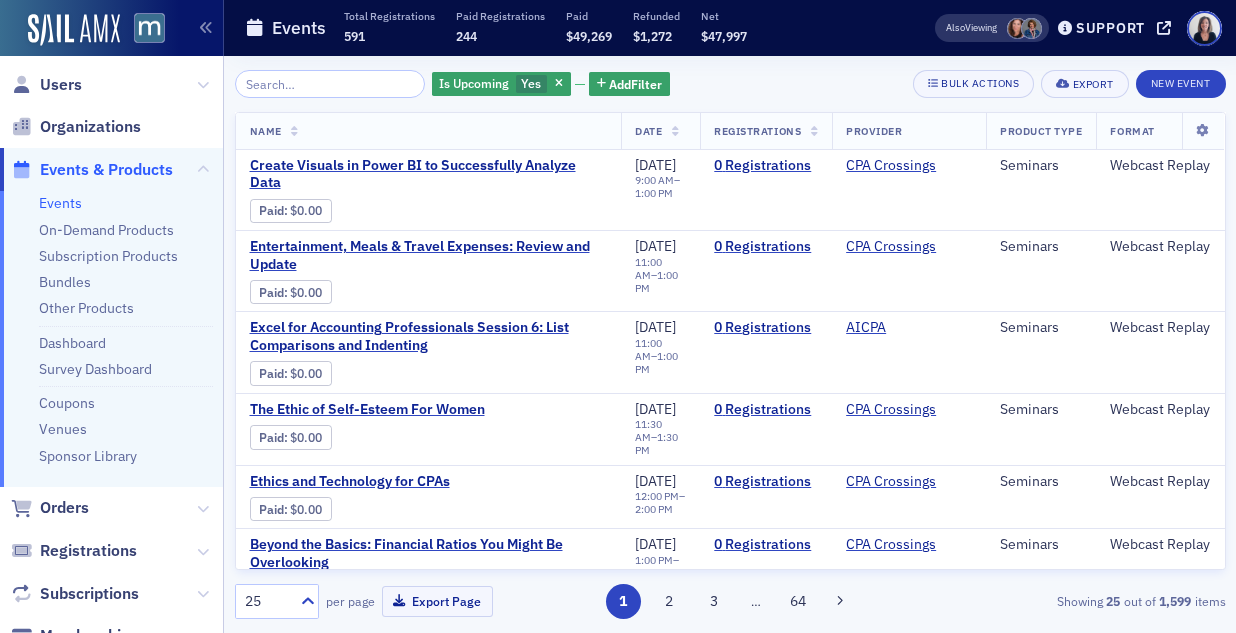 scroll, scrollTop: 0, scrollLeft: 0, axis: both 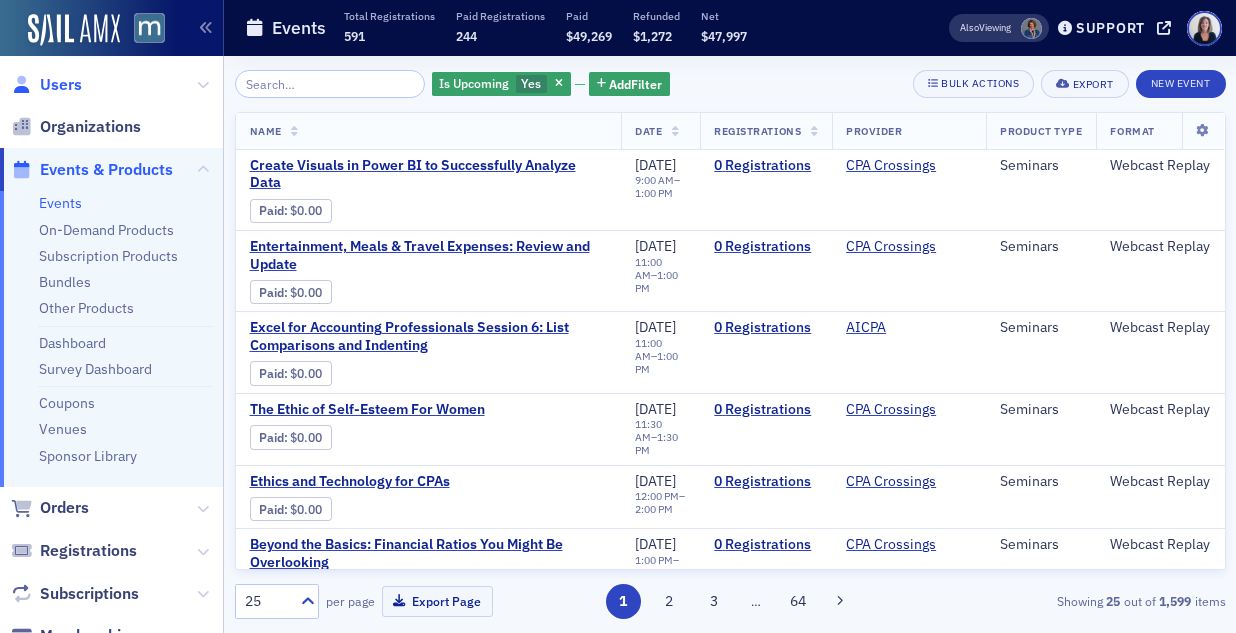 click on "Users" 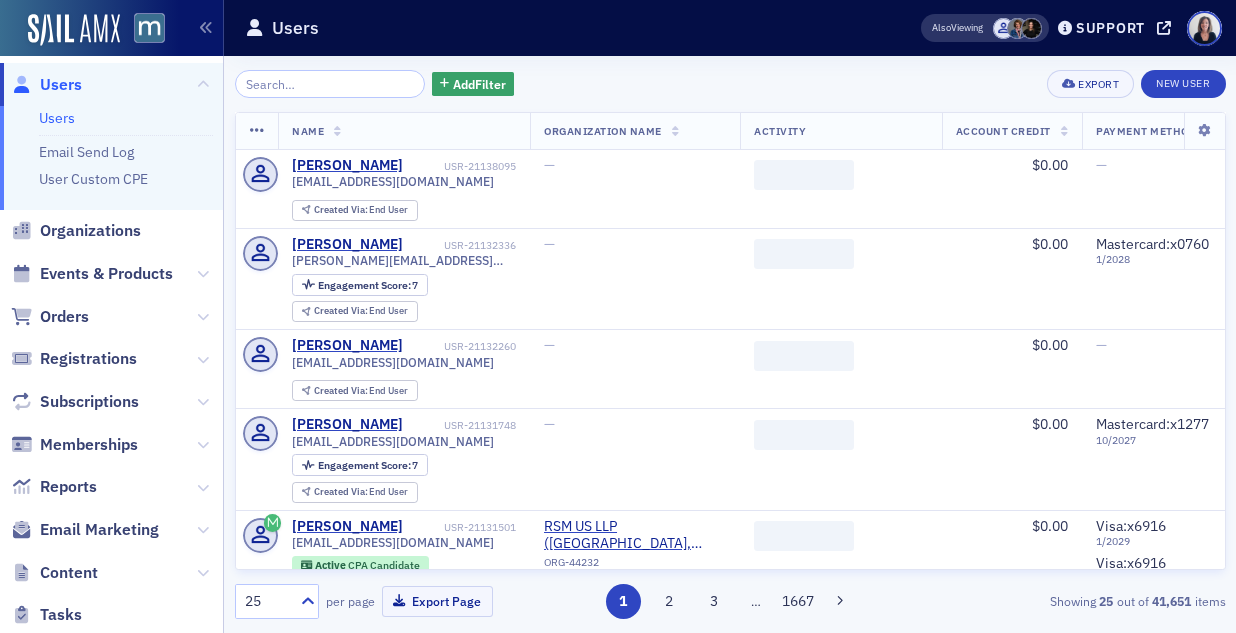 scroll, scrollTop: 0, scrollLeft: 0, axis: both 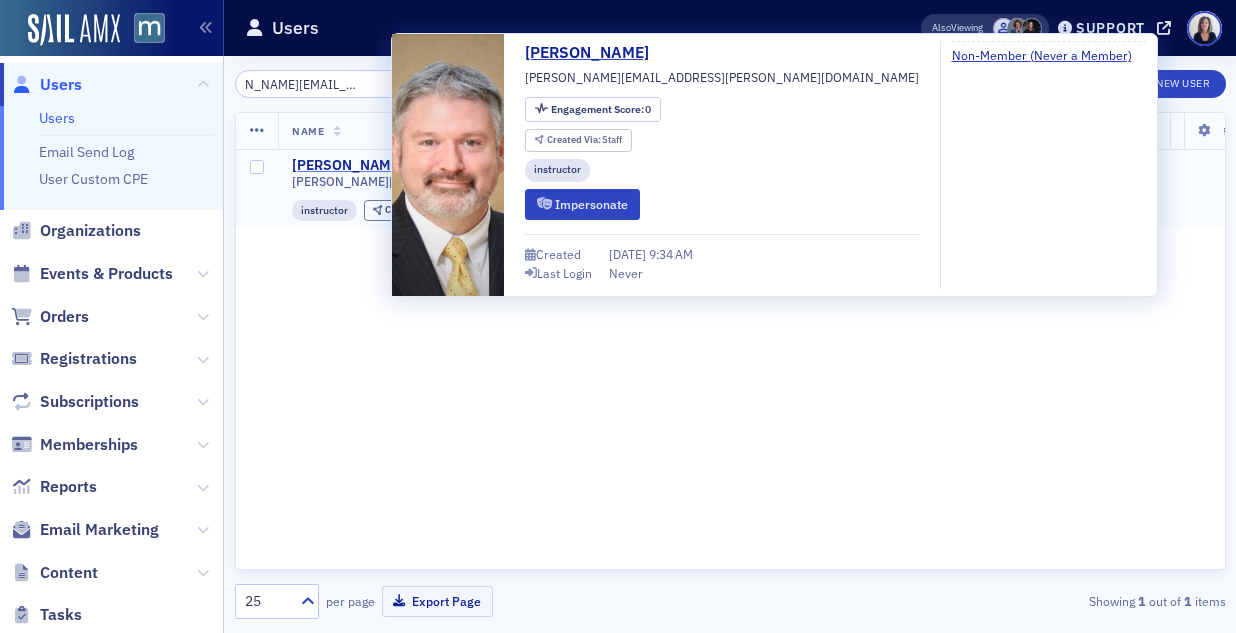 type on "patrick.carlson@justvanilla.com" 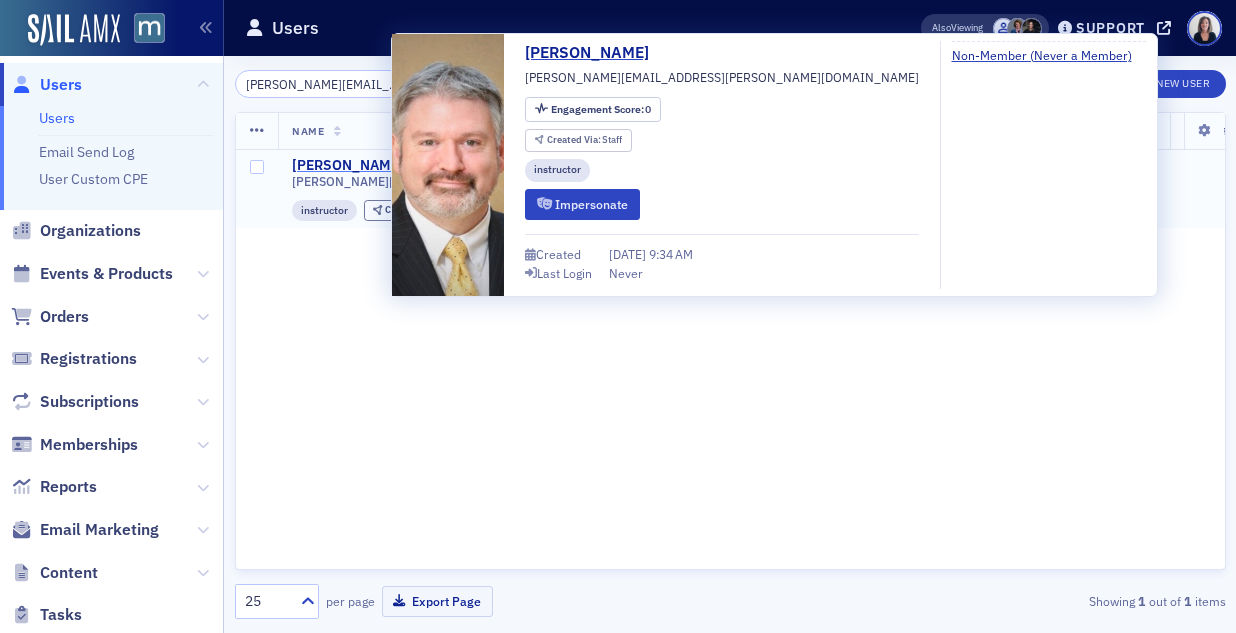 click on "Patrick Carlson" 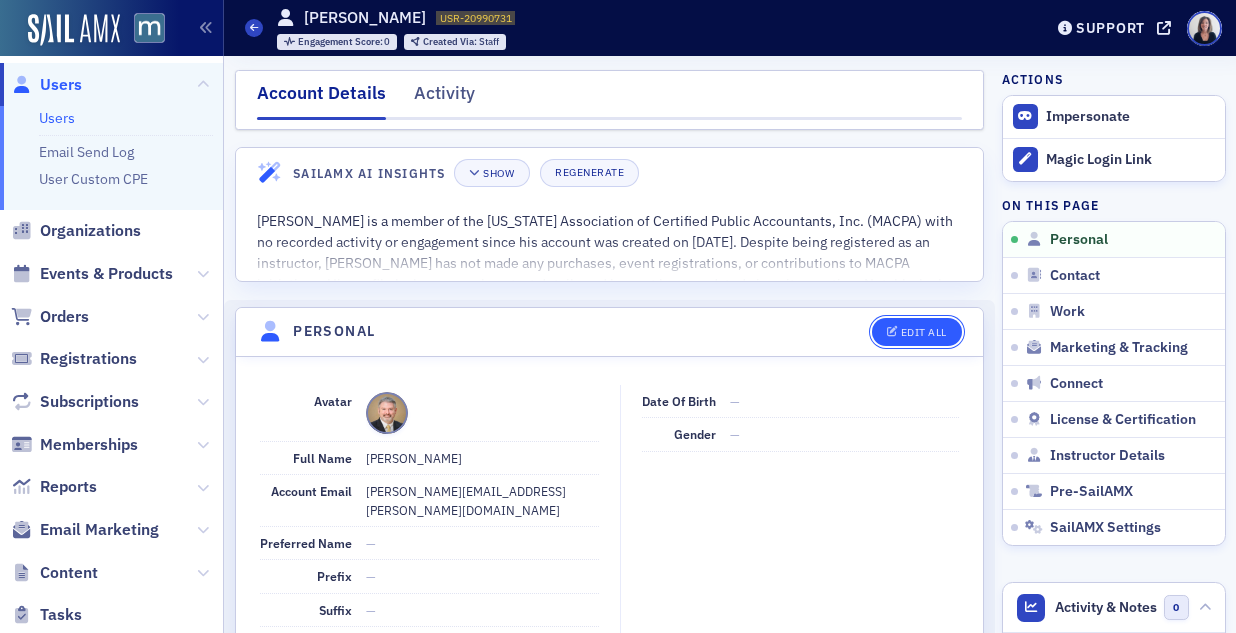 click on "Edit All" 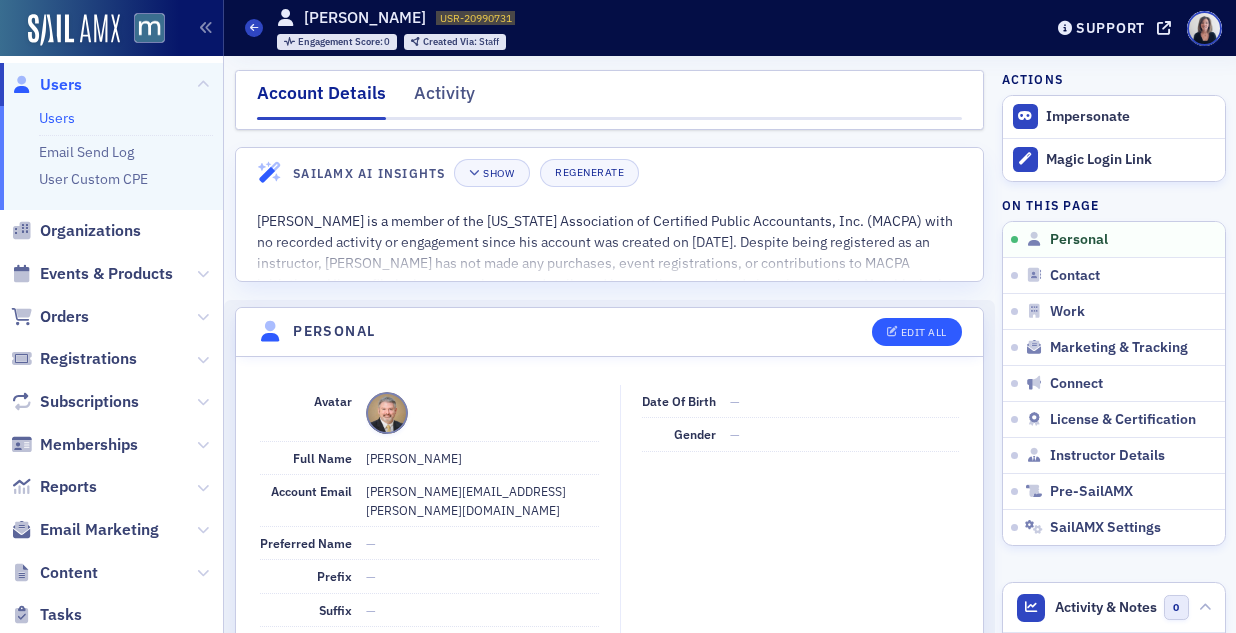 select on "US" 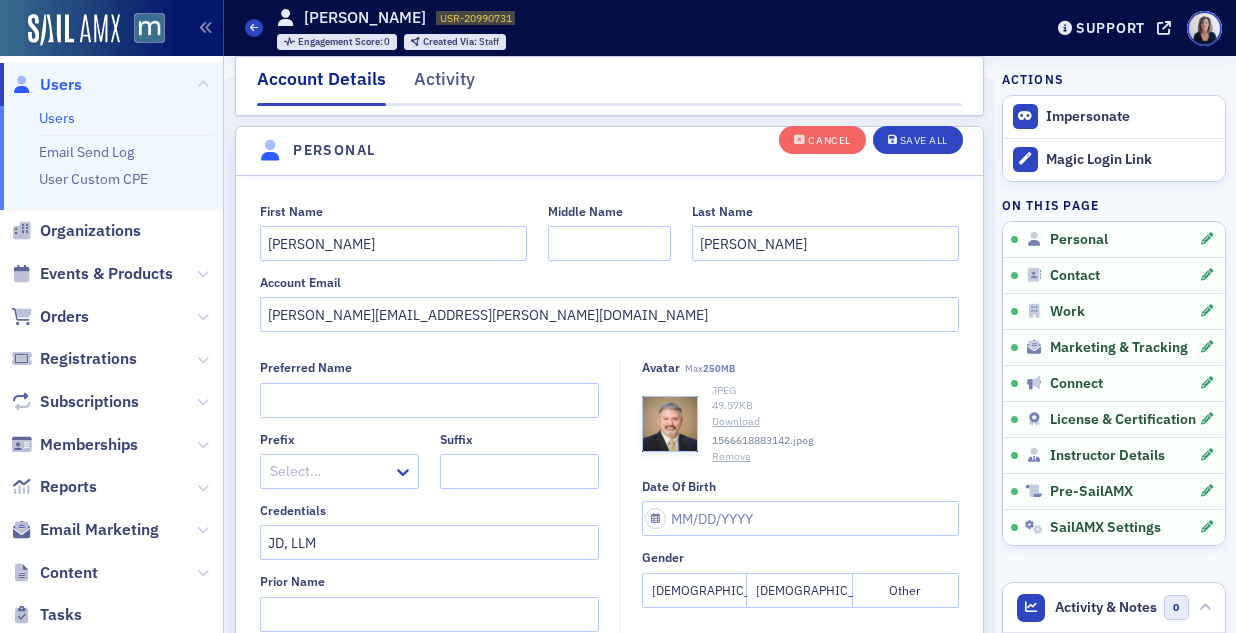 scroll, scrollTop: 233, scrollLeft: 0, axis: vertical 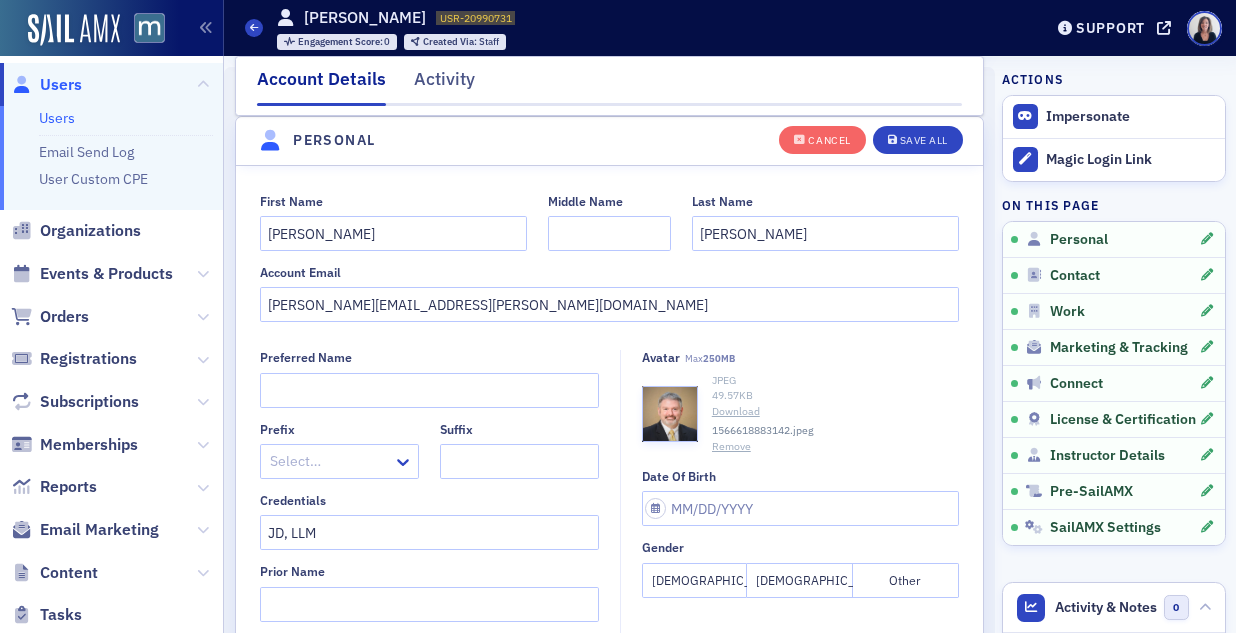 click on "Remove" 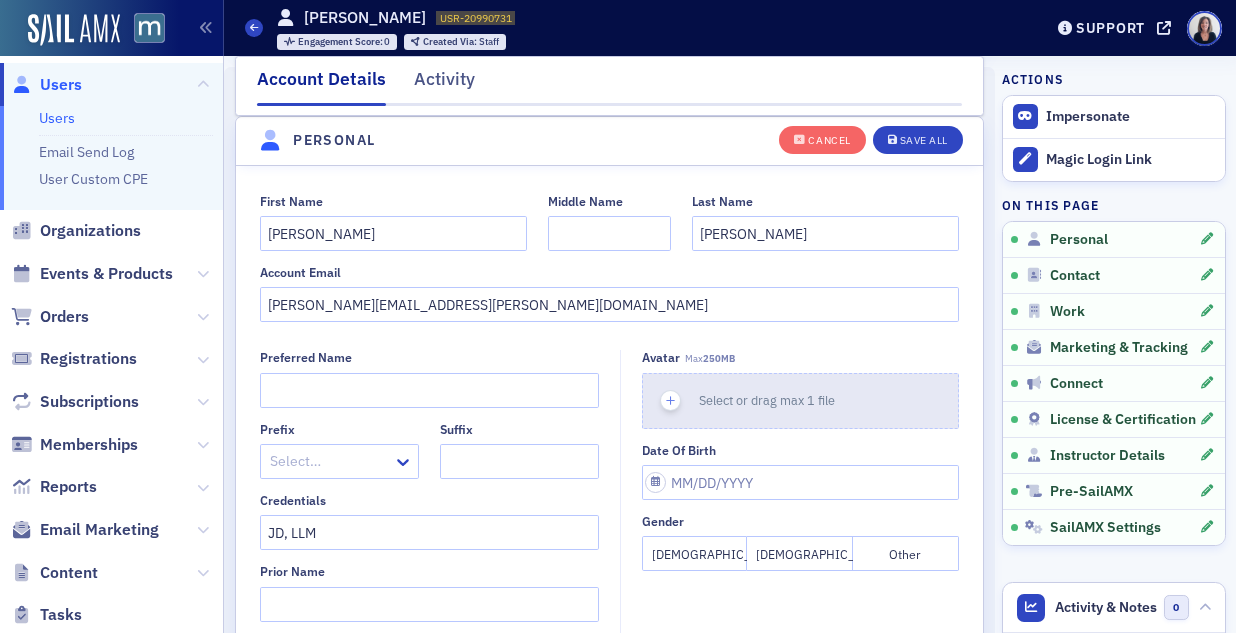 click on "Select or drag max 1 file" 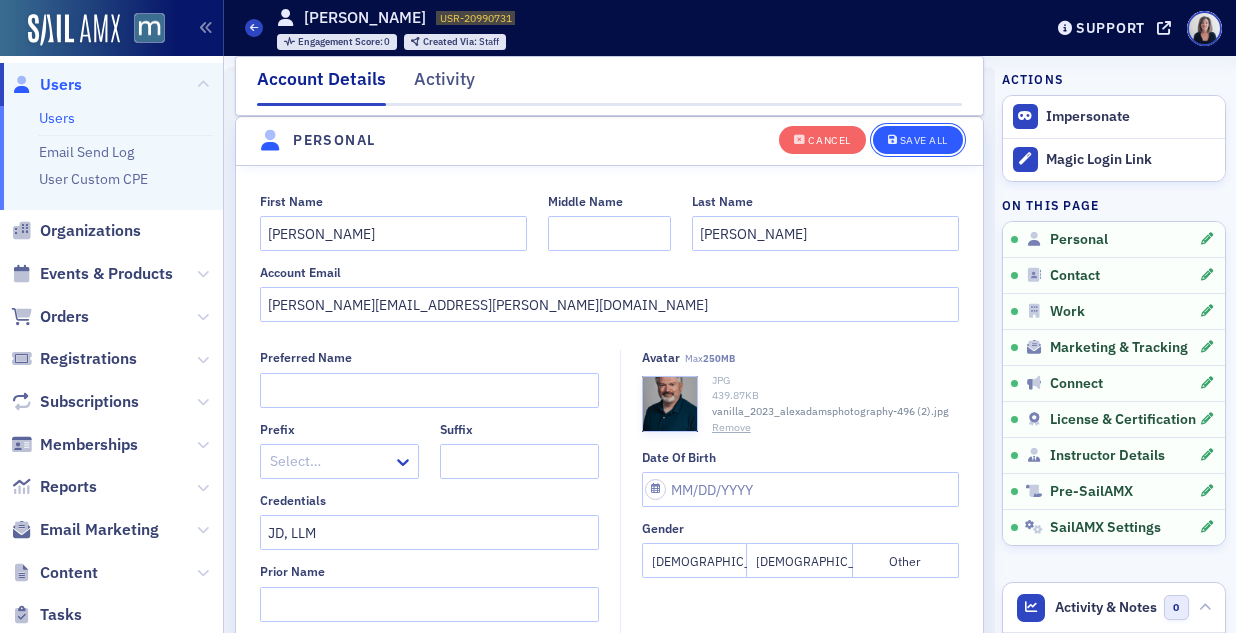 click on "Save All" 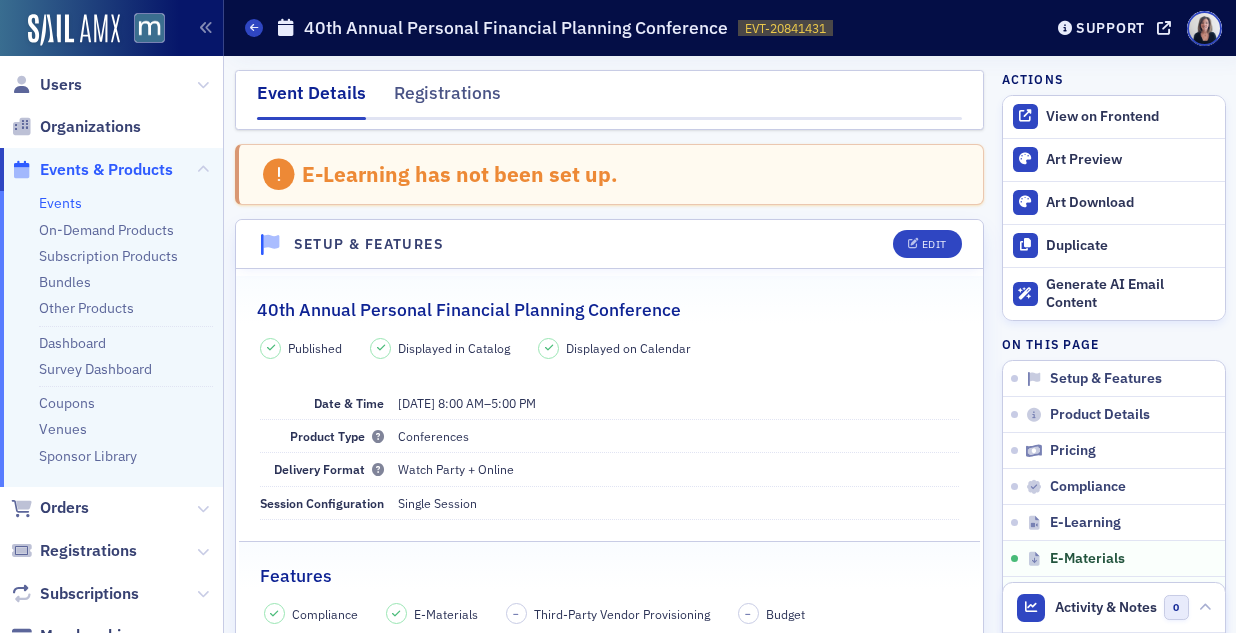 scroll, scrollTop: 0, scrollLeft: 0, axis: both 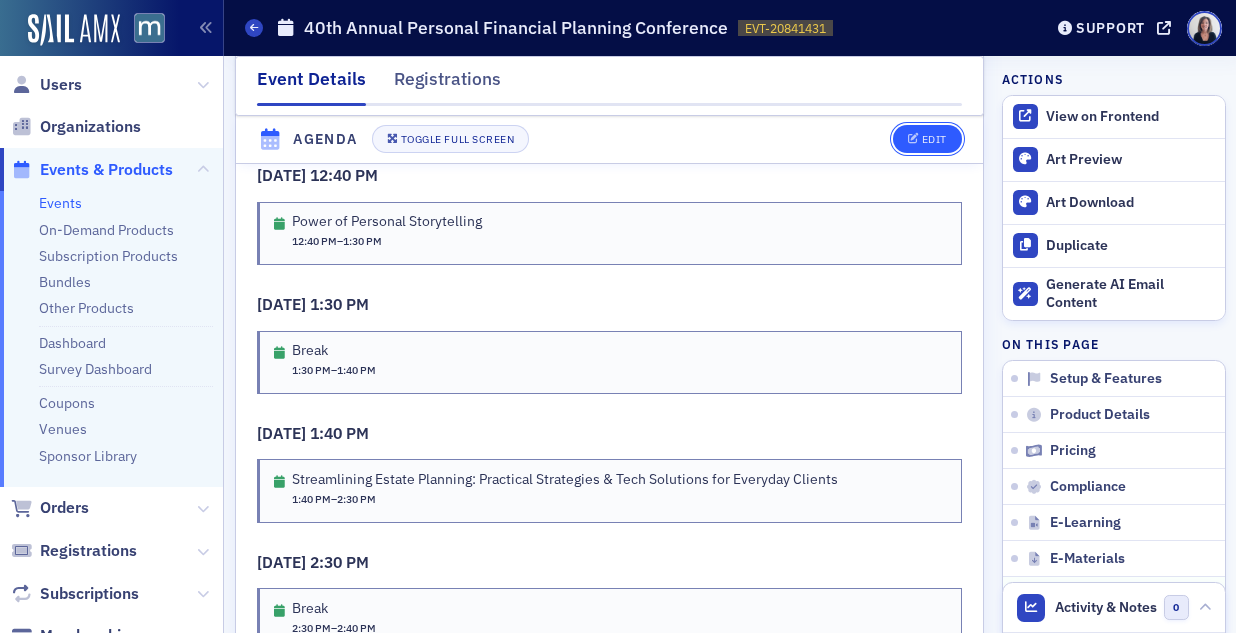 click on "Edit" 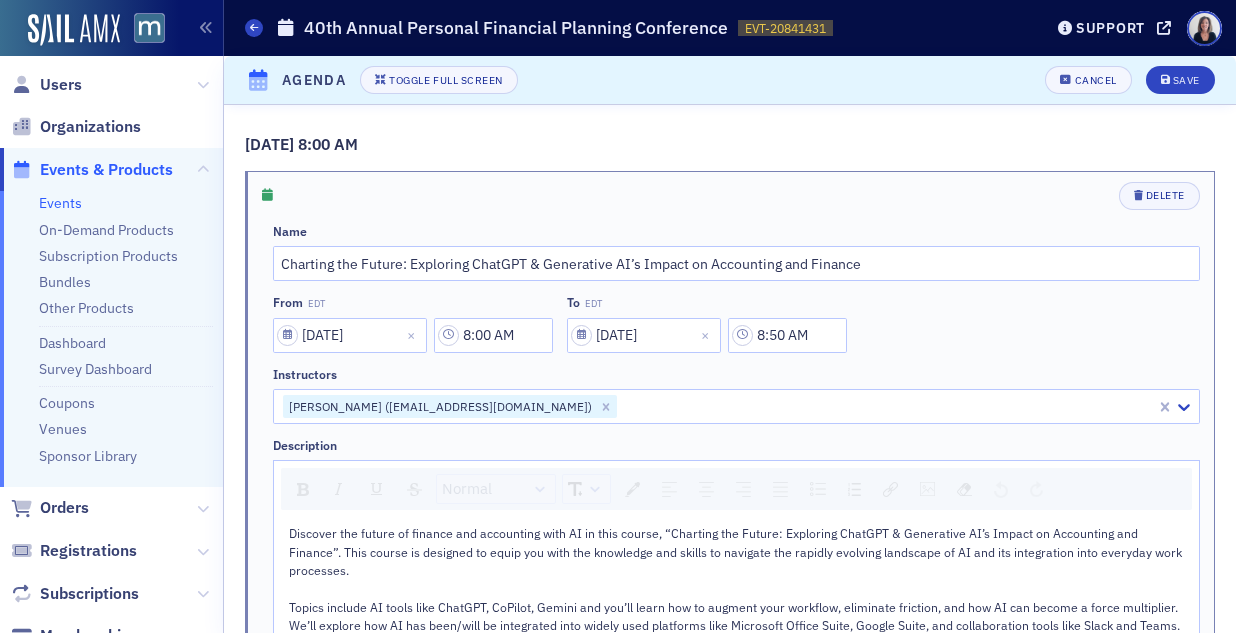 scroll, scrollTop: 3182, scrollLeft: 0, axis: vertical 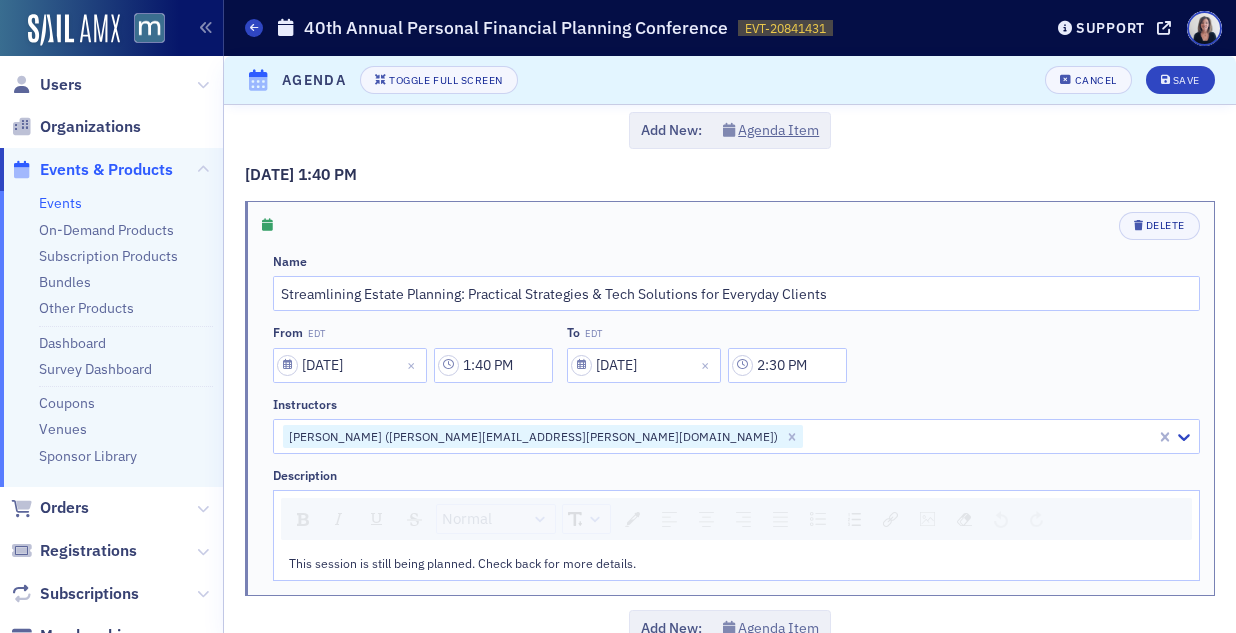 click on "This session is still being planned. Check back for more details." 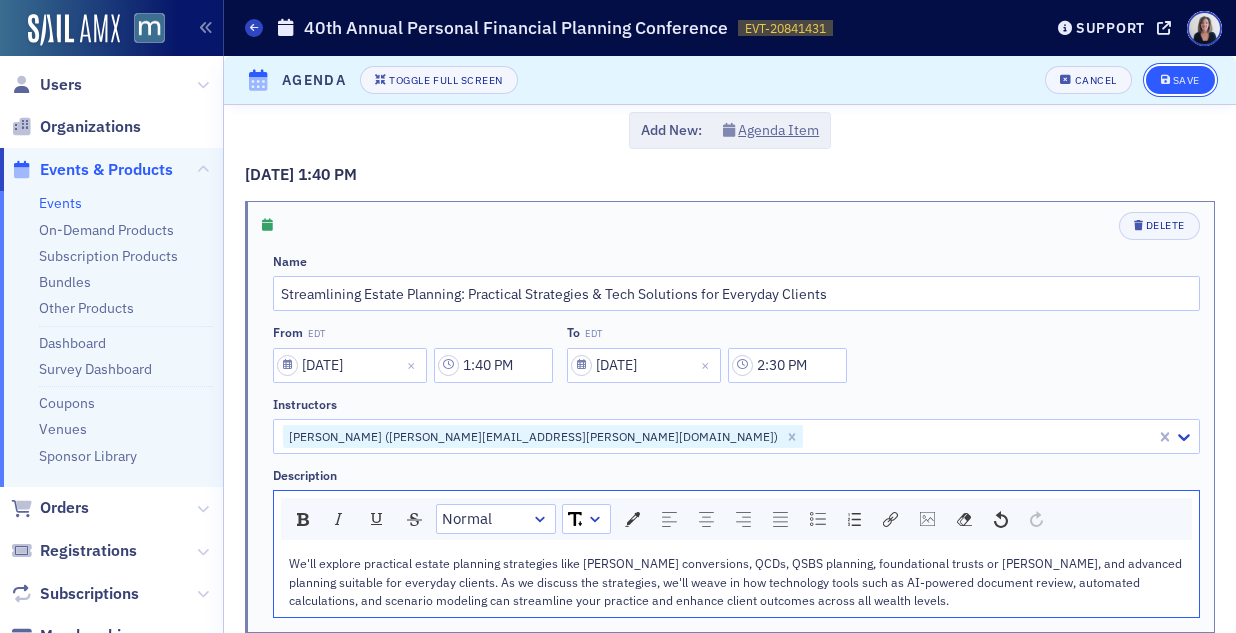 click on "Save" 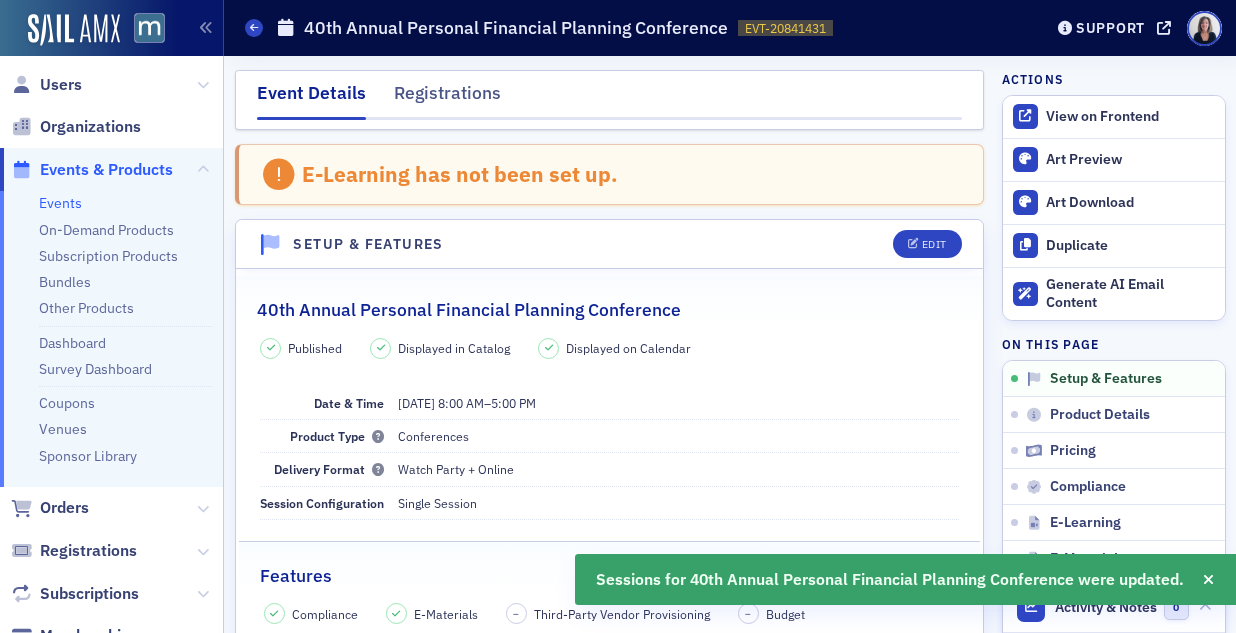 scroll, scrollTop: 0, scrollLeft: 0, axis: both 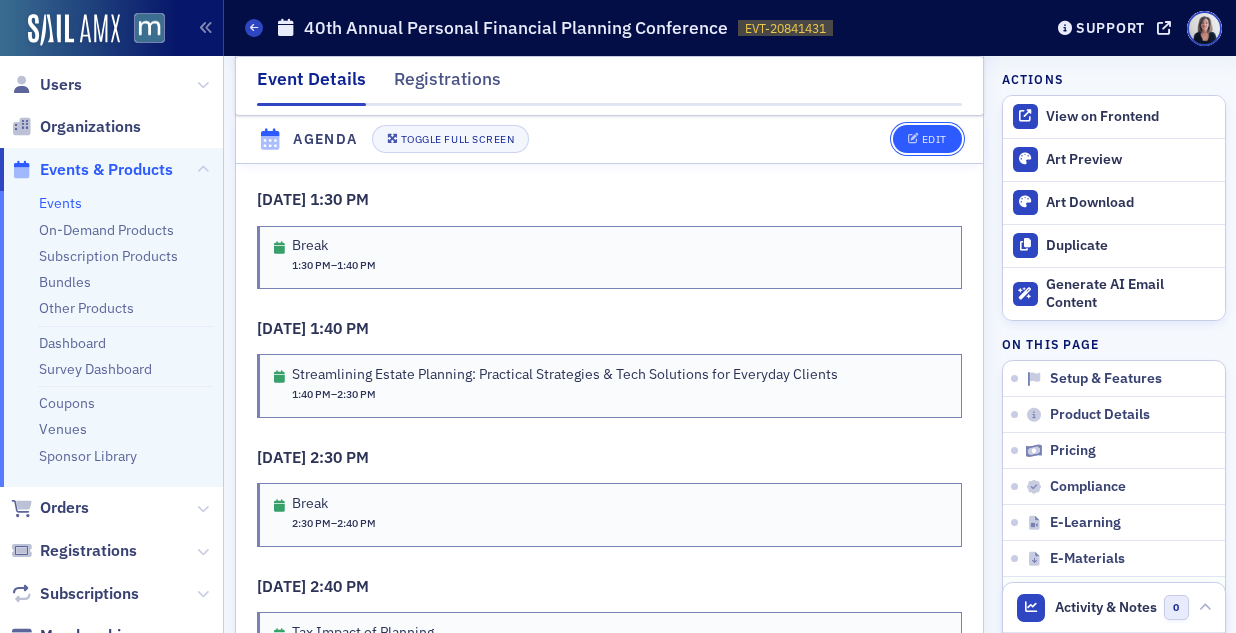 click on "Edit" 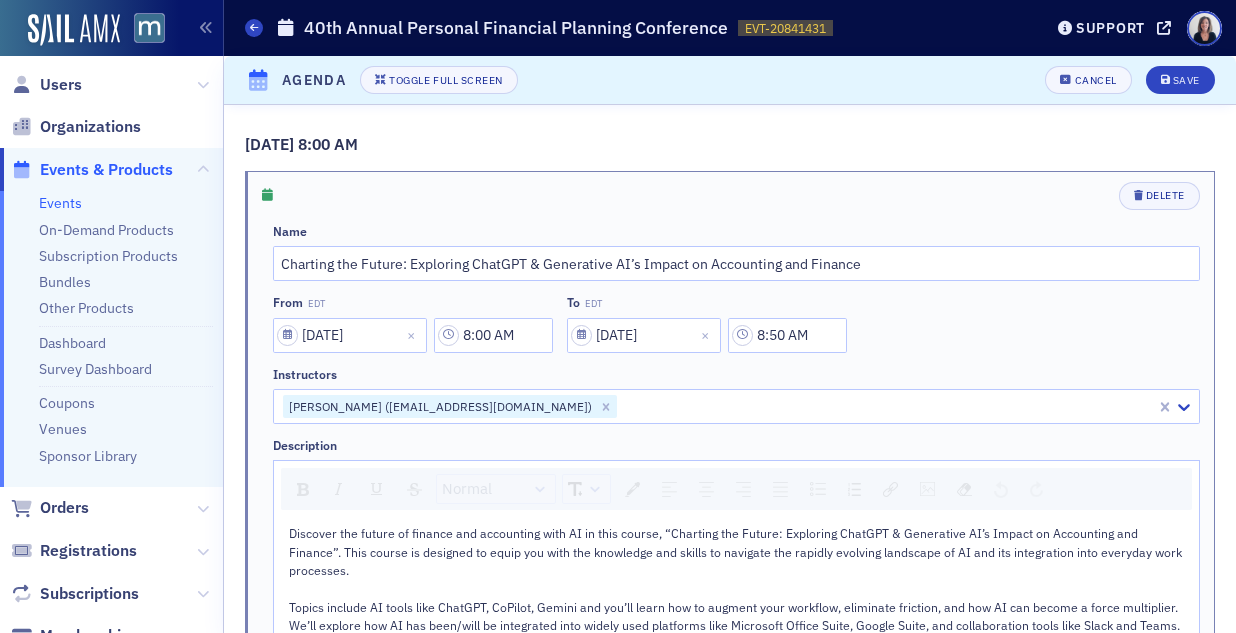 scroll, scrollTop: 3182, scrollLeft: 0, axis: vertical 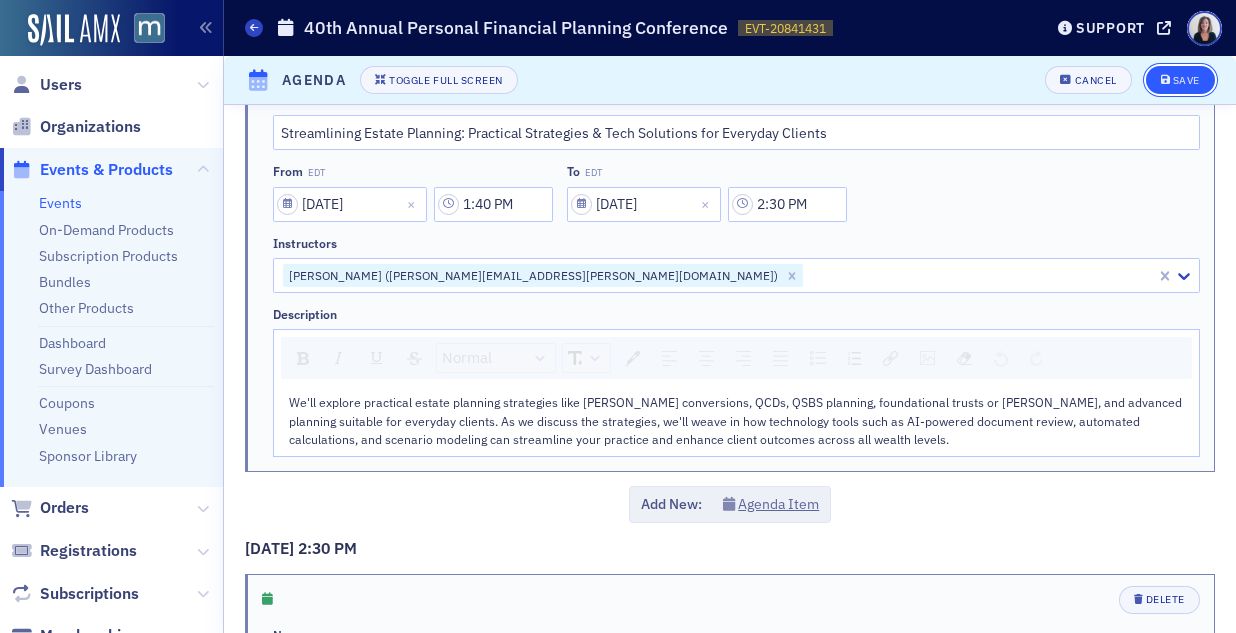 click on "Save" 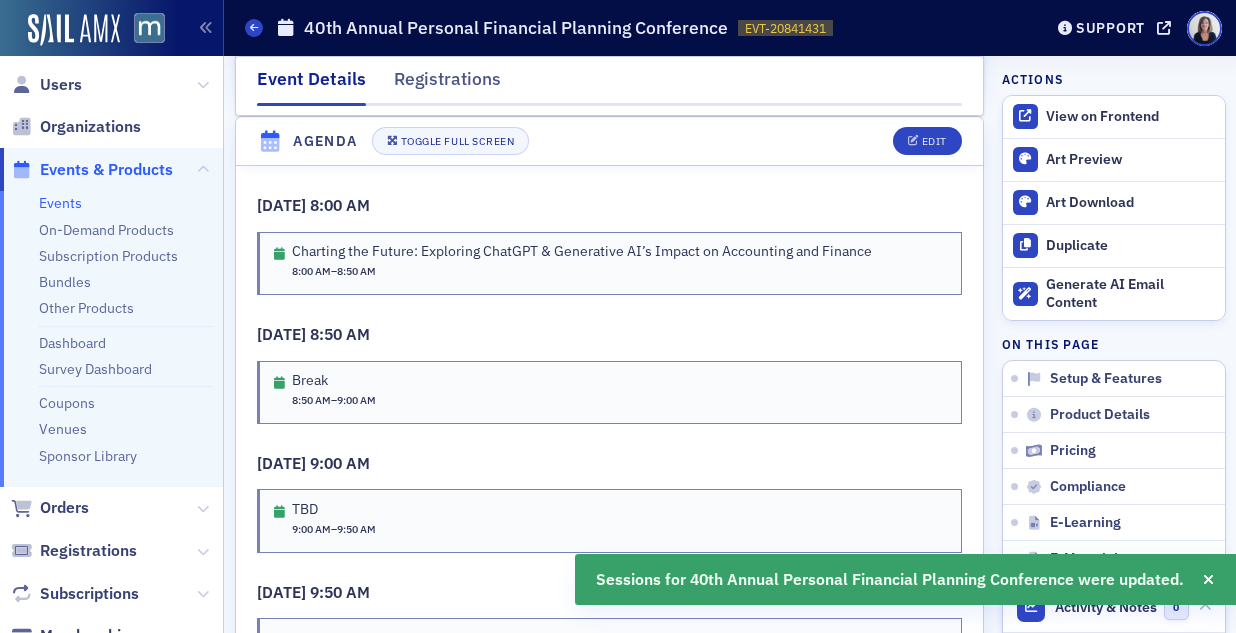 click on "Events & Products" 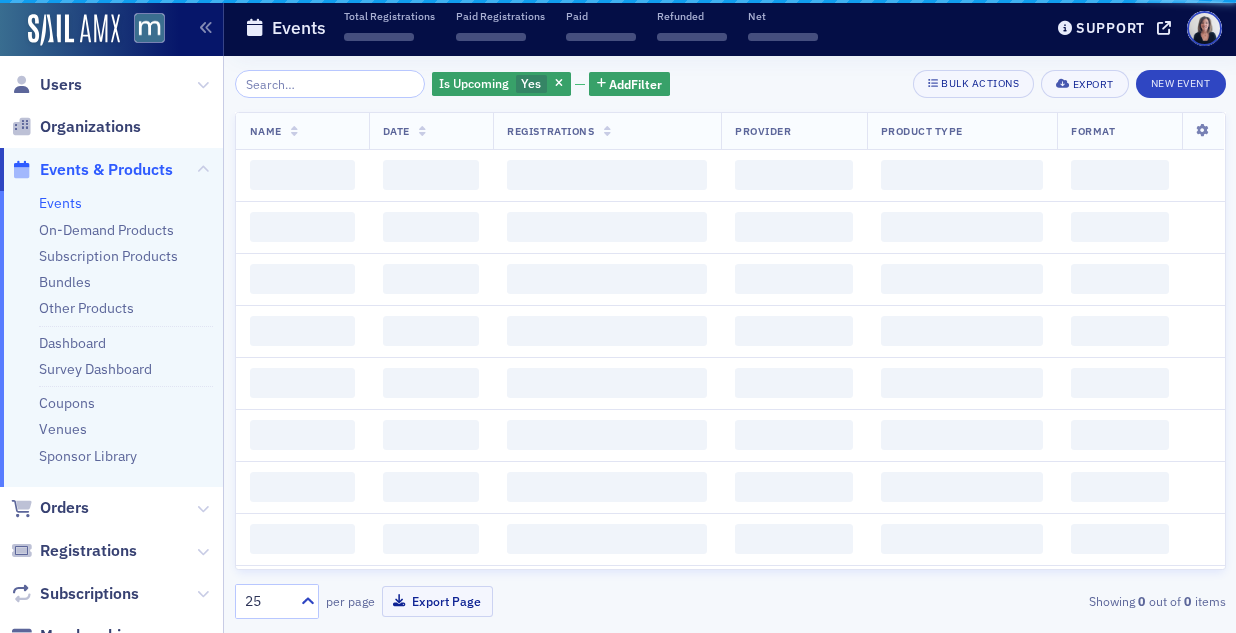 scroll, scrollTop: 0, scrollLeft: 0, axis: both 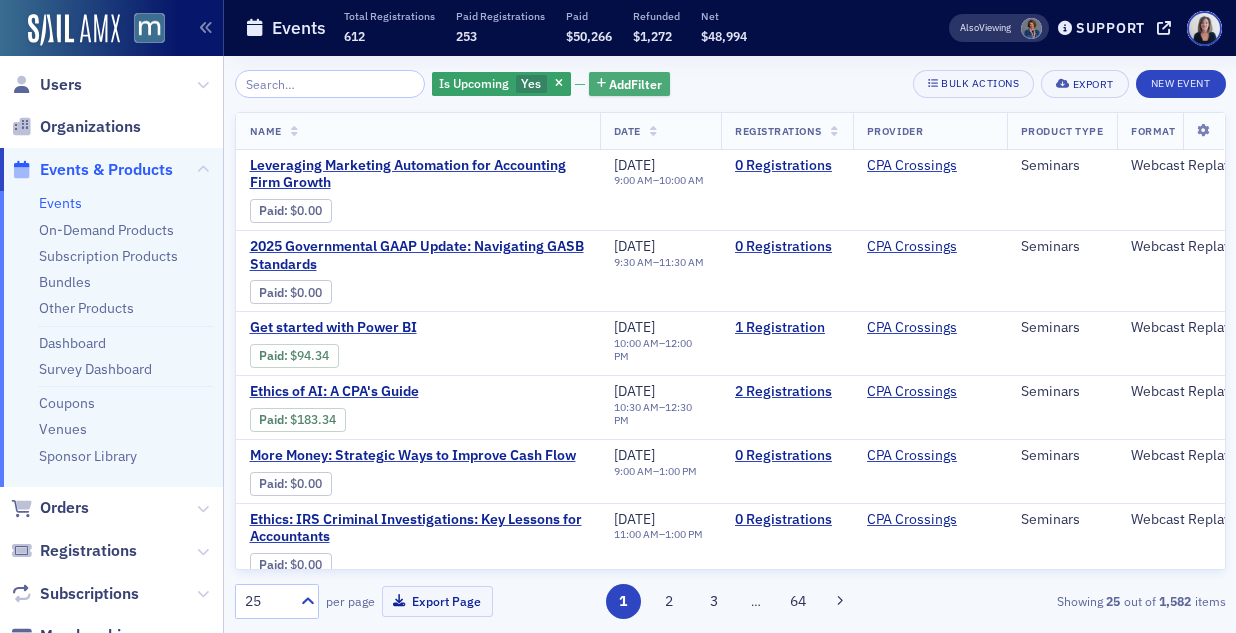 click on "Add  Filter" 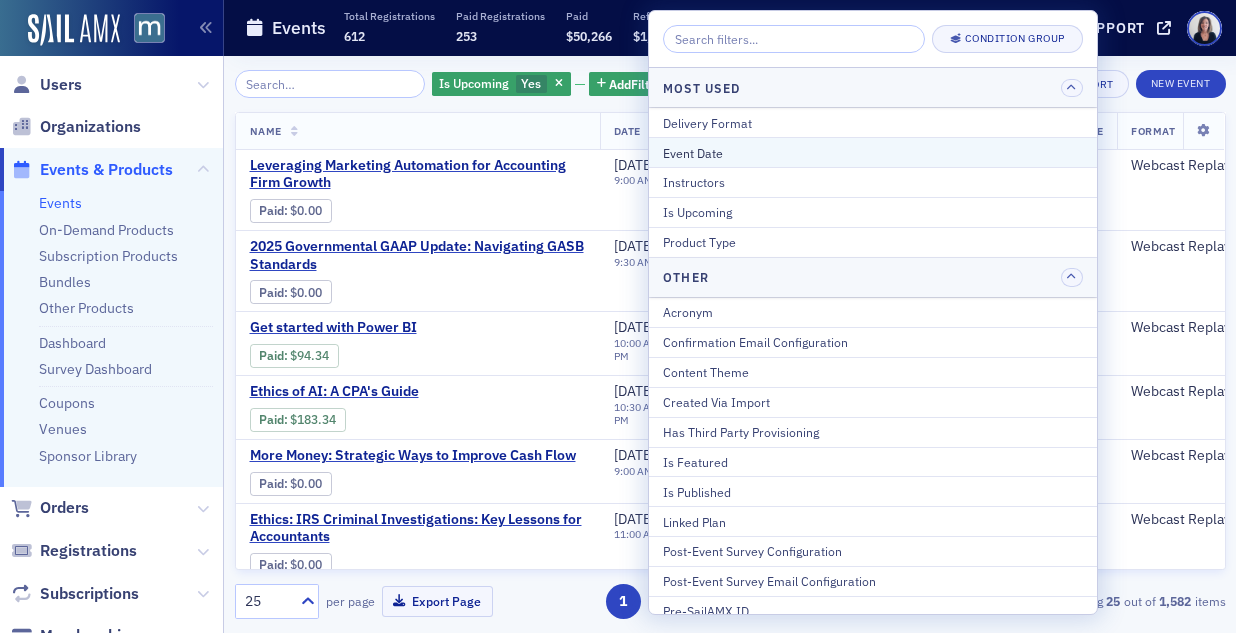 click on "Event Date" at bounding box center (873, 153) 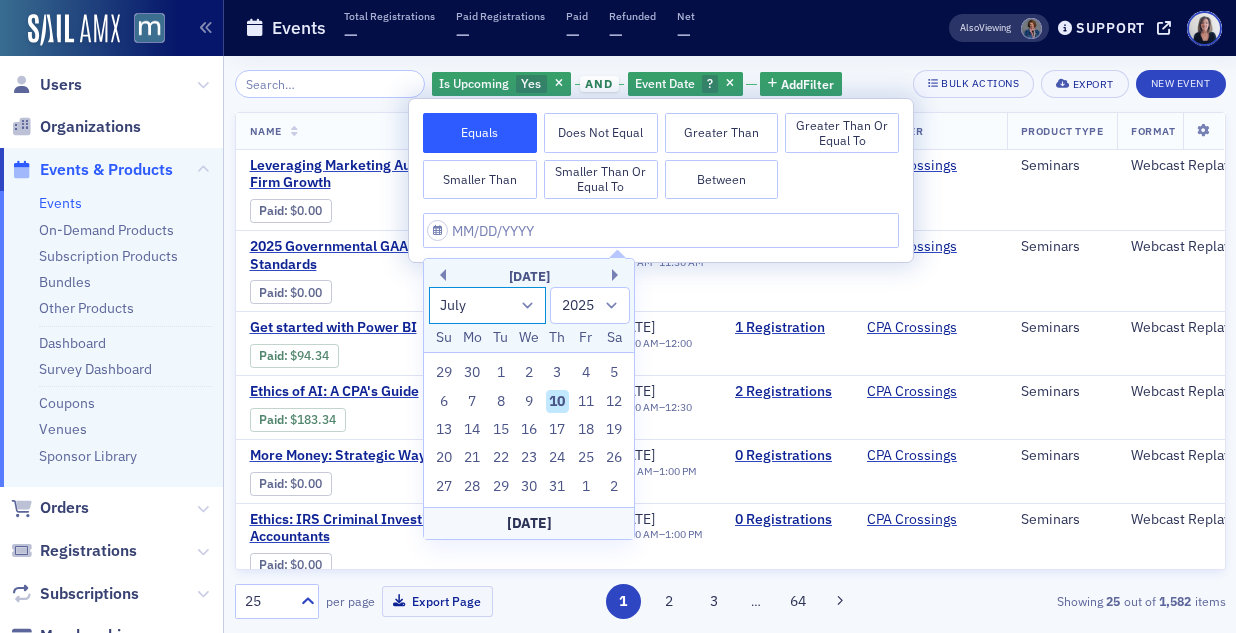 click on "January February March April May June July August September October November December" at bounding box center (488, 305) 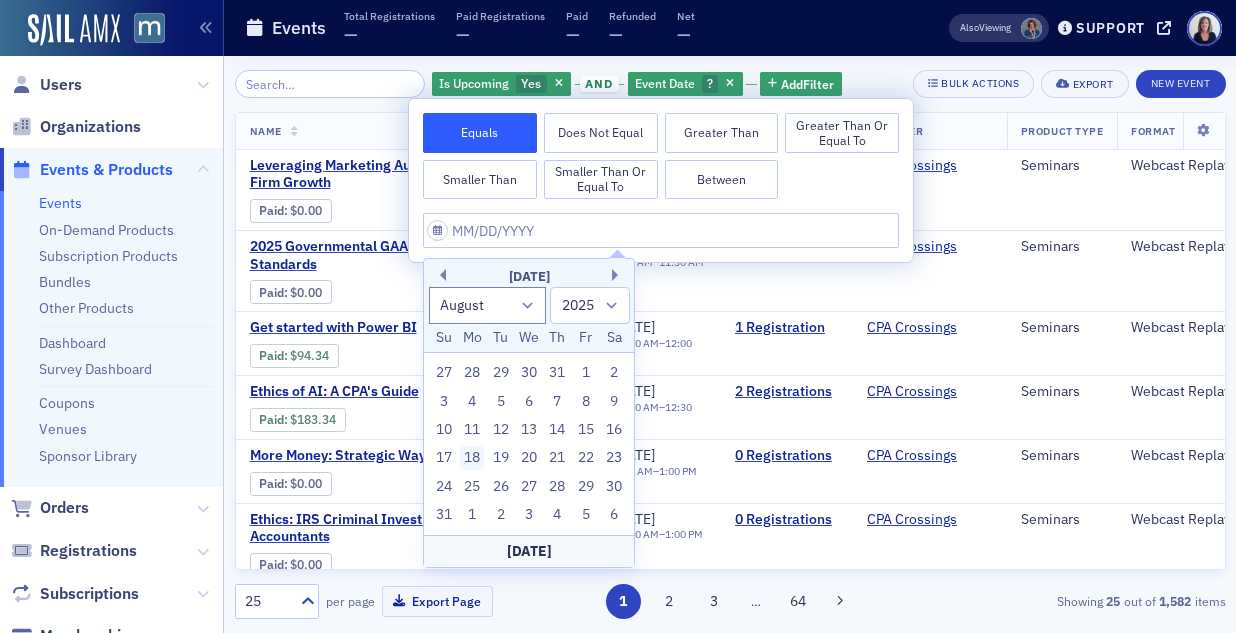 click on "18" at bounding box center [472, 458] 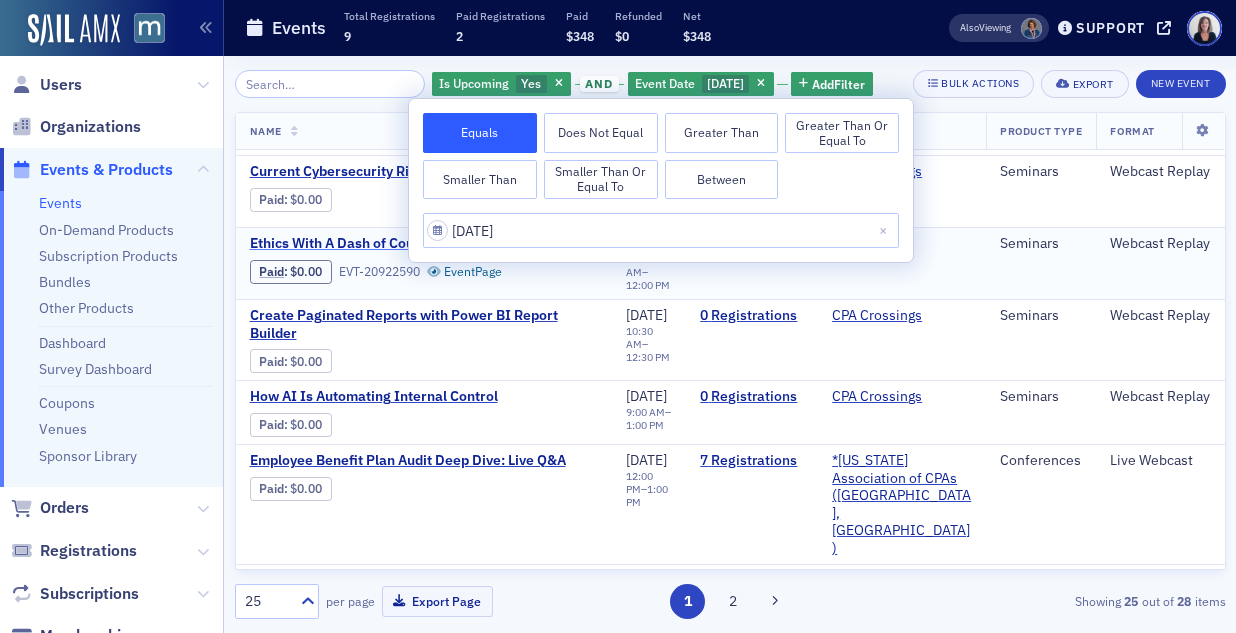 scroll, scrollTop: 157, scrollLeft: 0, axis: vertical 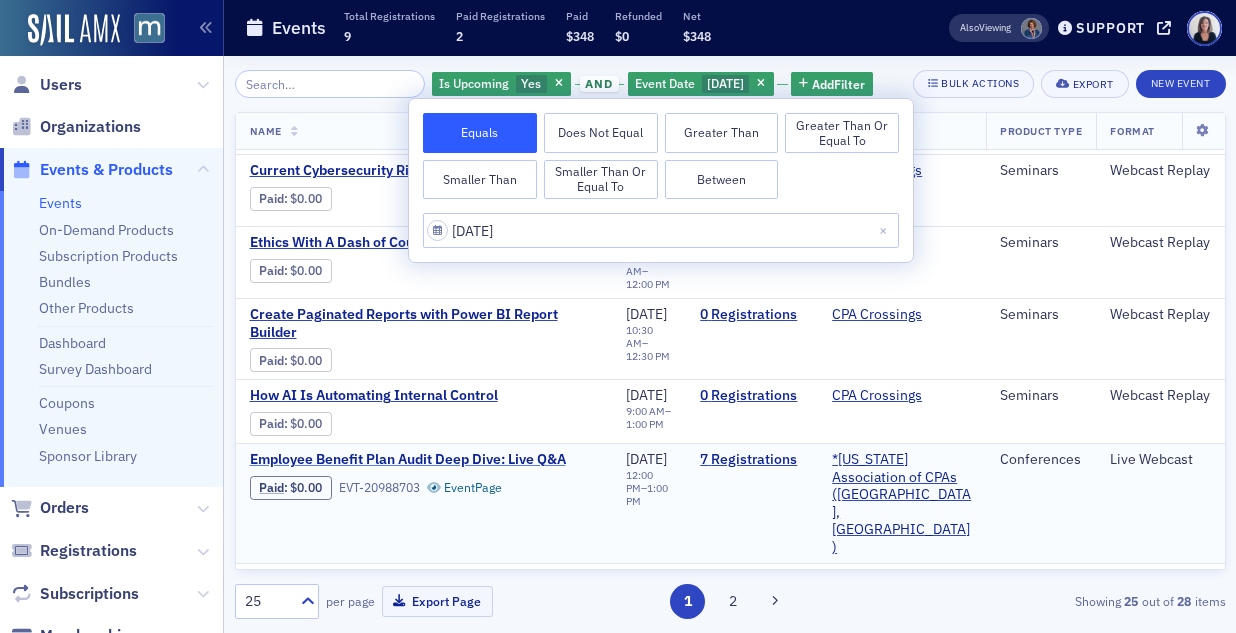 click on "Employee Benefit Plan Audit Deep Dive: Live Q&A" 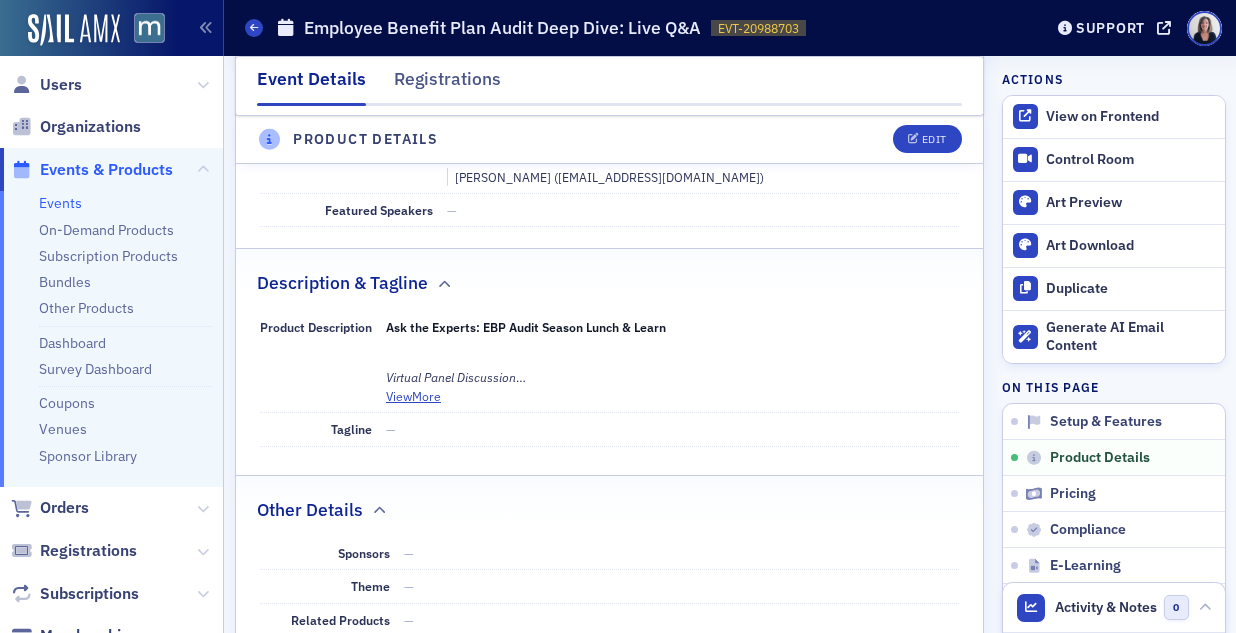 scroll, scrollTop: 874, scrollLeft: 0, axis: vertical 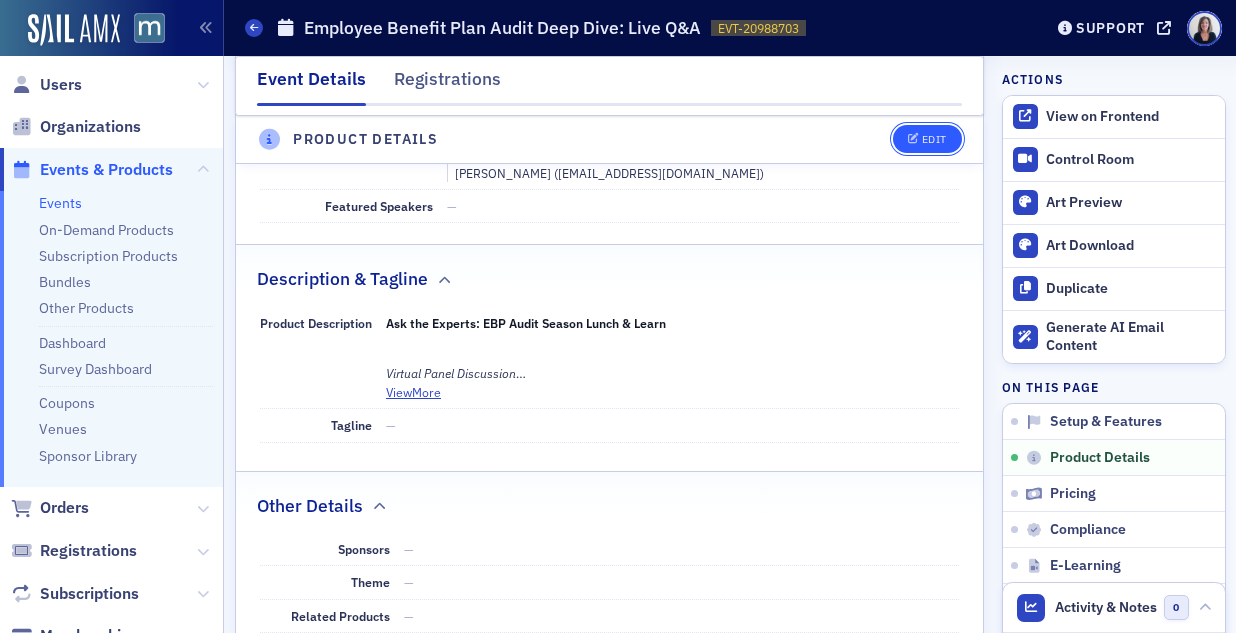 click on "Edit" 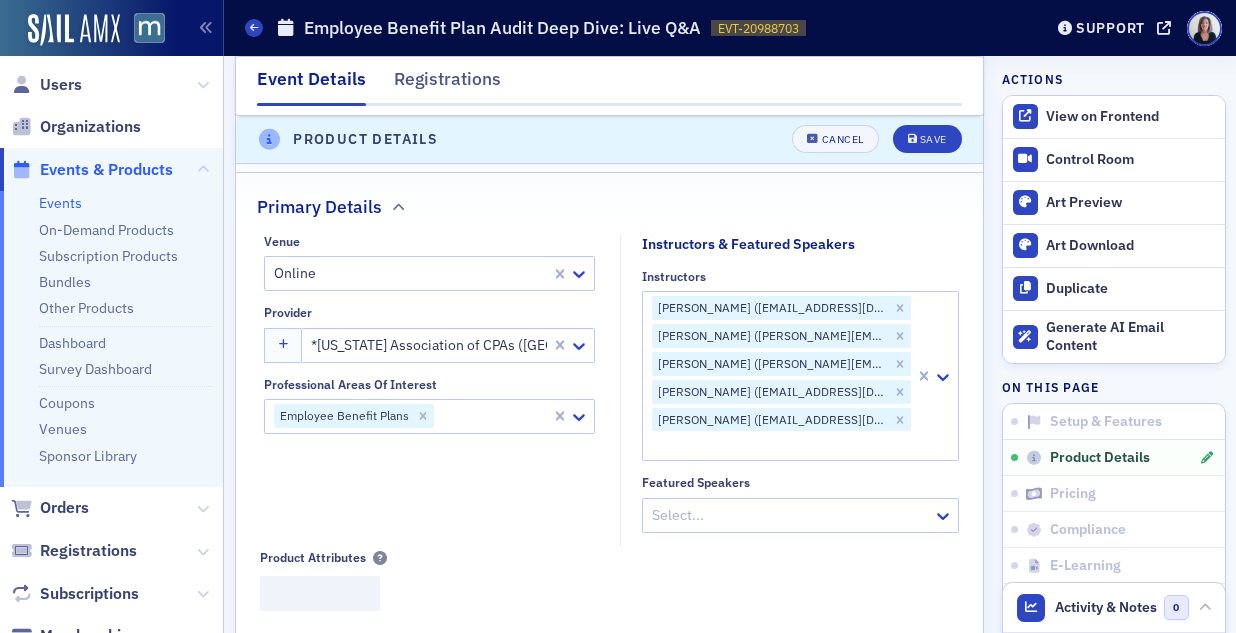 scroll, scrollTop: 558, scrollLeft: 0, axis: vertical 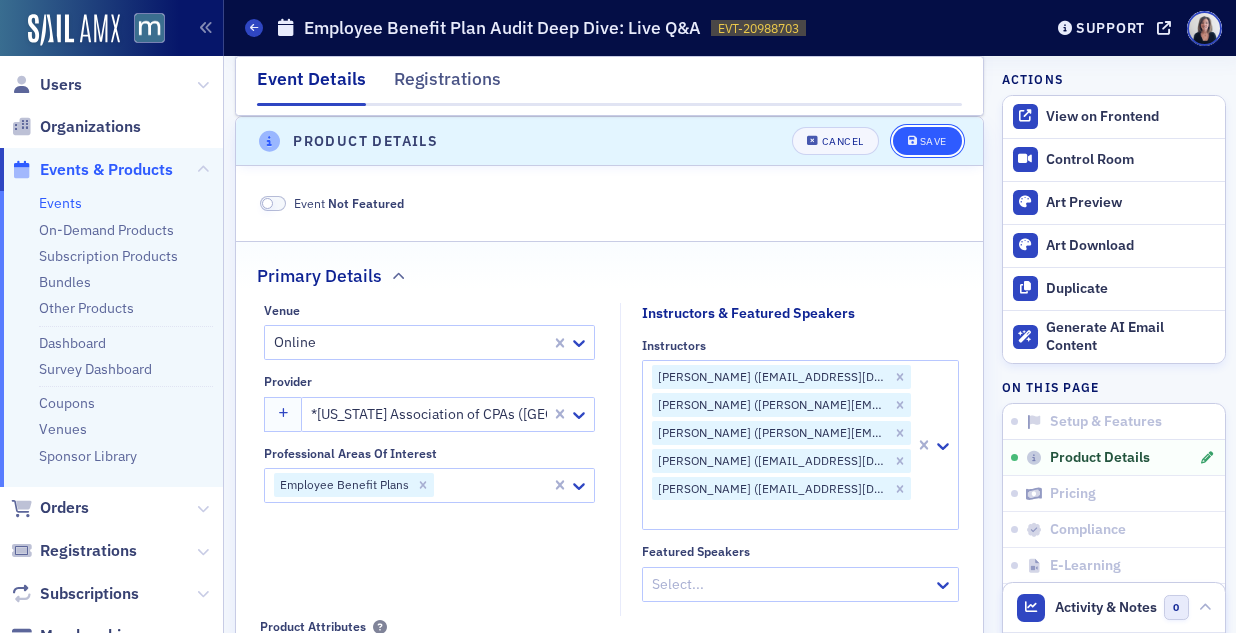 click on "Save" 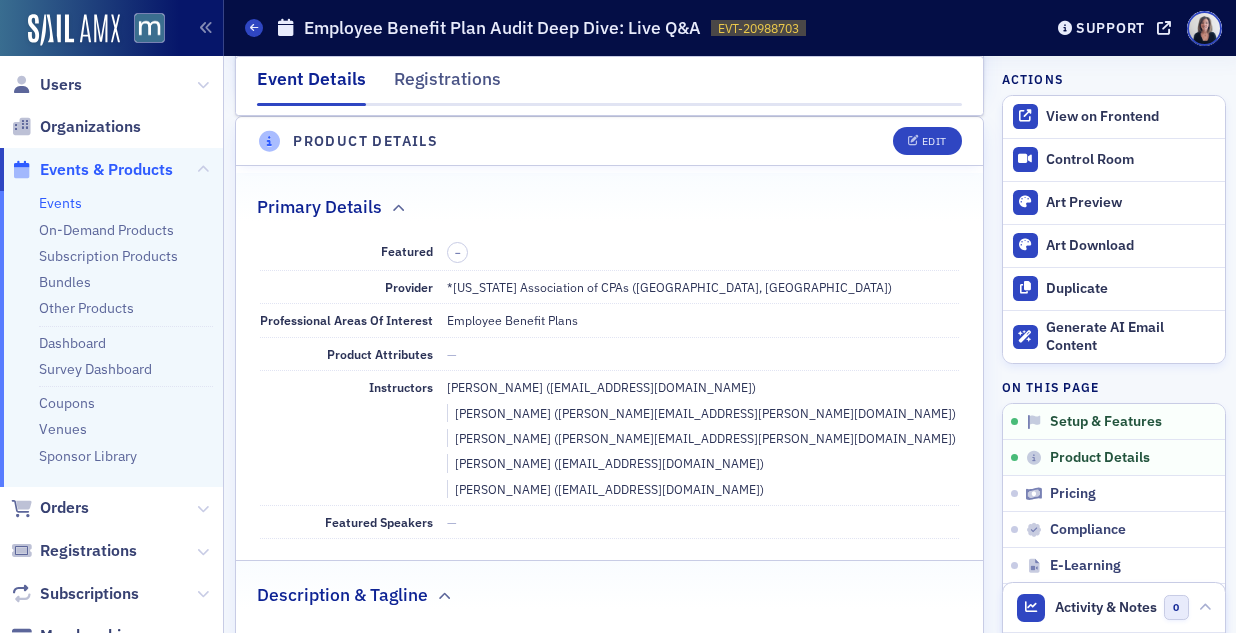 click on "Events & Products" 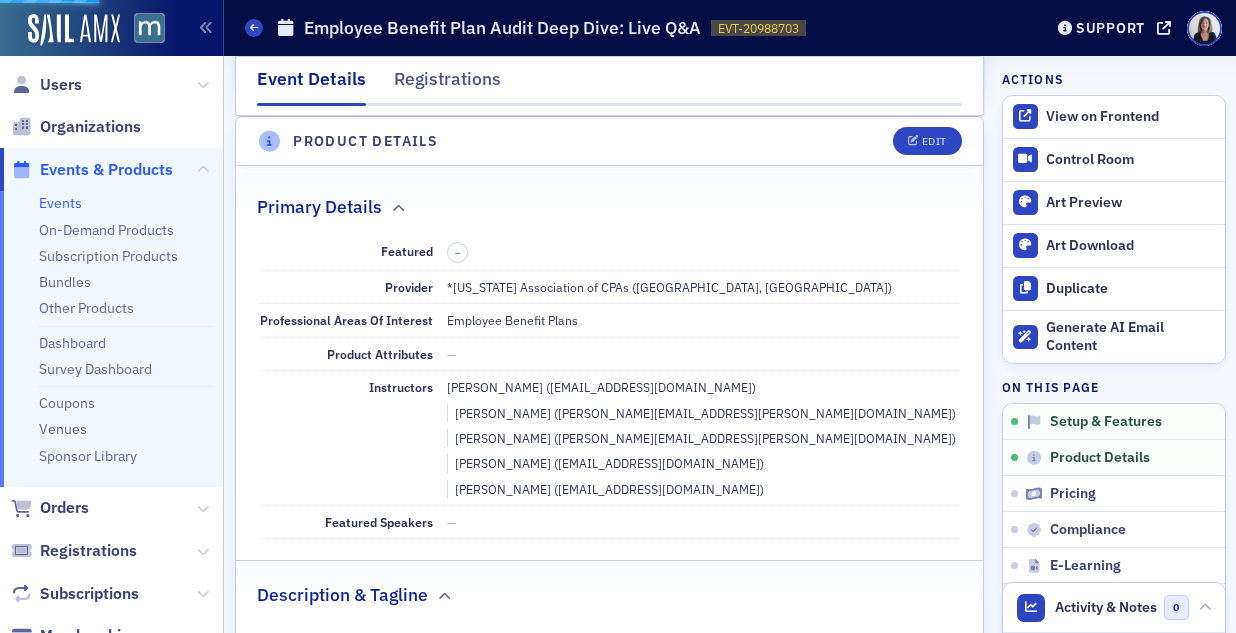 scroll, scrollTop: 0, scrollLeft: 0, axis: both 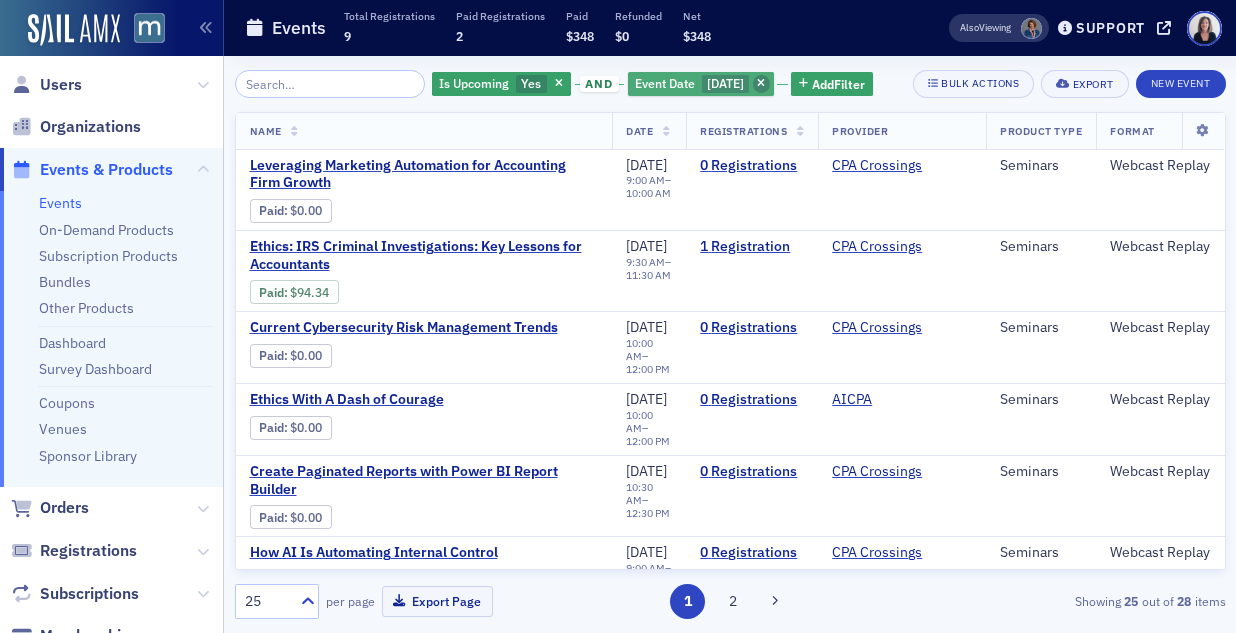click 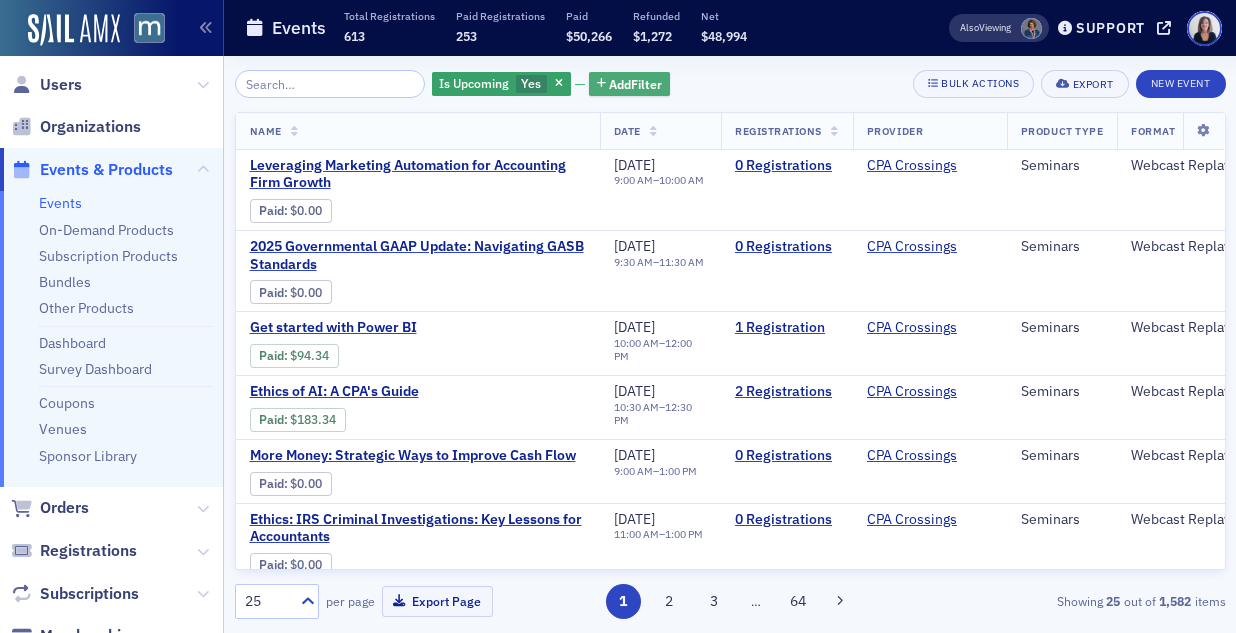 click on "Add  Filter" 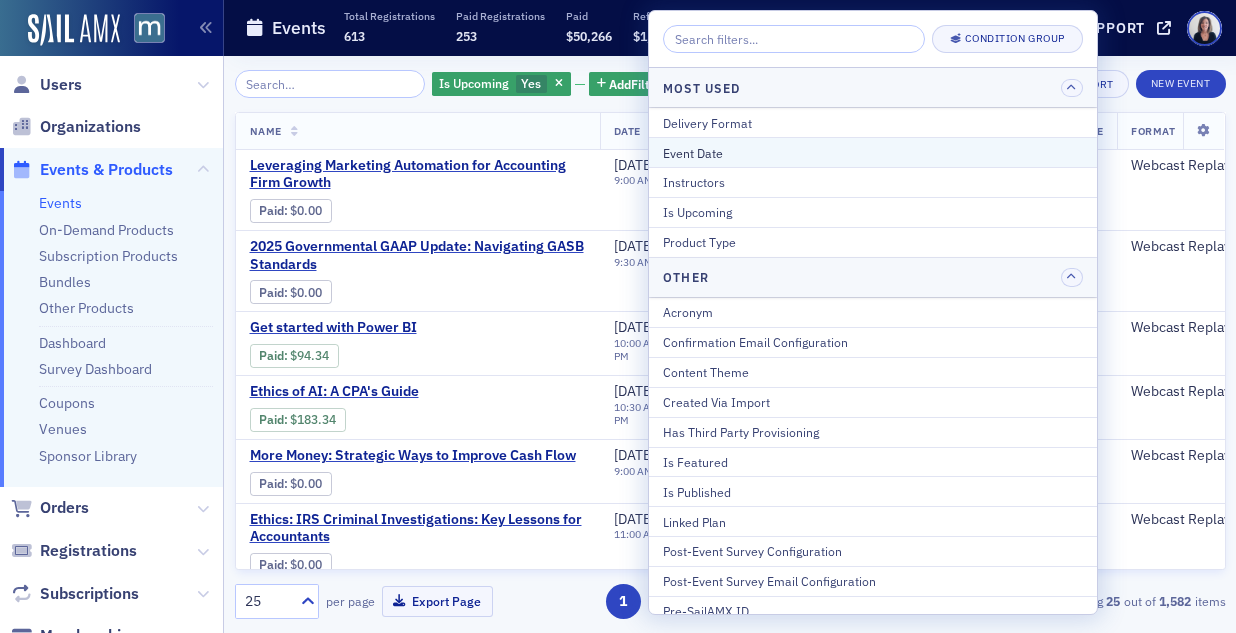 click on "Event Date" at bounding box center (873, 153) 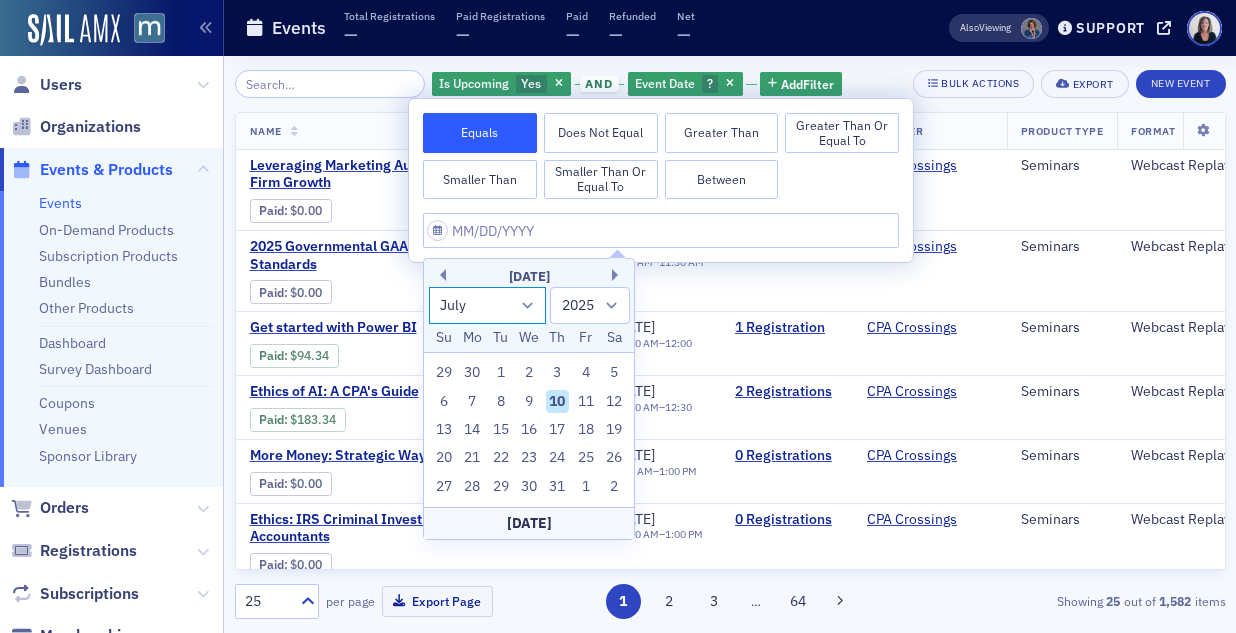 click on "January February March April May June July August September October November December" at bounding box center [488, 305] 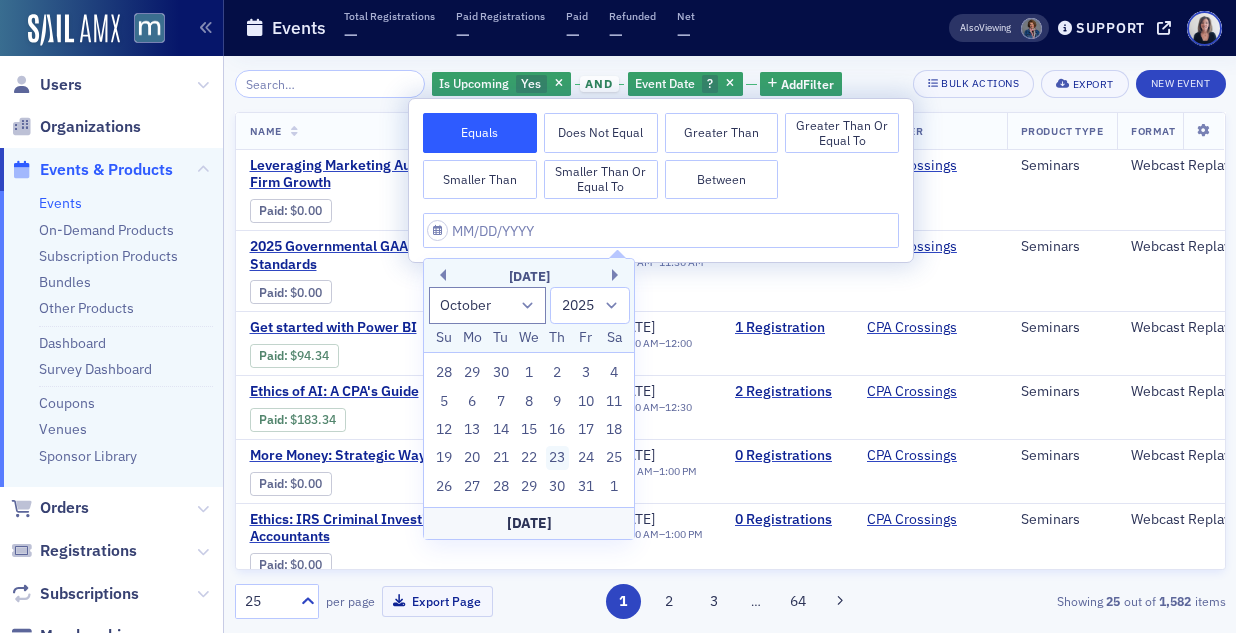 click on "23" at bounding box center [558, 458] 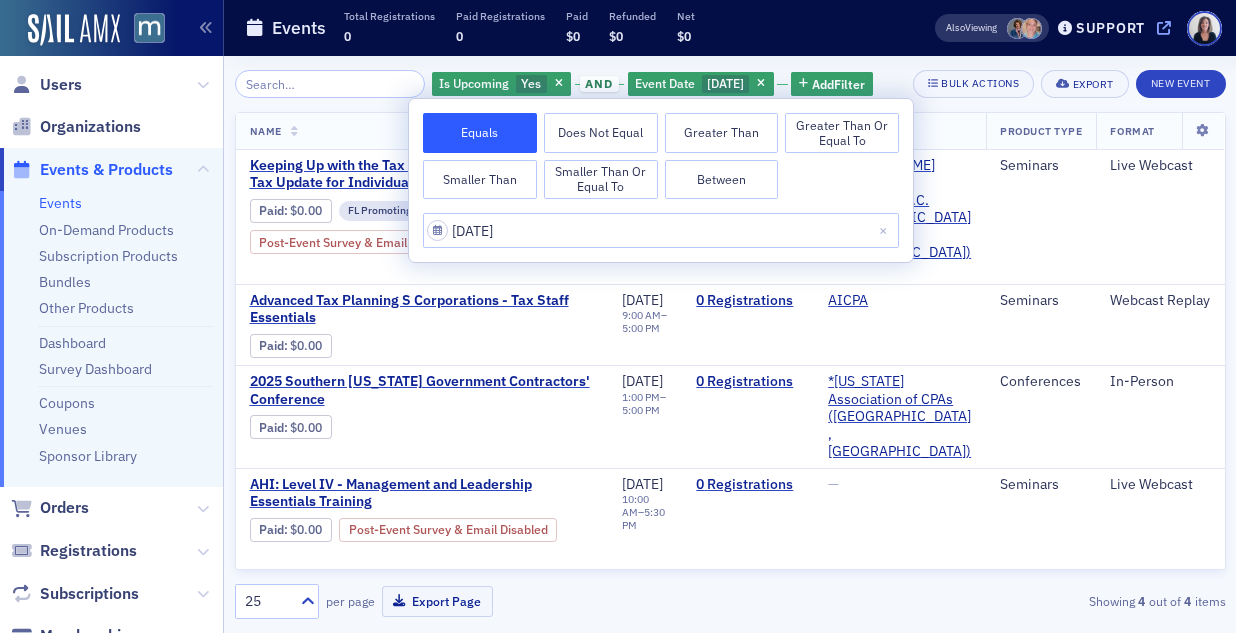 click 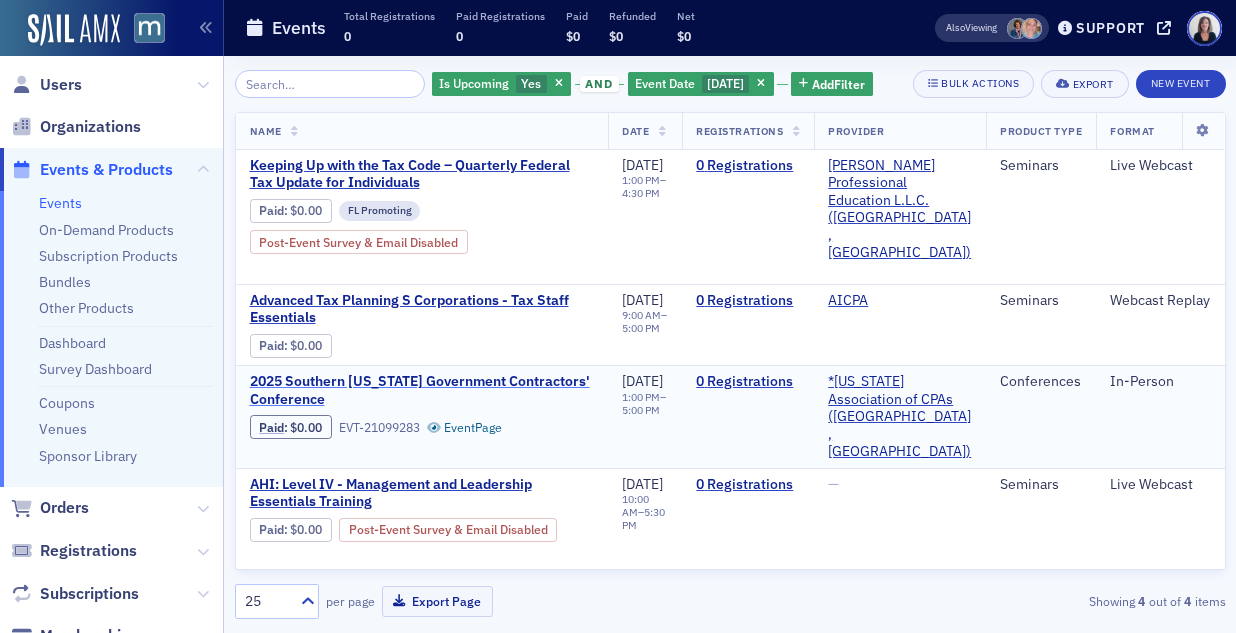 click on "2025 Southern Maryland Government Contractors' Conference" 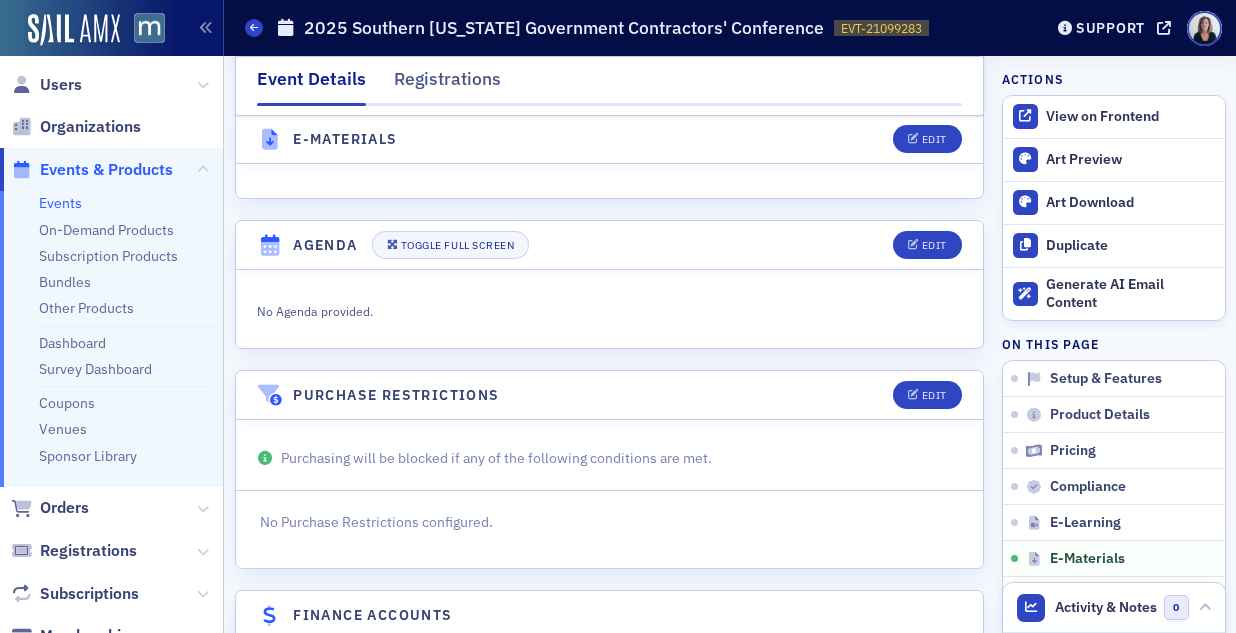 scroll, scrollTop: 2848, scrollLeft: 0, axis: vertical 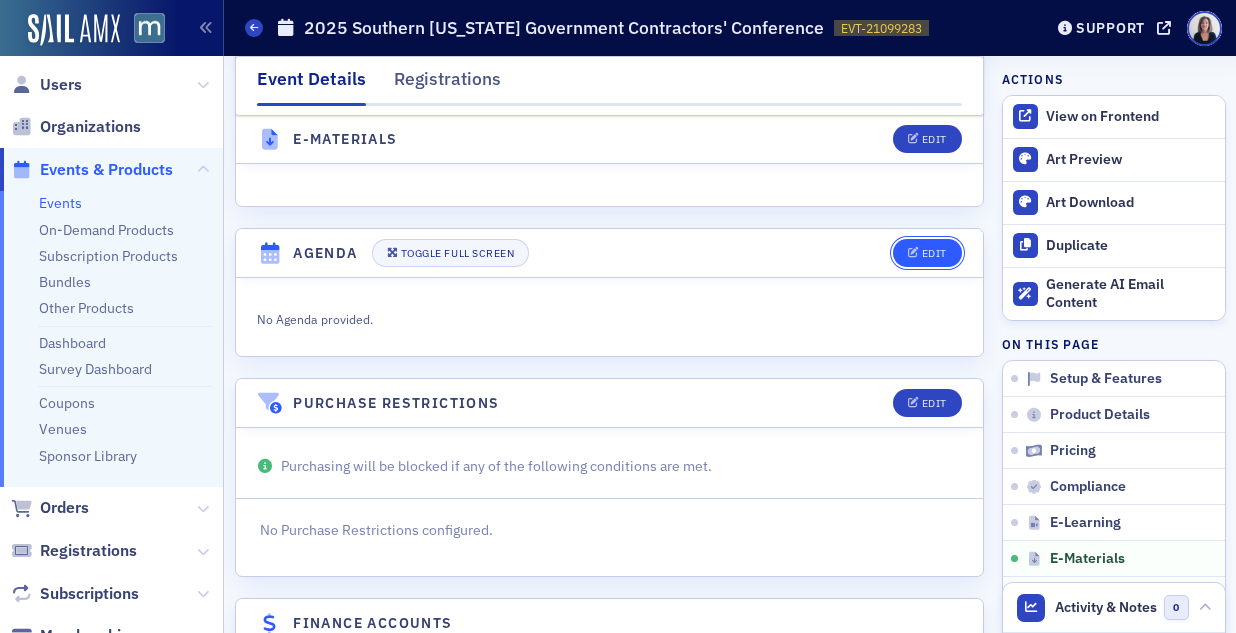 click on "Edit" 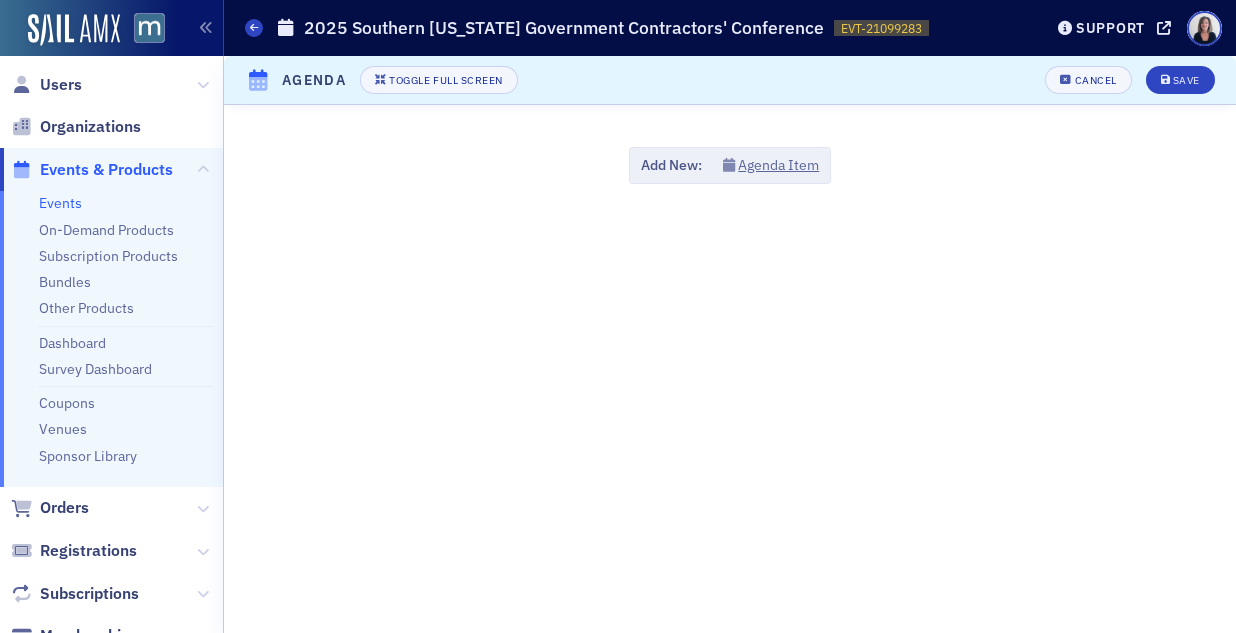 scroll, scrollTop: 2942, scrollLeft: 0, axis: vertical 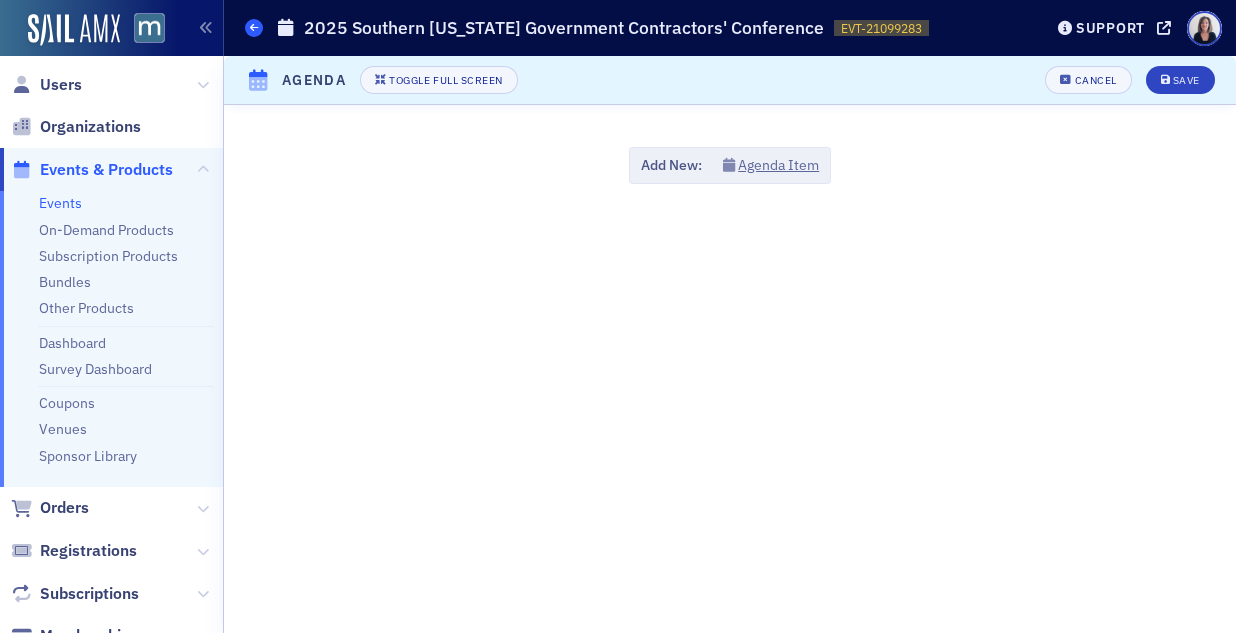 click 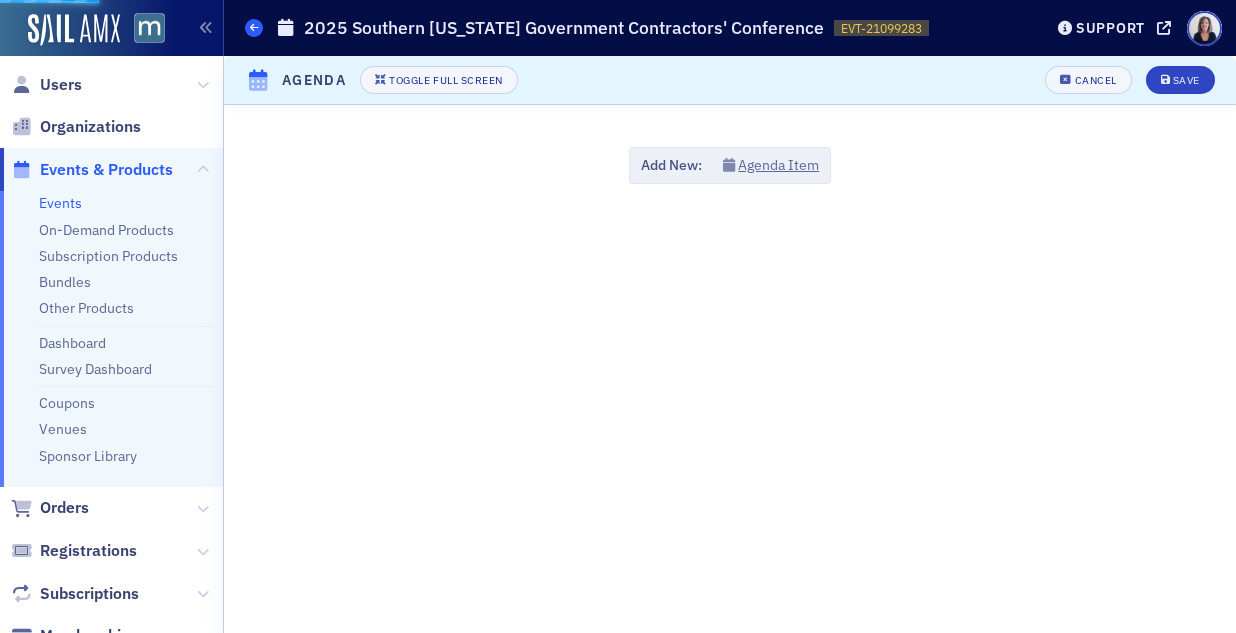 scroll, scrollTop: 0, scrollLeft: 0, axis: both 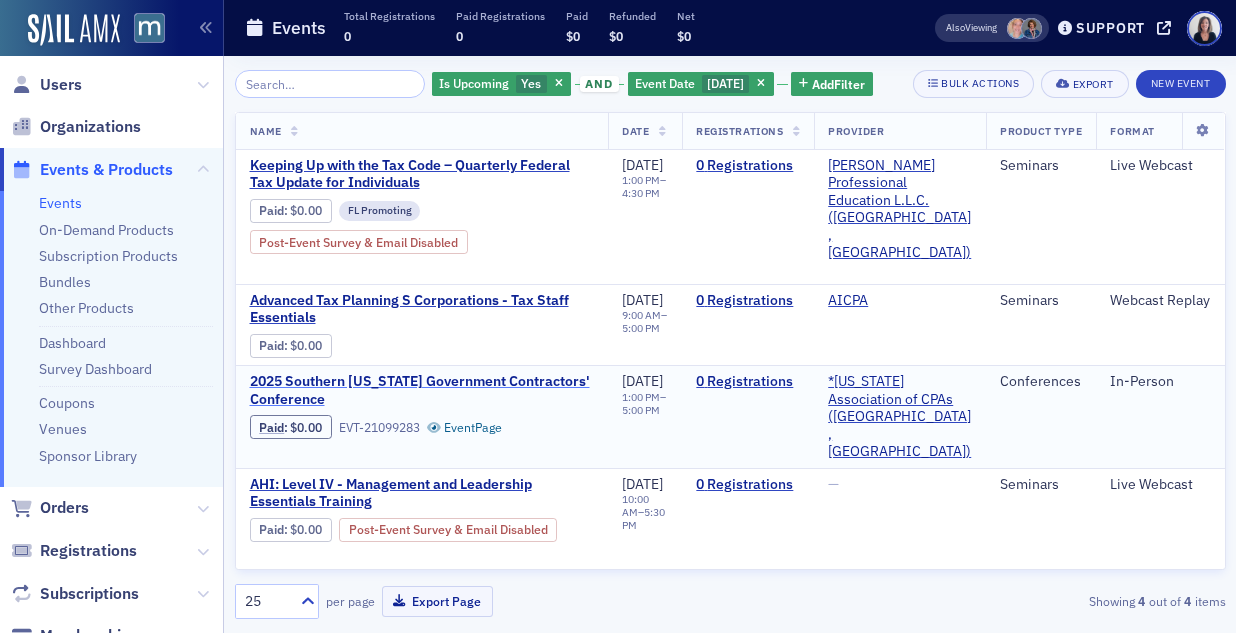 click on "2025 Southern Maryland Government Contractors' Conference" 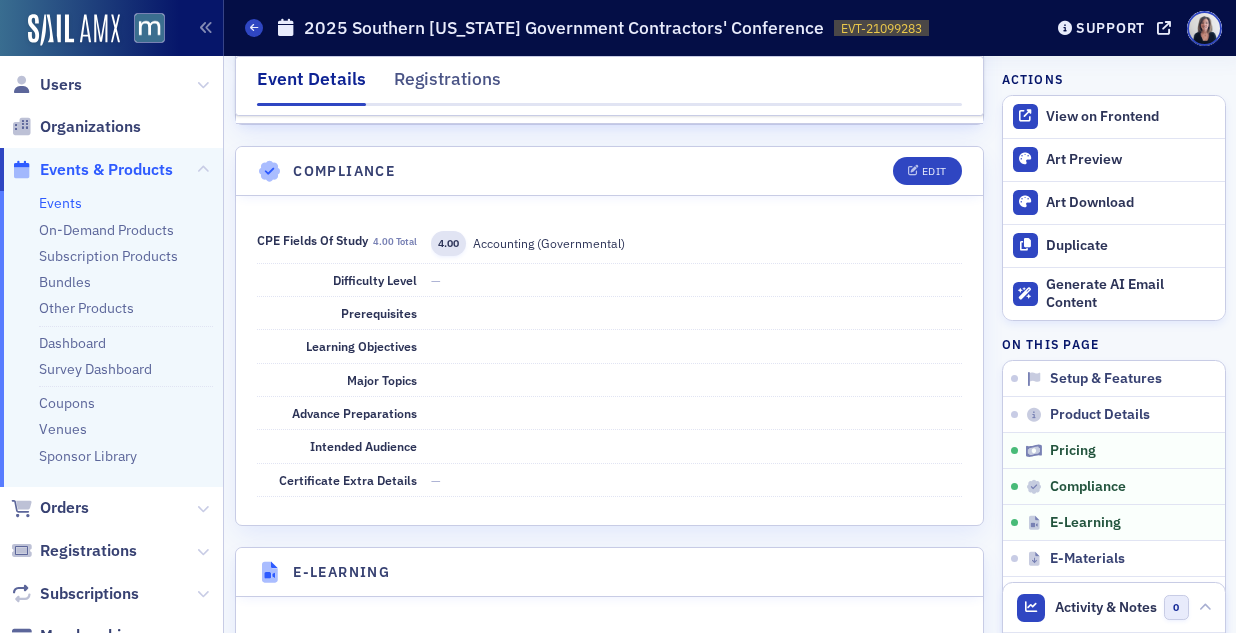 scroll, scrollTop: 2064, scrollLeft: 0, axis: vertical 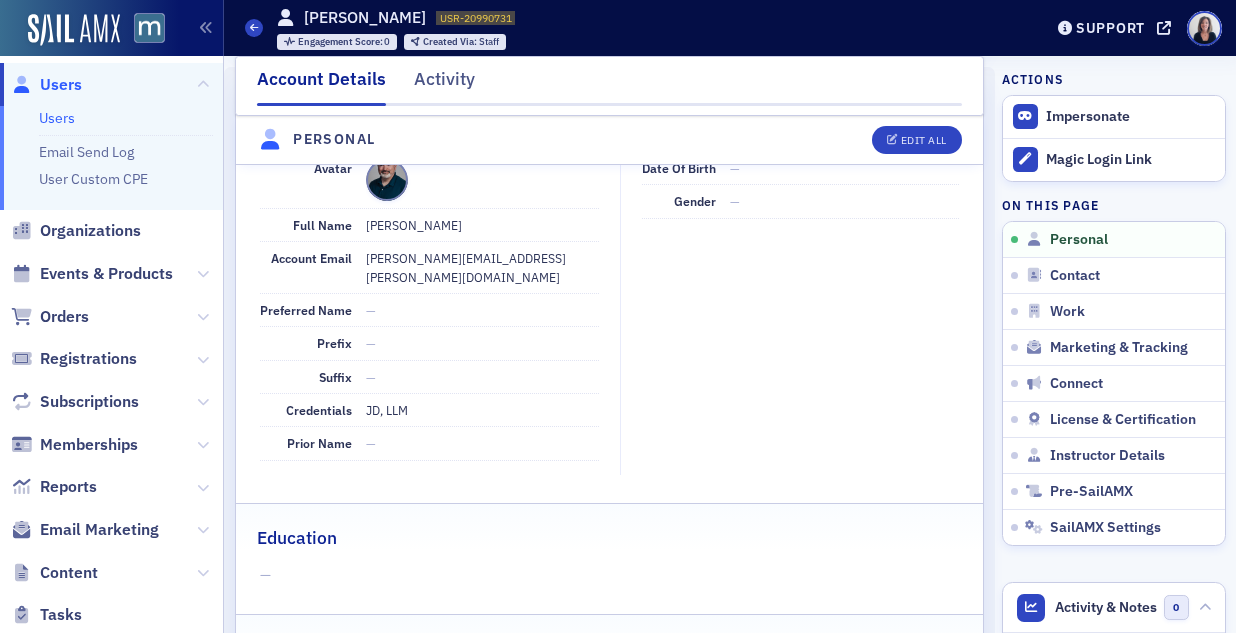 click on "Users" 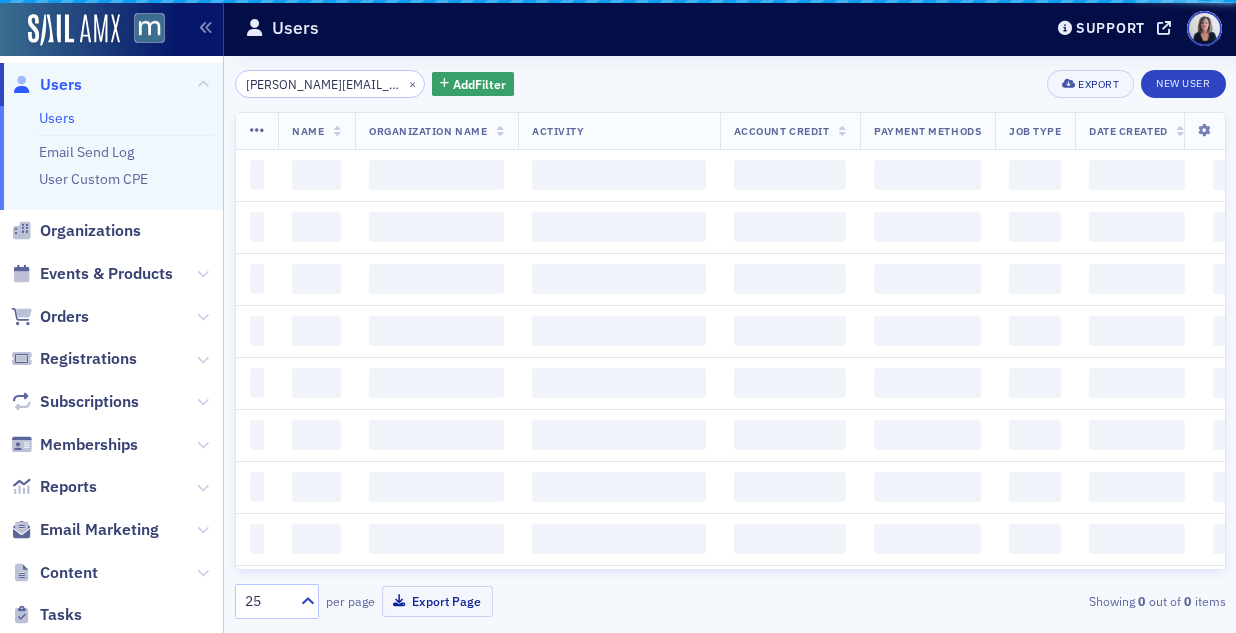 scroll, scrollTop: 0, scrollLeft: 0, axis: both 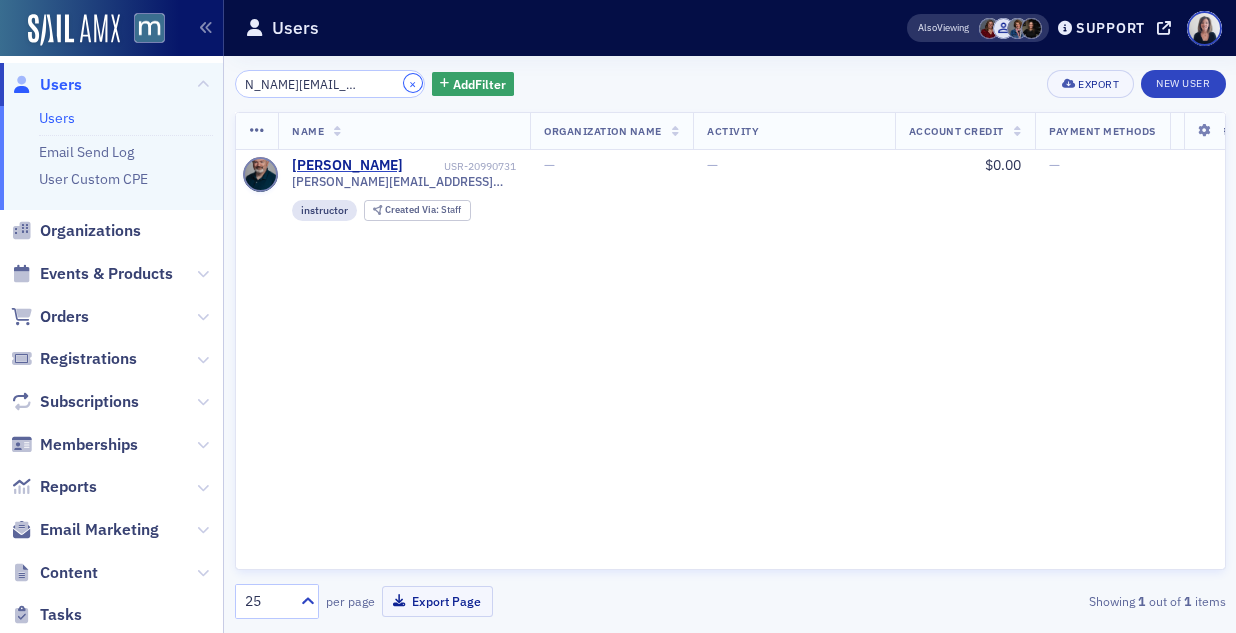 click on "×" 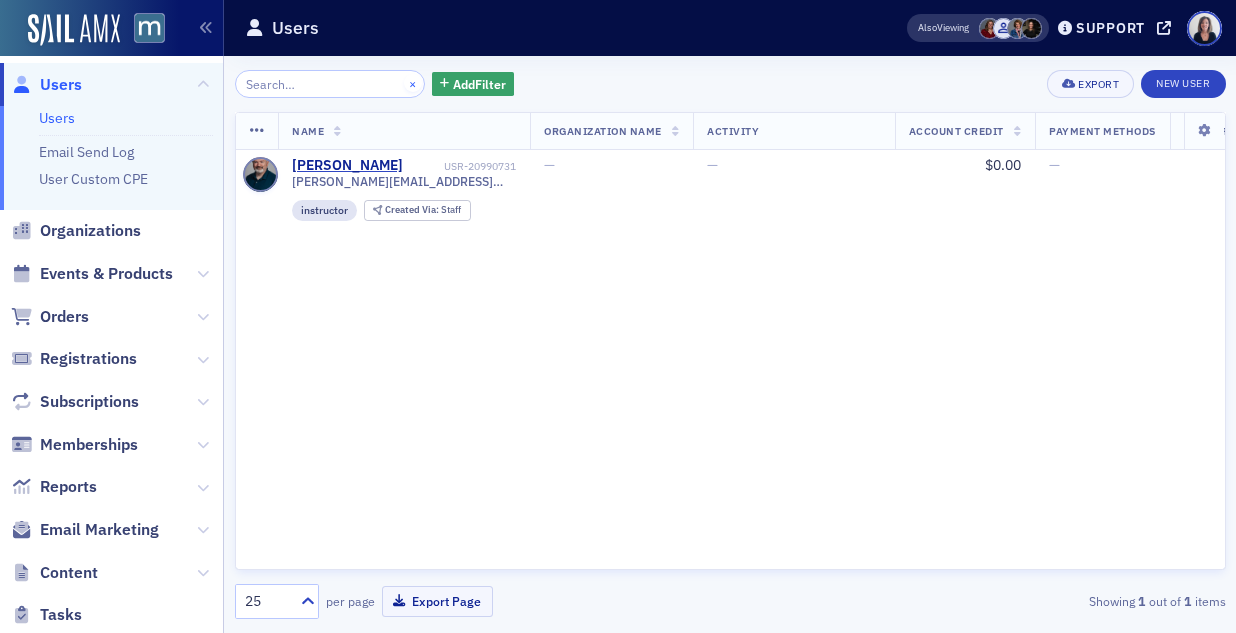 scroll, scrollTop: 0, scrollLeft: 0, axis: both 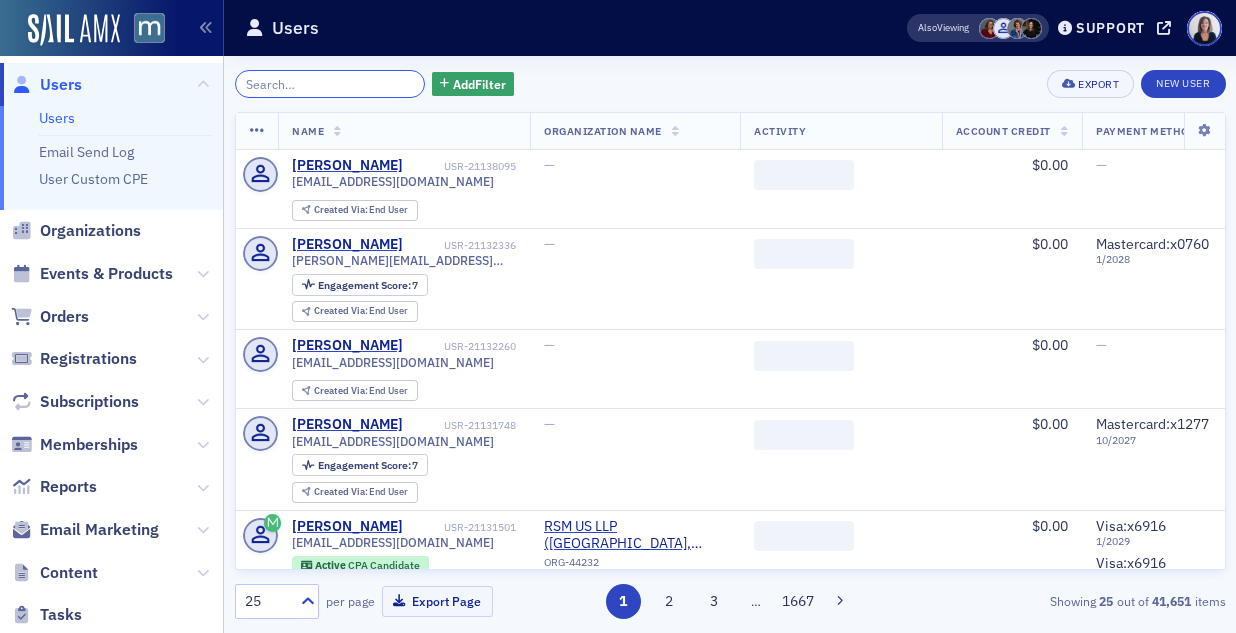 click 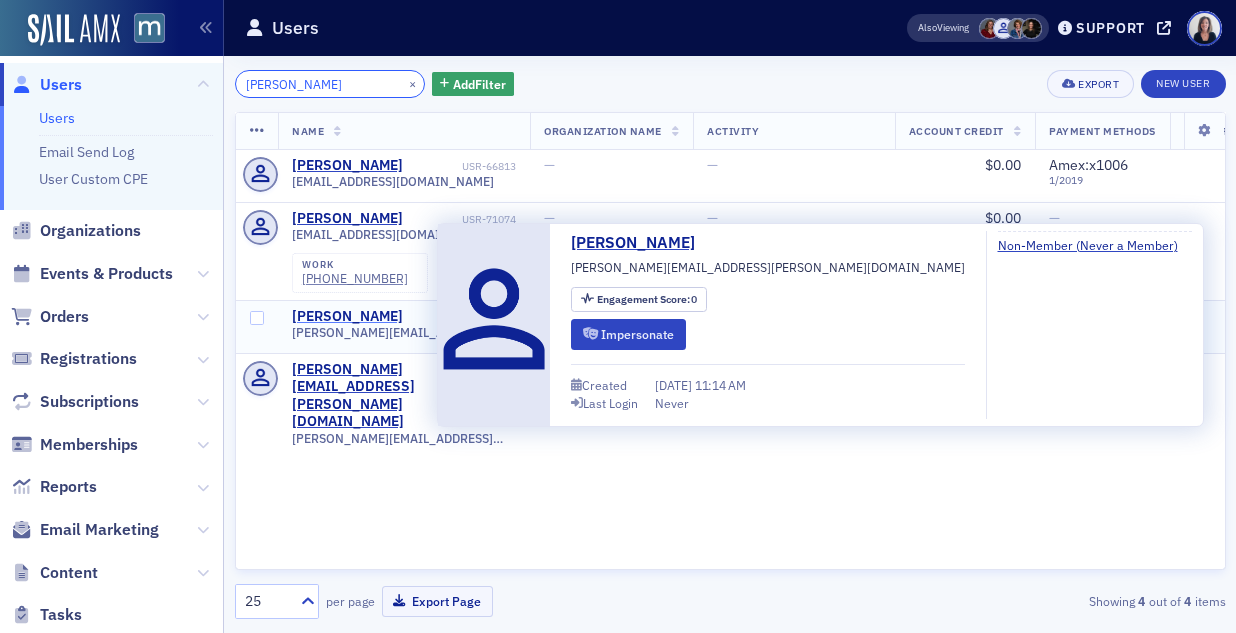 type on "Lockwood" 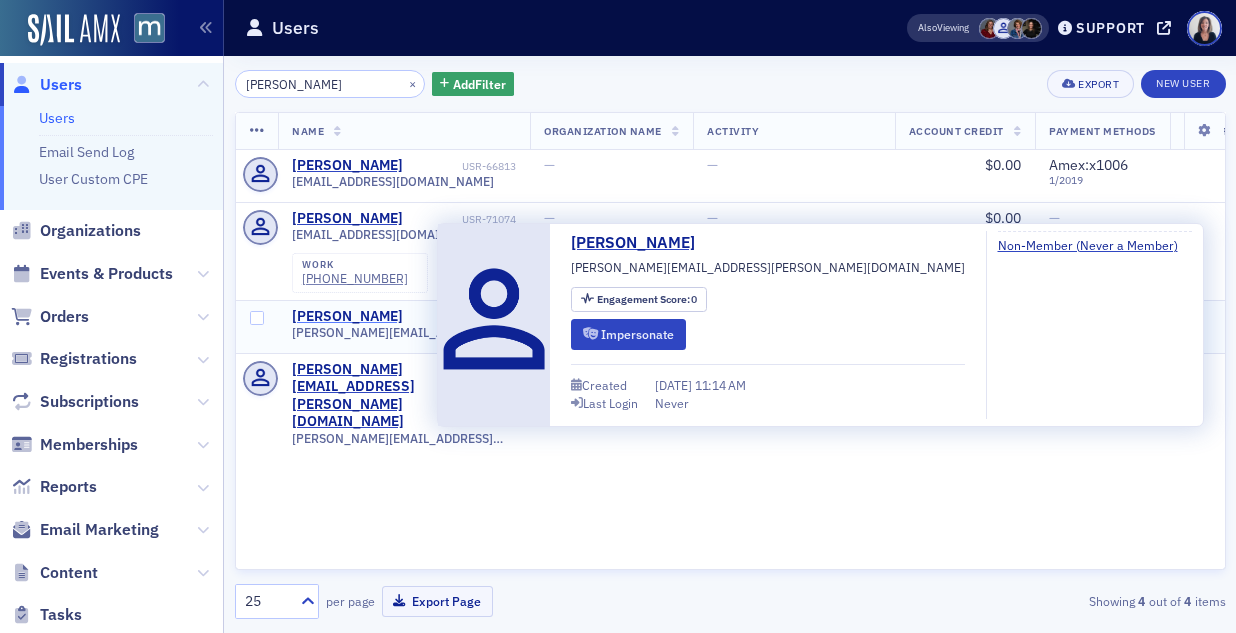click on "Christopher Lockwood" 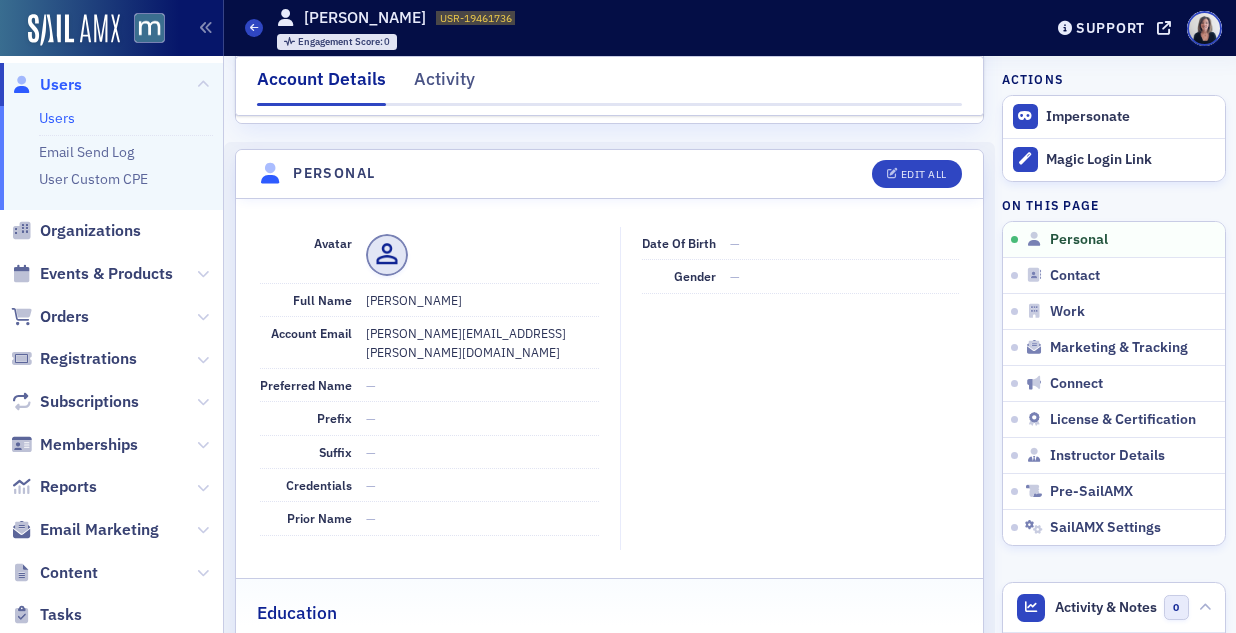 scroll, scrollTop: 149, scrollLeft: 0, axis: vertical 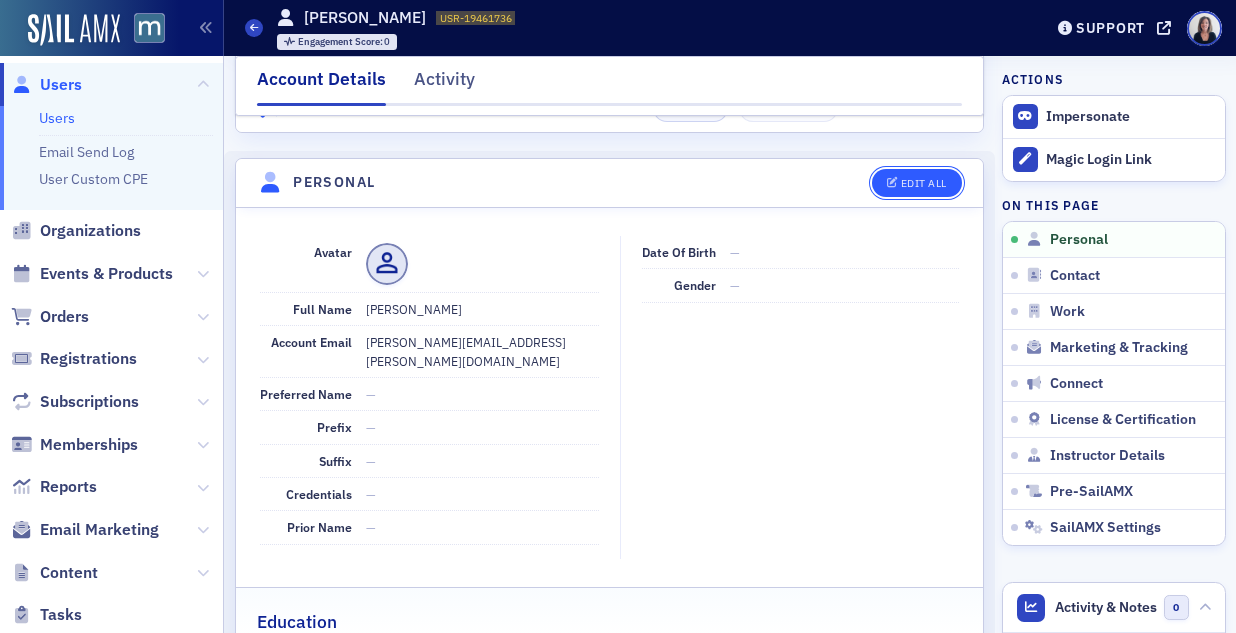 click on "Edit All" 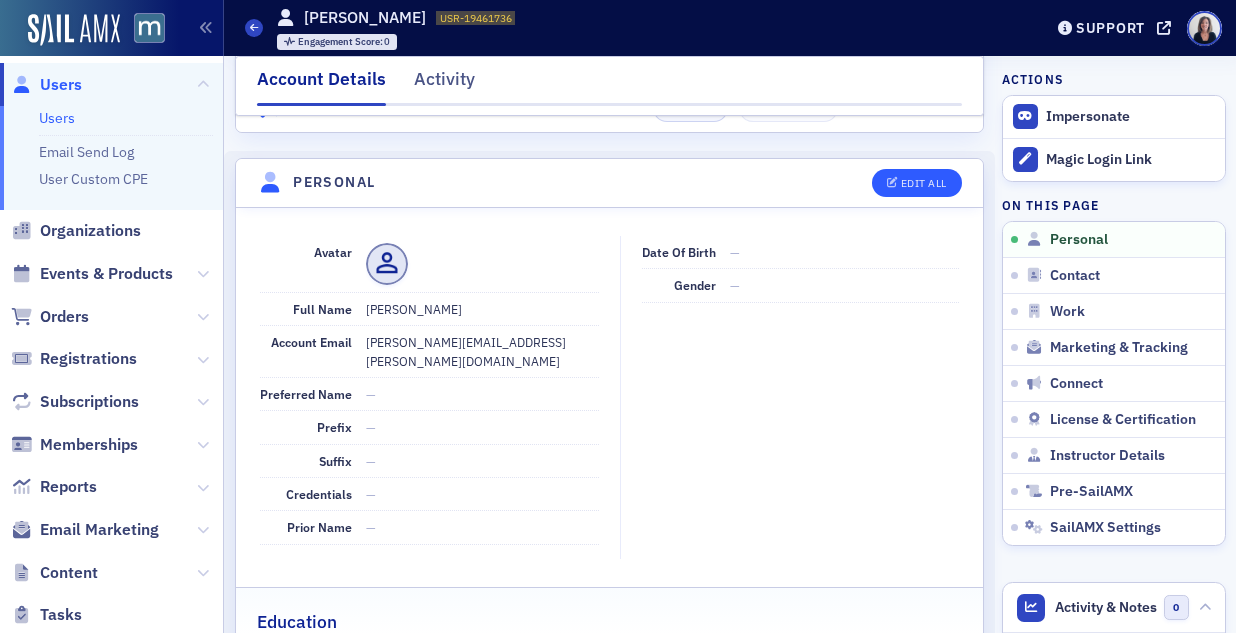 select on "US" 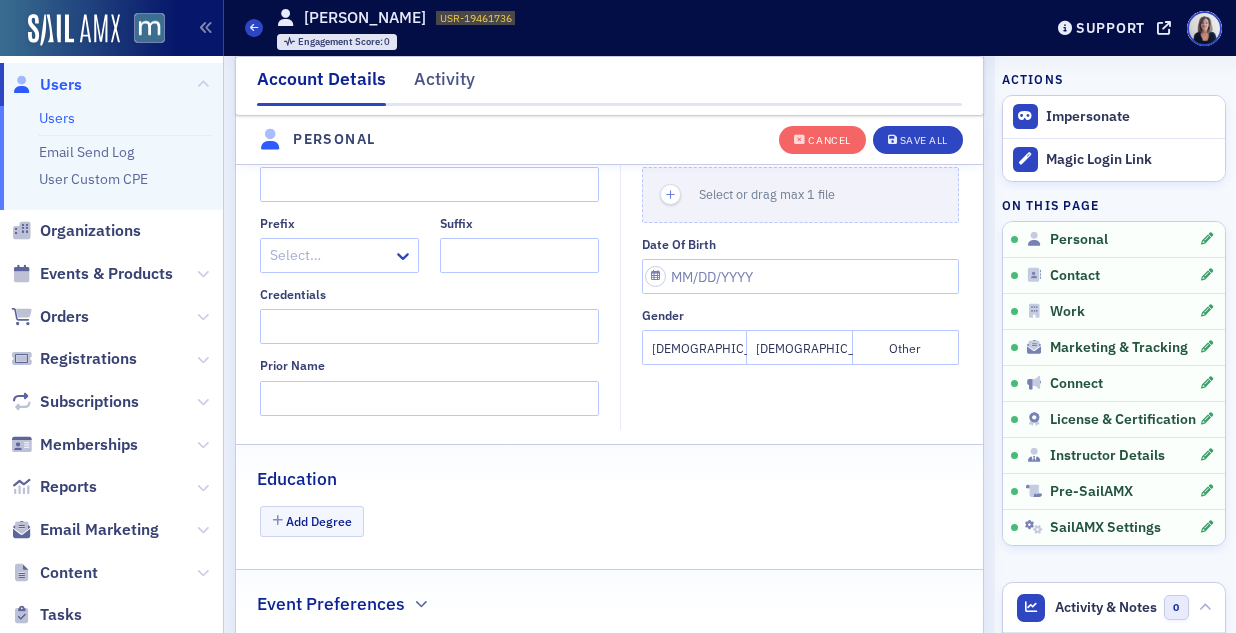 scroll, scrollTop: 458, scrollLeft: 0, axis: vertical 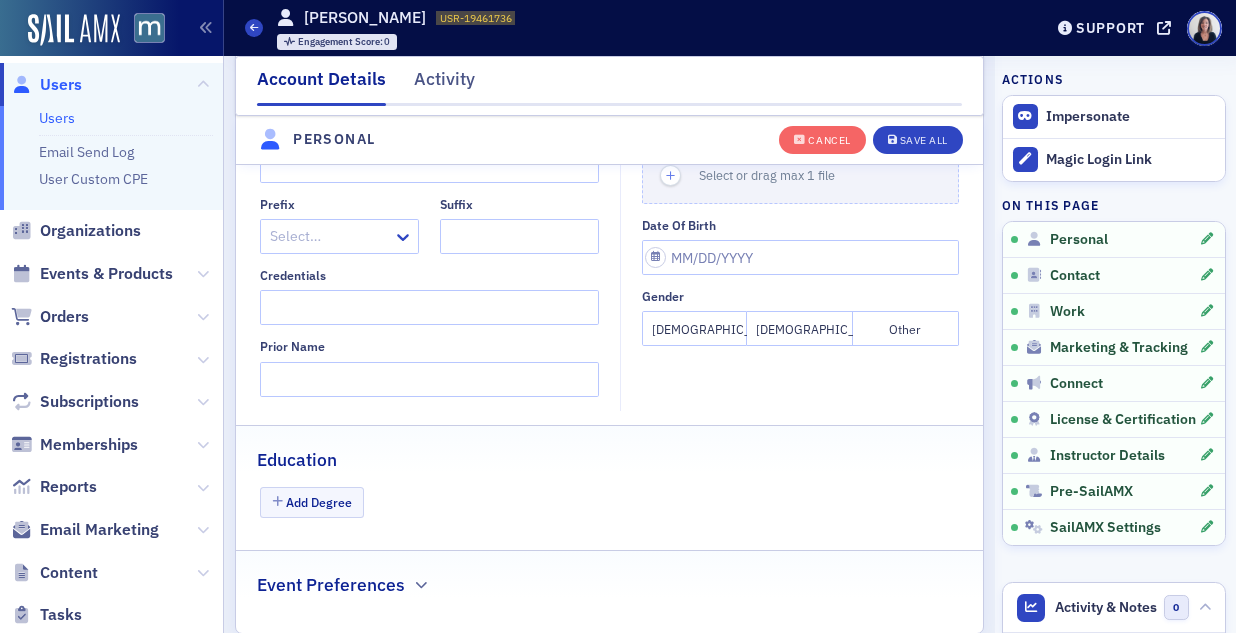 click on "Male" 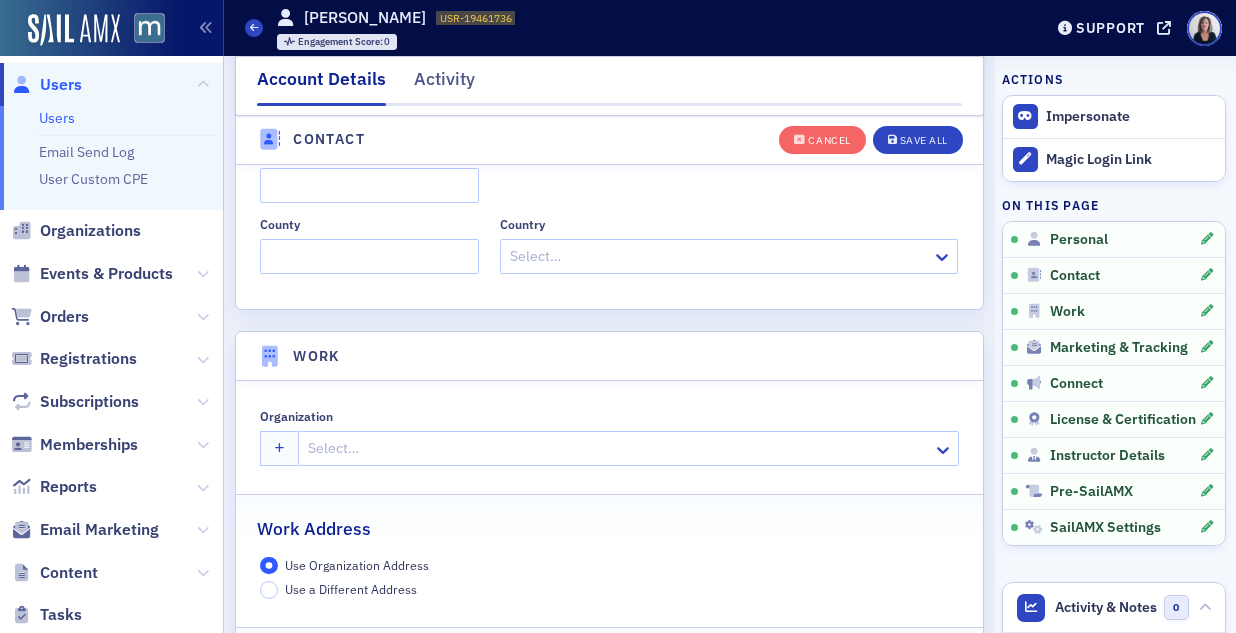 scroll, scrollTop: 1371, scrollLeft: 0, axis: vertical 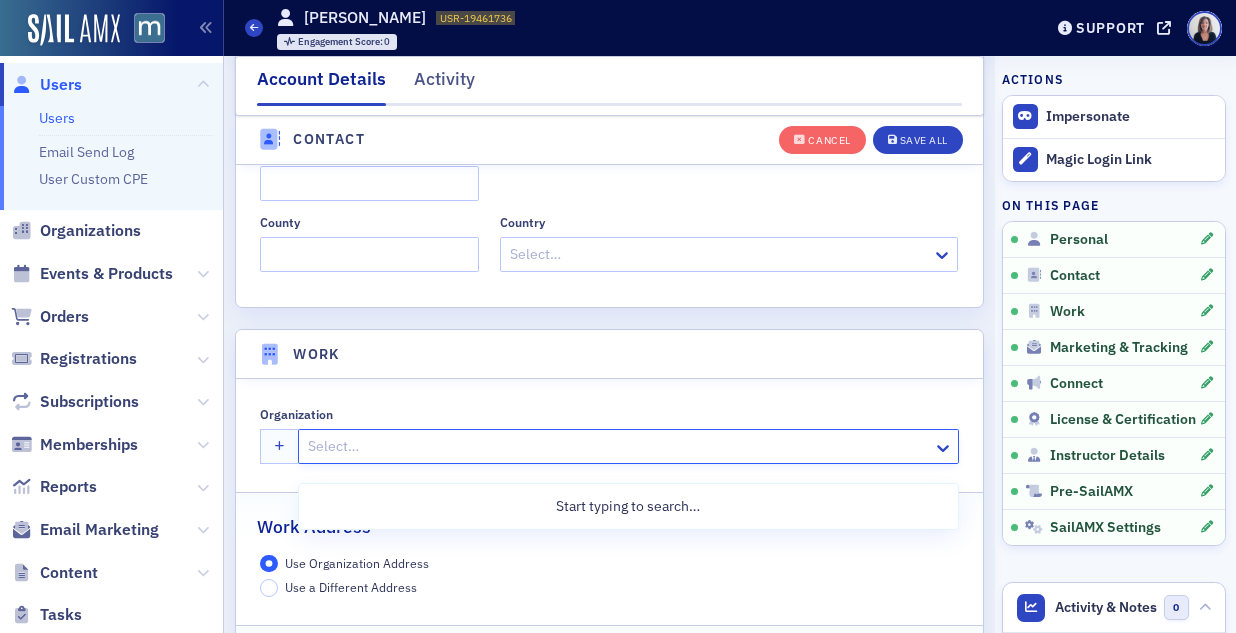 click 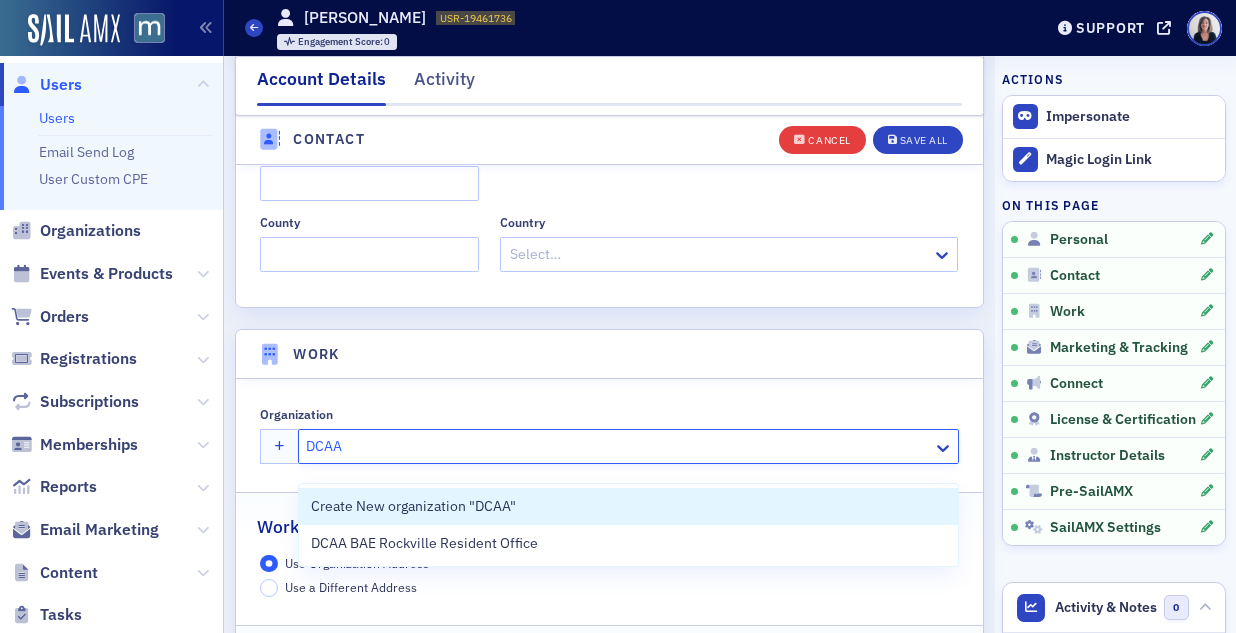 type on "DCAA" 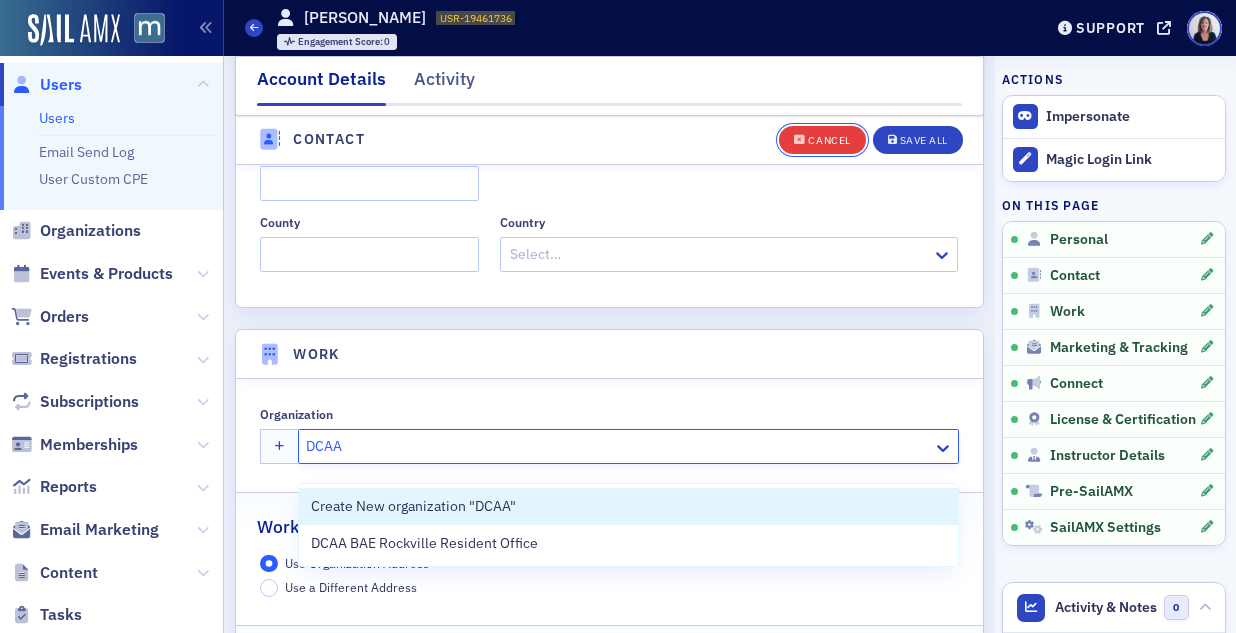 type 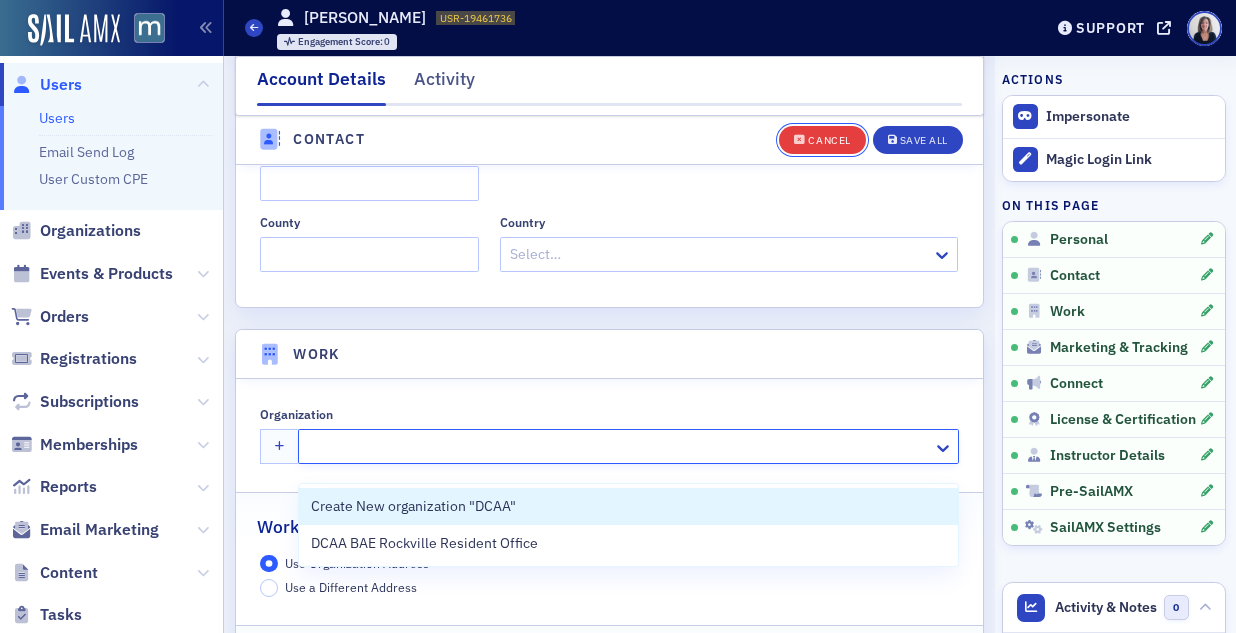 click on "Cancel" 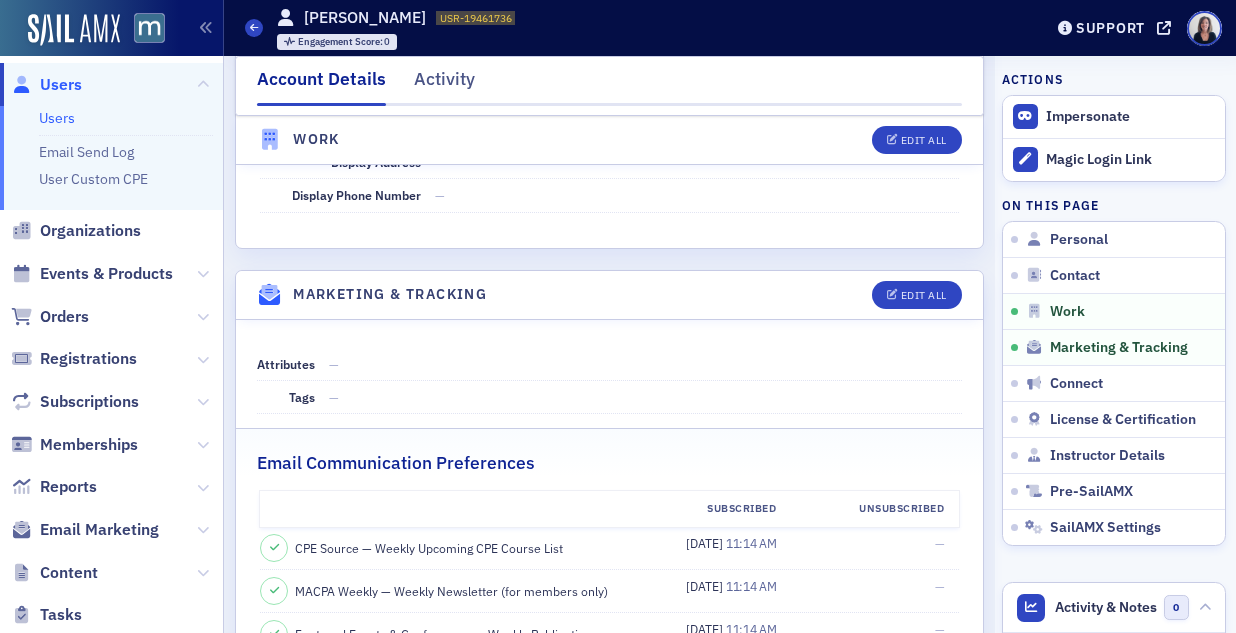 scroll, scrollTop: 1797, scrollLeft: 0, axis: vertical 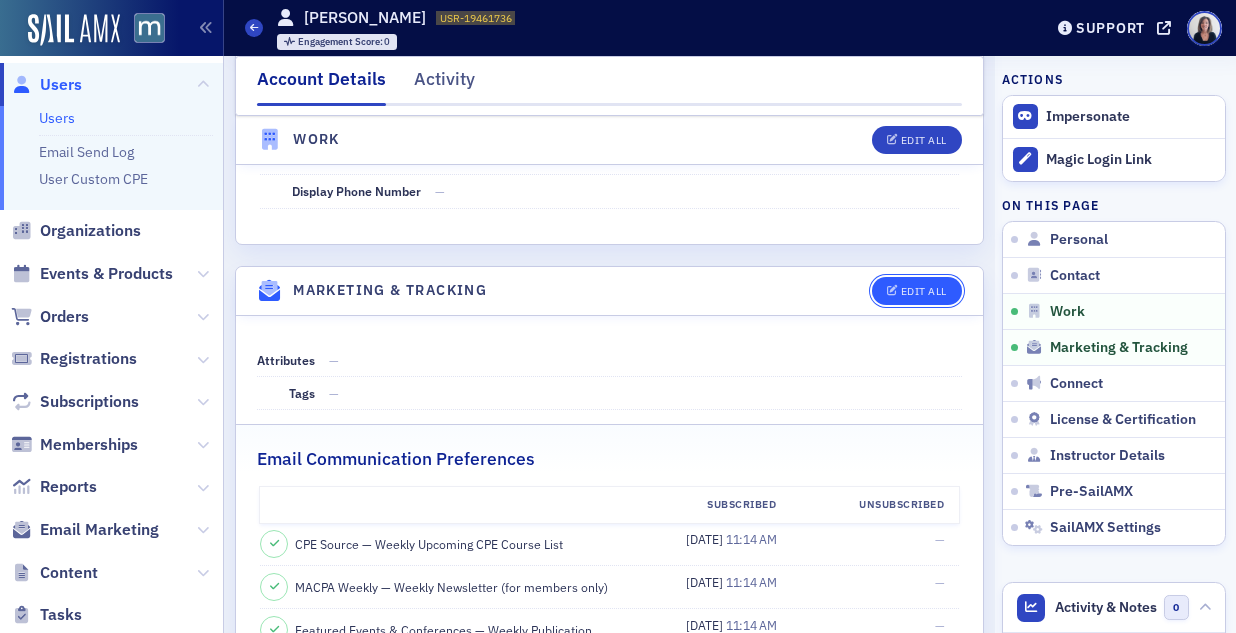 click on "Edit All" 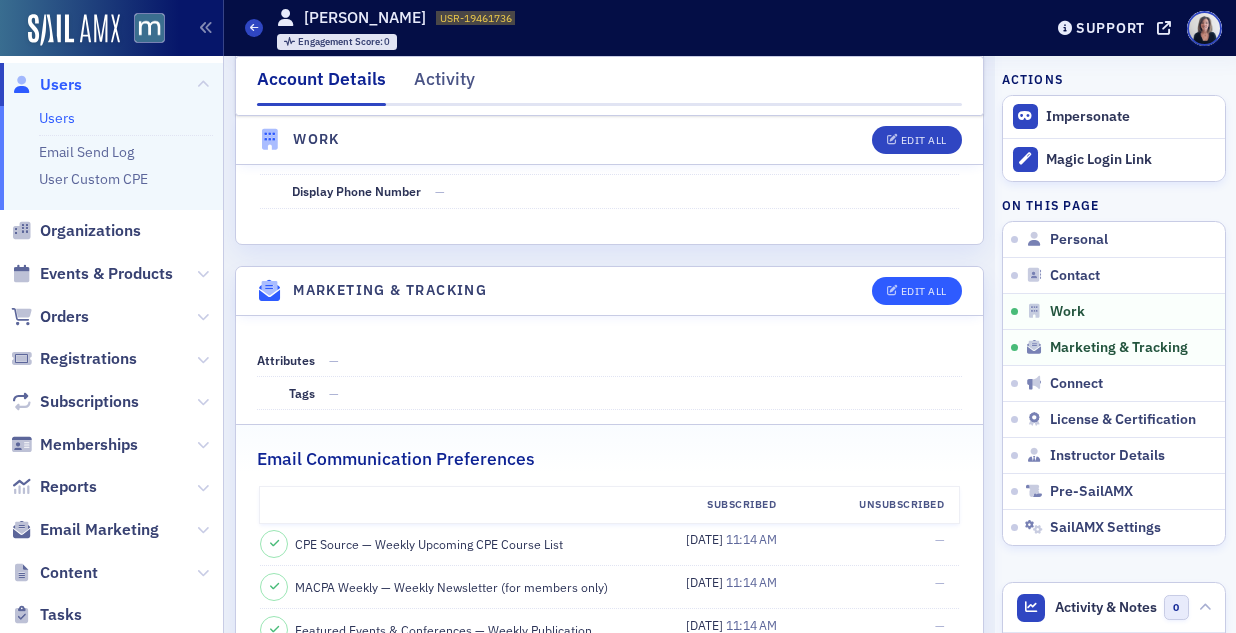 select on "US" 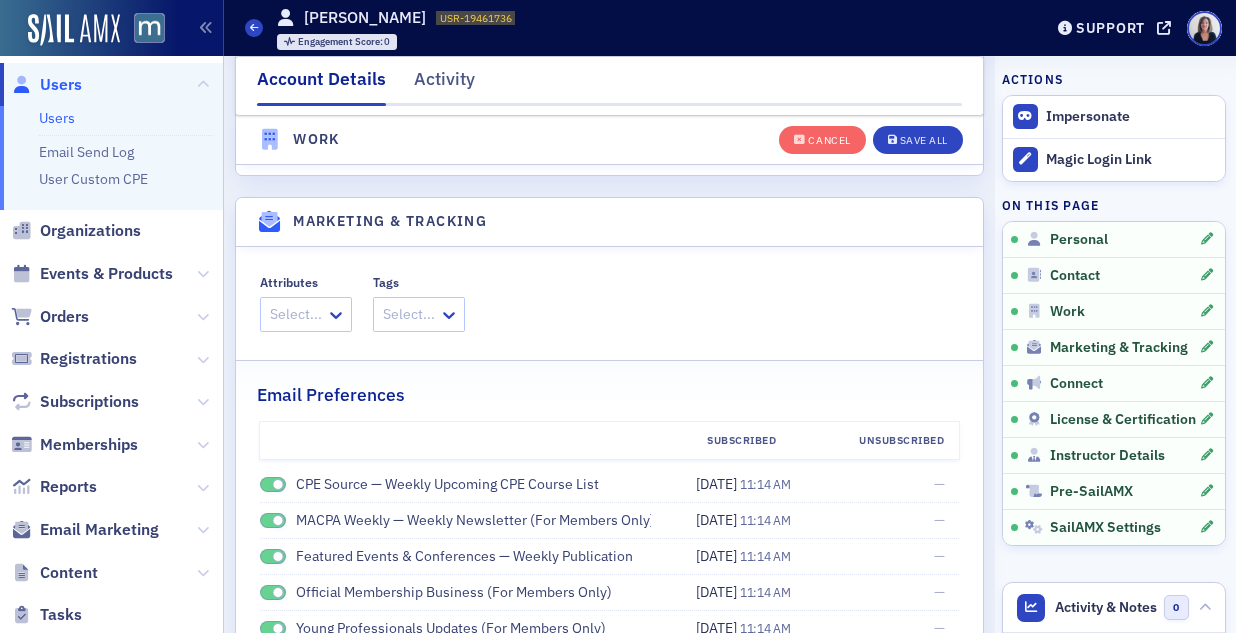 scroll, scrollTop: 2378, scrollLeft: 0, axis: vertical 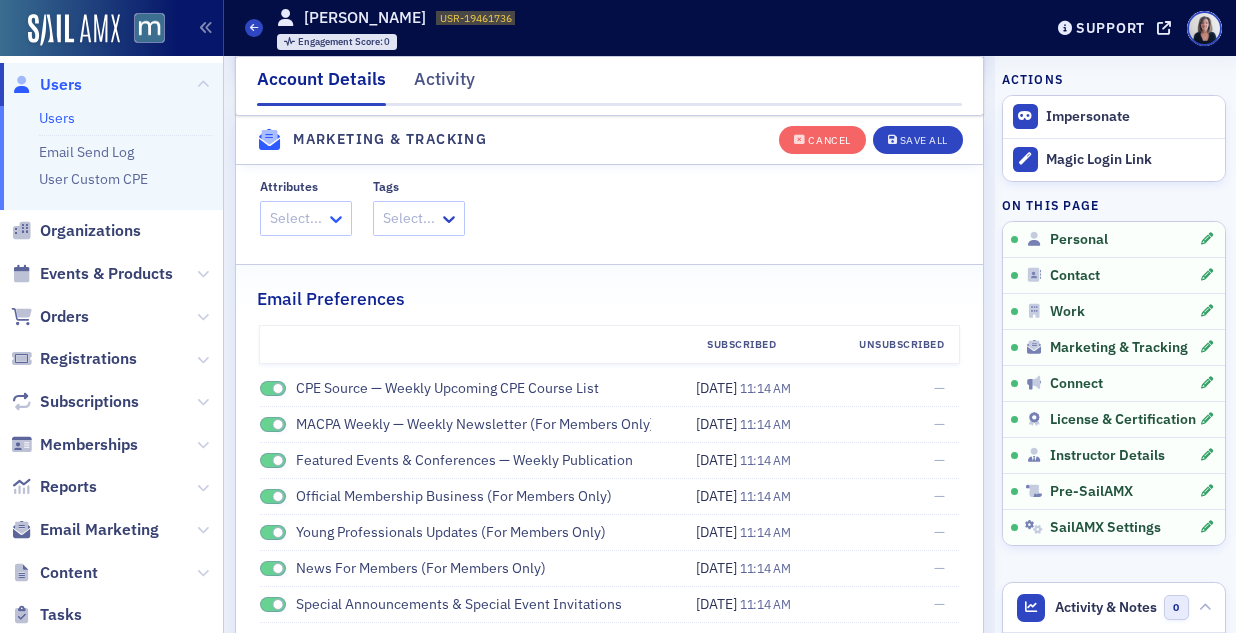 click 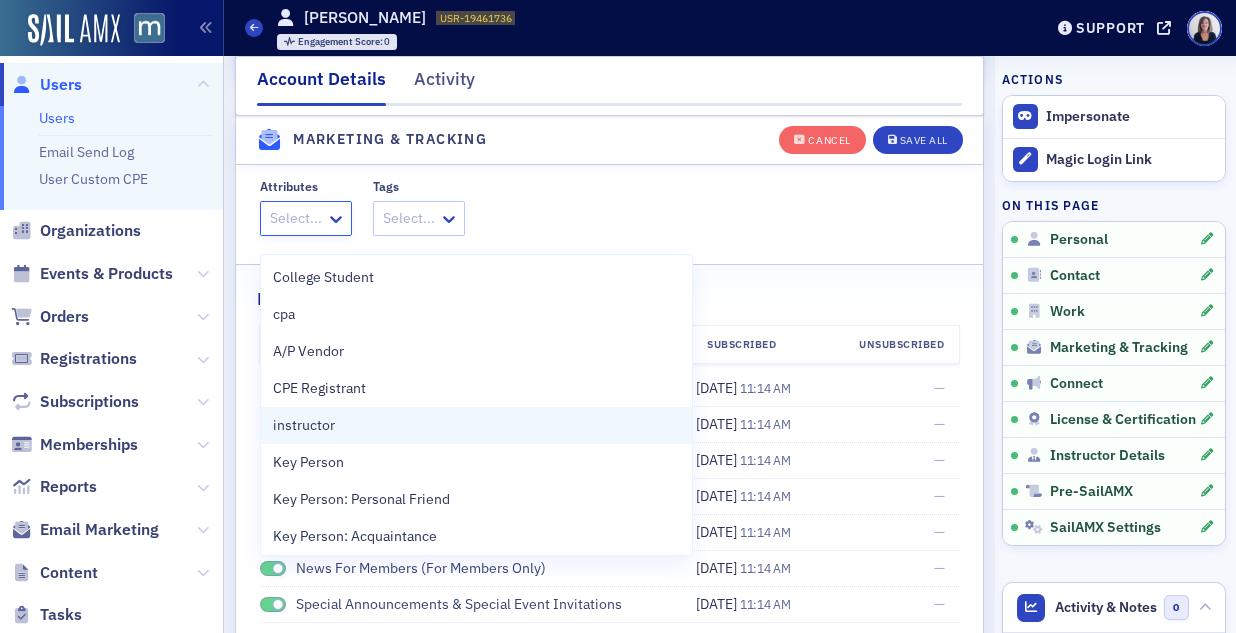 click on "instructor" at bounding box center [304, 425] 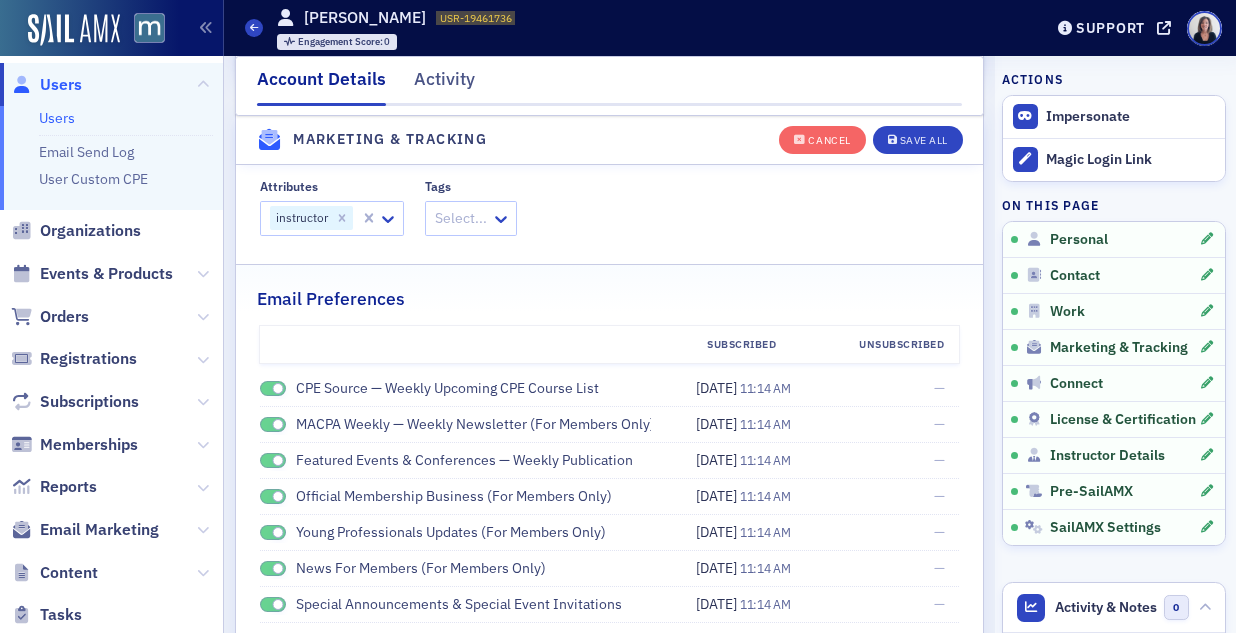 click on "Attributes instructor Tags Select..." 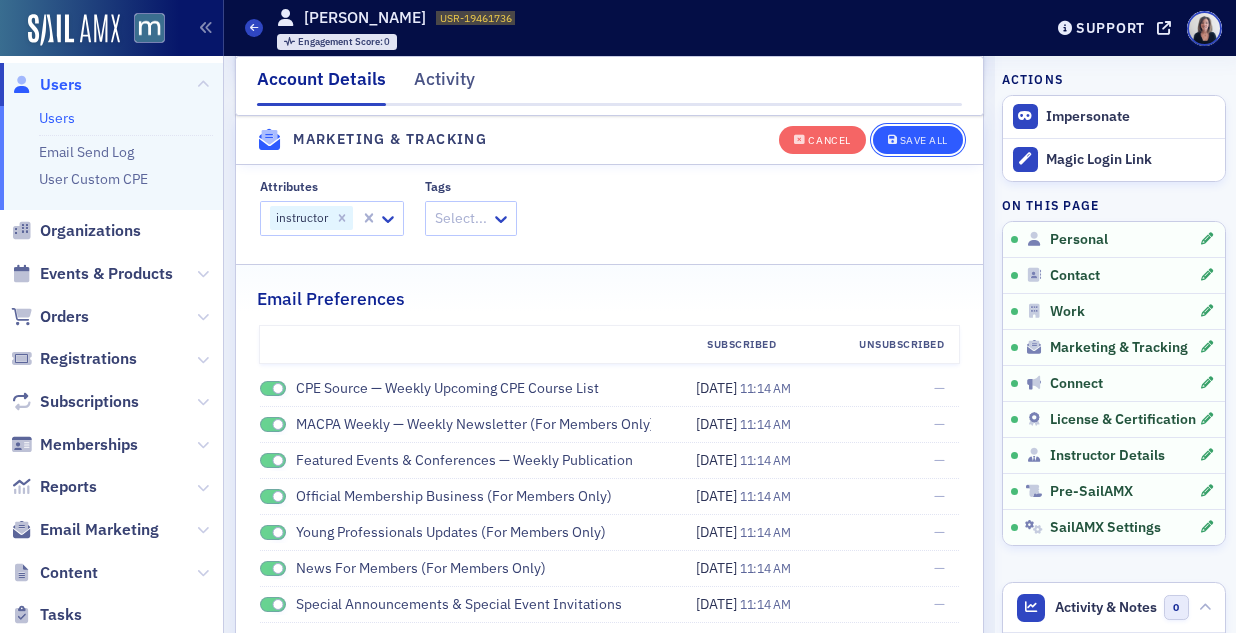 click on "Save All" 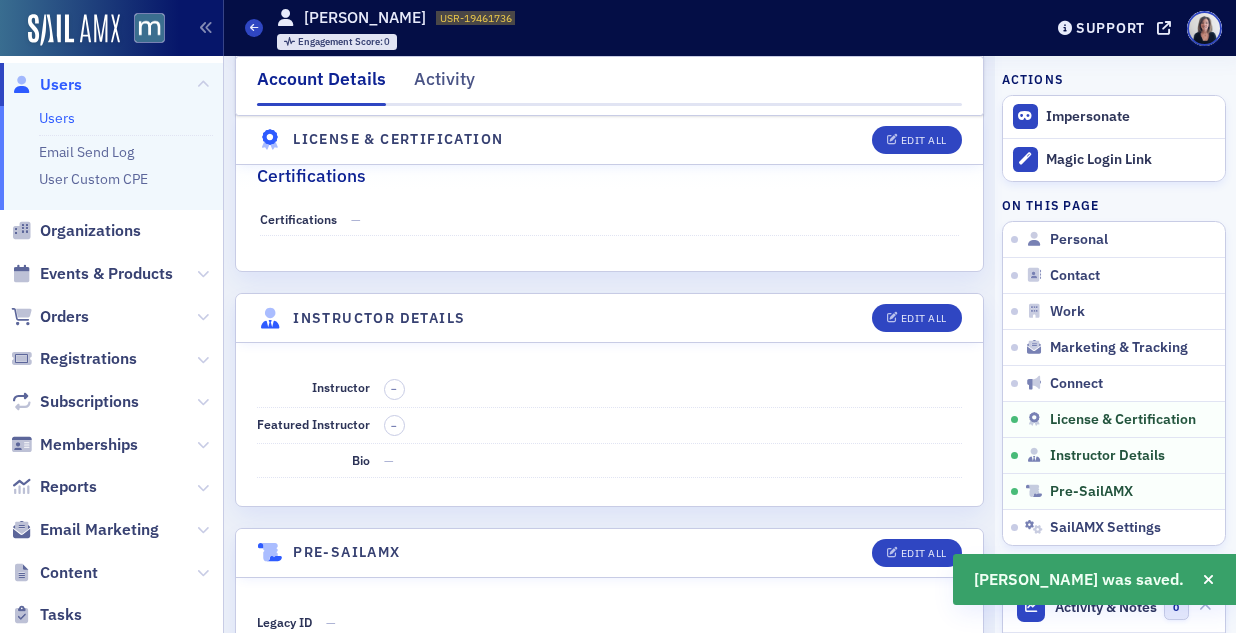 scroll, scrollTop: 3449, scrollLeft: 0, axis: vertical 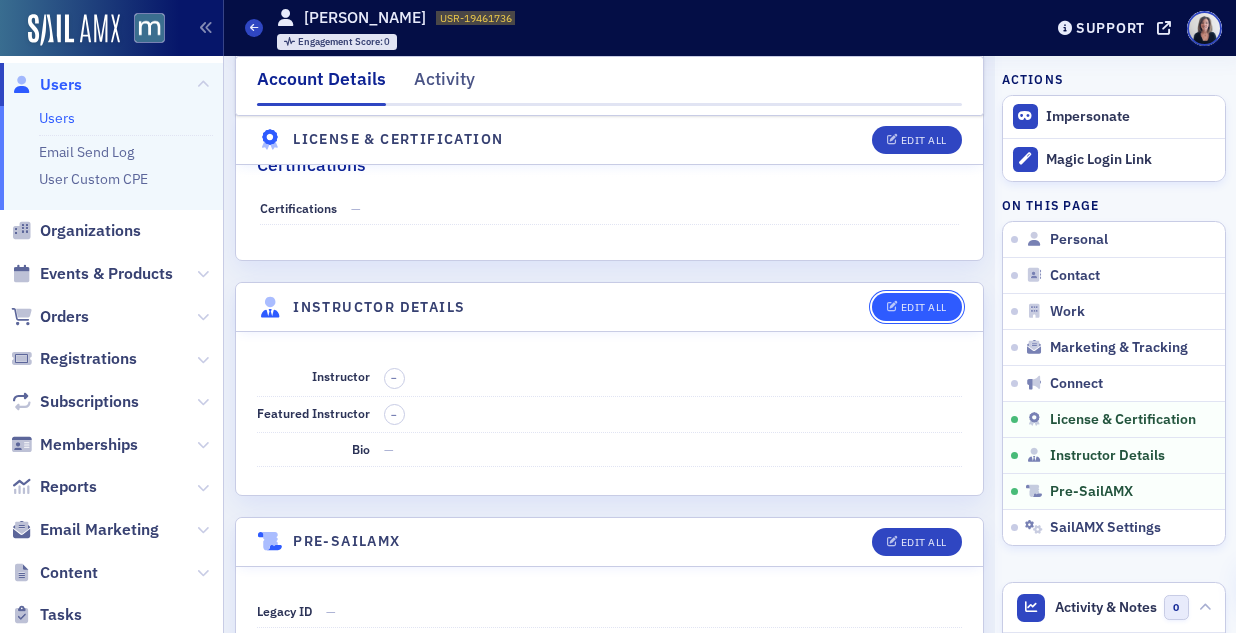 click on "Edit All" 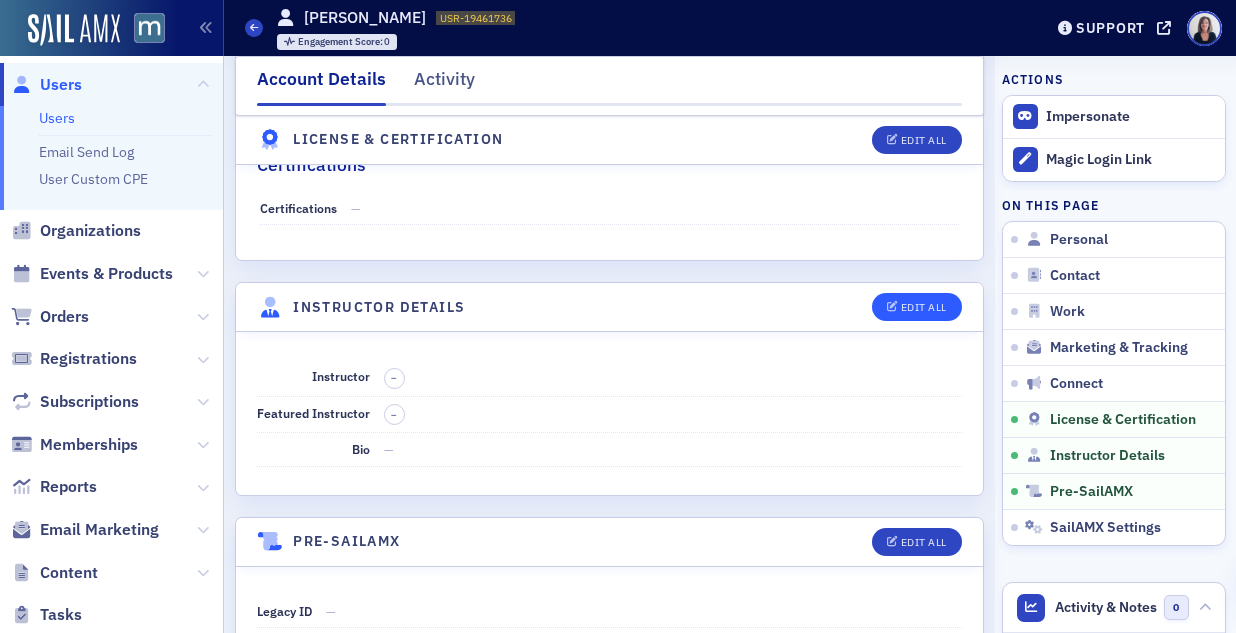 select on "US" 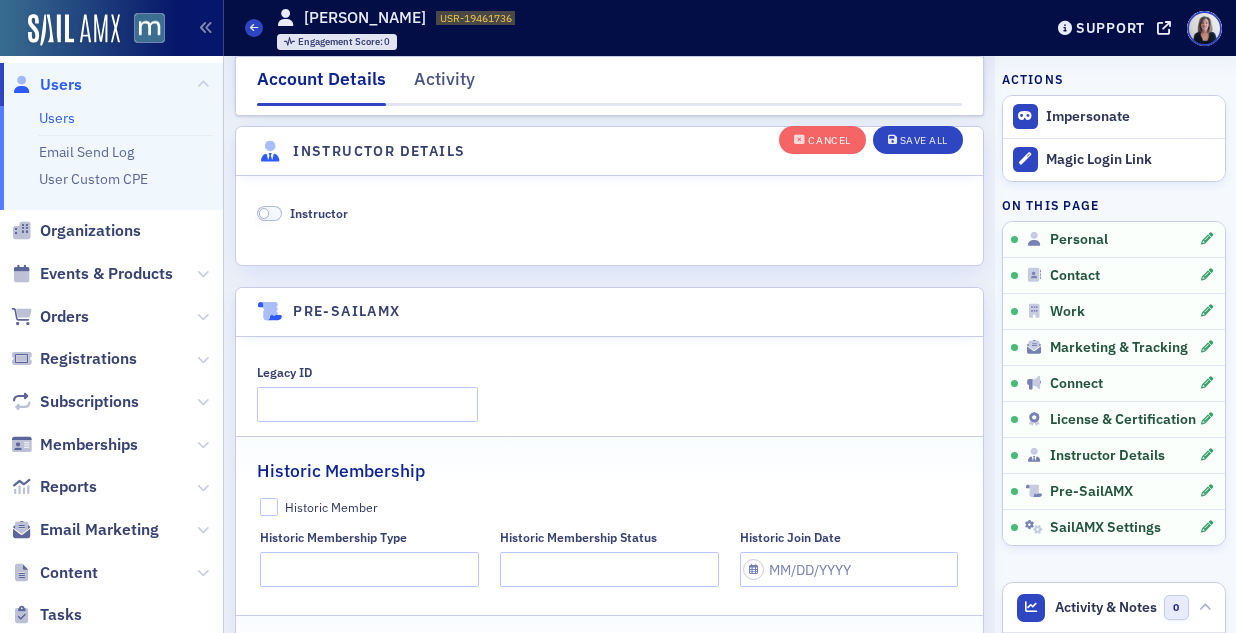 scroll, scrollTop: 3946, scrollLeft: 0, axis: vertical 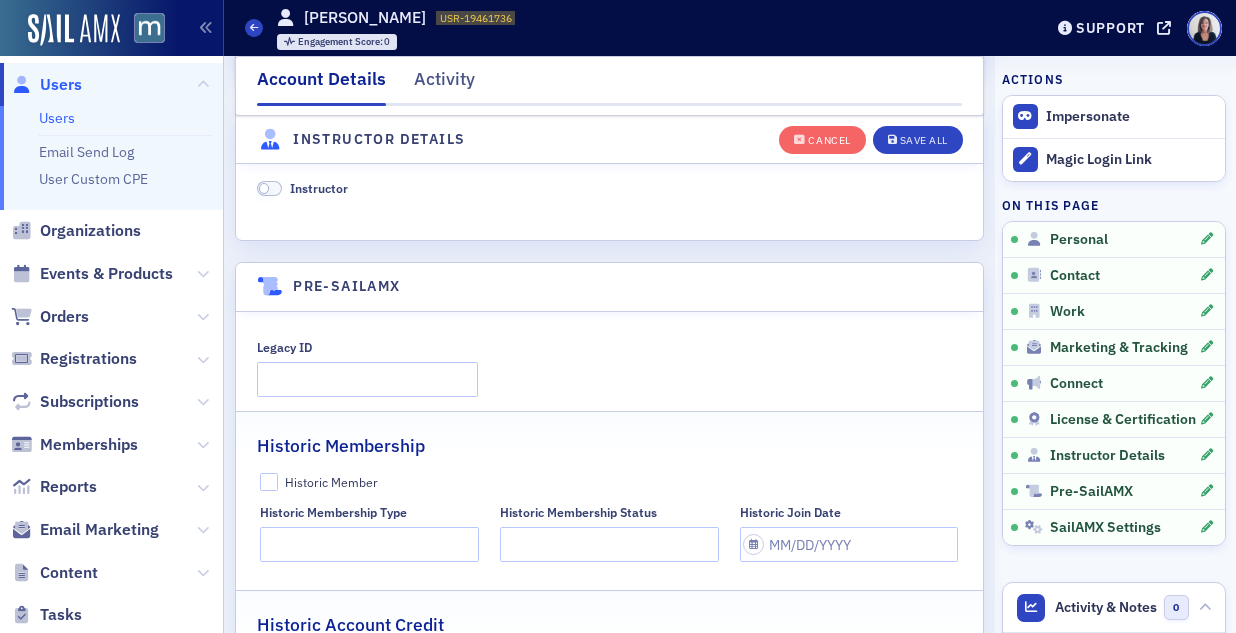 click 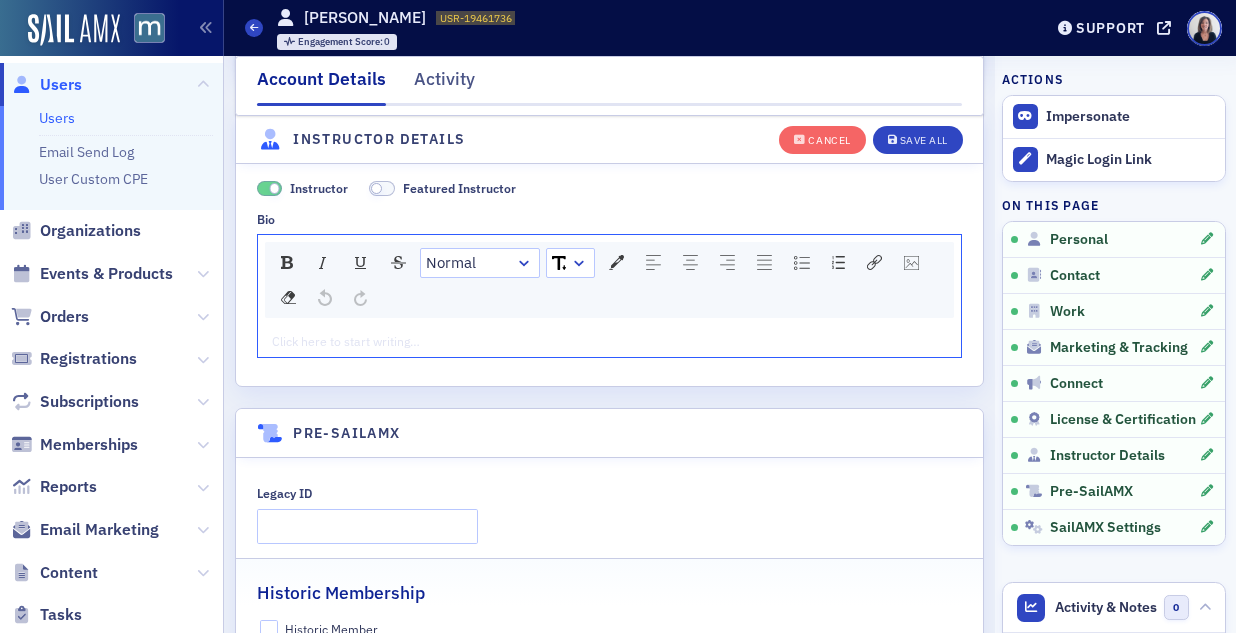 click 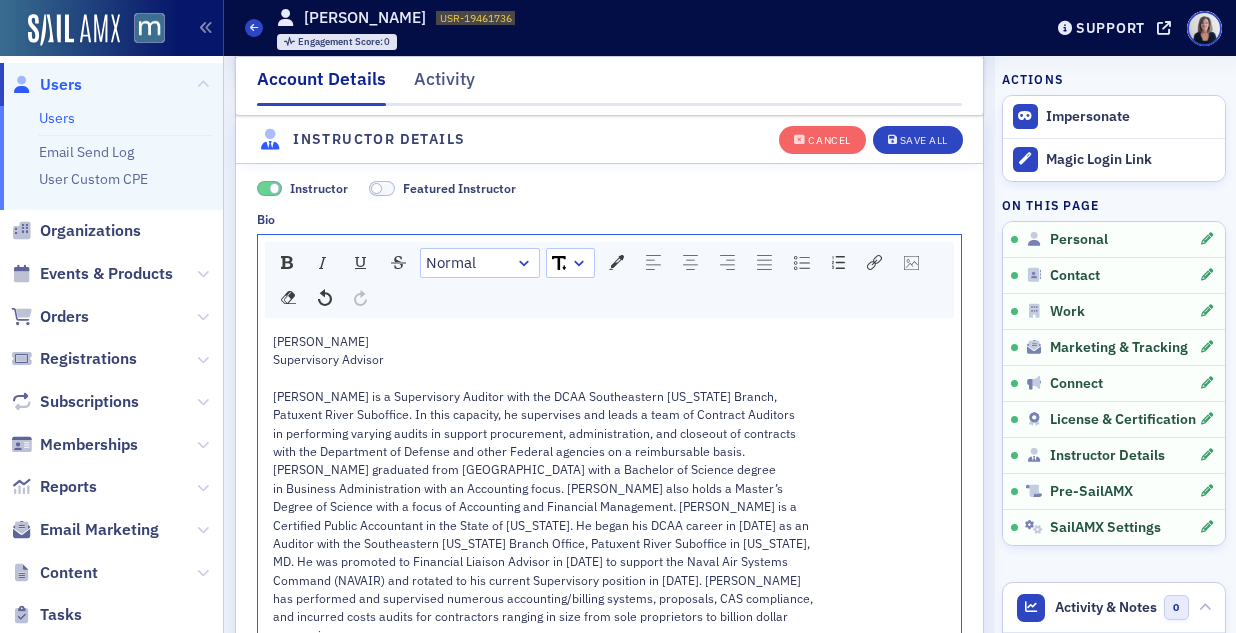 click on "Patuxent River Suboffice. In this capacity, he supervises and leads a team of Contract Auditors" 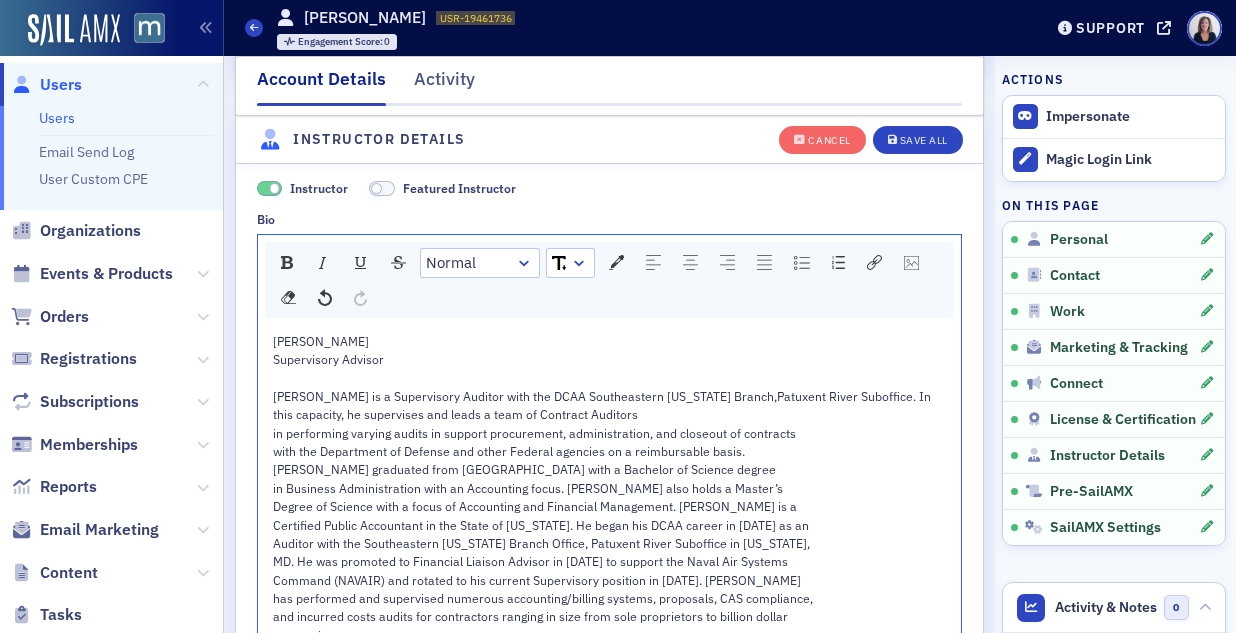 type 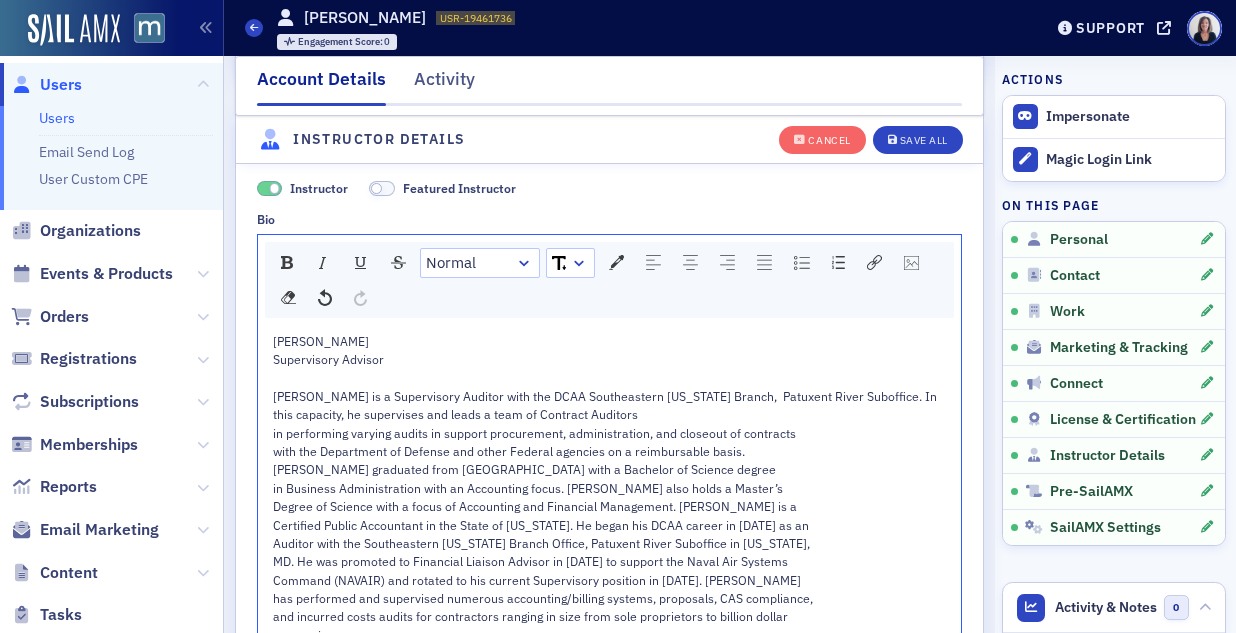 click on "in performing varying audits in support procurement, administration, and closeout of contracts" 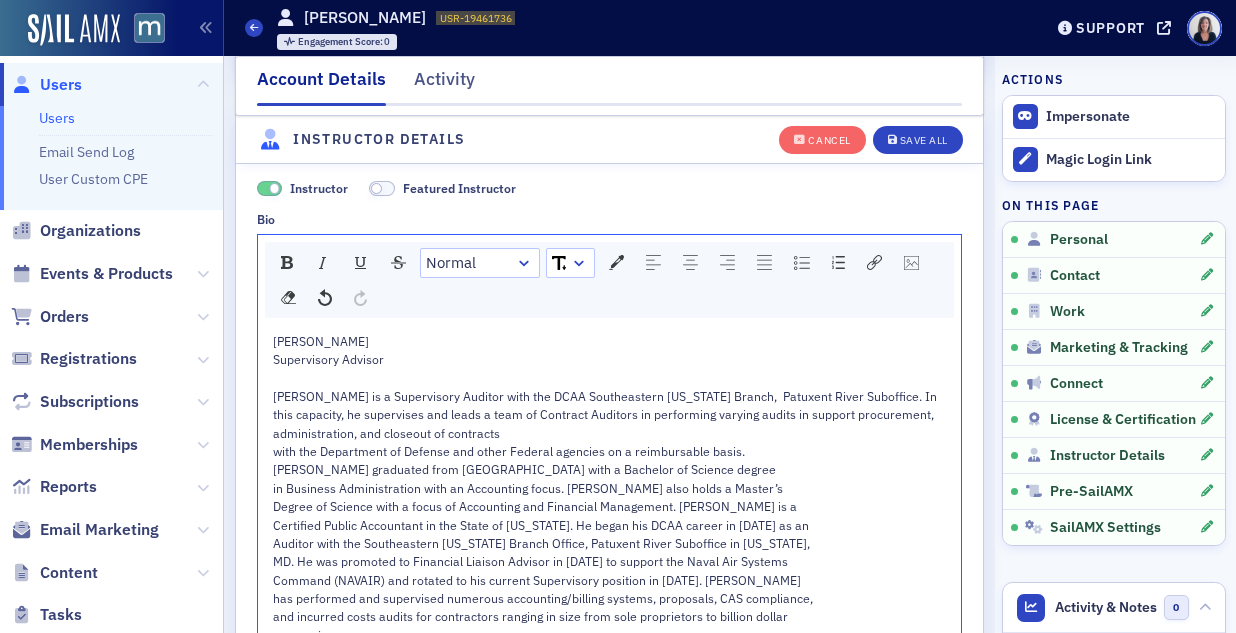 click on "with the Department of Defense and other Federal agencies on a reimbursable basis." 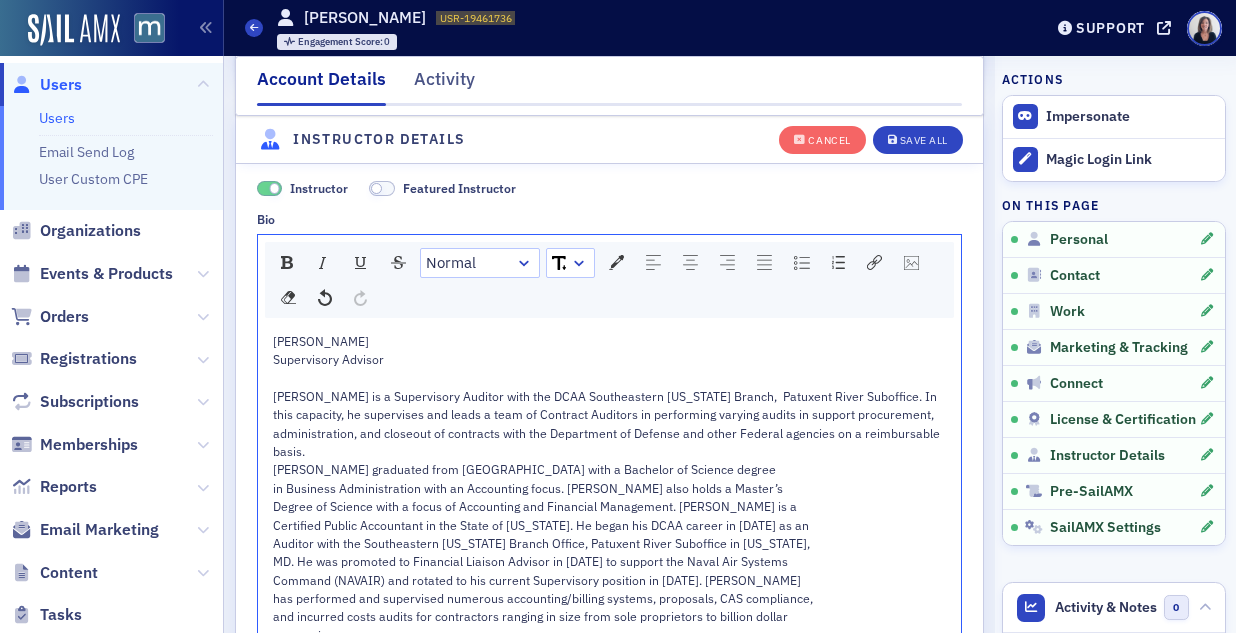 click on "Mr. Lockwood is a Supervisory Auditor with the DCAA Southeastern Maryland Branch,  Patuxent River Suboffice. In this capacity, he supervises and leads a team of Contract Auditors in performing varying audits in support procurement, administration, and closeout of contracts with the Department of Defense and other Federal agencies on a reimbursable basis." 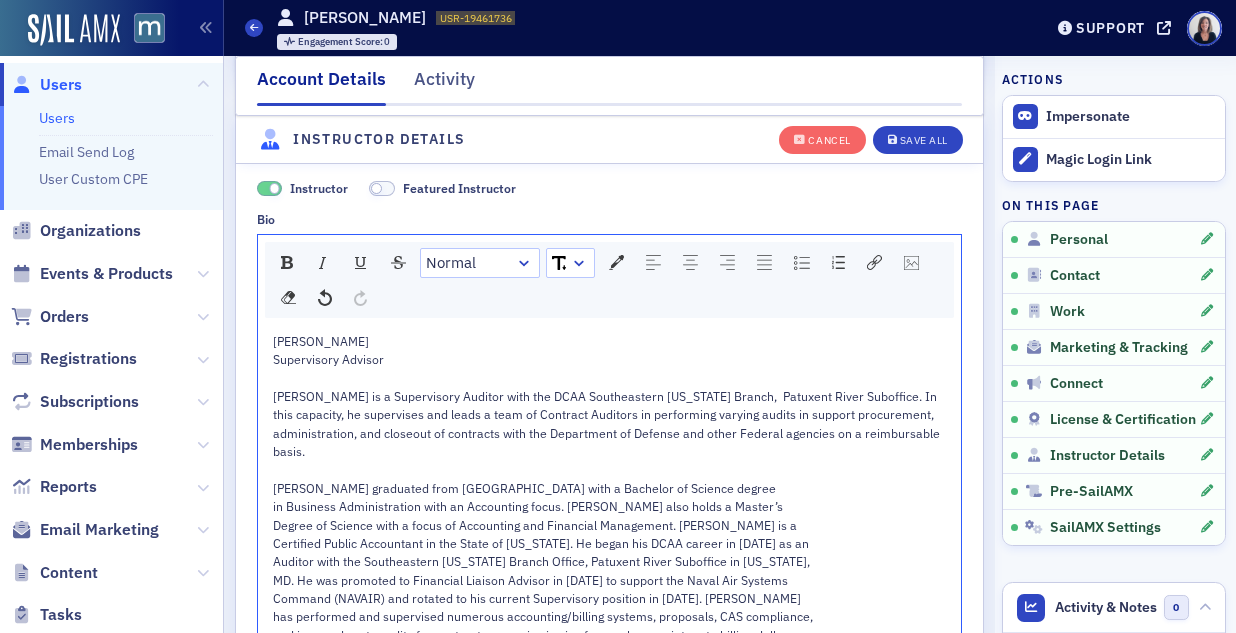 click on "in Business Administration with an Accounting focus. Mr. Lockwood also holds a Master’s" 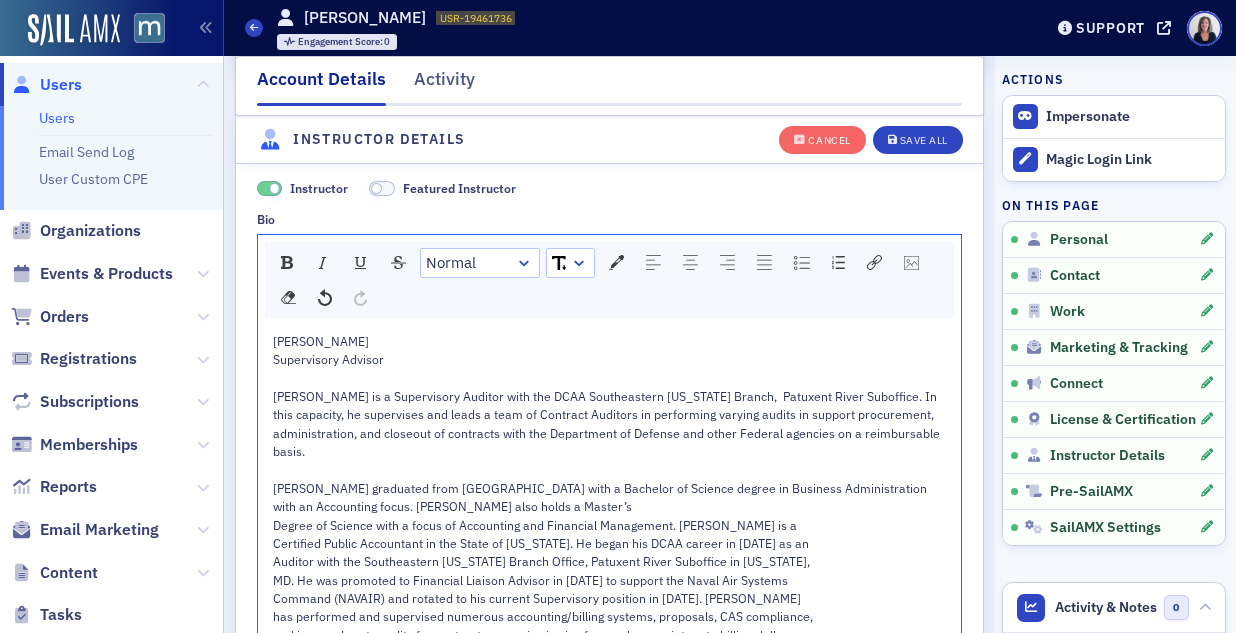 click on "Degree of Science with a focus of Accounting and Financial Management. Mr. Lockwood is a" 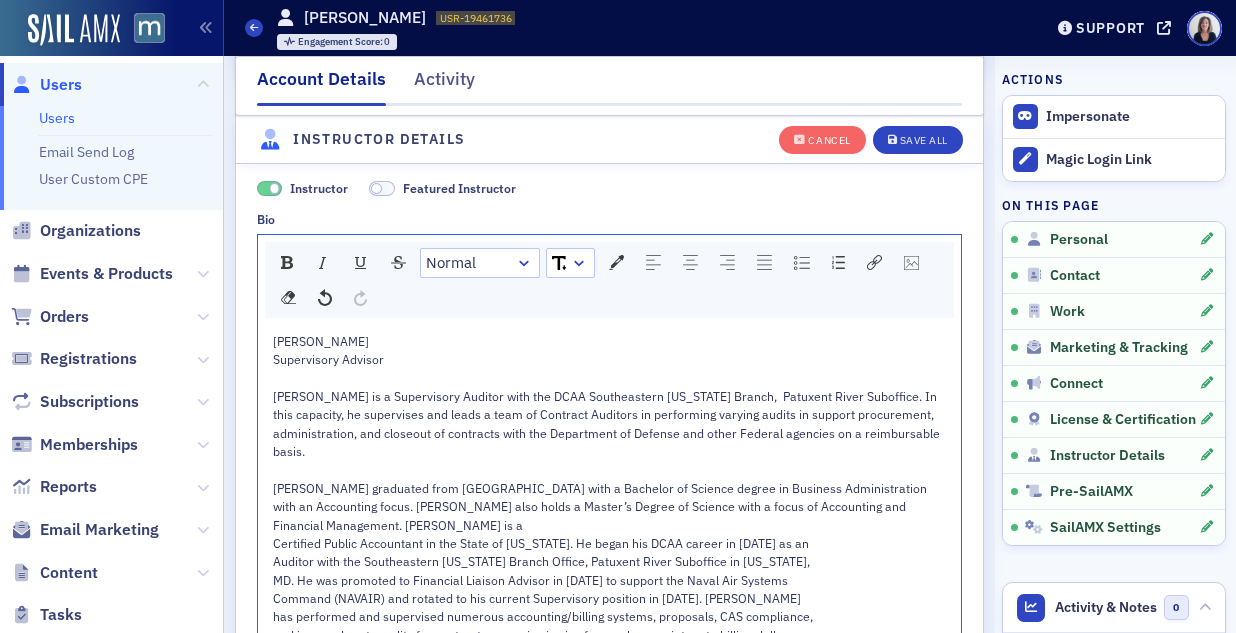click on "Certified Public Accountant in the State of Maryland. He began his DCAA career in 2009 as an" 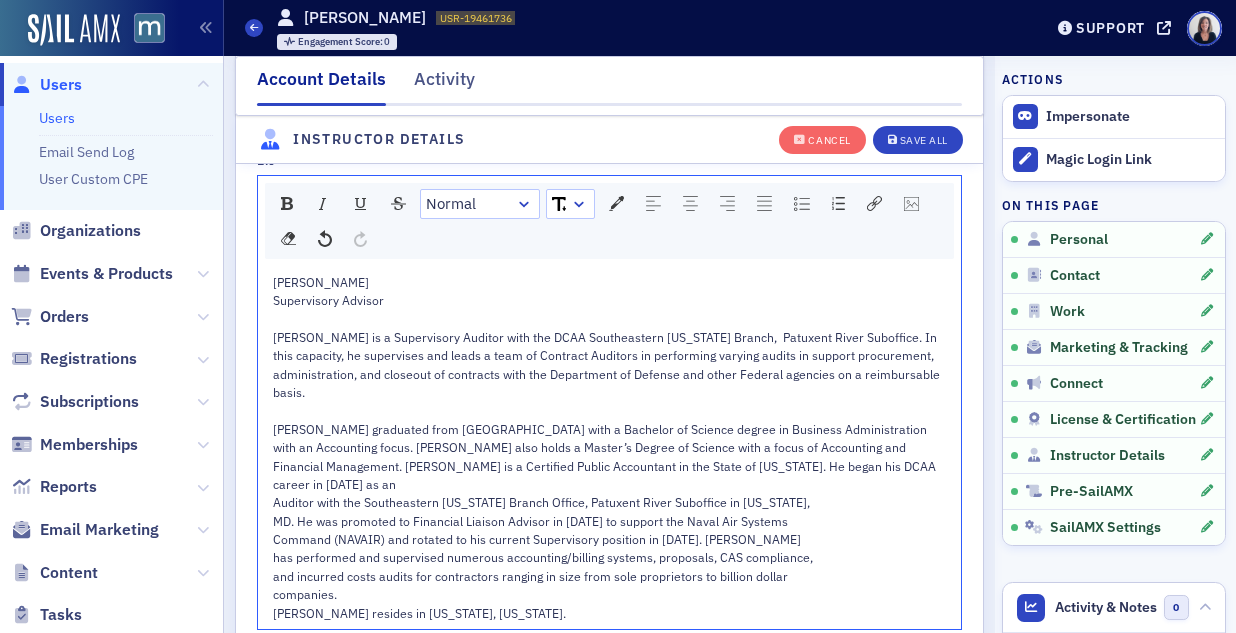 scroll, scrollTop: 4007, scrollLeft: 0, axis: vertical 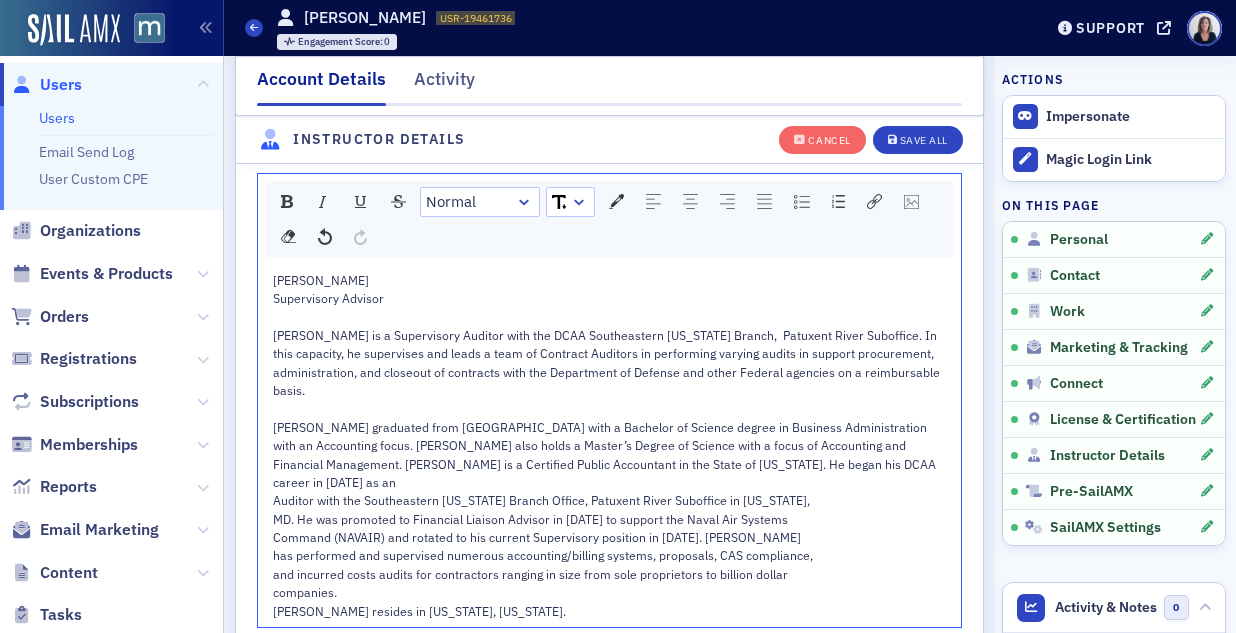 click on "Auditor with the Southeastern Maryland Branch Office, Patuxent River Suboffice in California," 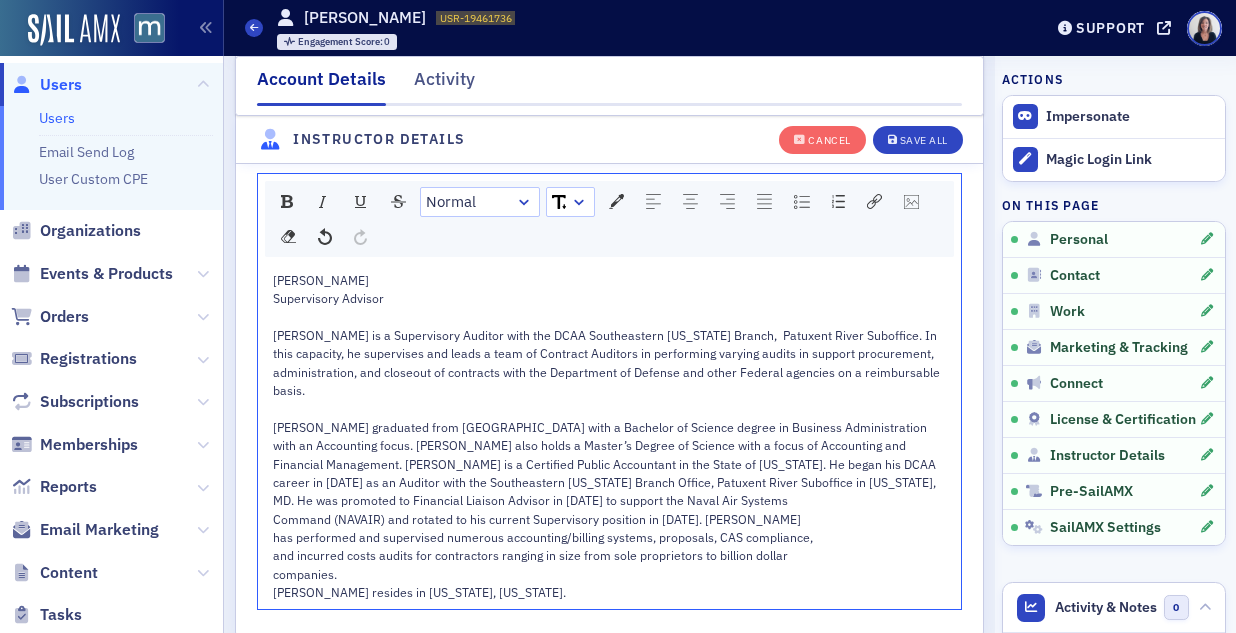 click on "MD. He was promoted to Financial Liaison Advisor in 2014 to support the Naval Air Systems" 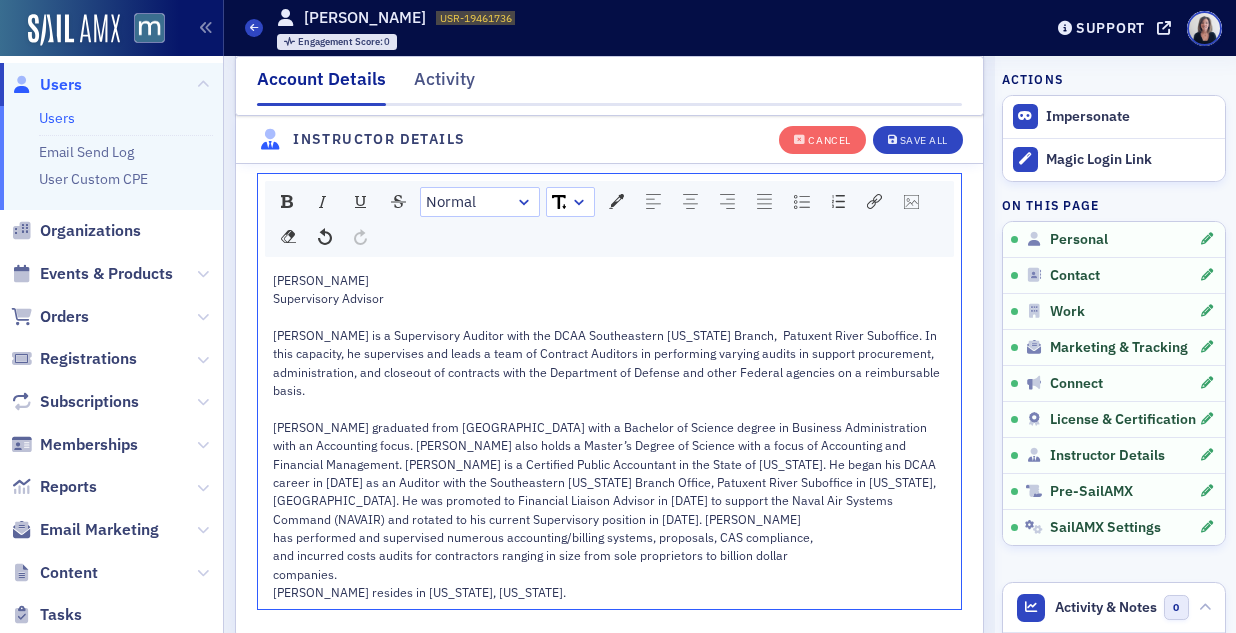 click on "Command (NAVAIR) and rotated to his current Supervisory position in 2017. Mr. Lockwood" 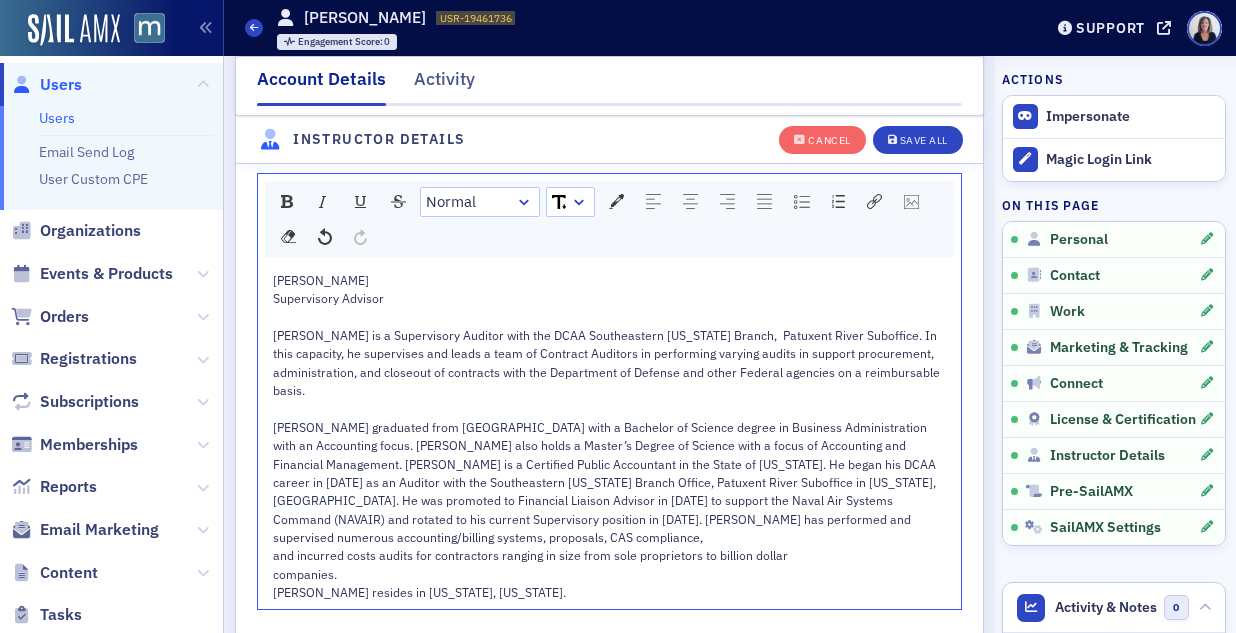 click on "and incurred costs audits for contractors ranging in size from sole proprietors to billion dollar" 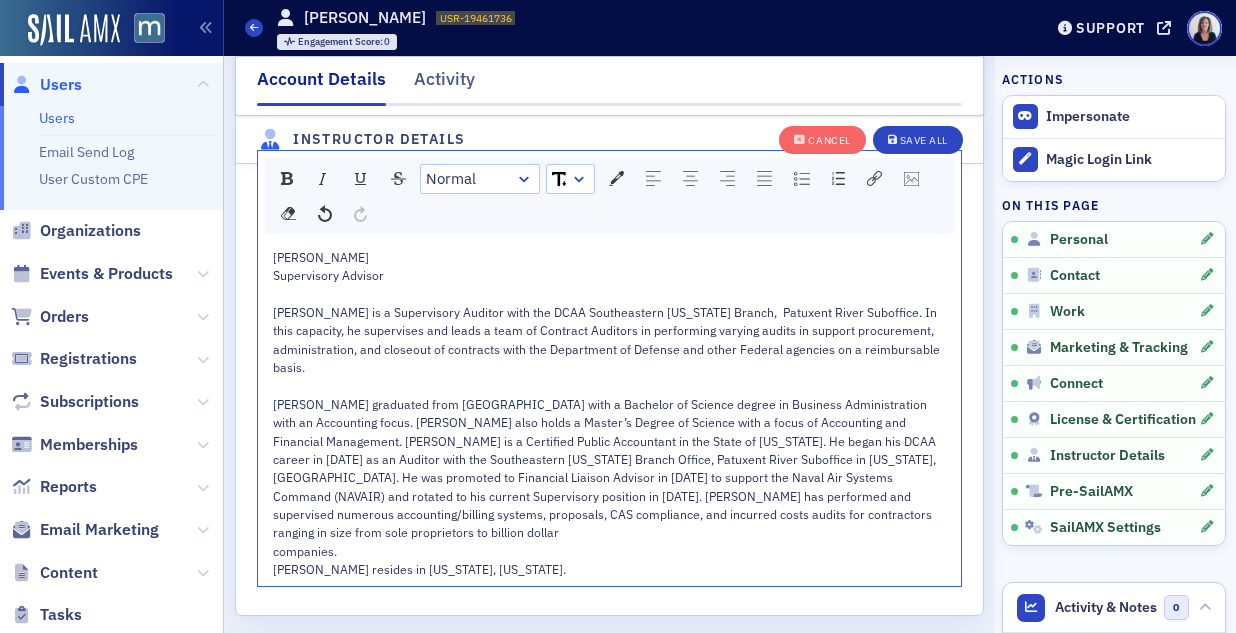 scroll, scrollTop: 4040, scrollLeft: 0, axis: vertical 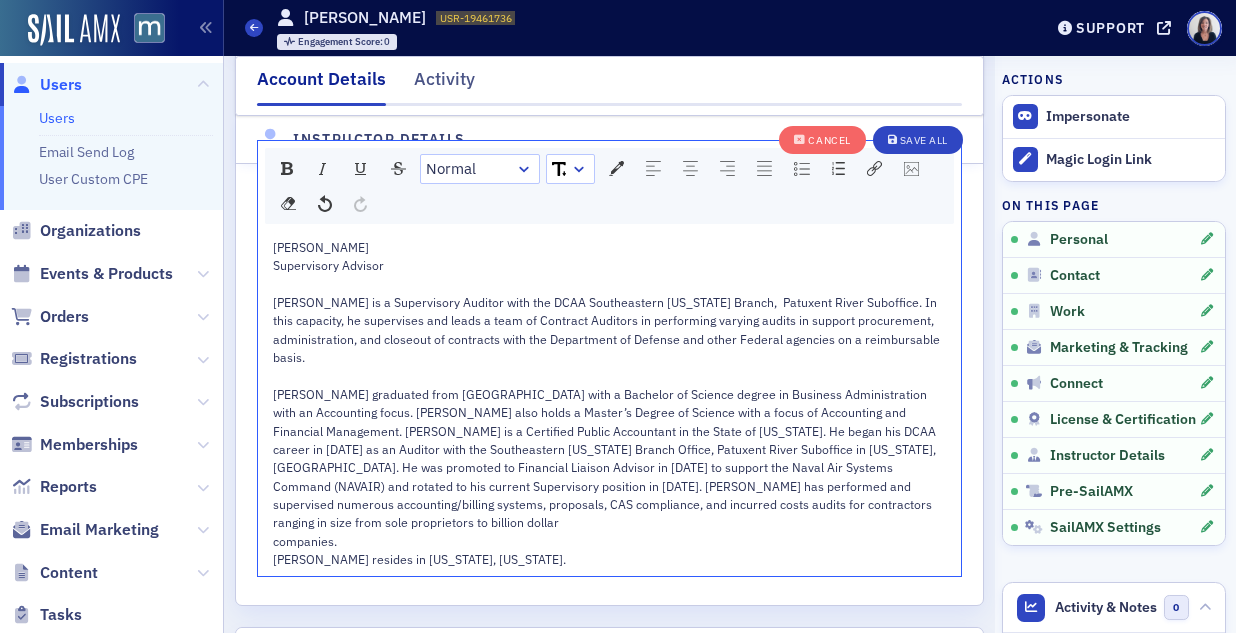 click on "companies." 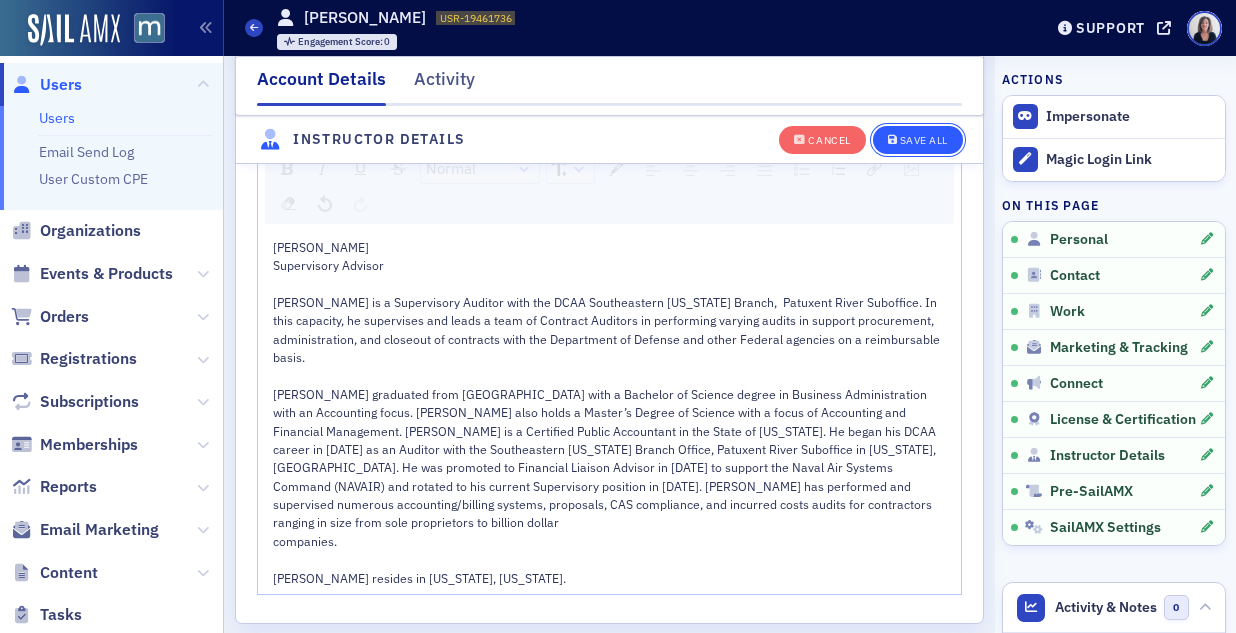 click on "Save All" 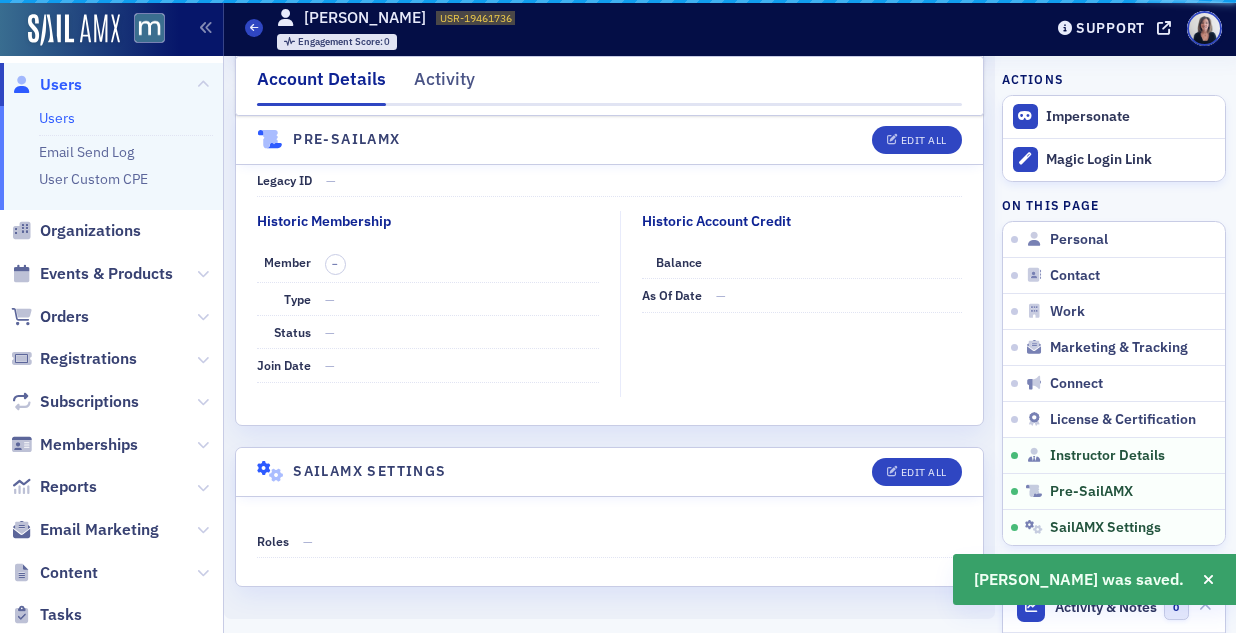 scroll, scrollTop: 3944, scrollLeft: 0, axis: vertical 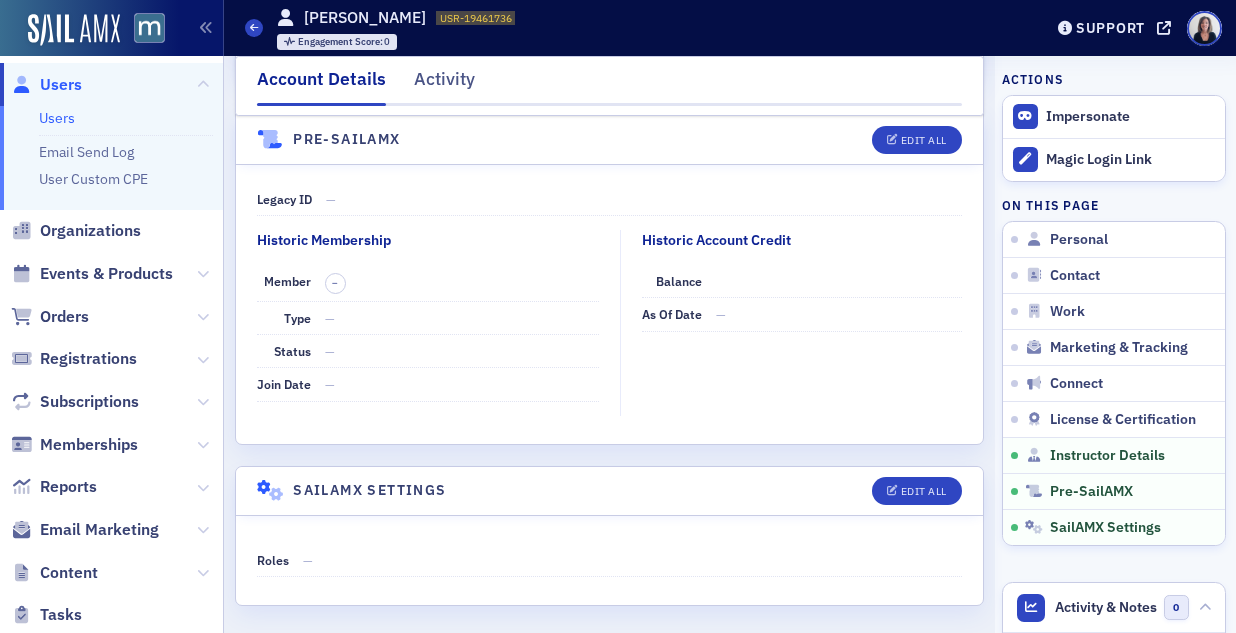 click on "Users" 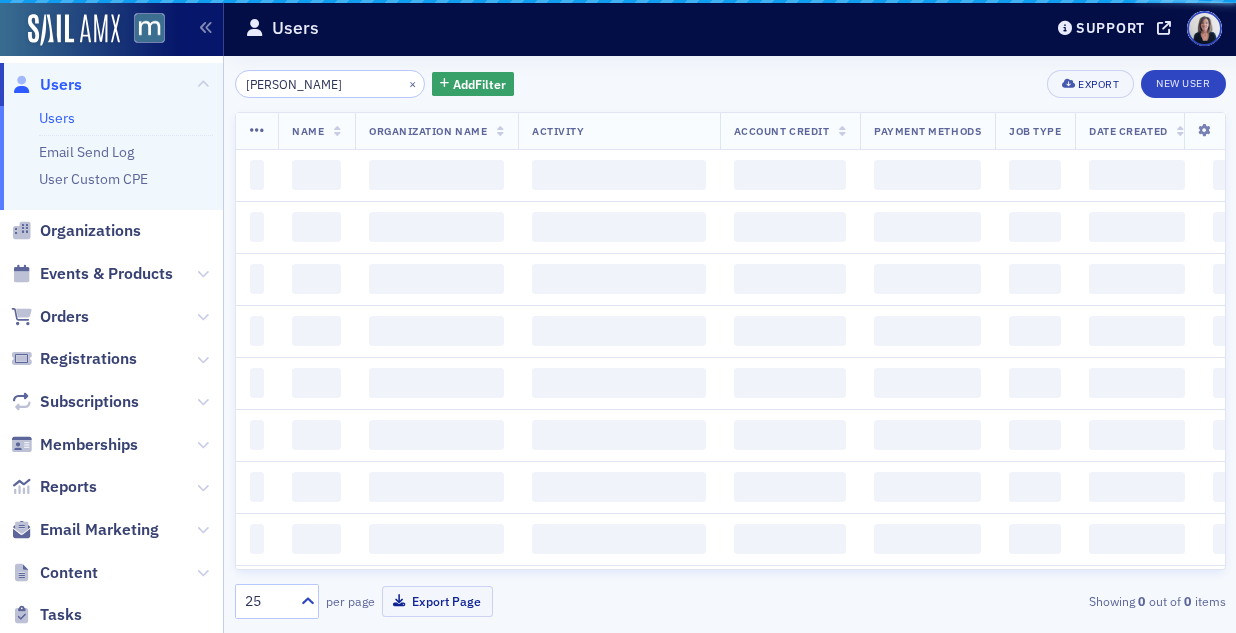 scroll, scrollTop: 0, scrollLeft: 0, axis: both 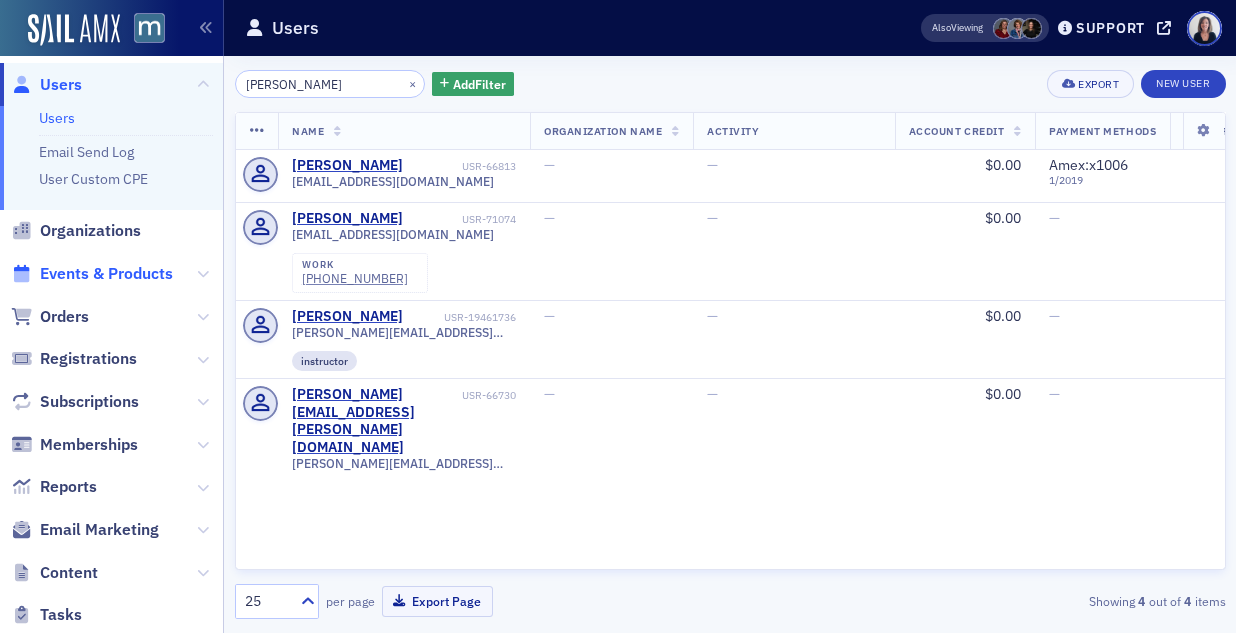 click on "Events & Products" 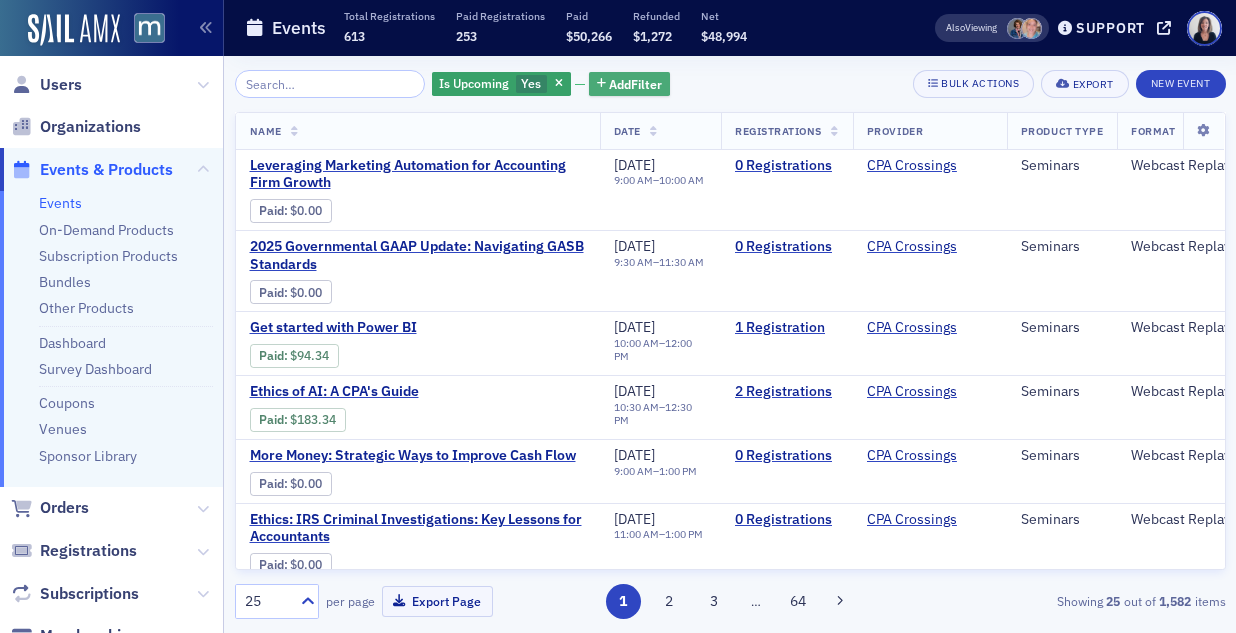 click on "Add  Filter" 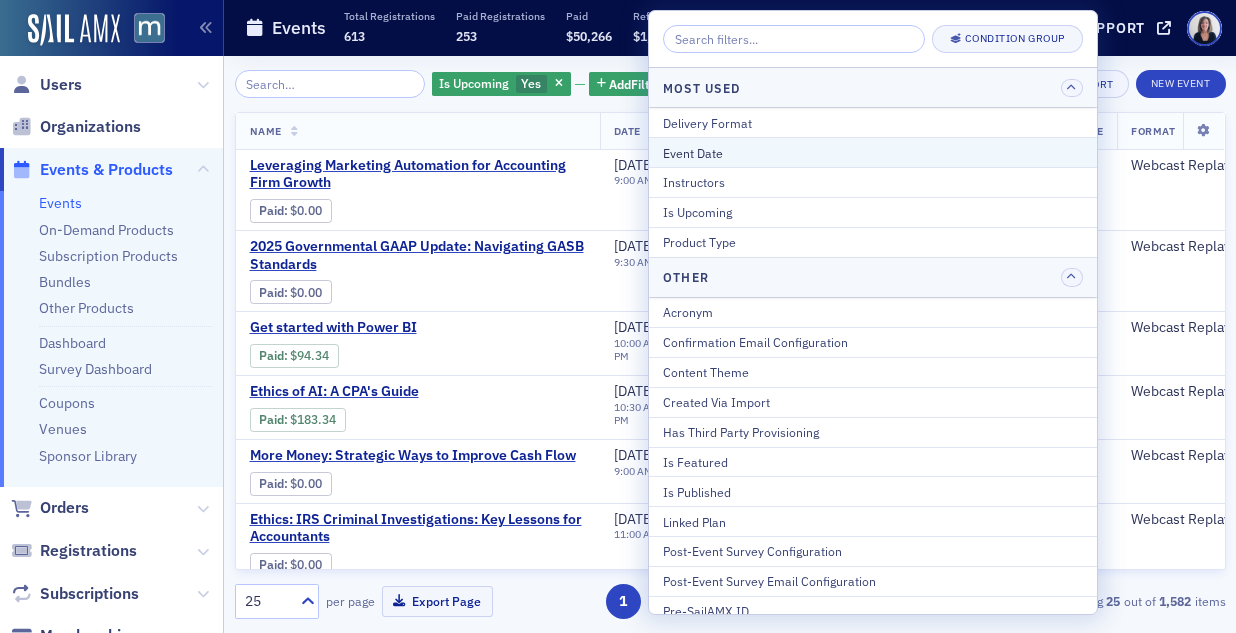 click on "Event Date" at bounding box center [873, 153] 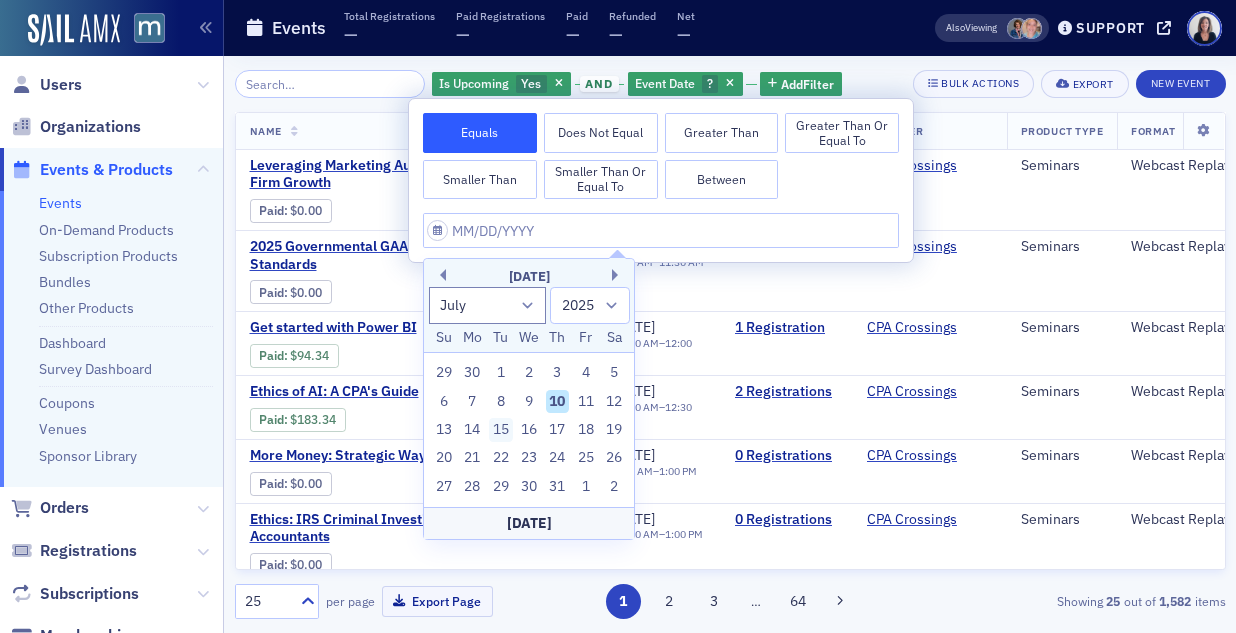 click on "15" at bounding box center [501, 430] 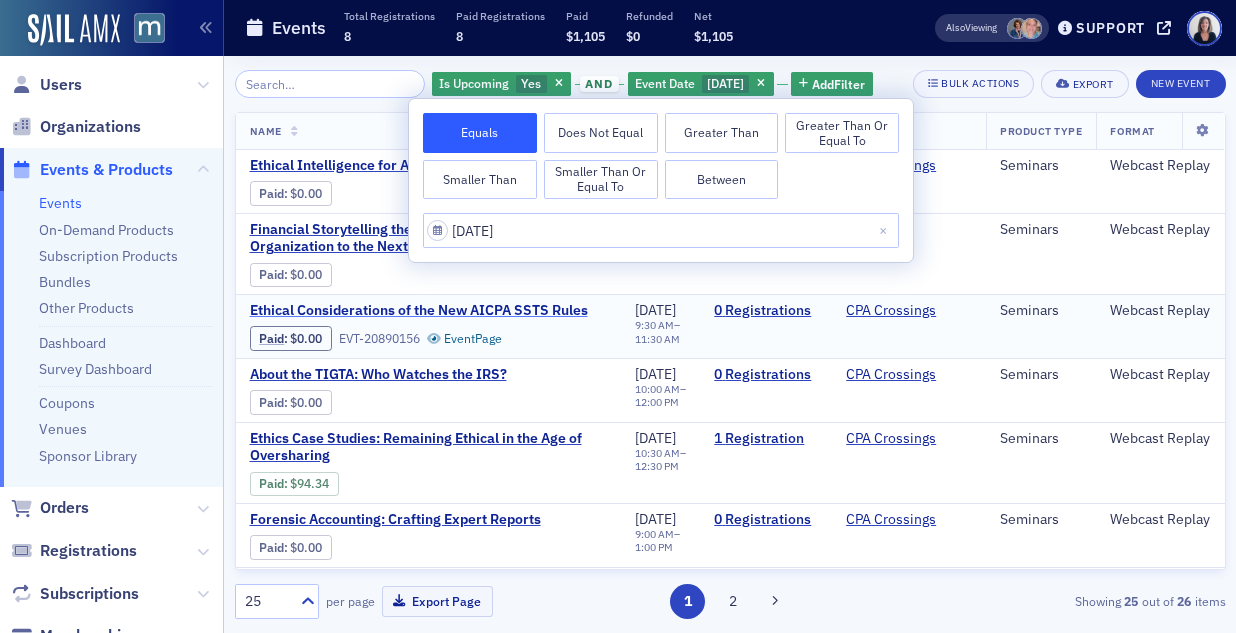 click on "Ethical Considerations of the New AICPA SSTS Rules" 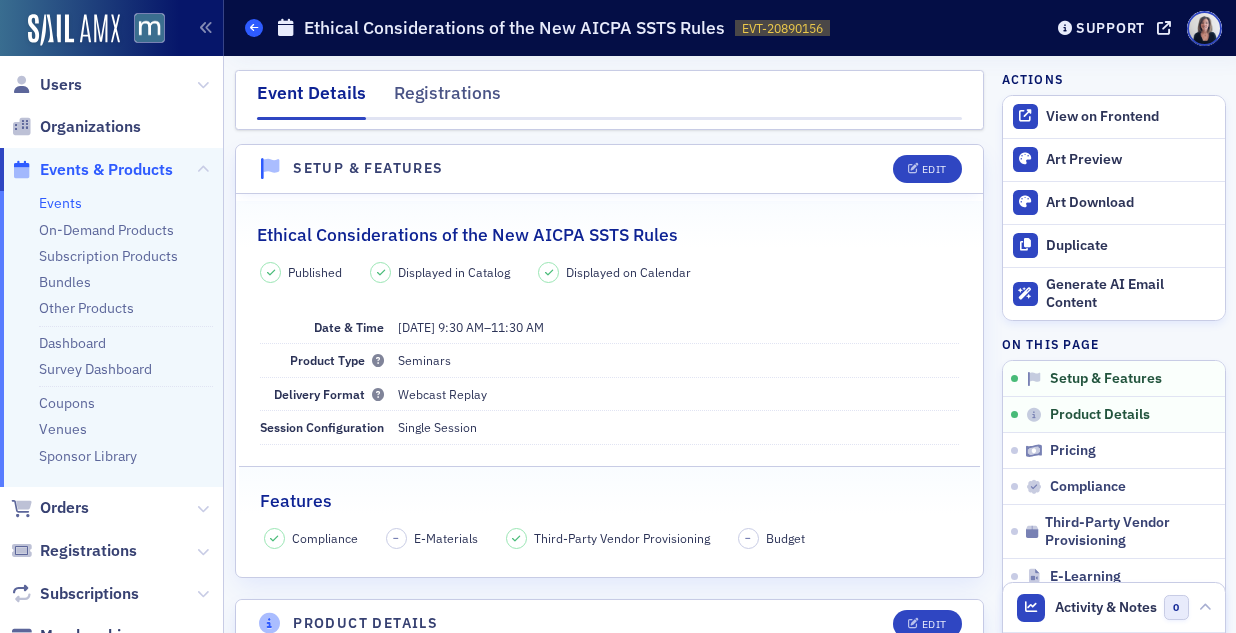 click 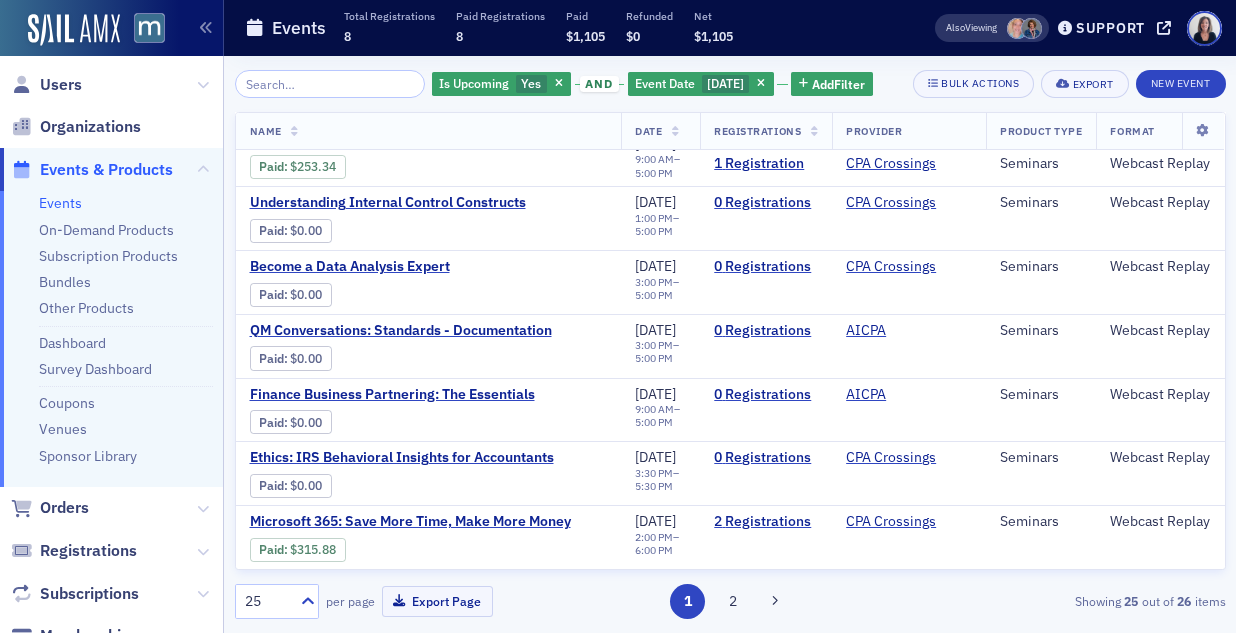scroll, scrollTop: 1298, scrollLeft: 0, axis: vertical 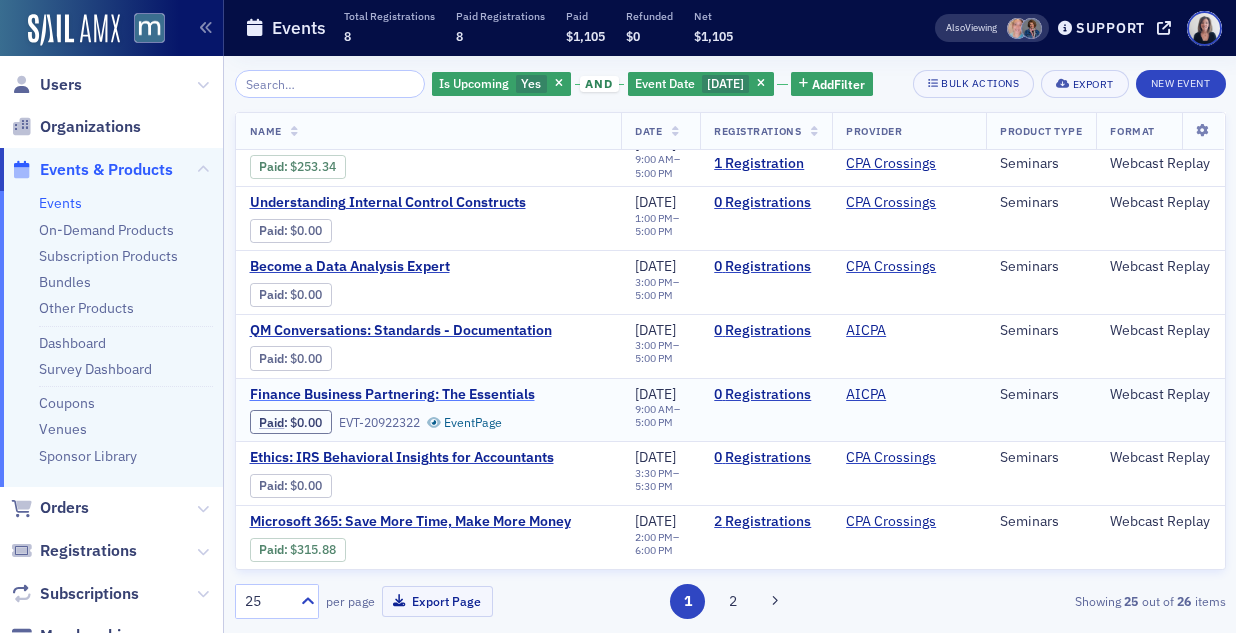 click on "Finance Business Partnering: The Essentials" 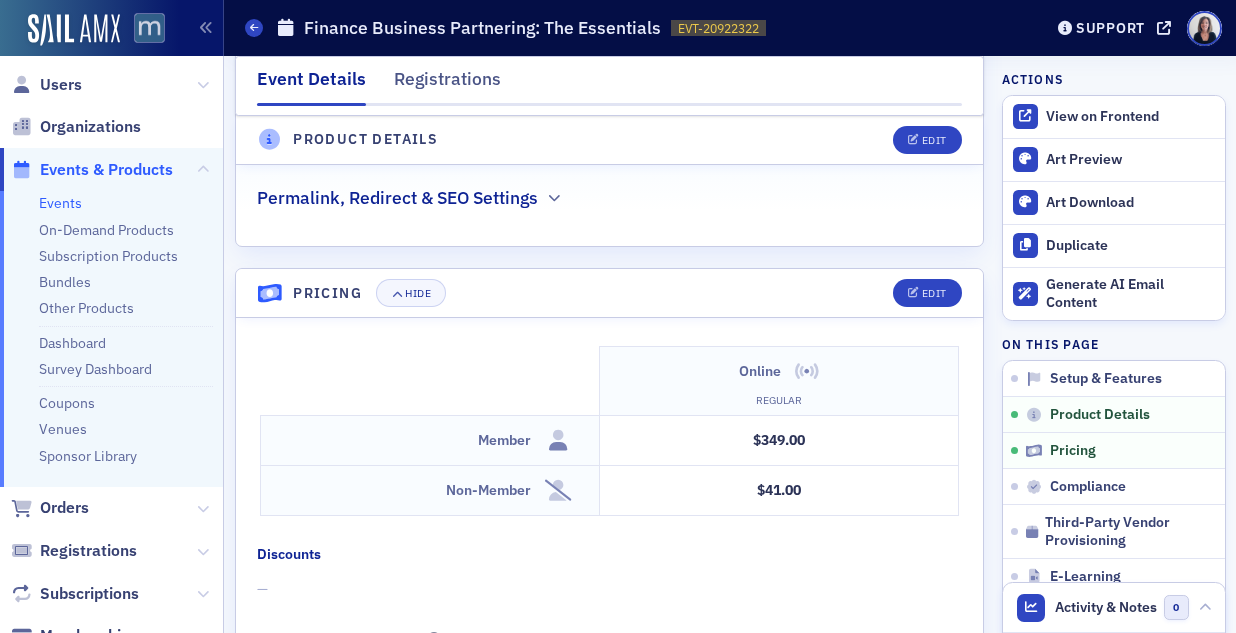 scroll, scrollTop: 1506, scrollLeft: 0, axis: vertical 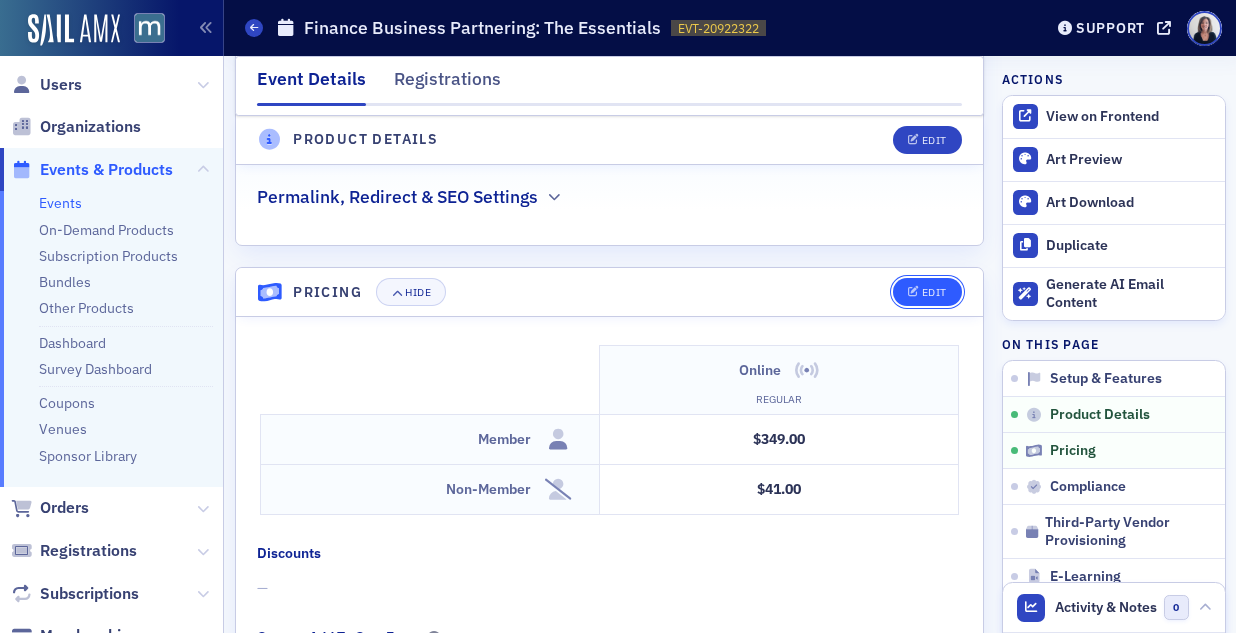 click on "Edit" 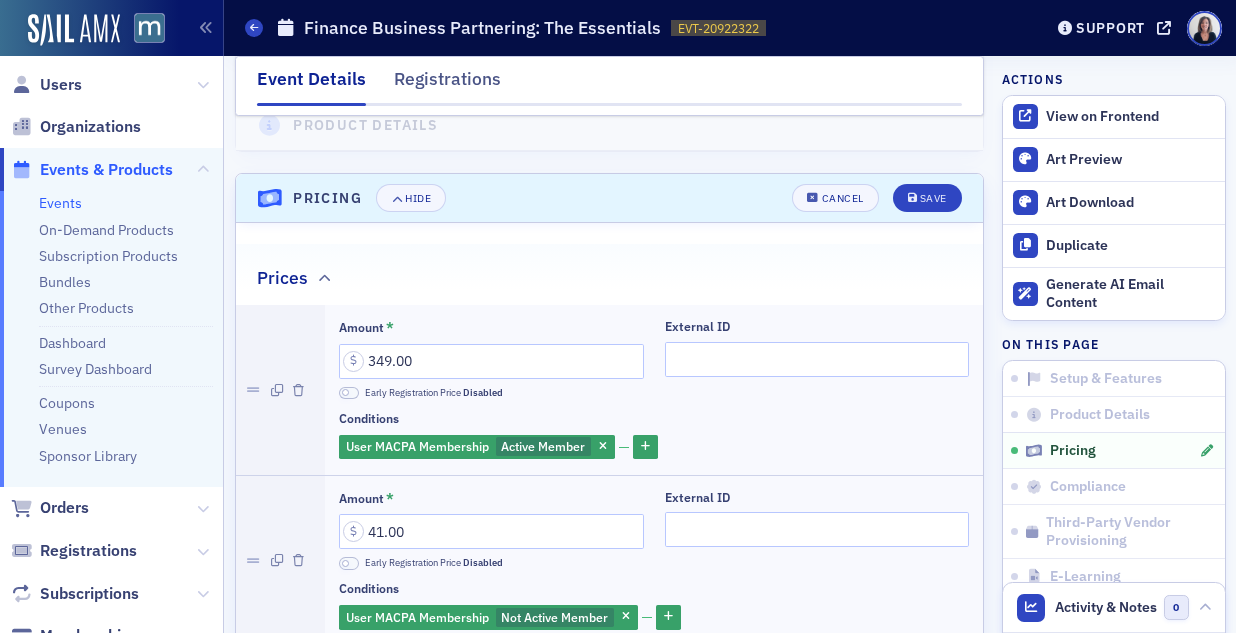 scroll, scrollTop: 1657, scrollLeft: 0, axis: vertical 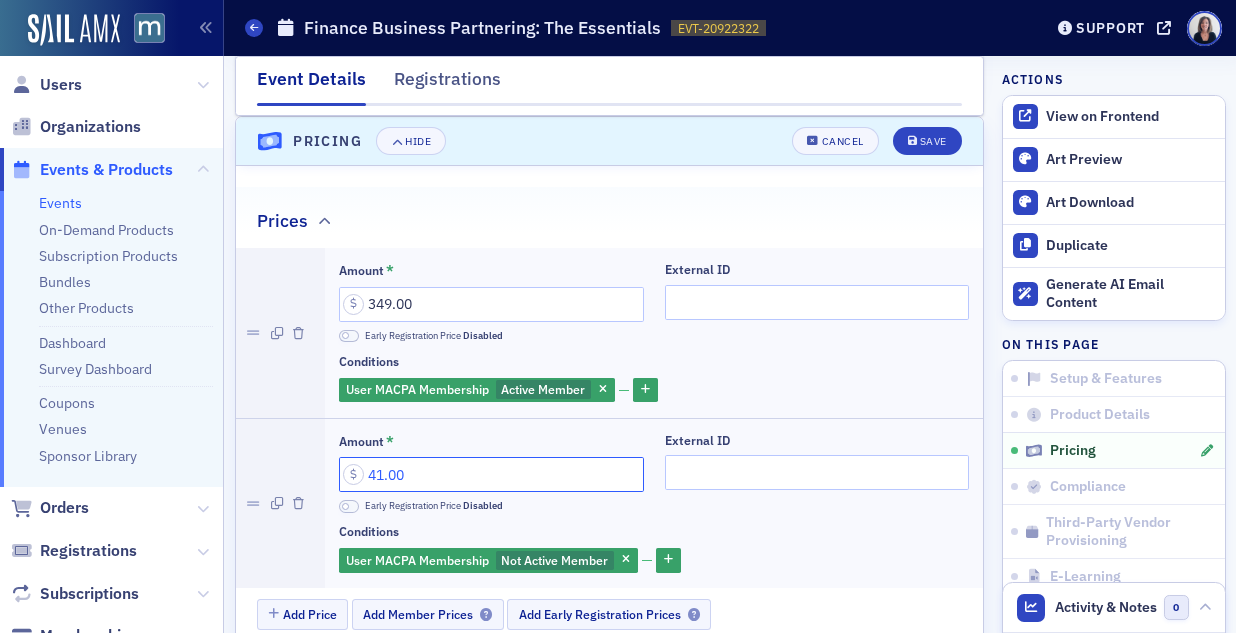 click on "41.00" 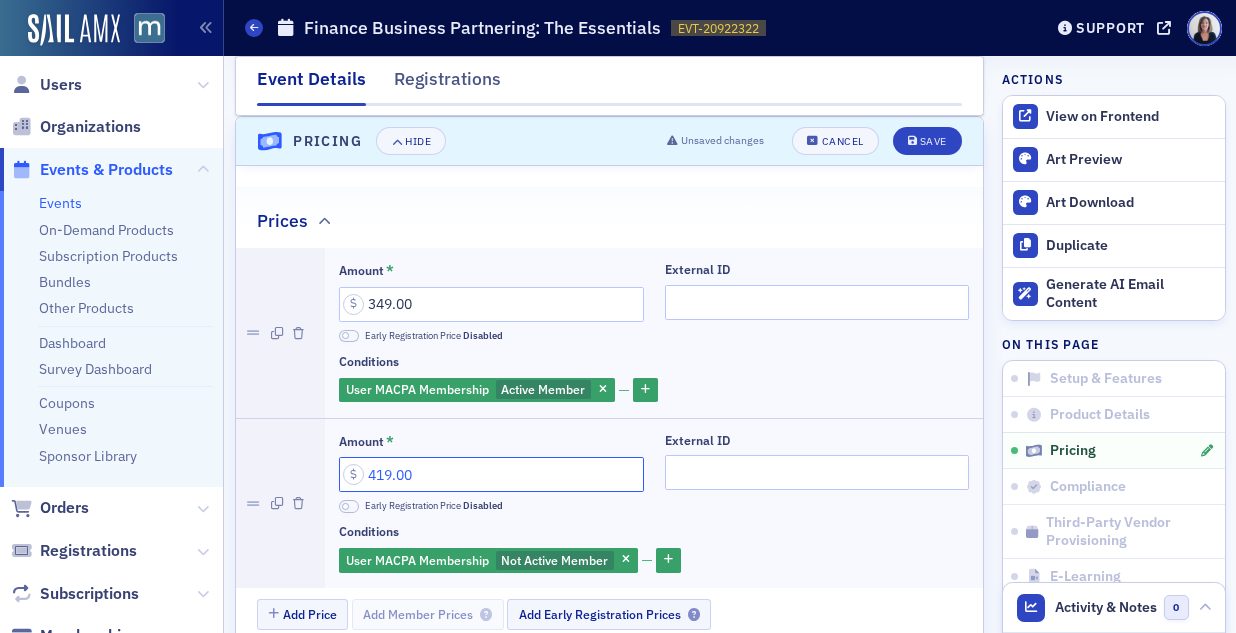 type on "419.00" 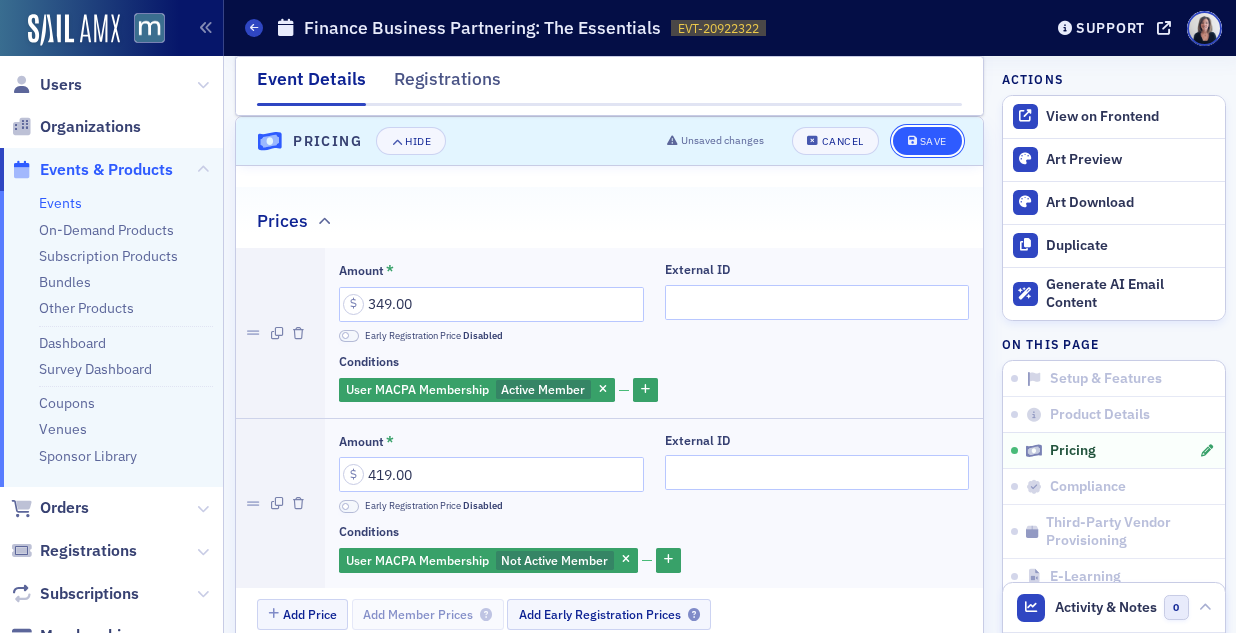 click on "Save" 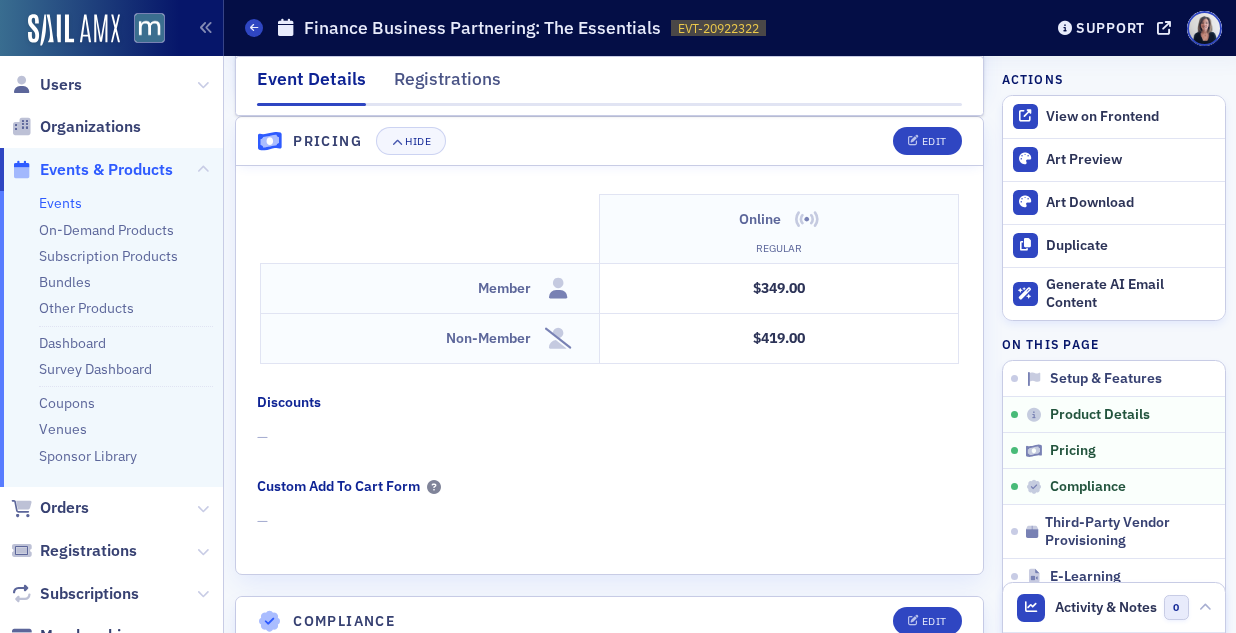 click on "Events & Products" 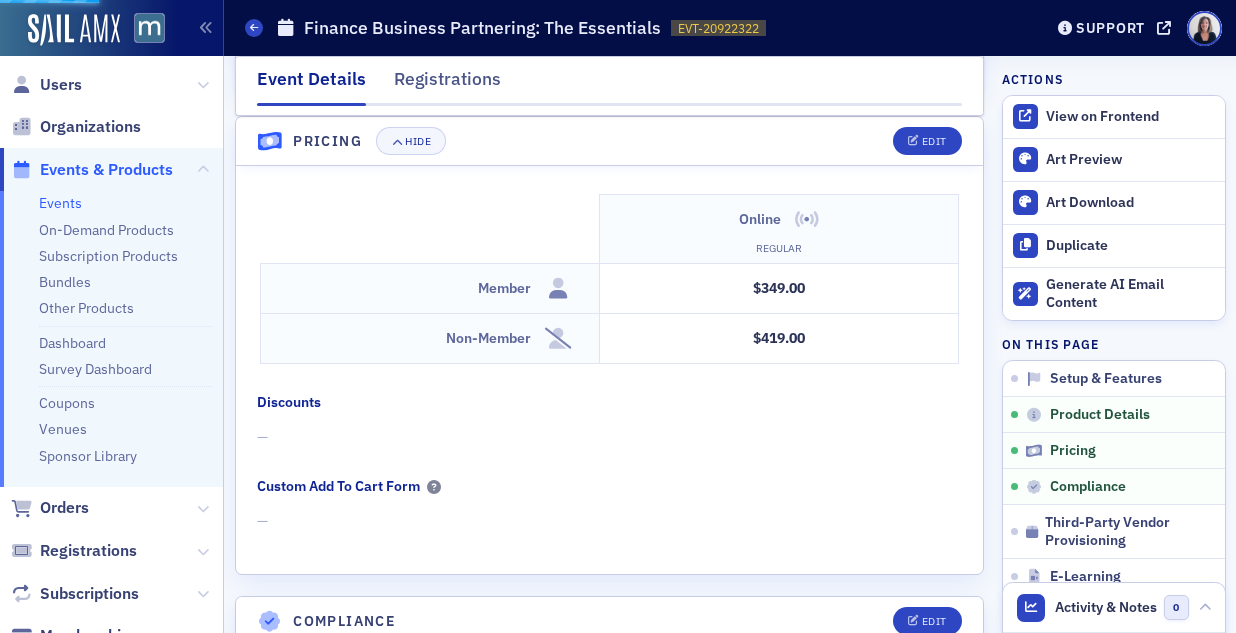 click on "Events & Products" 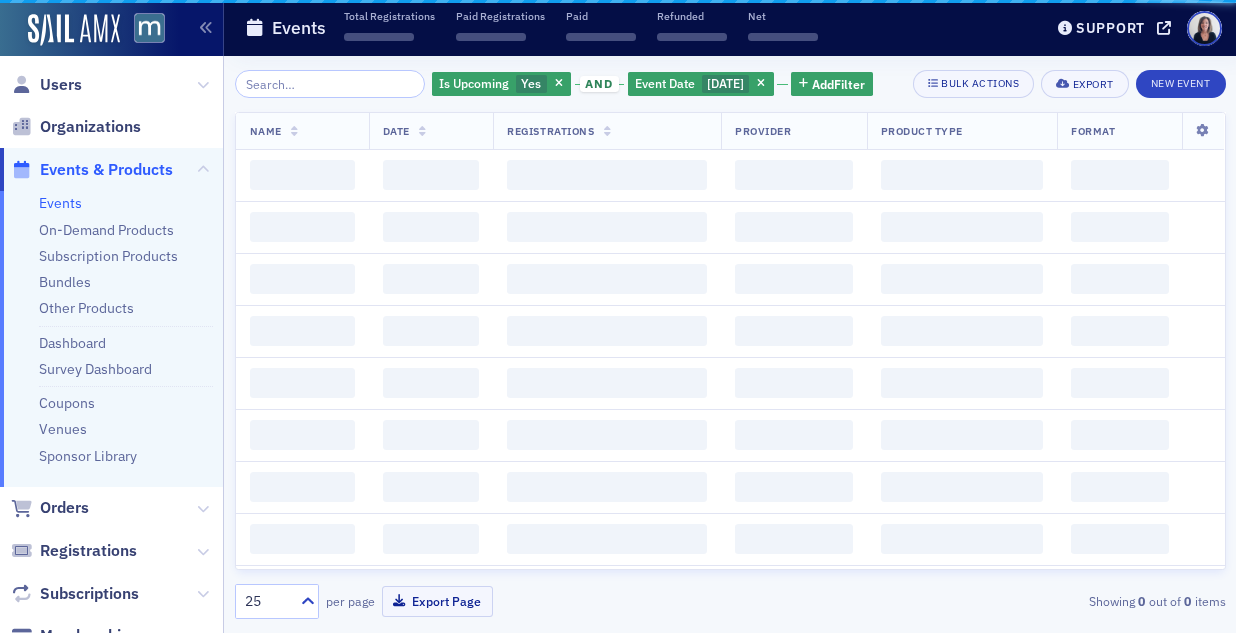 scroll, scrollTop: 0, scrollLeft: 0, axis: both 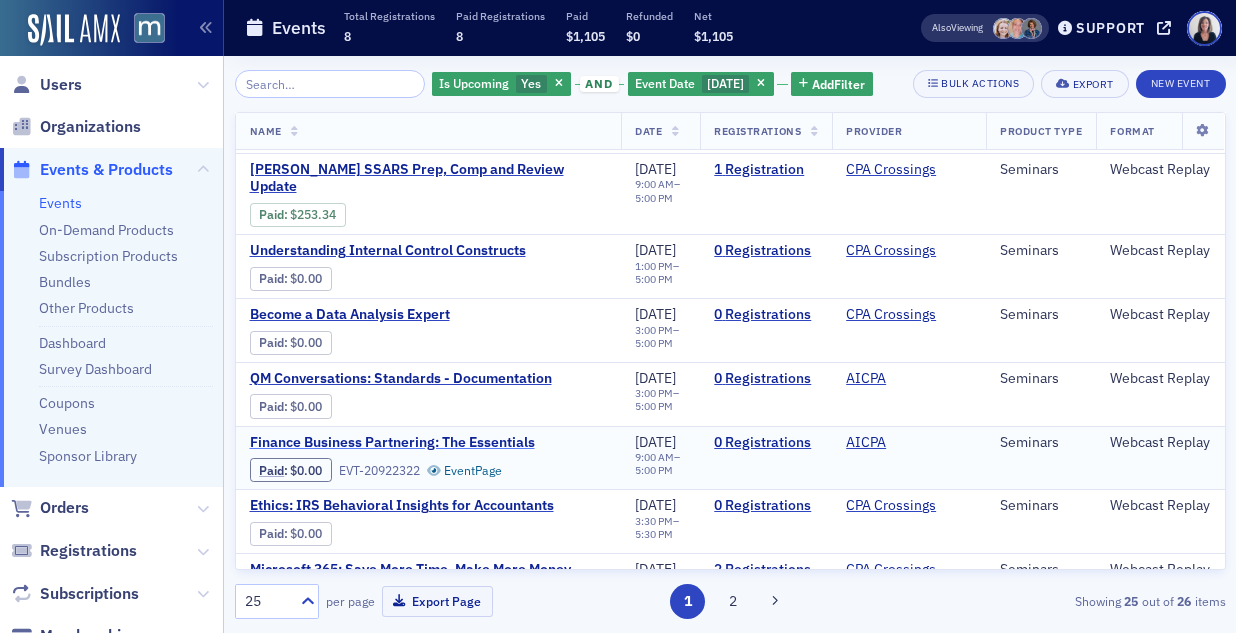 click on "Finance Business Partnering: The Essentials" 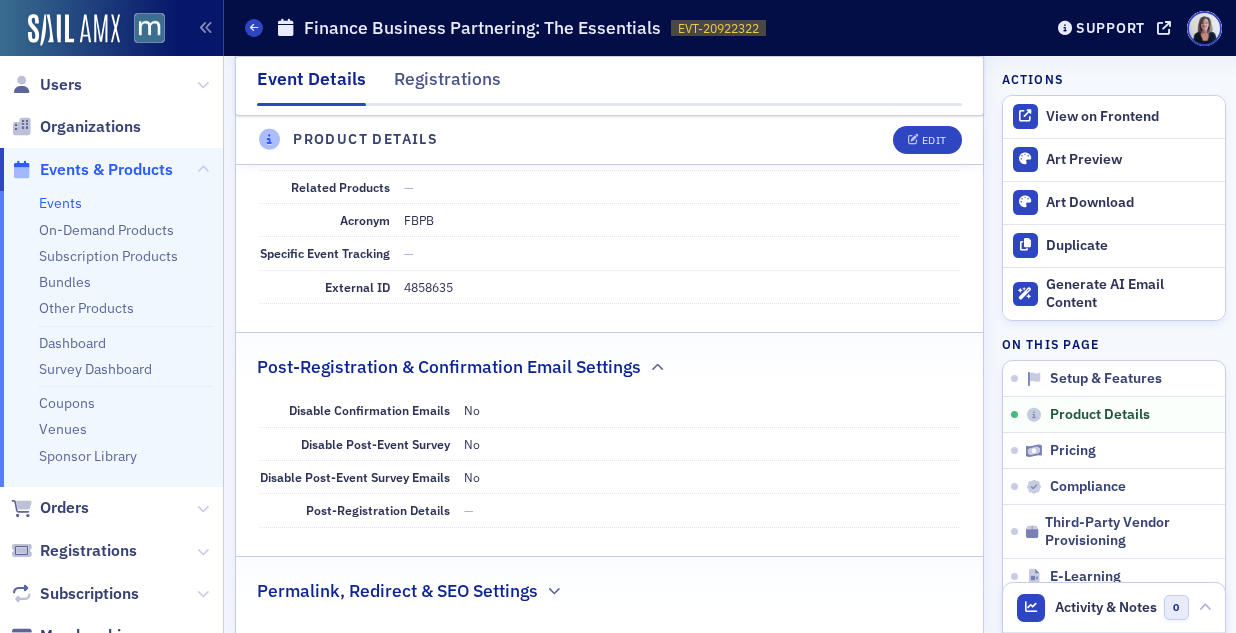 scroll, scrollTop: 738, scrollLeft: 0, axis: vertical 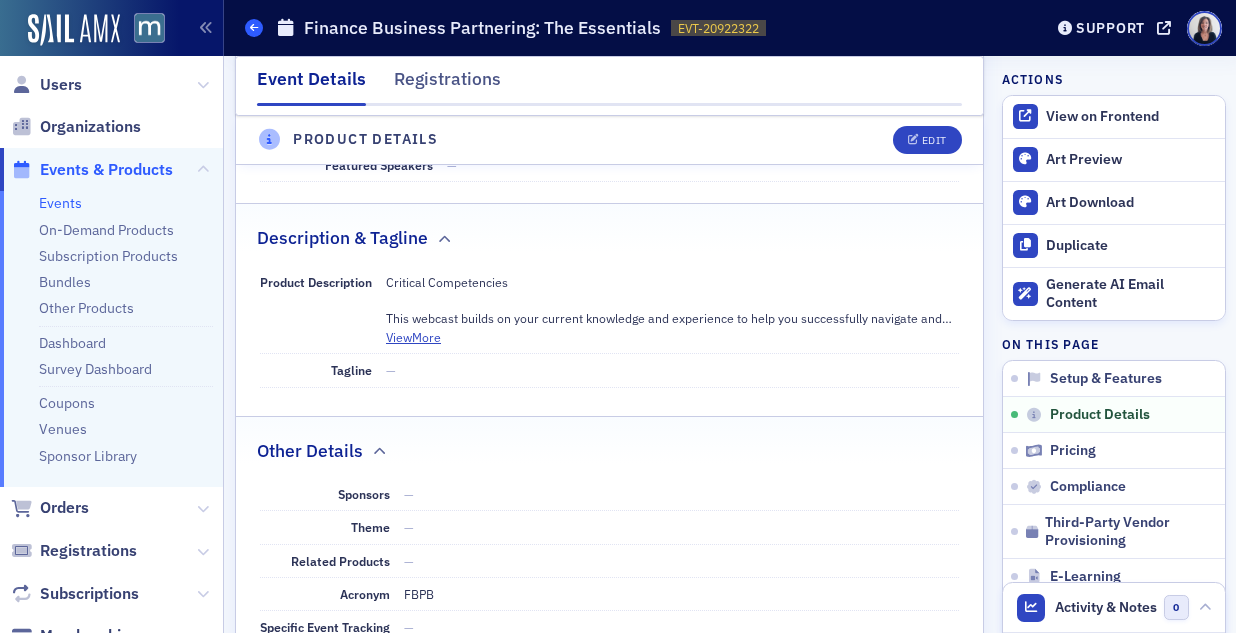 click 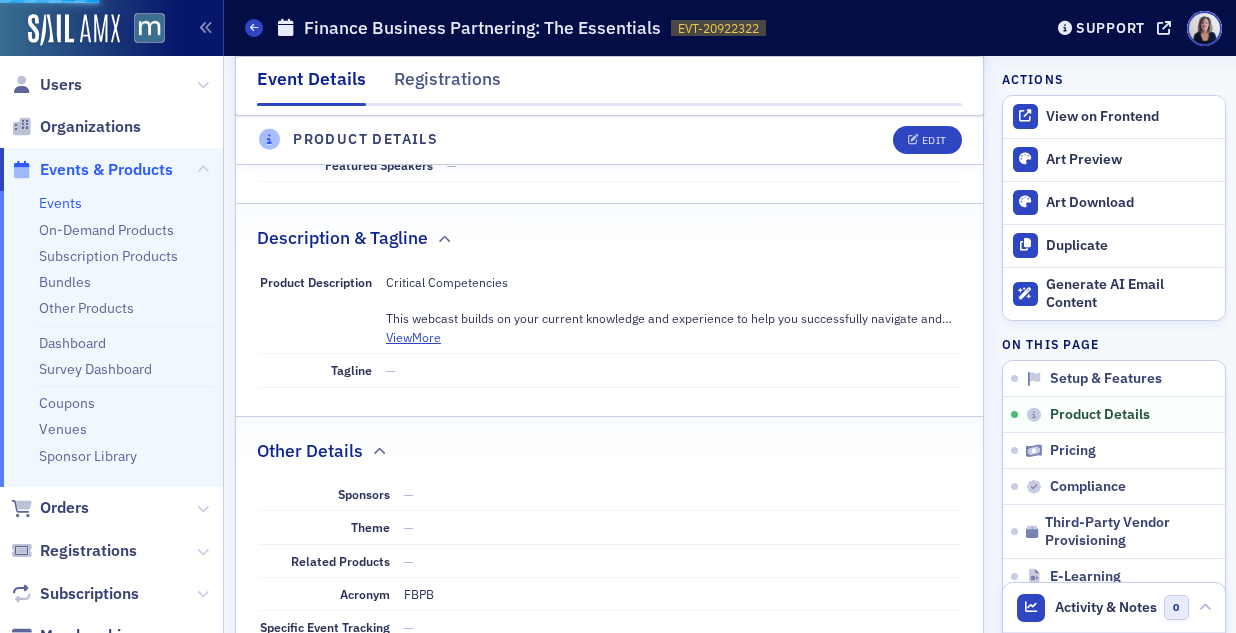 scroll, scrollTop: 0, scrollLeft: 0, axis: both 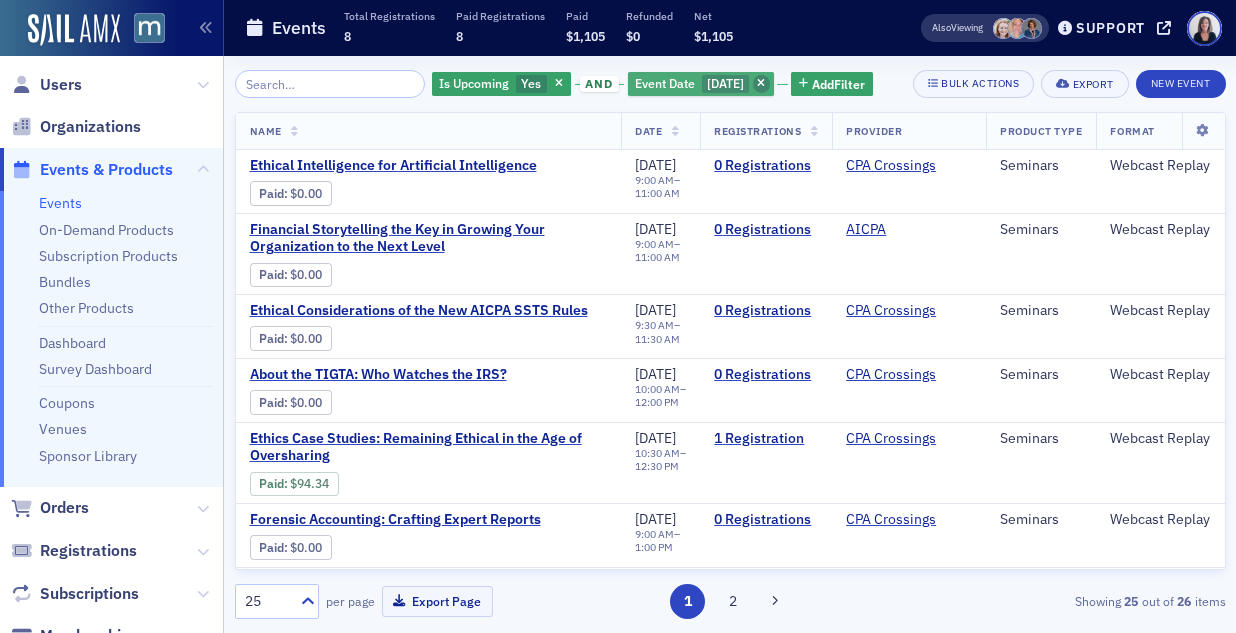 click 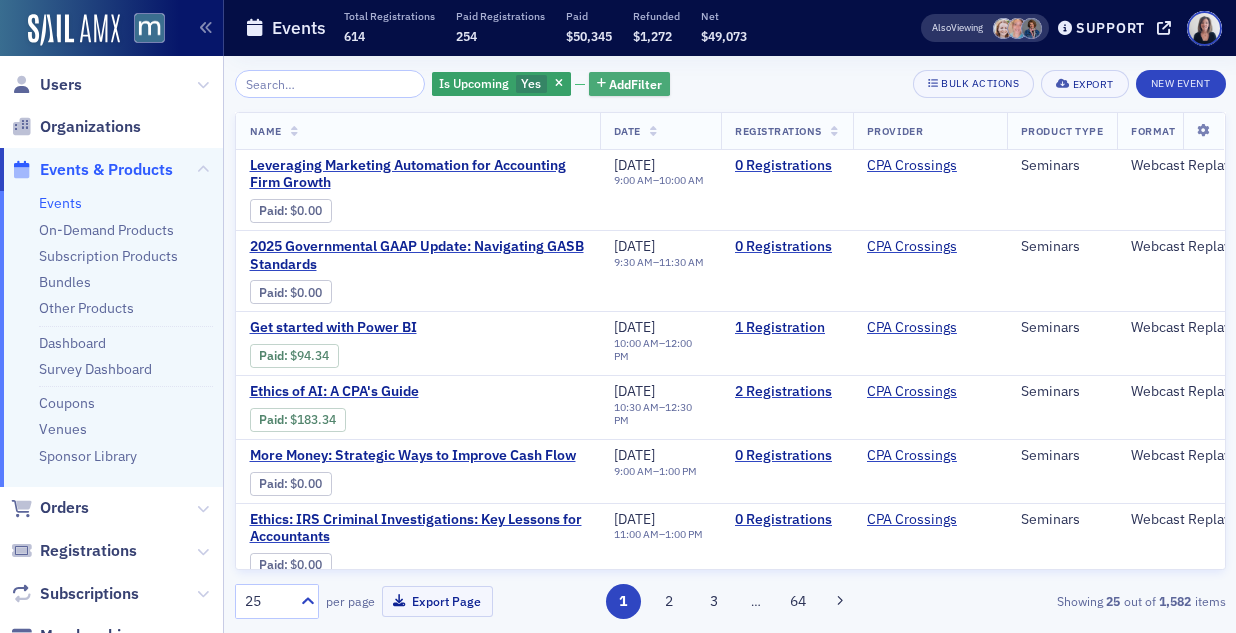 click on "Add  Filter" 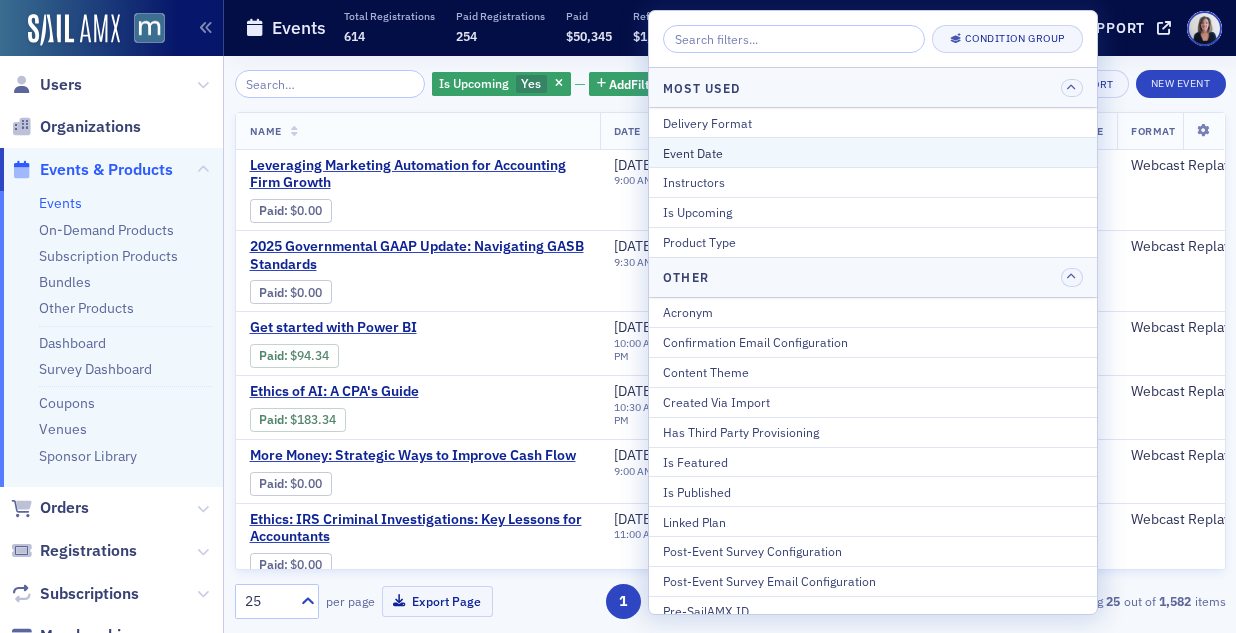 click on "Event Date" at bounding box center (873, 153) 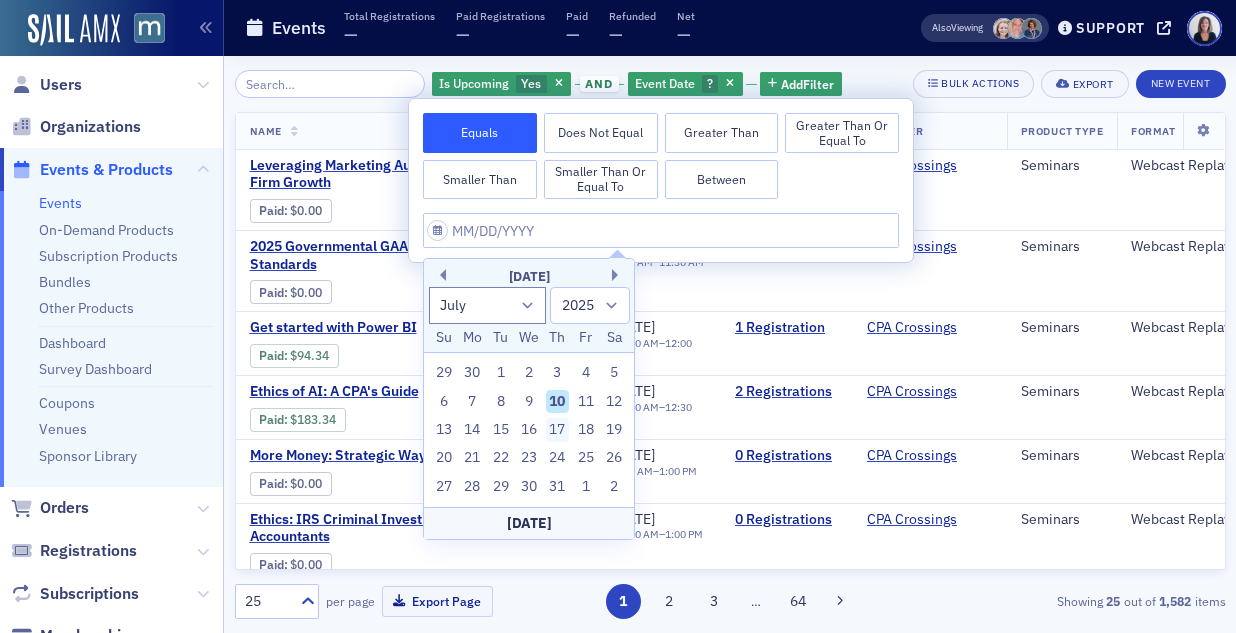 click on "17" at bounding box center (558, 430) 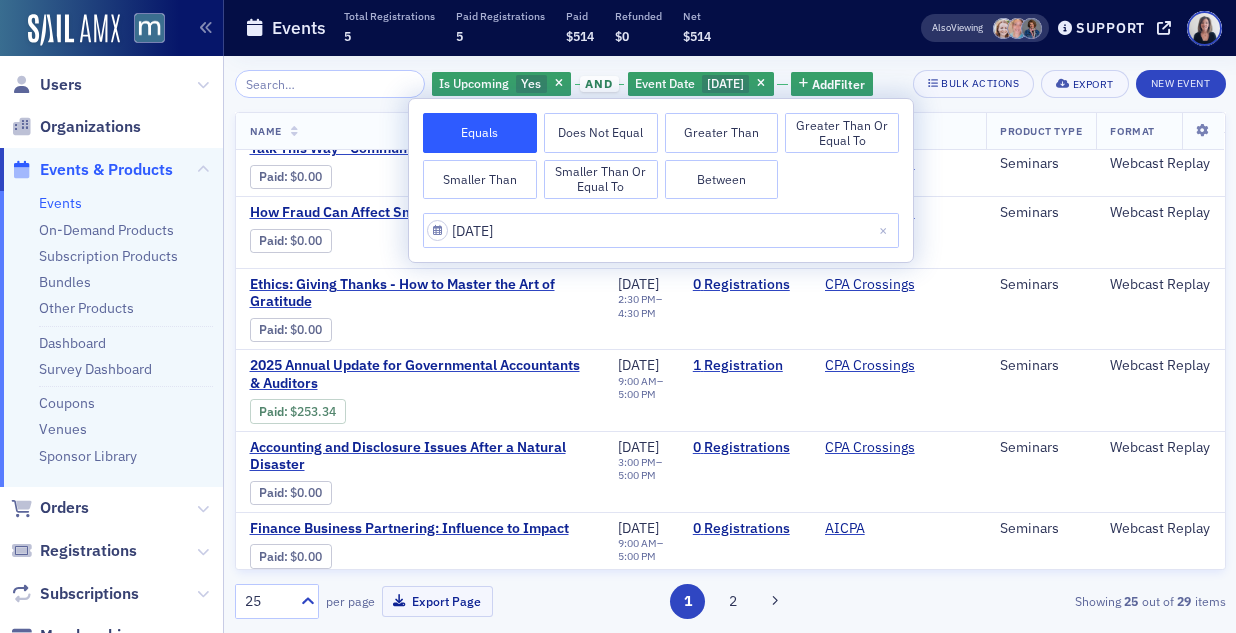 scroll, scrollTop: 1340, scrollLeft: 0, axis: vertical 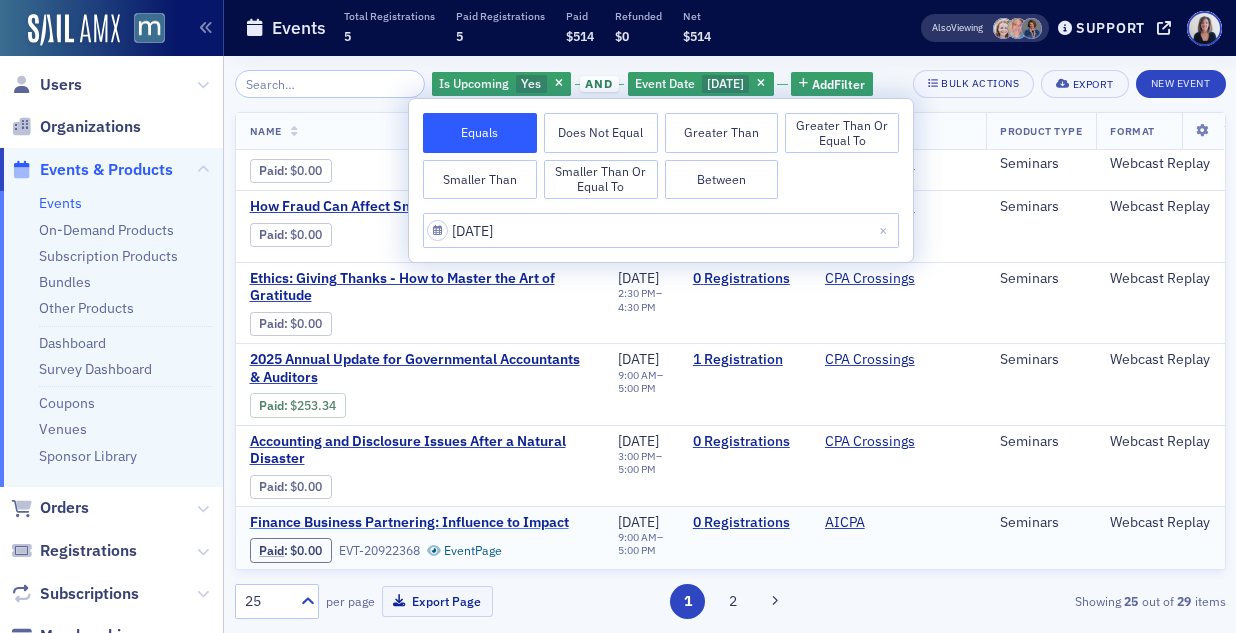 click on "Finance Business Partnering: Influence to Impact" 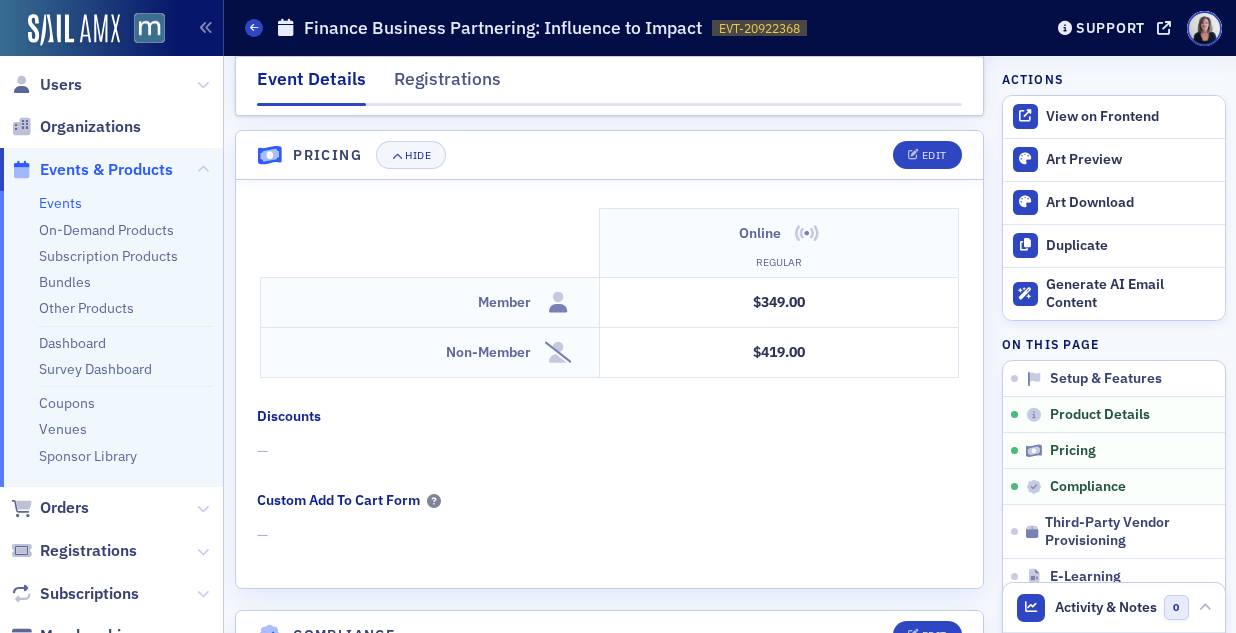 scroll, scrollTop: 1585, scrollLeft: 0, axis: vertical 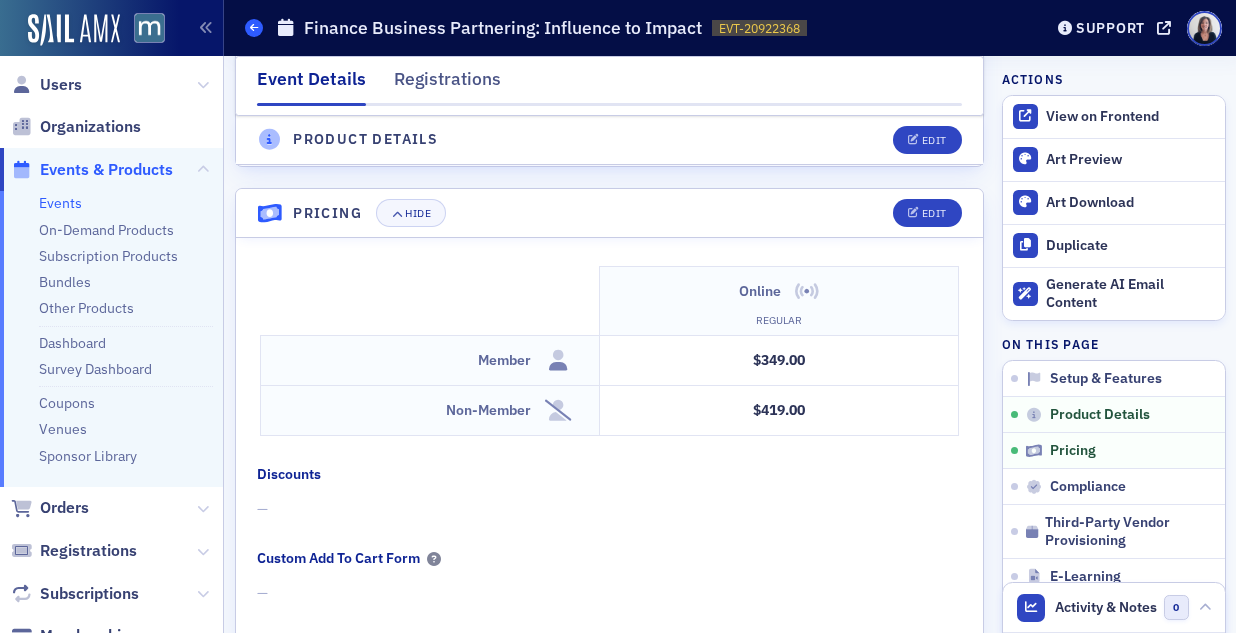 click 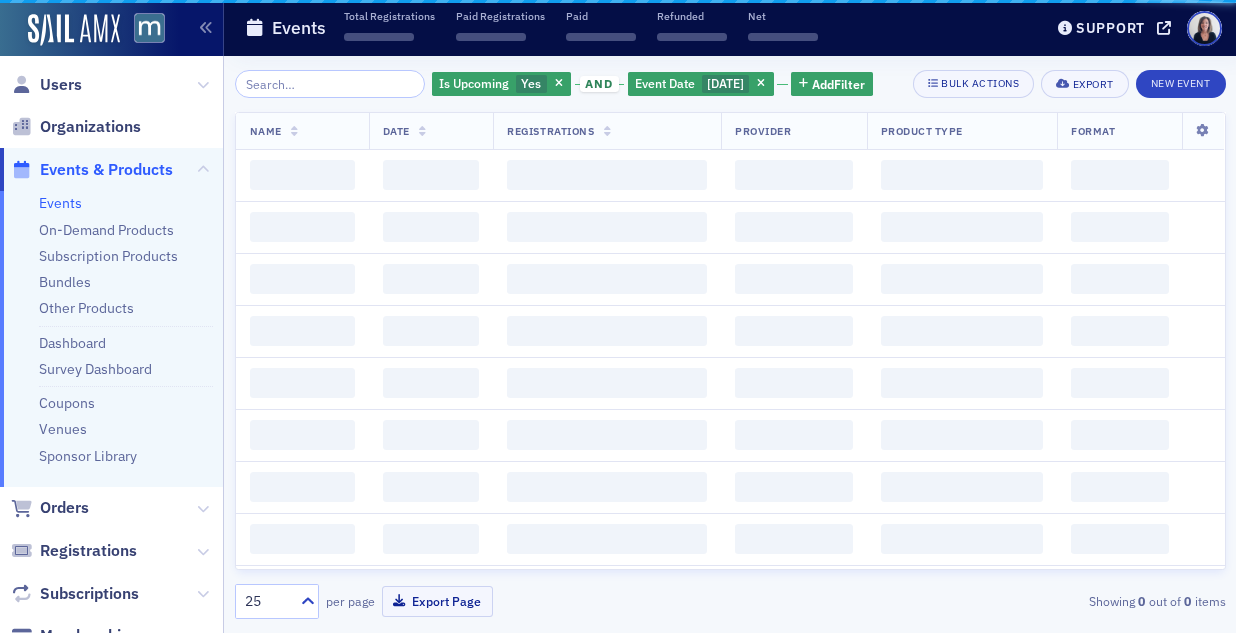 scroll, scrollTop: 0, scrollLeft: 0, axis: both 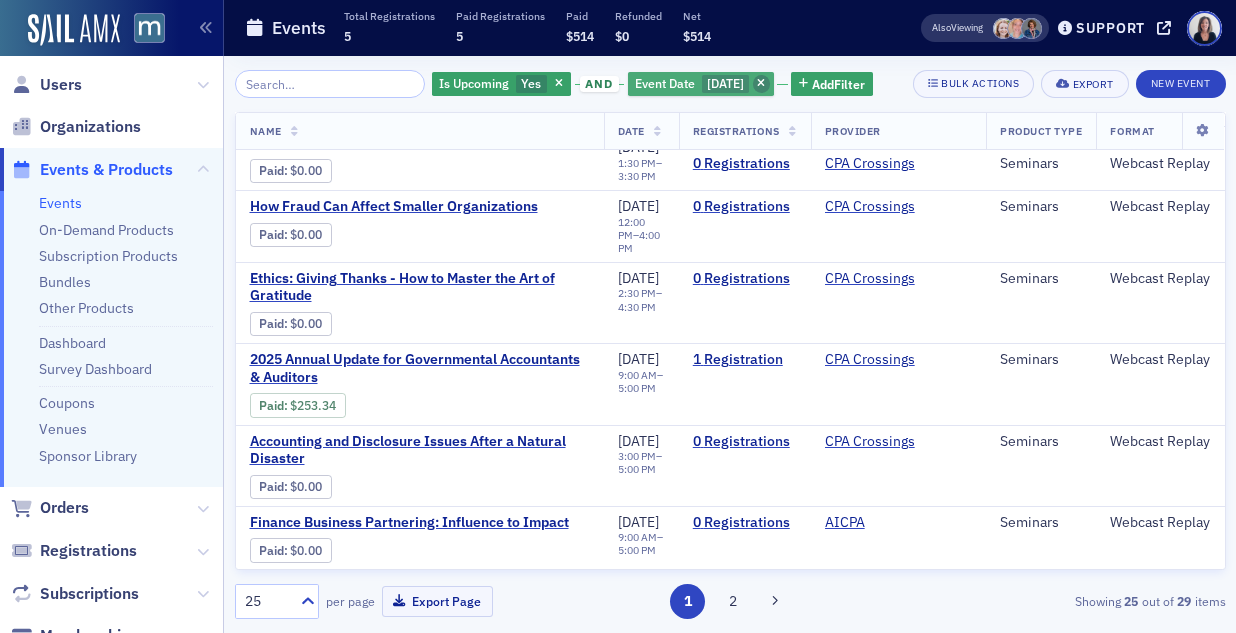 click 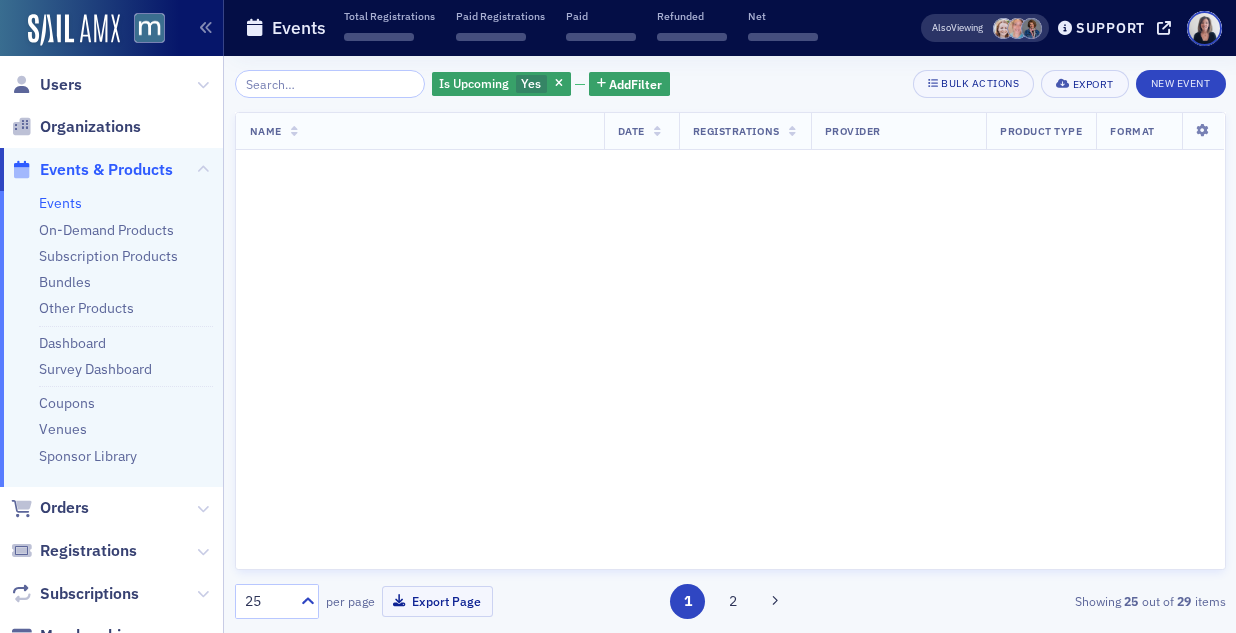 scroll, scrollTop: 1340, scrollLeft: 0, axis: vertical 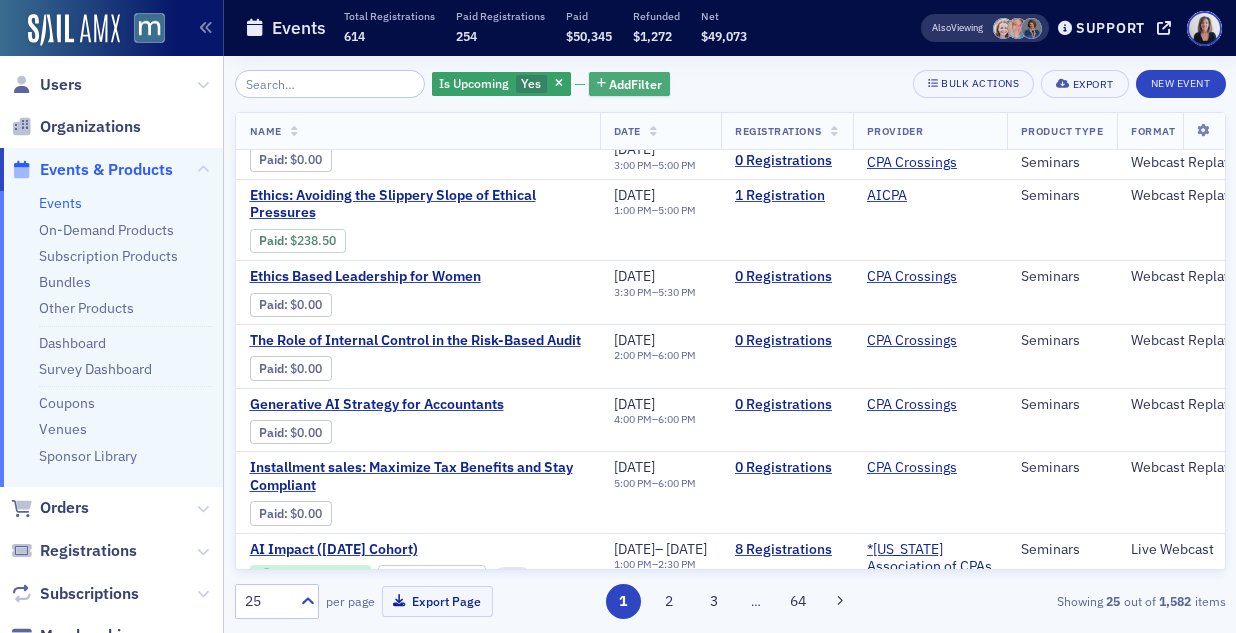 click on "Add  Filter" 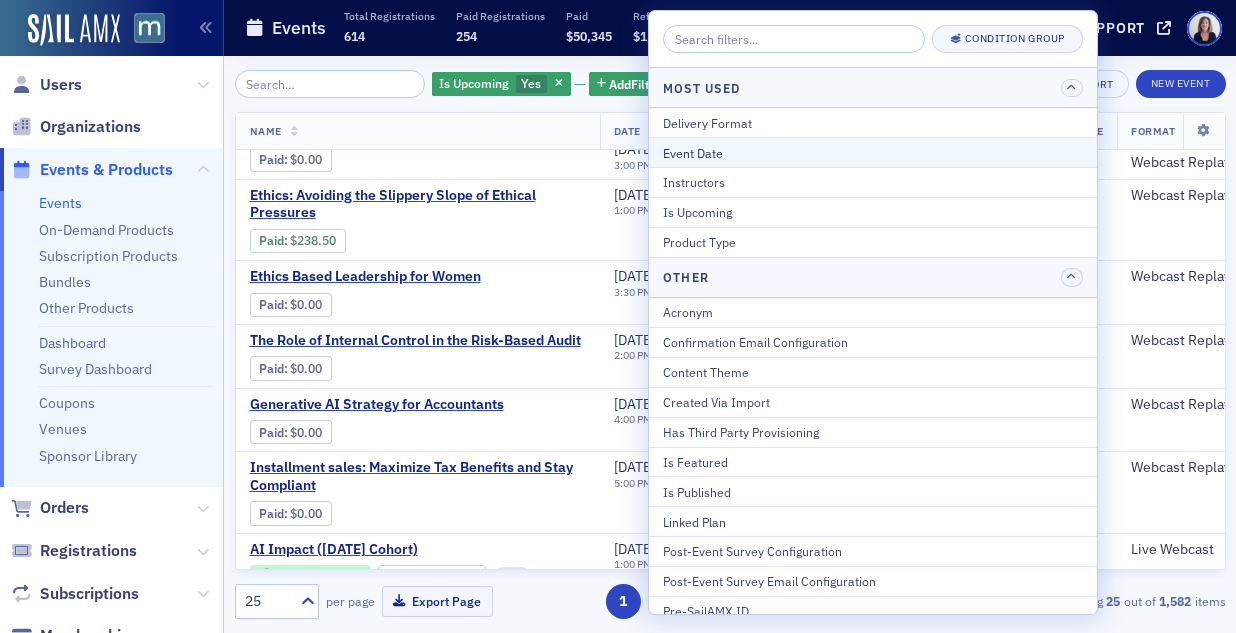 click on "Event Date" at bounding box center (873, 153) 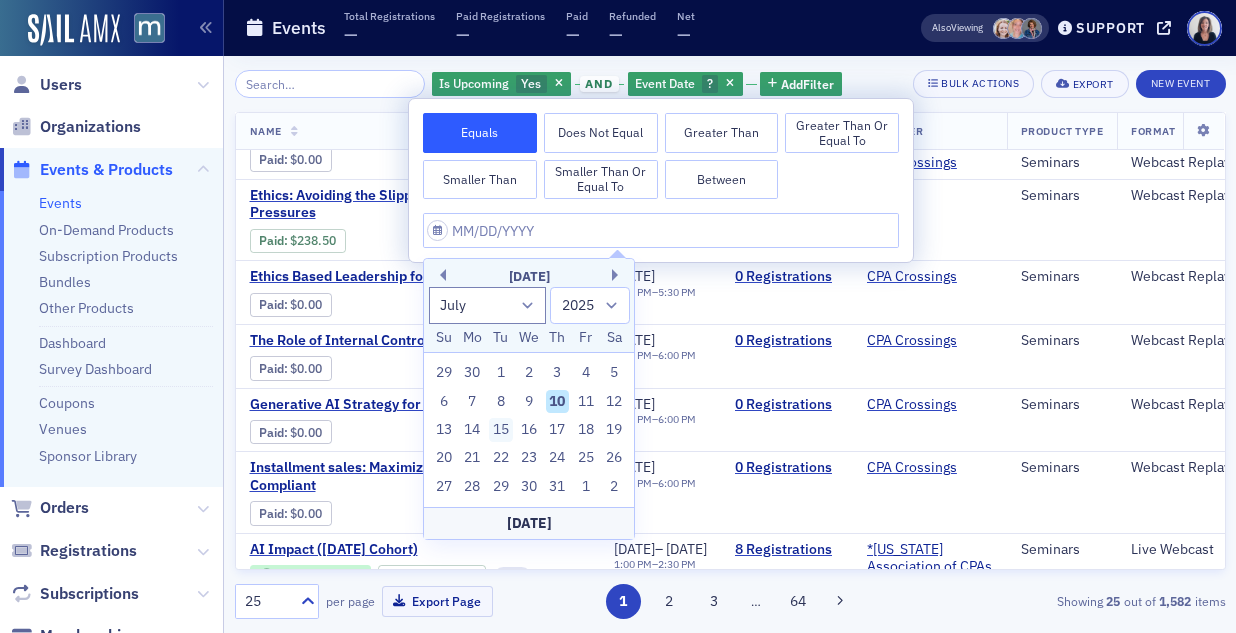 click on "15" at bounding box center (501, 430) 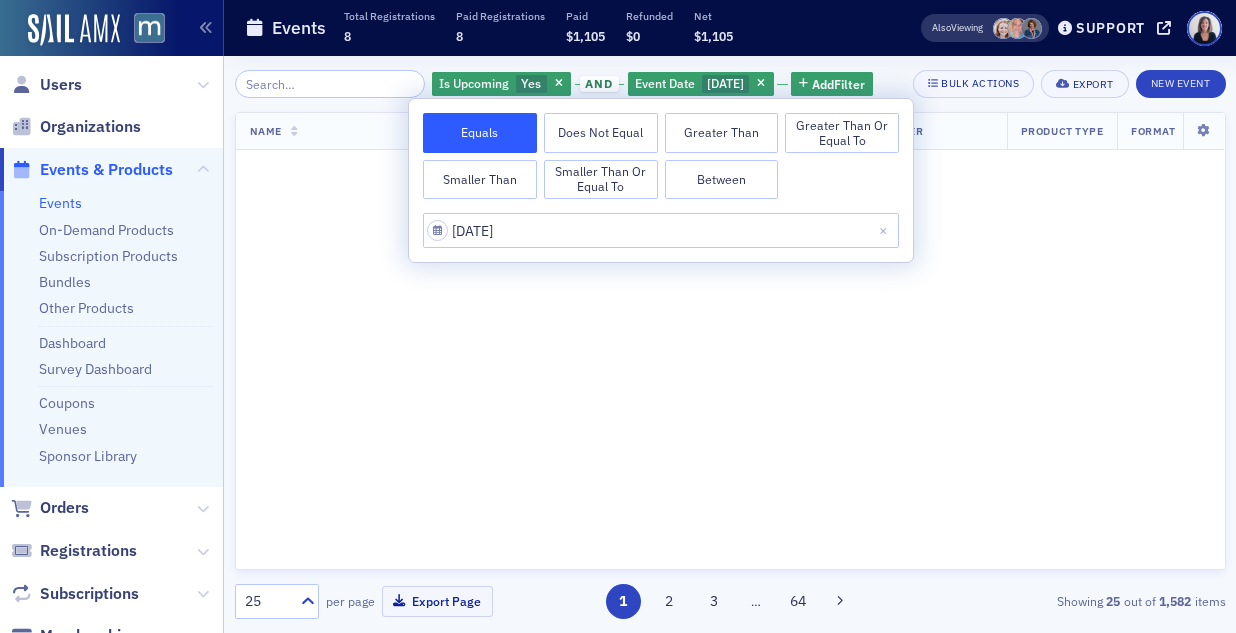 scroll, scrollTop: 1298, scrollLeft: 0, axis: vertical 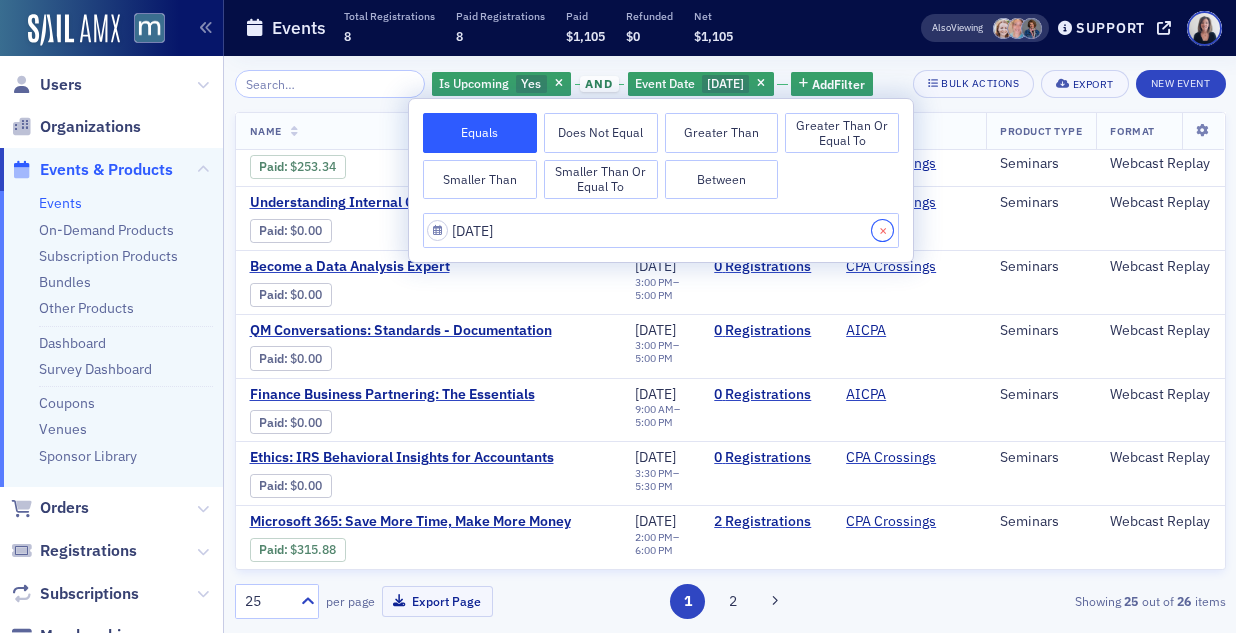 click at bounding box center (885, 230) 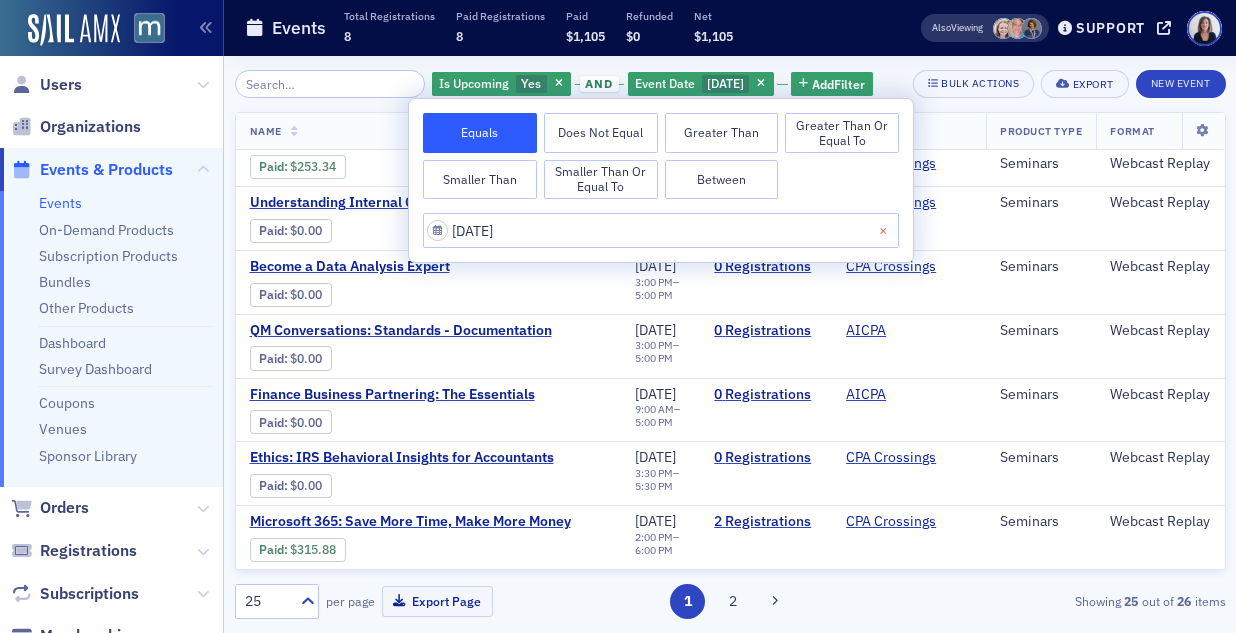 type 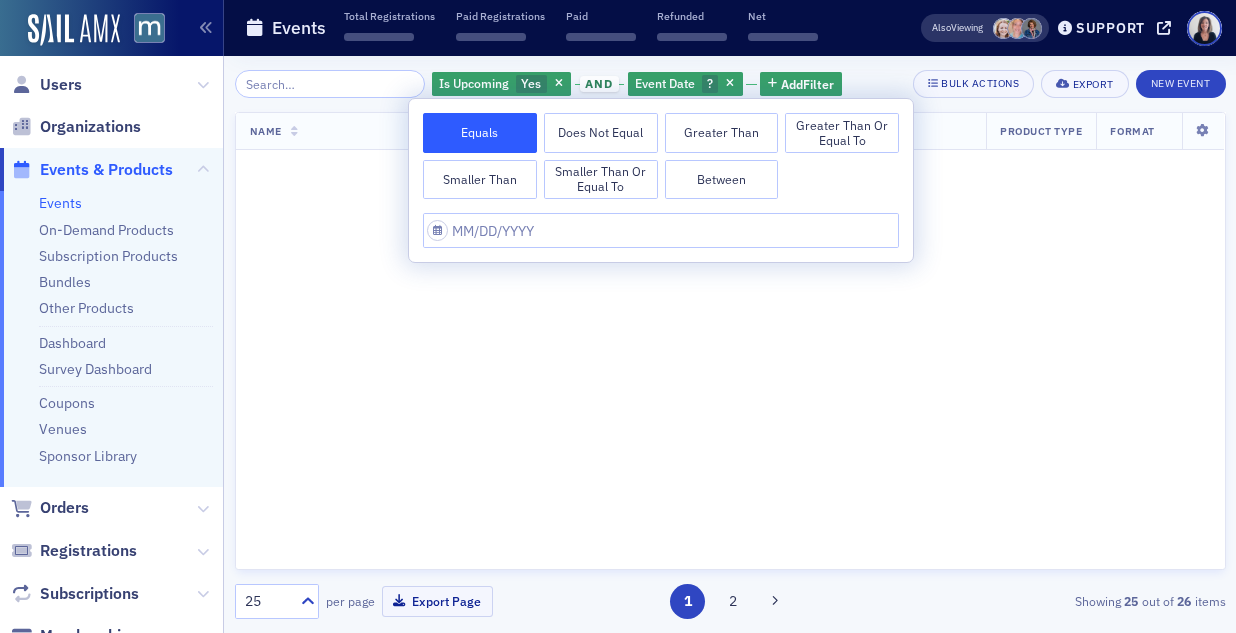 scroll, scrollTop: 1340, scrollLeft: 0, axis: vertical 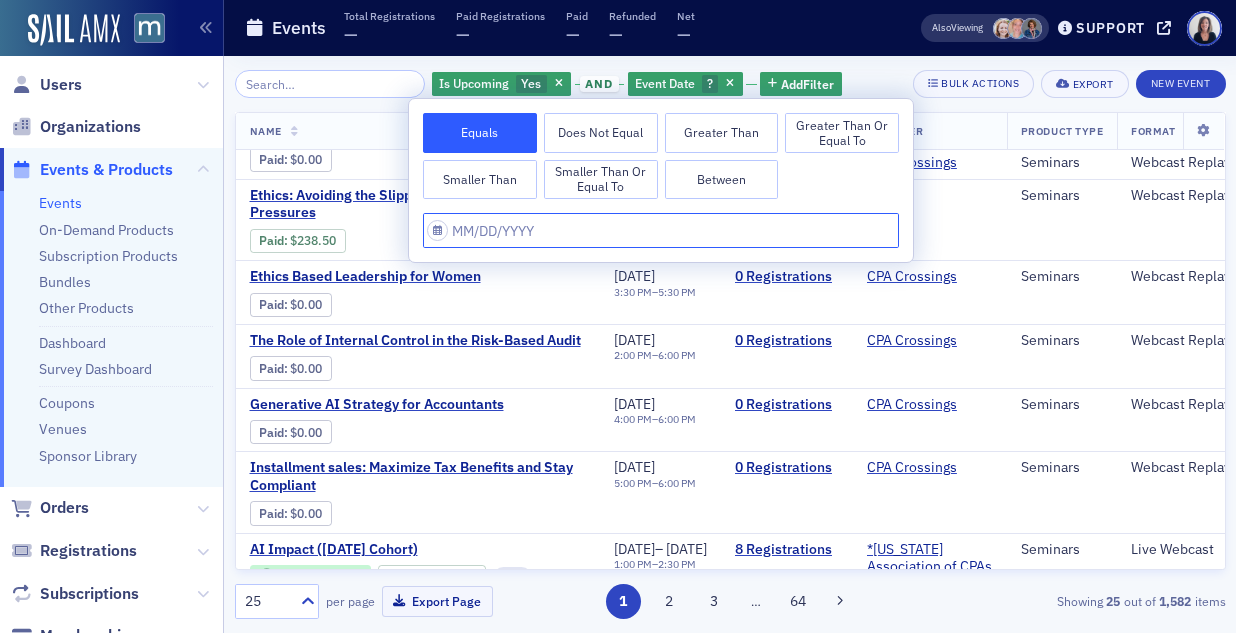select on "6" 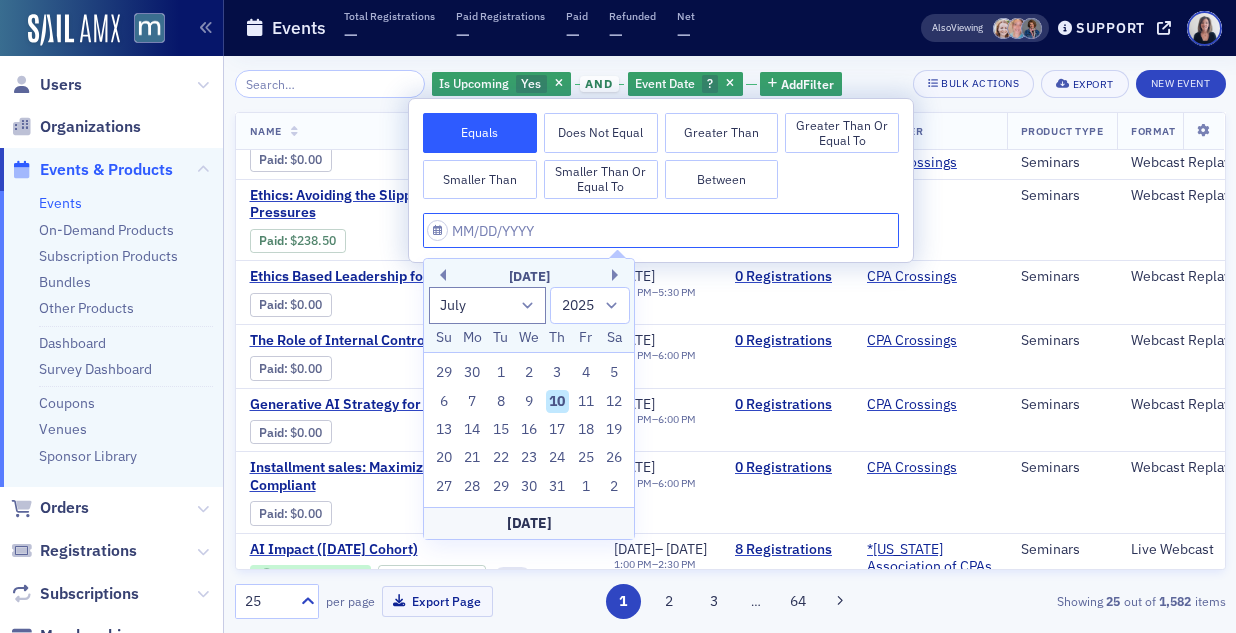 click at bounding box center [661, 230] 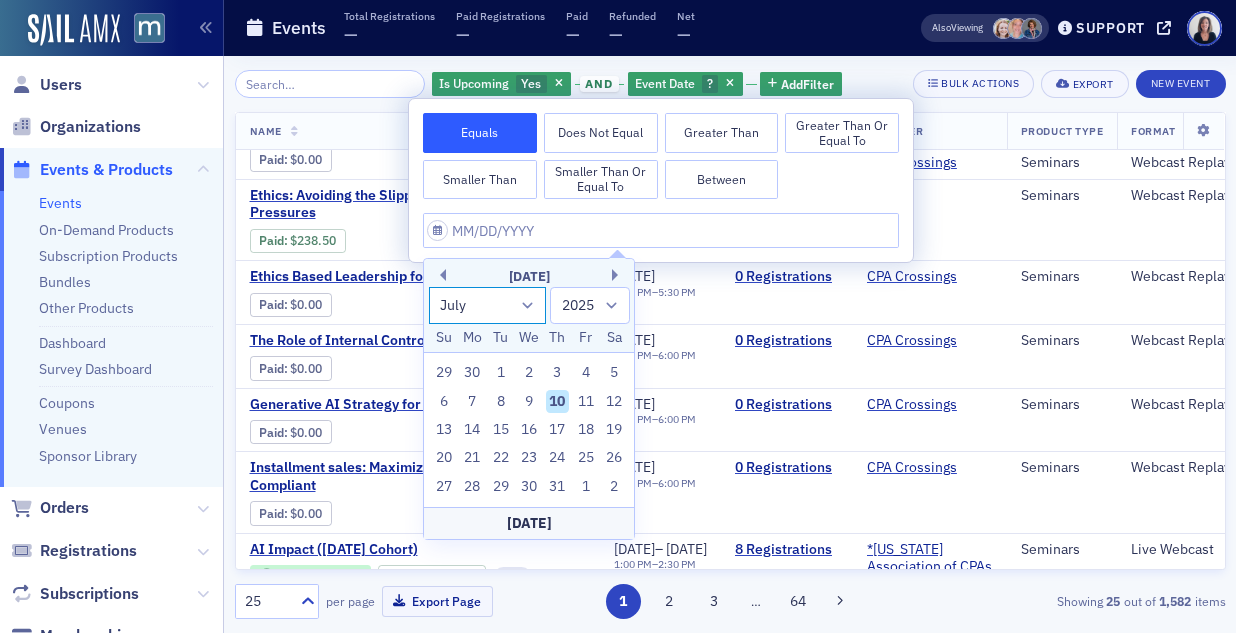 click on "January February March April May June July August September October November December" at bounding box center [488, 305] 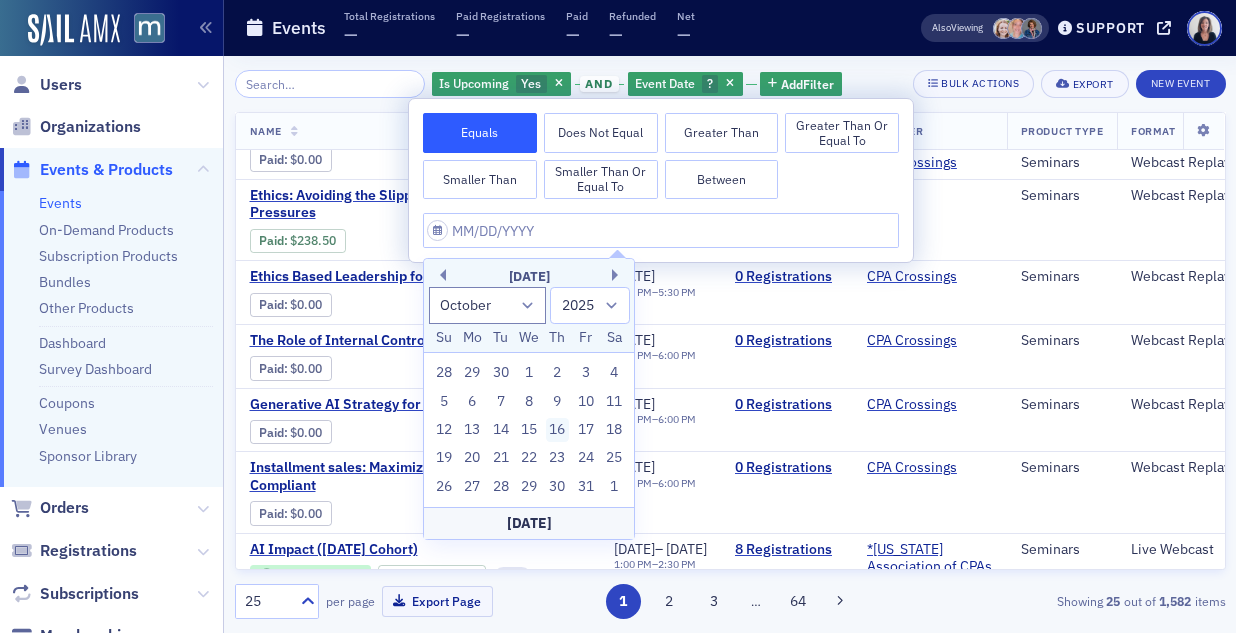 click on "16" at bounding box center (558, 430) 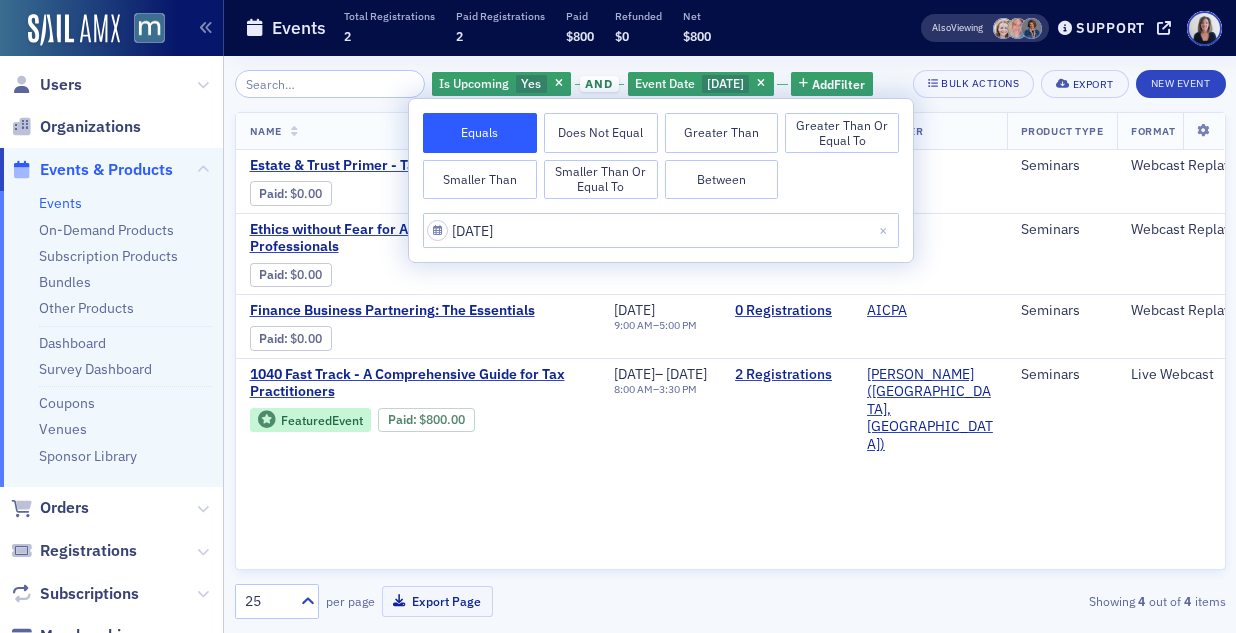 scroll, scrollTop: 0, scrollLeft: 0, axis: both 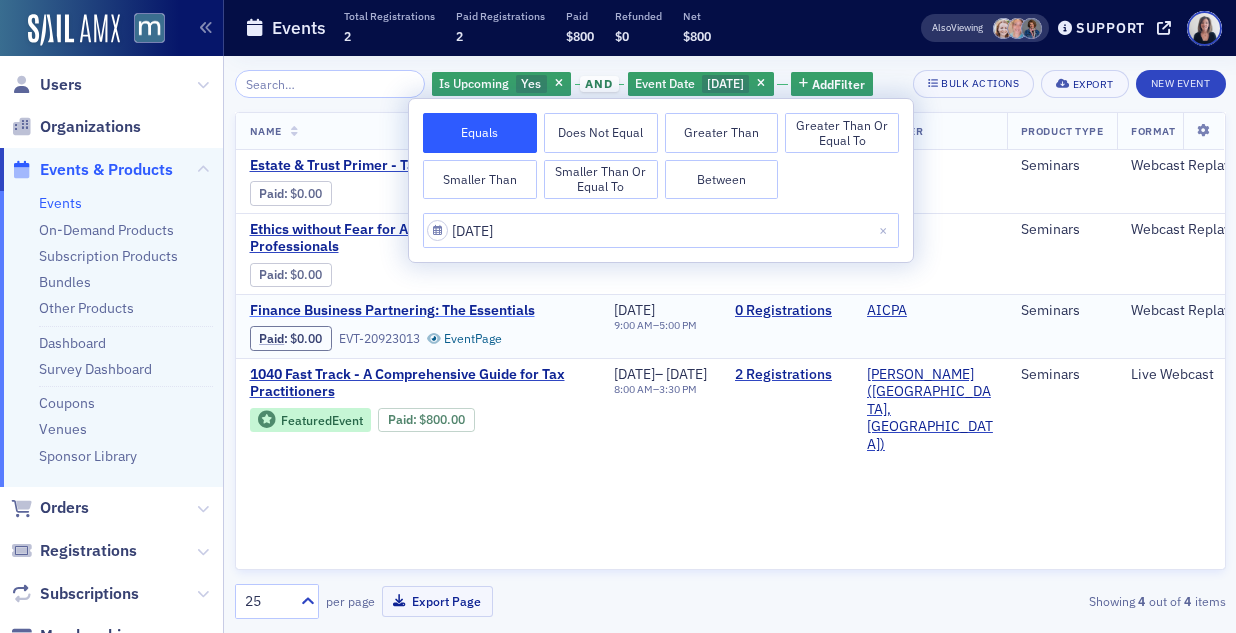 click on "Finance Business Partnering: The Essentials" 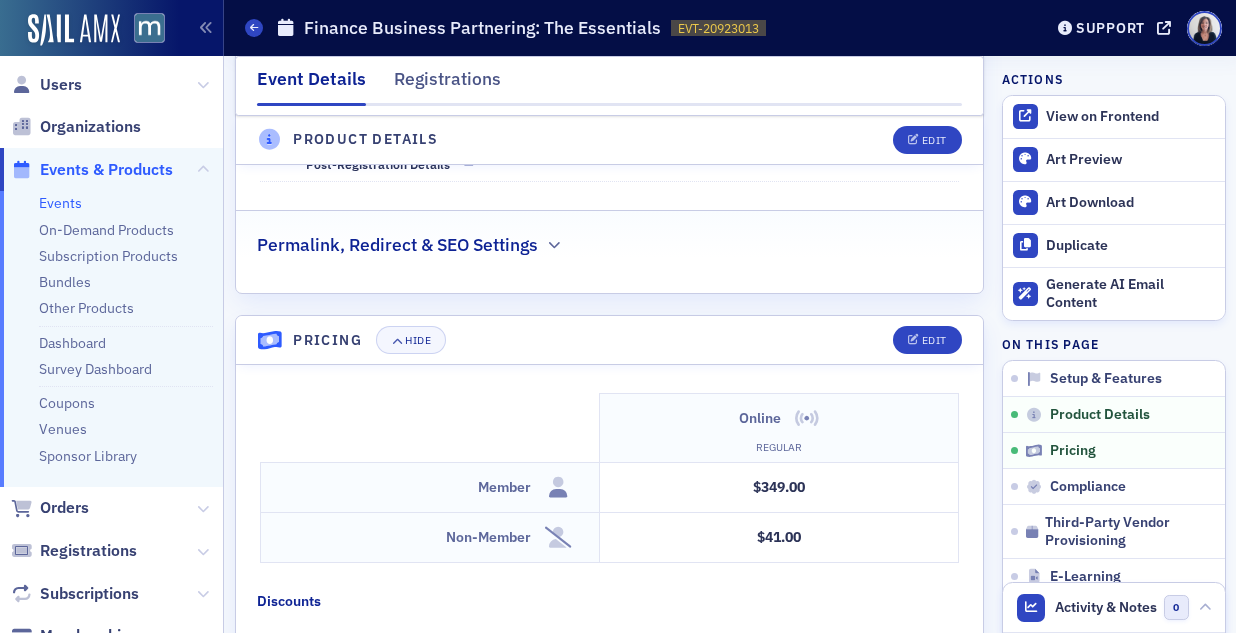 scroll, scrollTop: 1475, scrollLeft: 0, axis: vertical 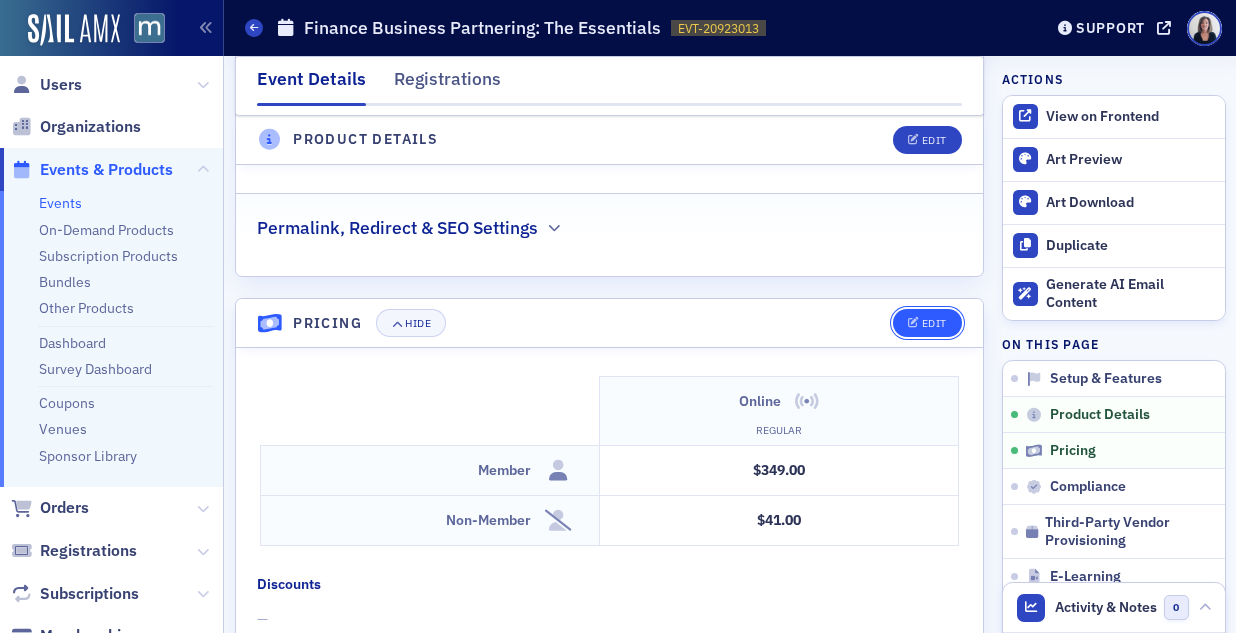 click on "Edit" 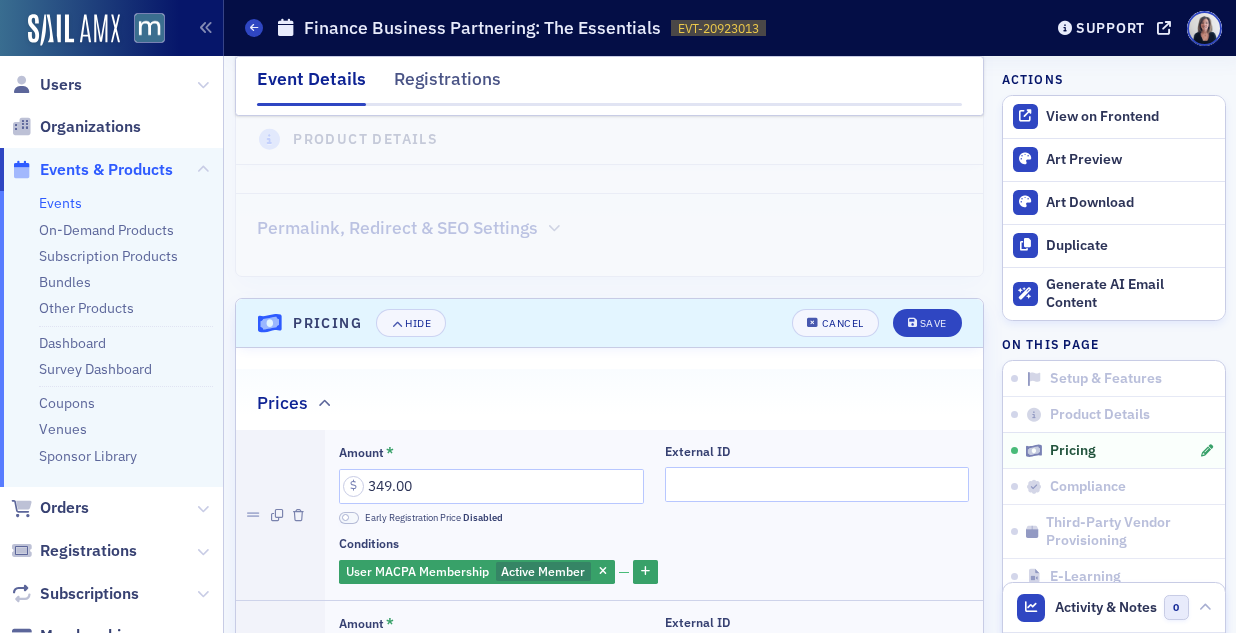 scroll, scrollTop: 1657, scrollLeft: 0, axis: vertical 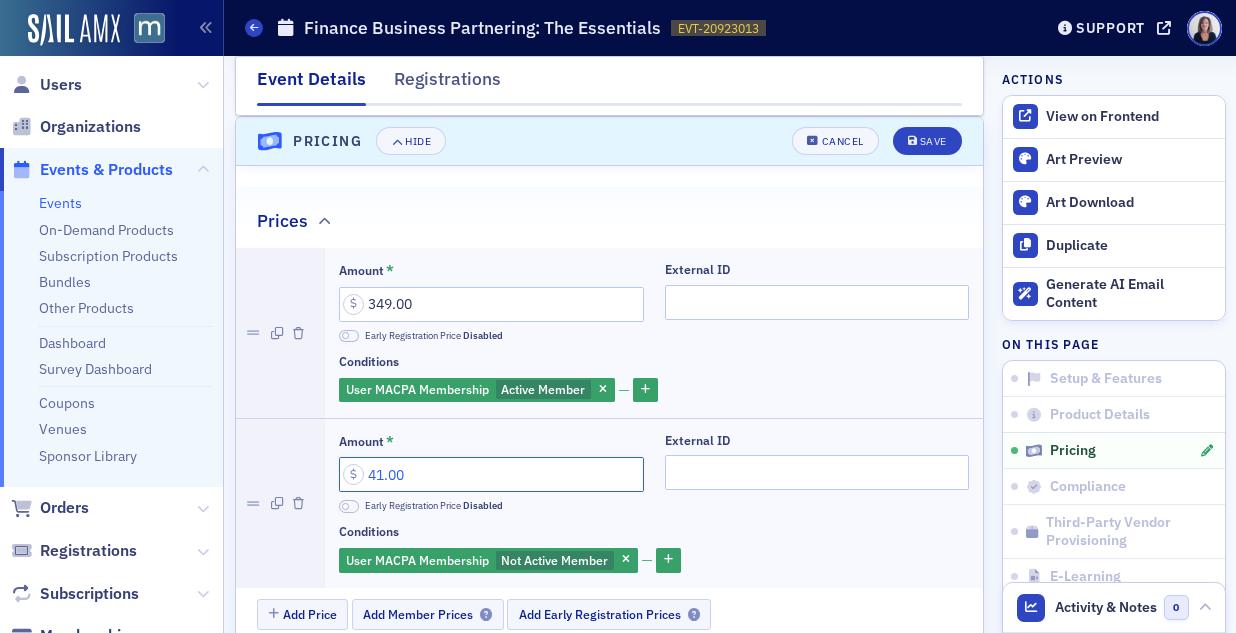 click on "41.00" 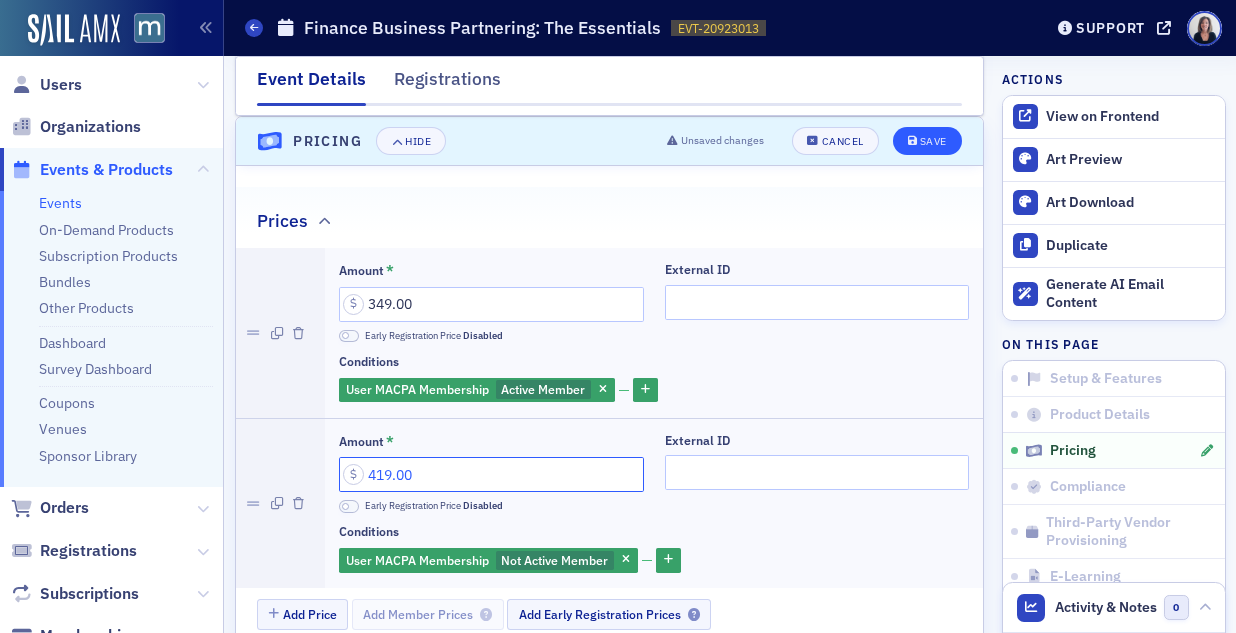 type on "419.00" 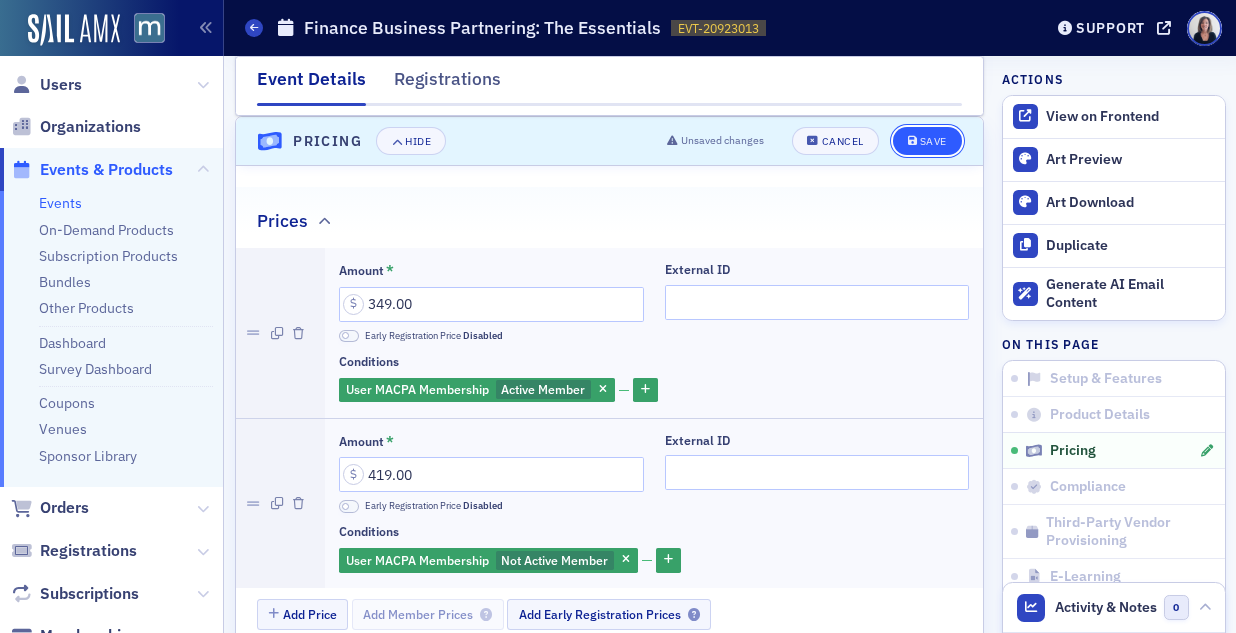 click on "Save" 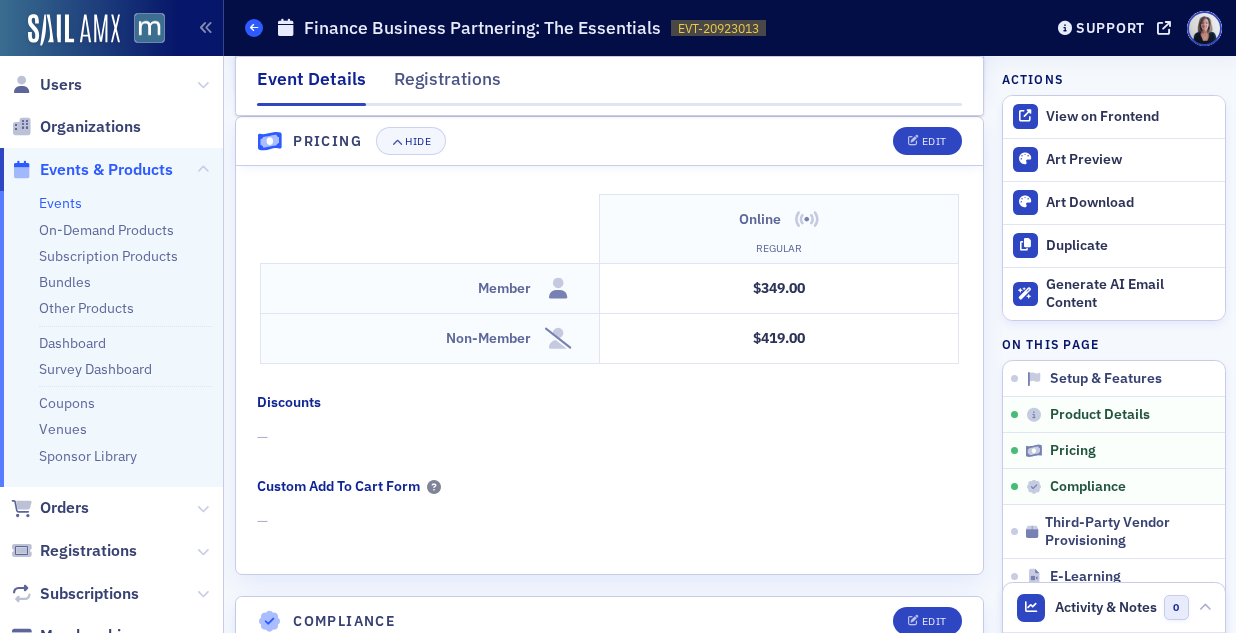 click 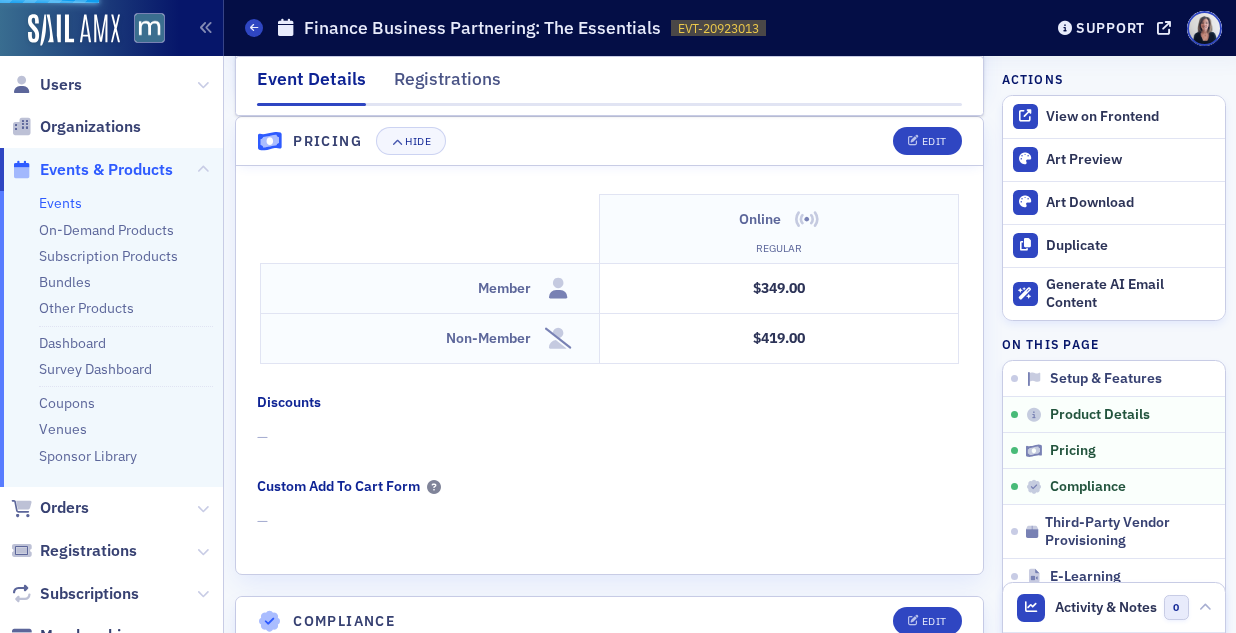 scroll, scrollTop: 0, scrollLeft: 0, axis: both 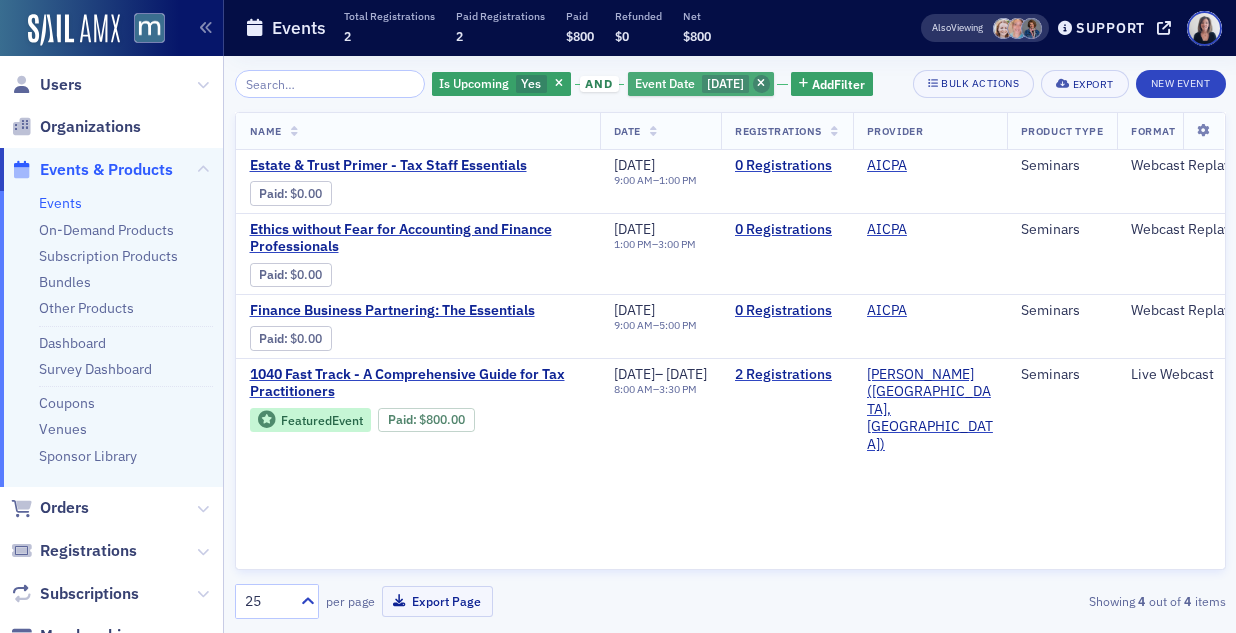 click 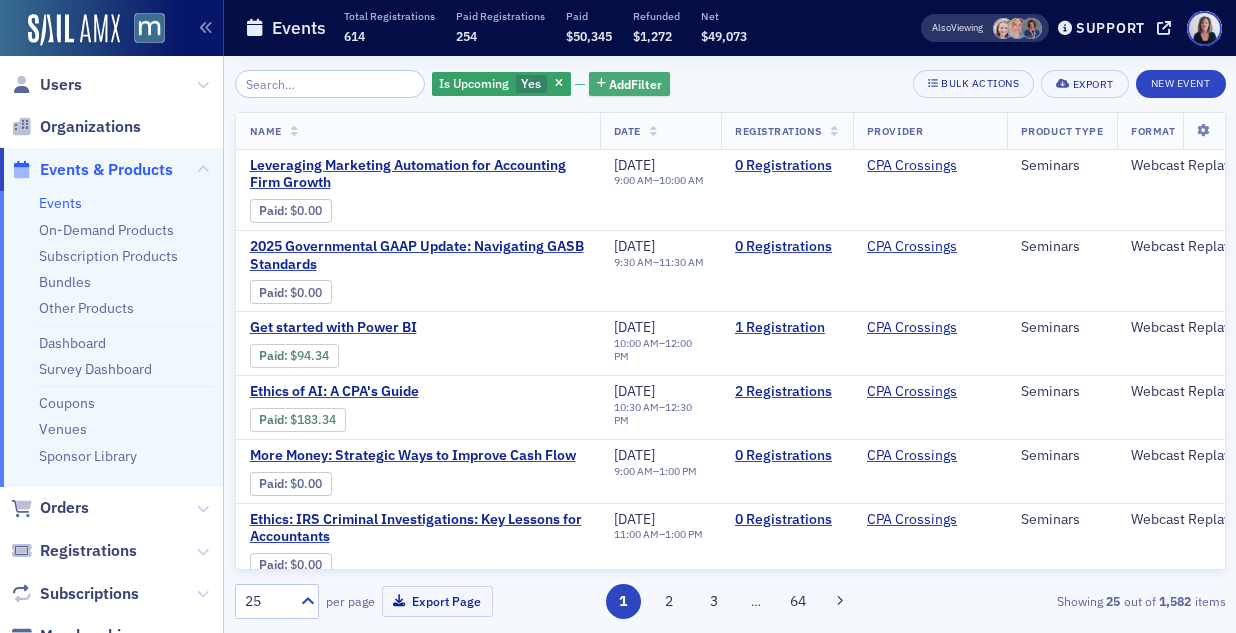 click on "Add  Filter" 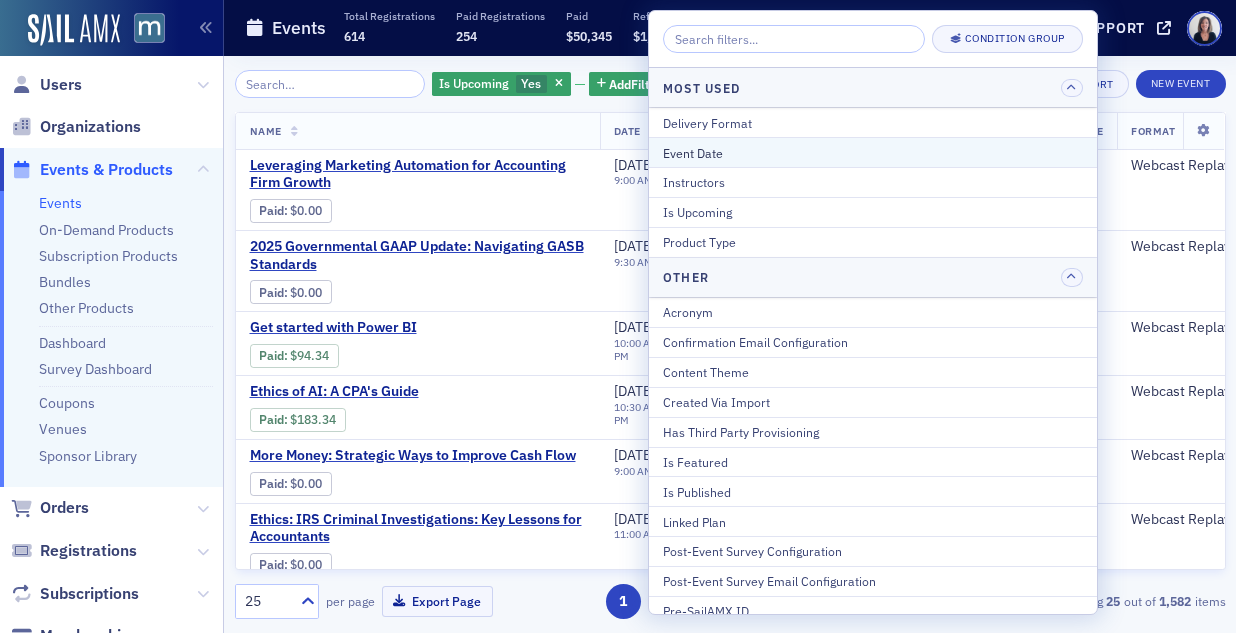 click on "Event Date" at bounding box center (873, 153) 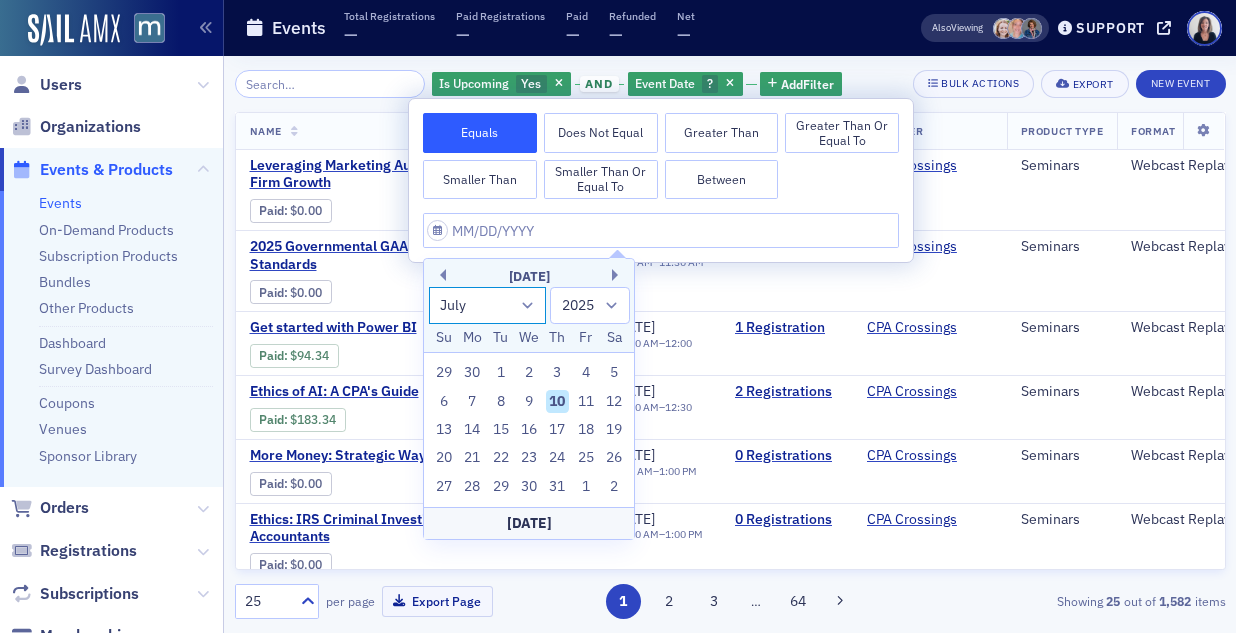 click on "January February March April May June July August September October November December" at bounding box center (488, 305) 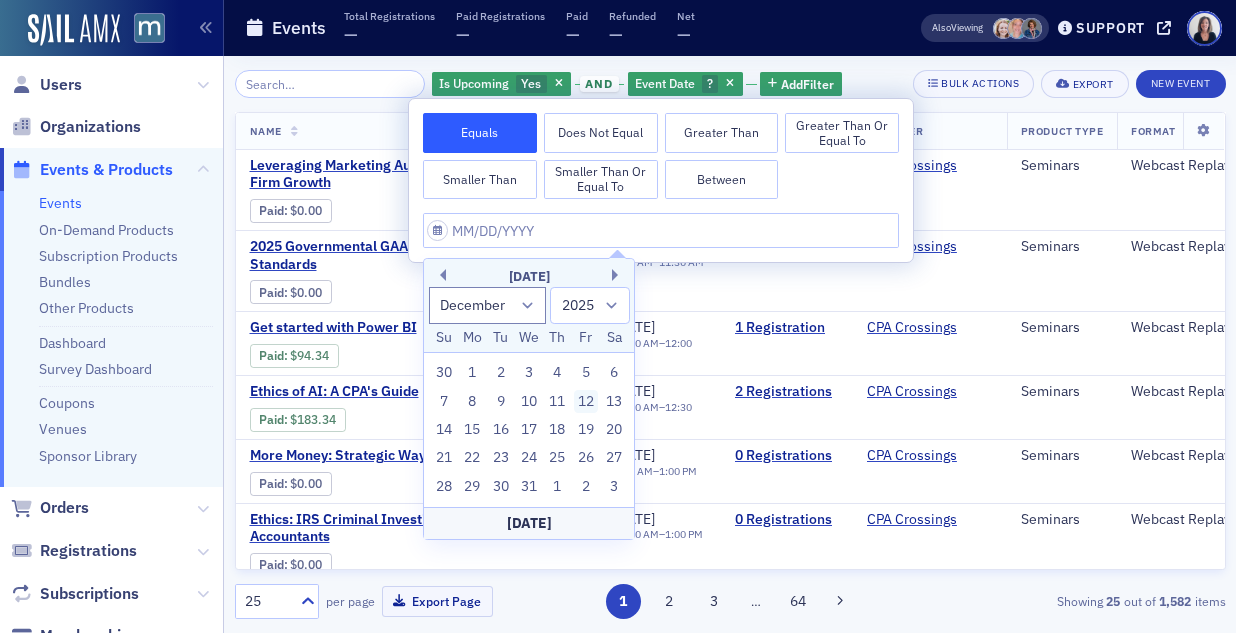click on "12" at bounding box center (586, 402) 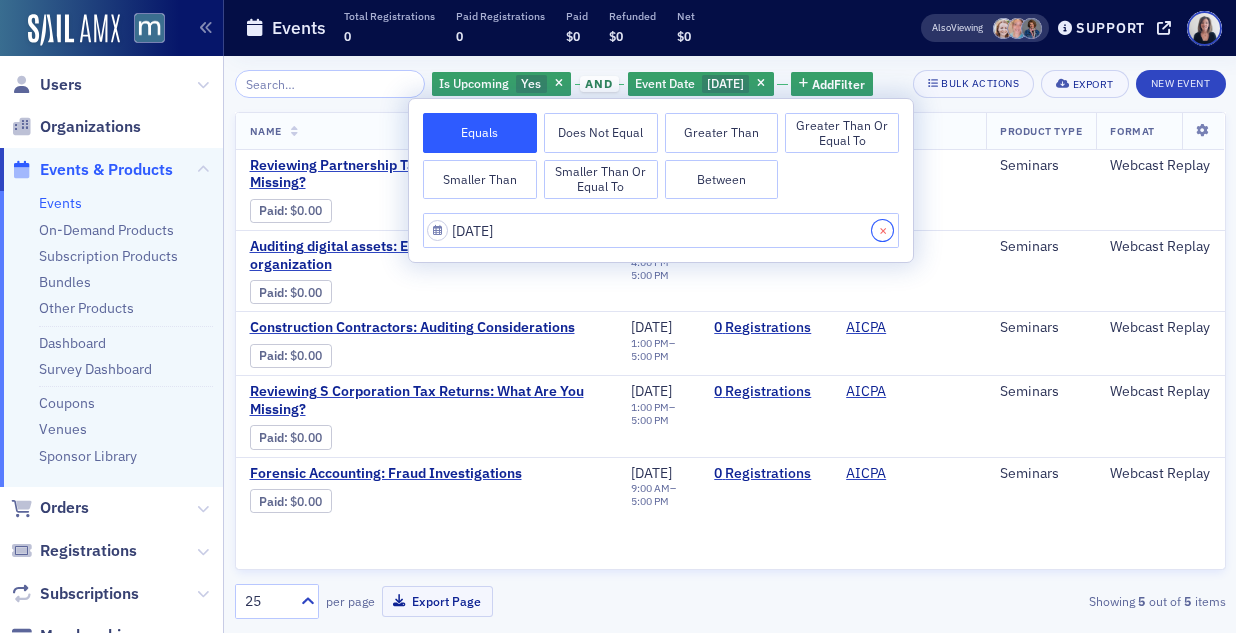 click at bounding box center [885, 230] 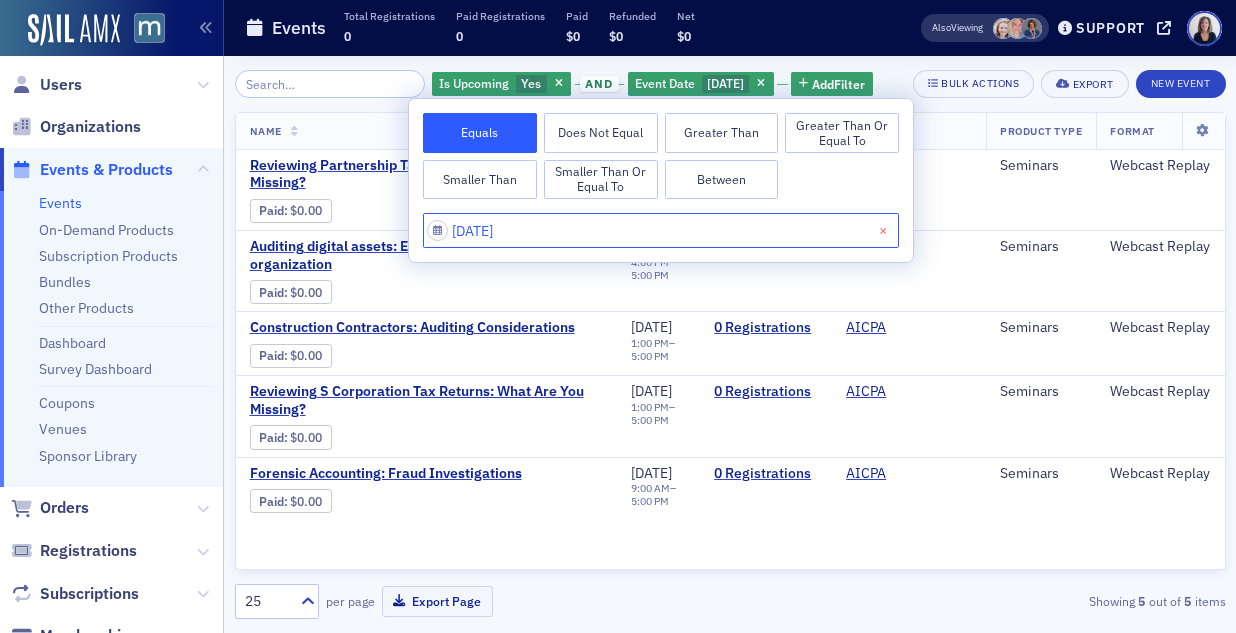 type 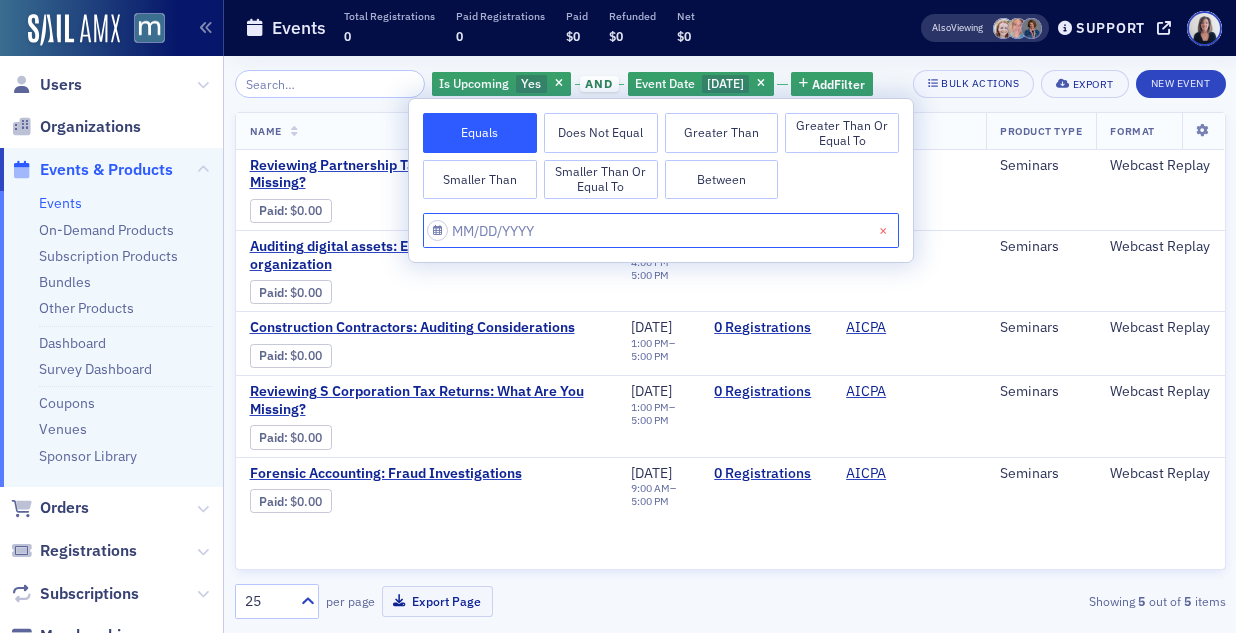 select on "6" 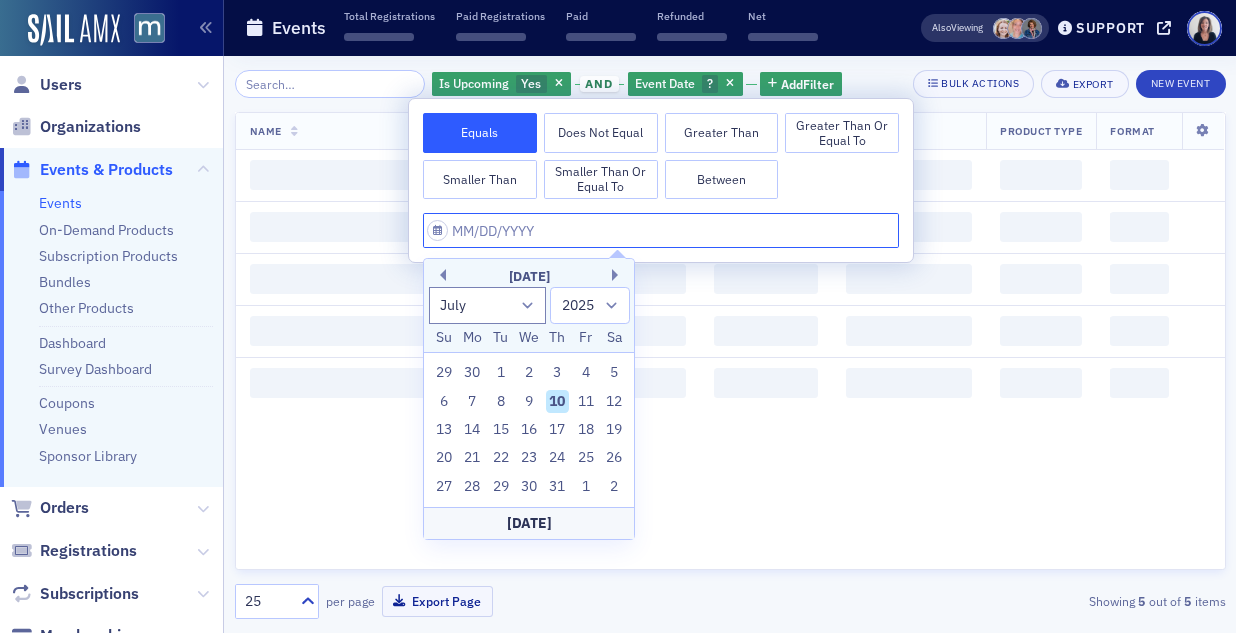 click at bounding box center (661, 230) 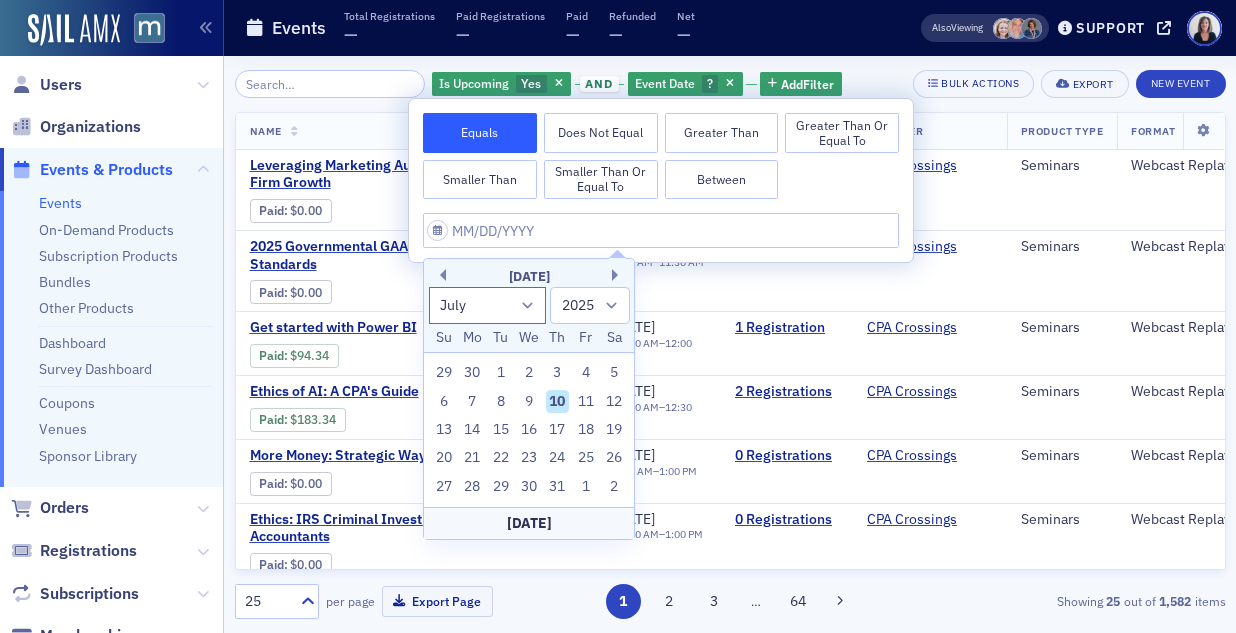 click on "January February March April May June July August September October November December" at bounding box center (488, 305) 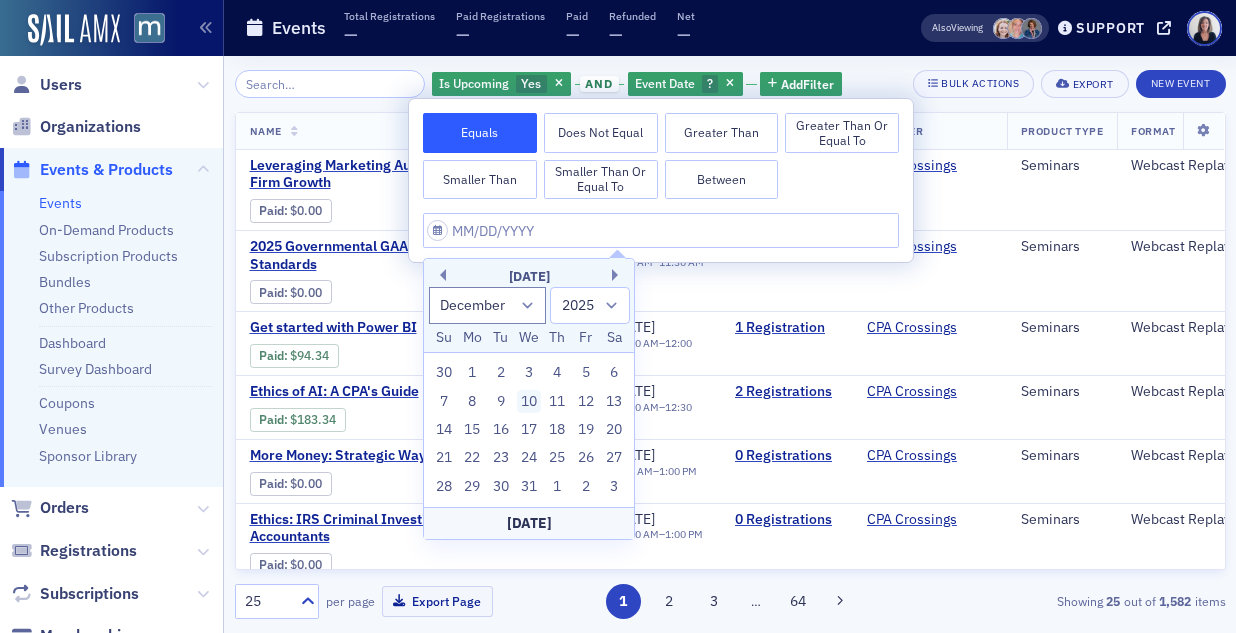click on "10" at bounding box center (529, 402) 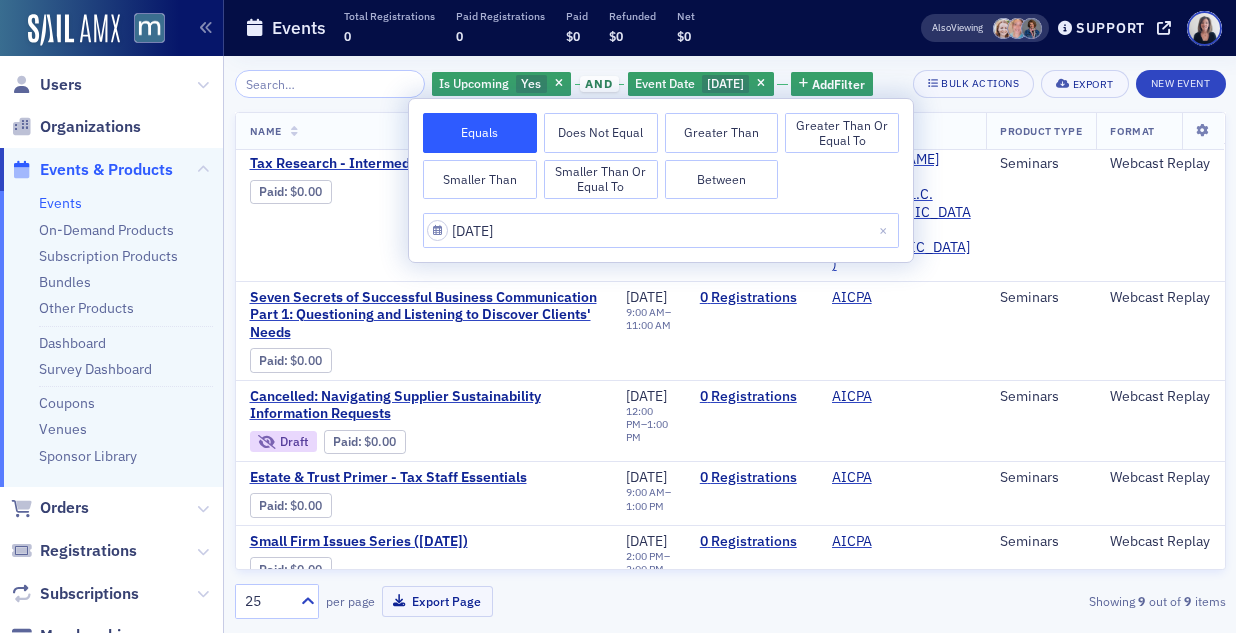 scroll, scrollTop: 214, scrollLeft: 0, axis: vertical 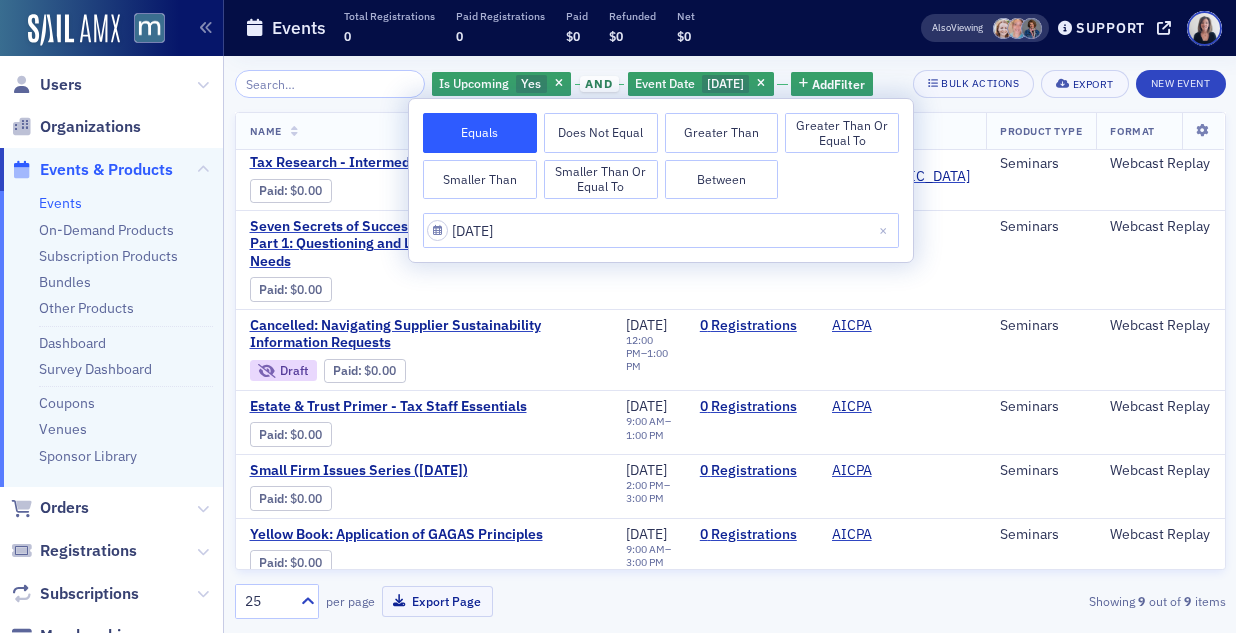 click on "Finance Business Partnering: Influence to Impact" 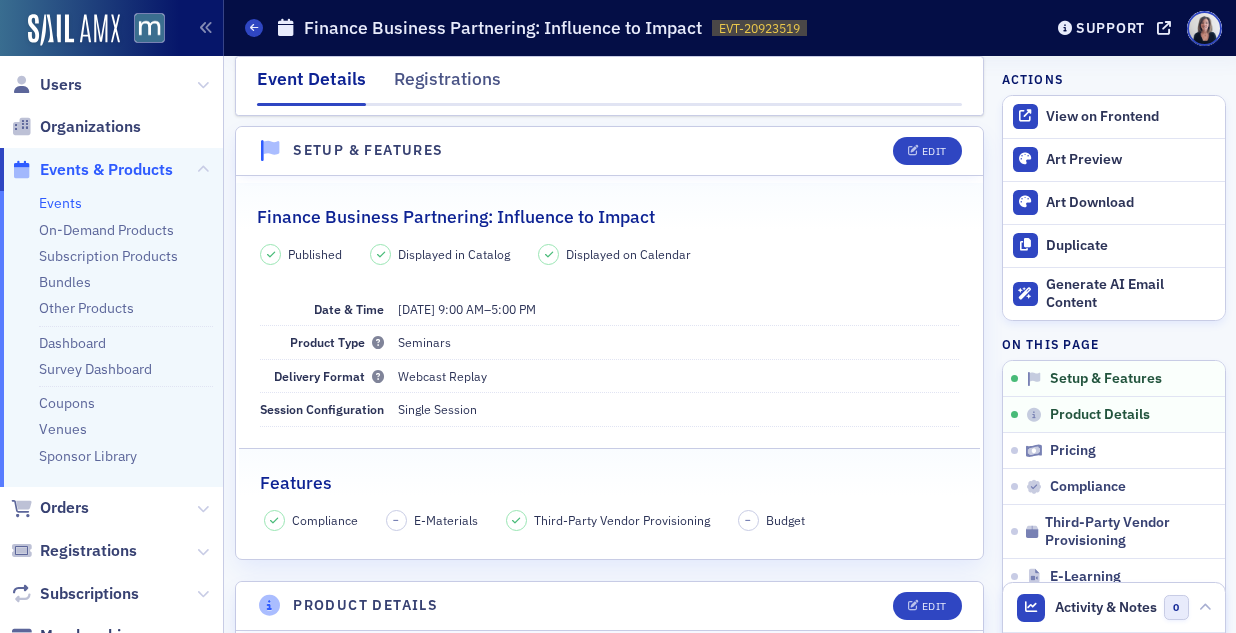 scroll, scrollTop: 0, scrollLeft: 0, axis: both 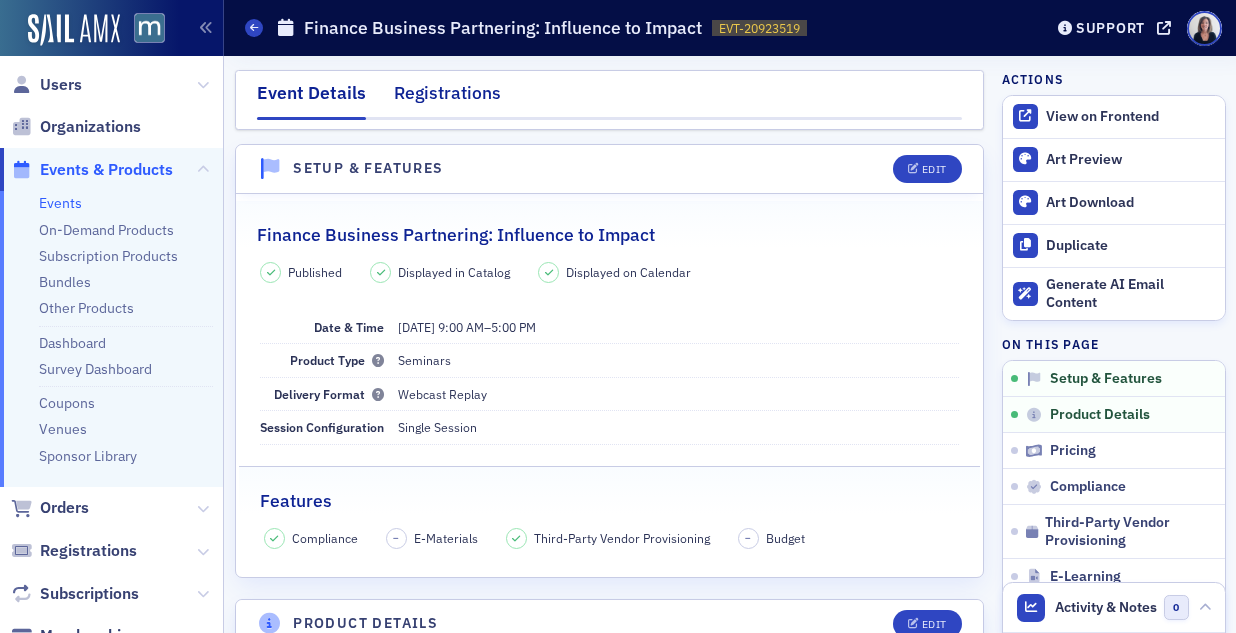 click on "Registrations" 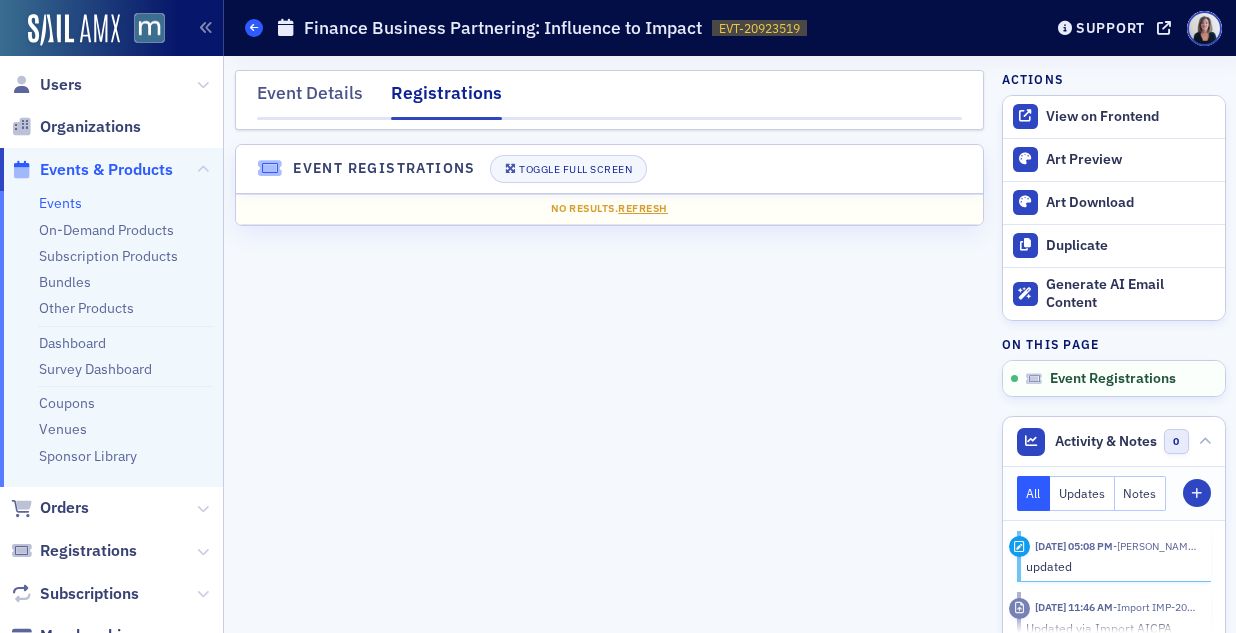 click 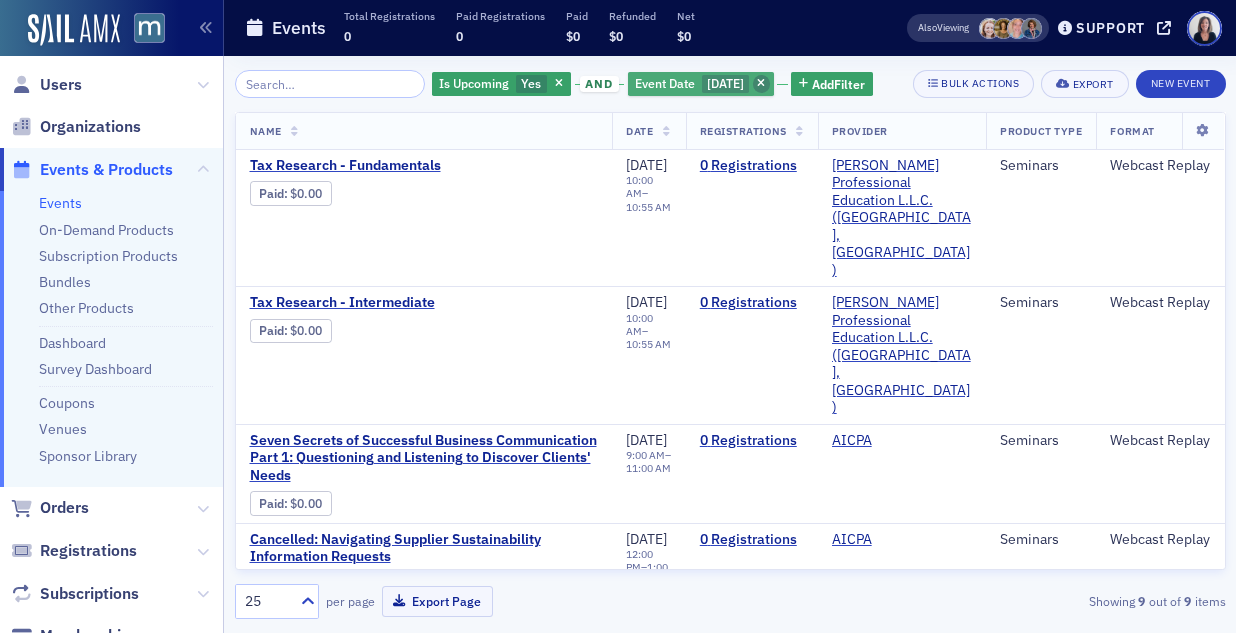 click 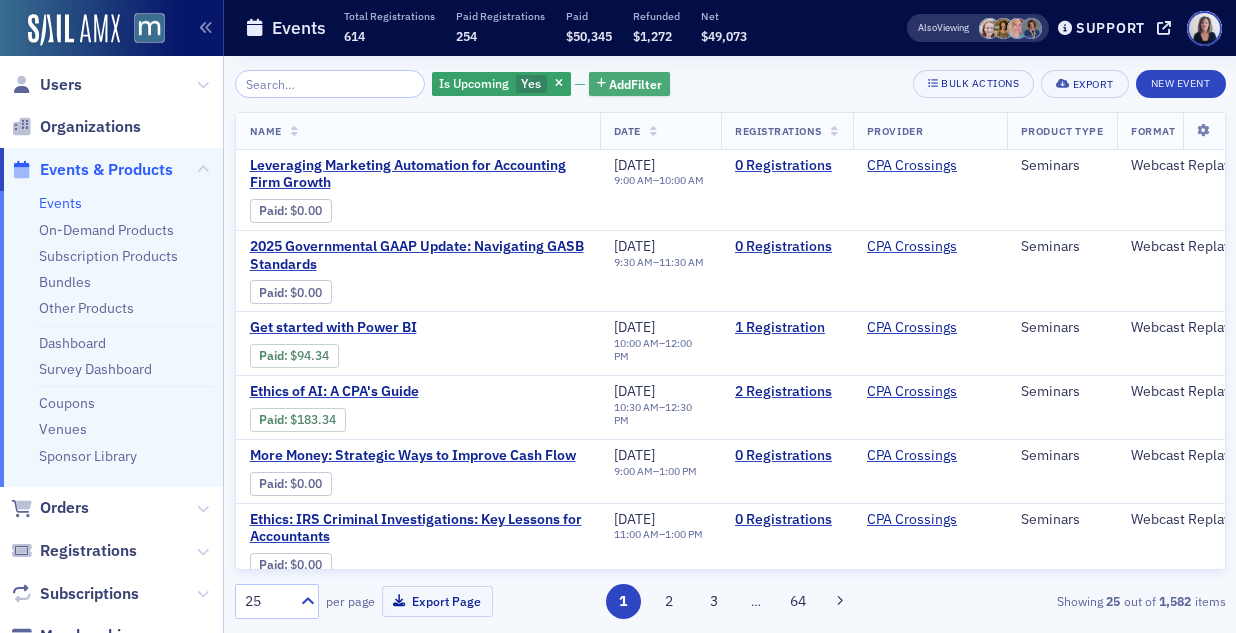 click on "Add  Filter" 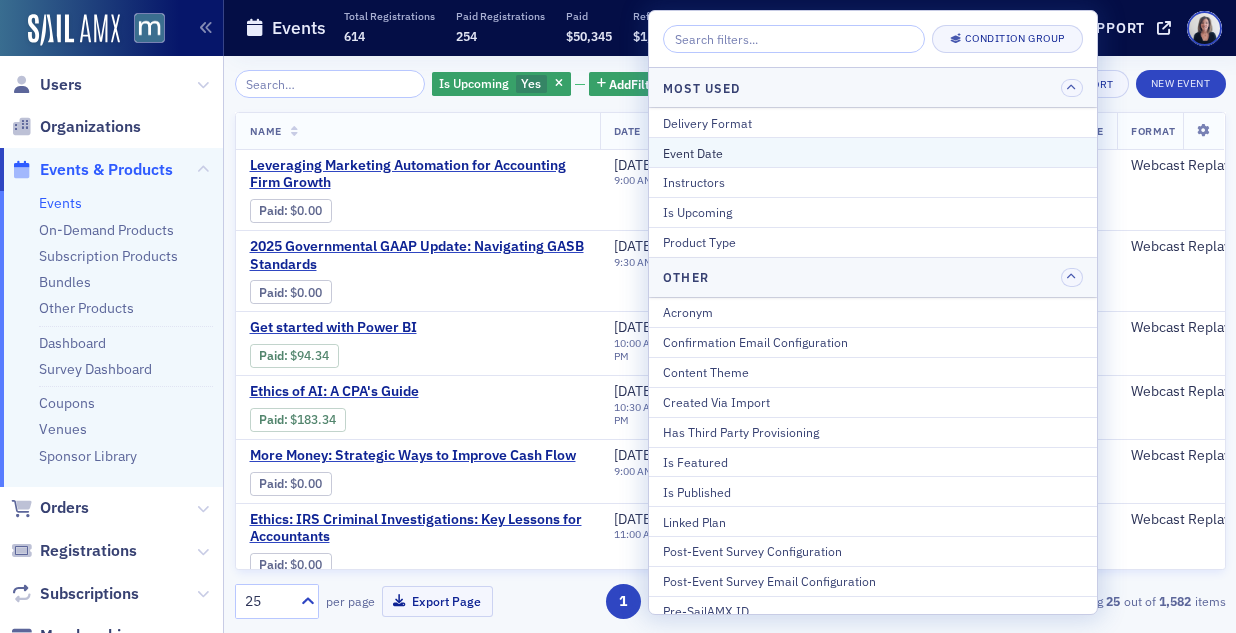 click on "Event Date" at bounding box center [873, 153] 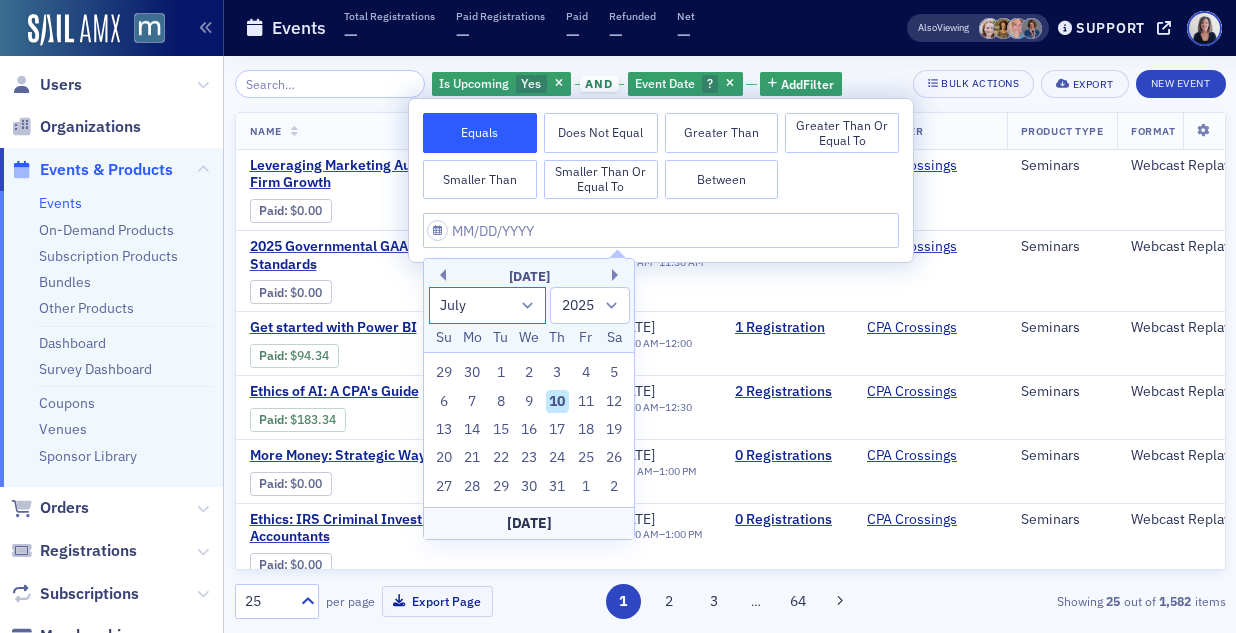 click on "January February March April May June July August September October November December" at bounding box center (488, 305) 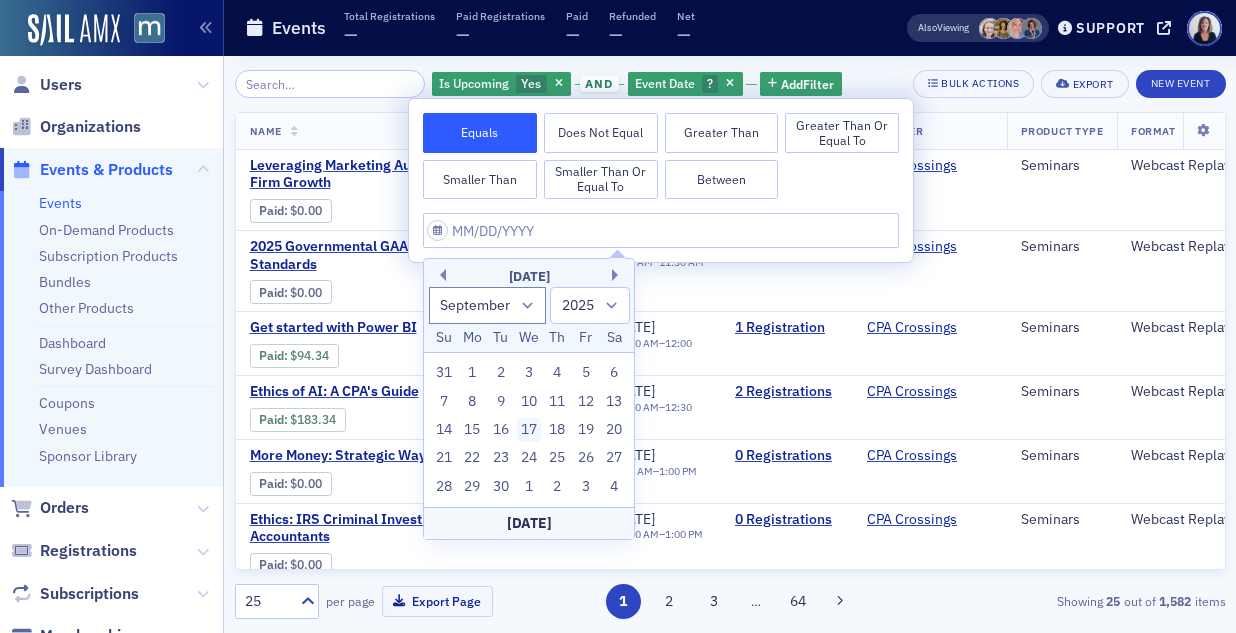 click on "17" at bounding box center (529, 430) 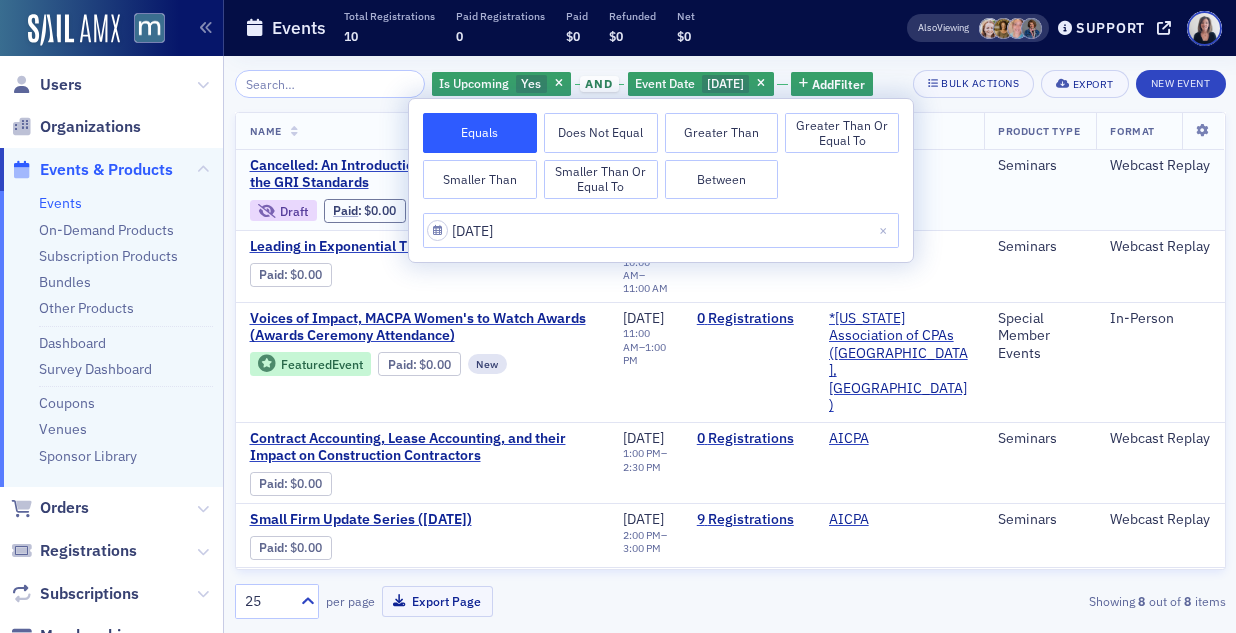 click on "AICPA" 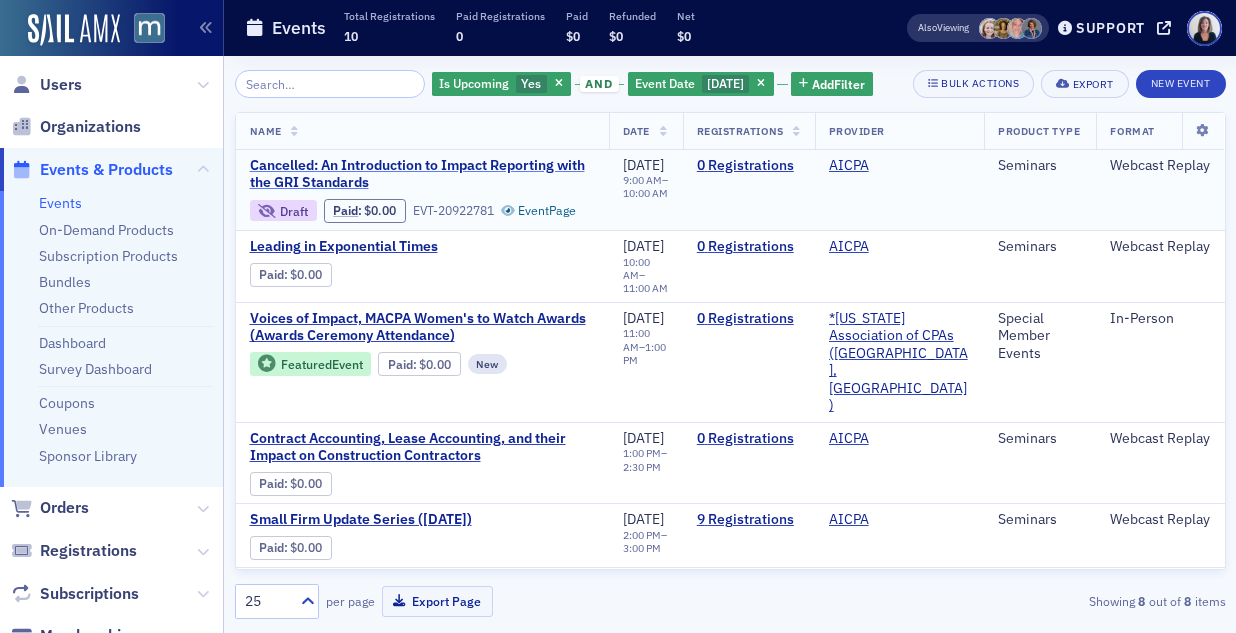 click on "Cancelled: An Introduction to Impact Reporting with the GRI Standards" 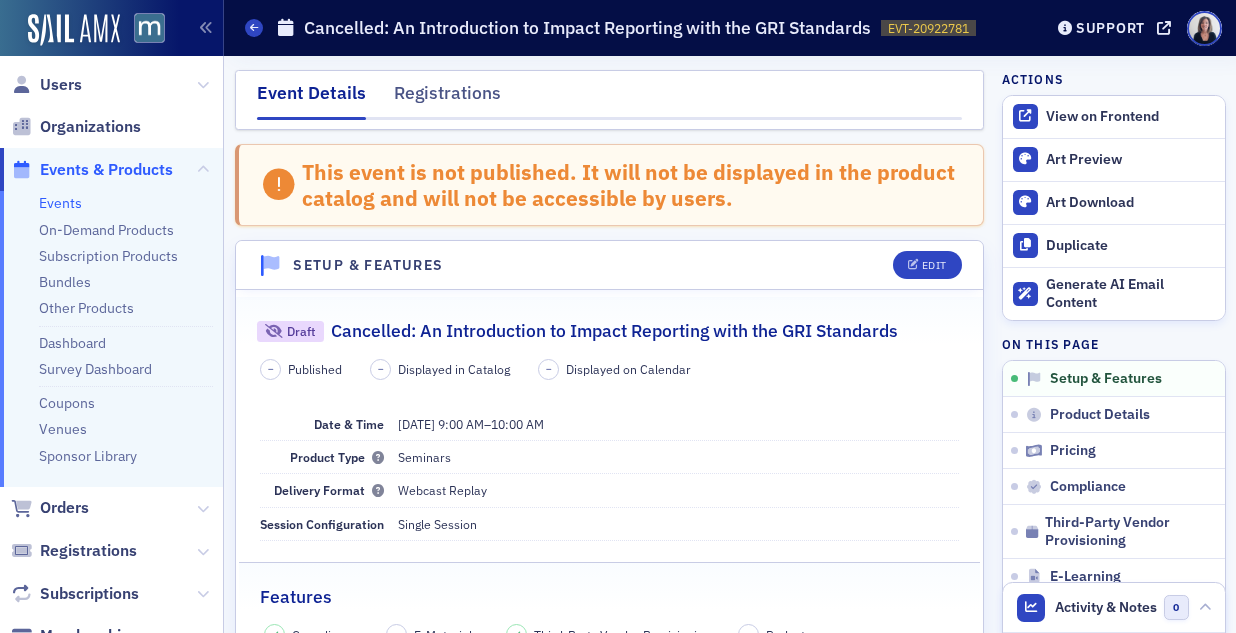click on "–" 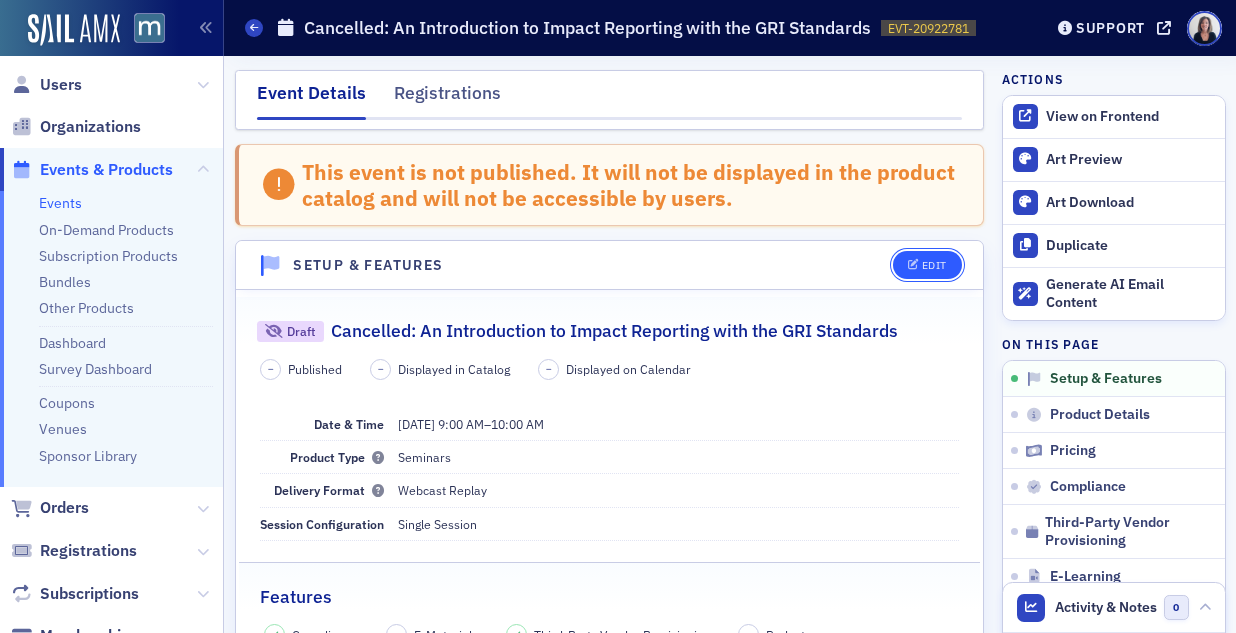 click on "Edit" 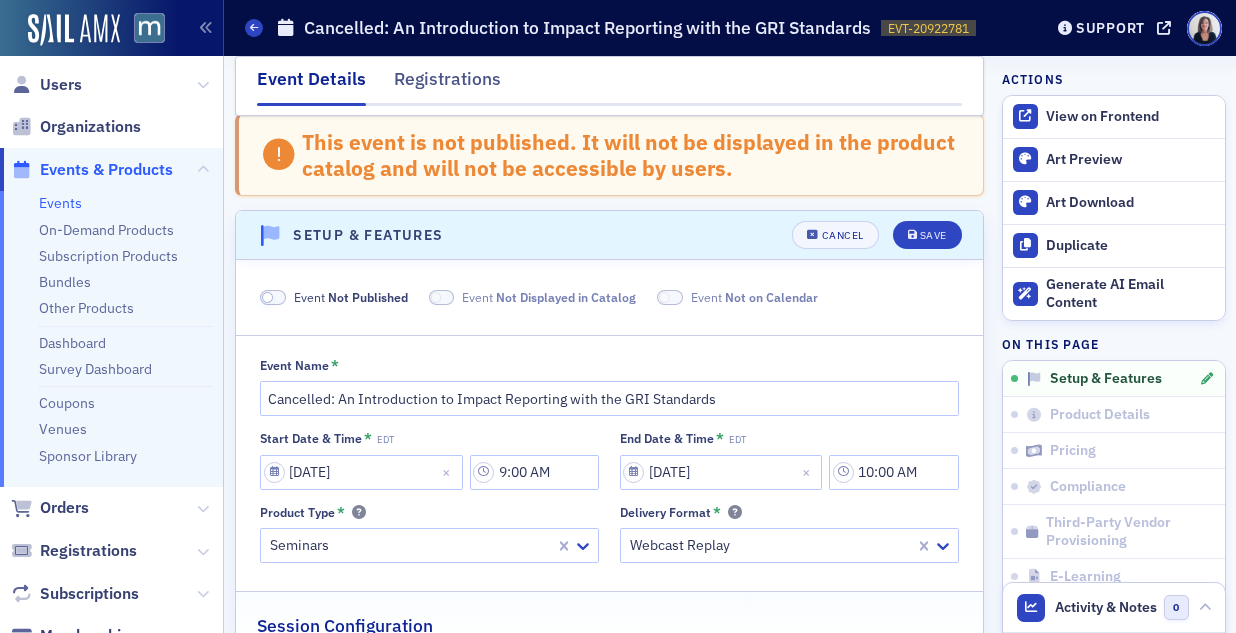 scroll, scrollTop: 36, scrollLeft: 0, axis: vertical 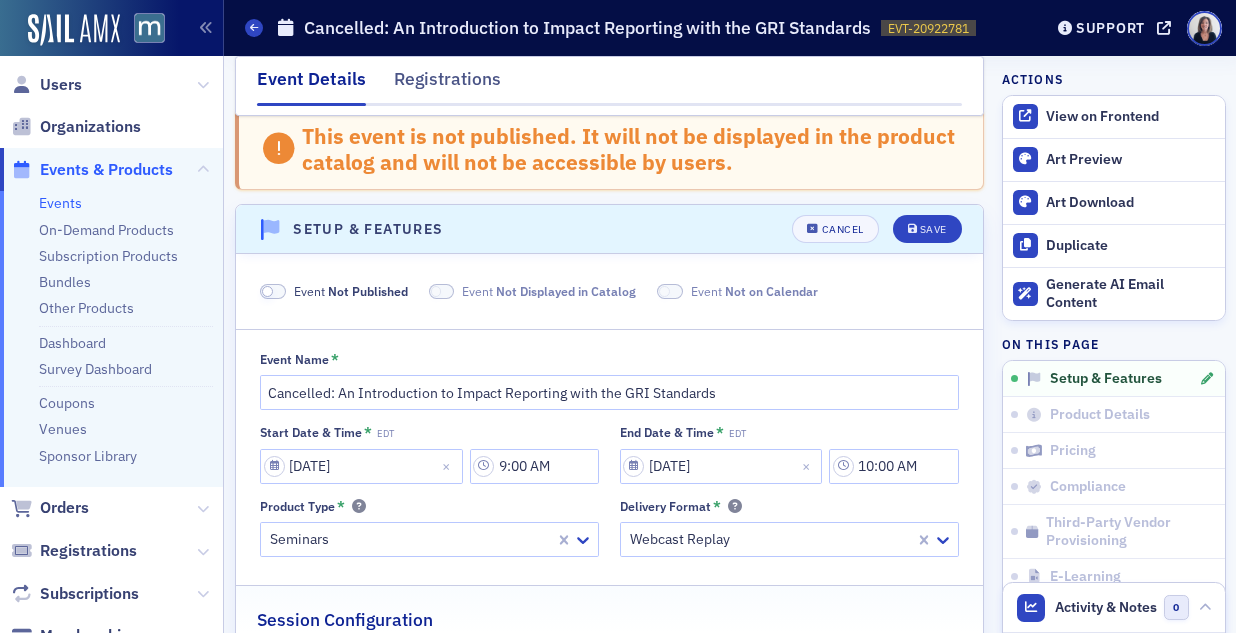 click 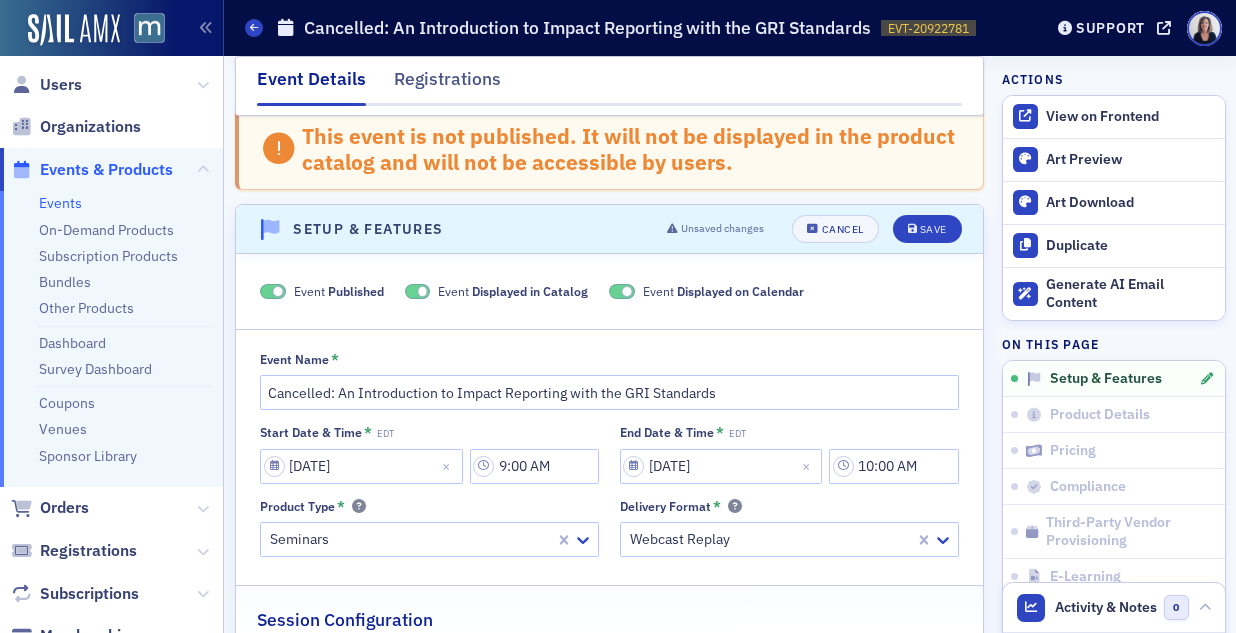 click 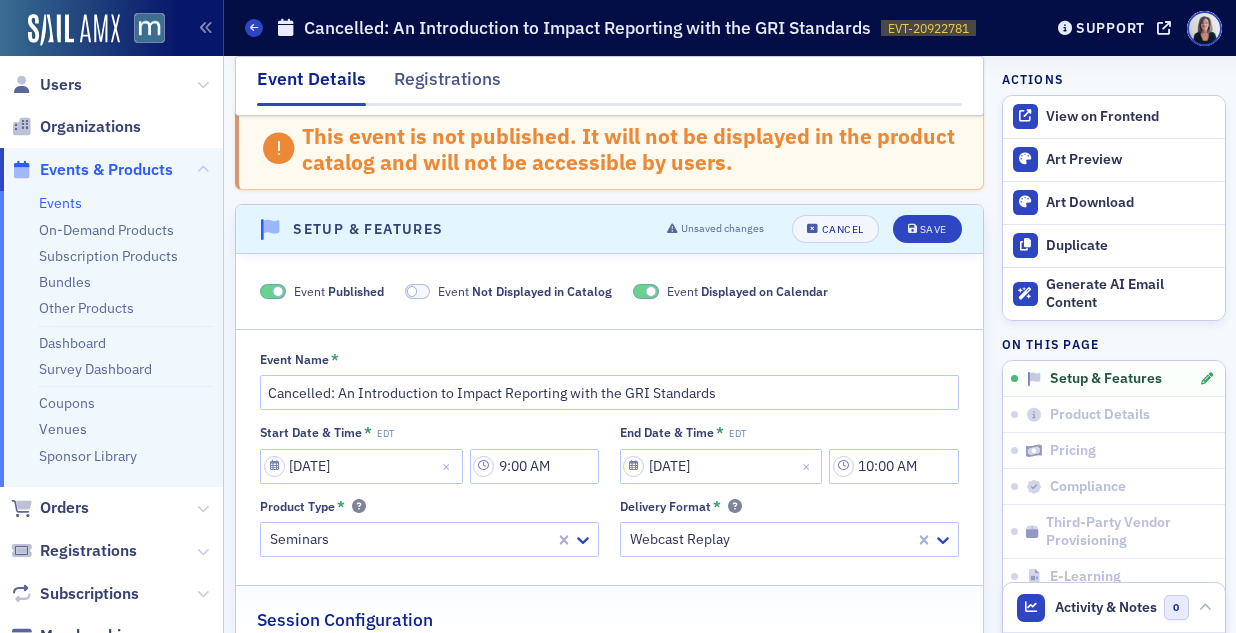 click 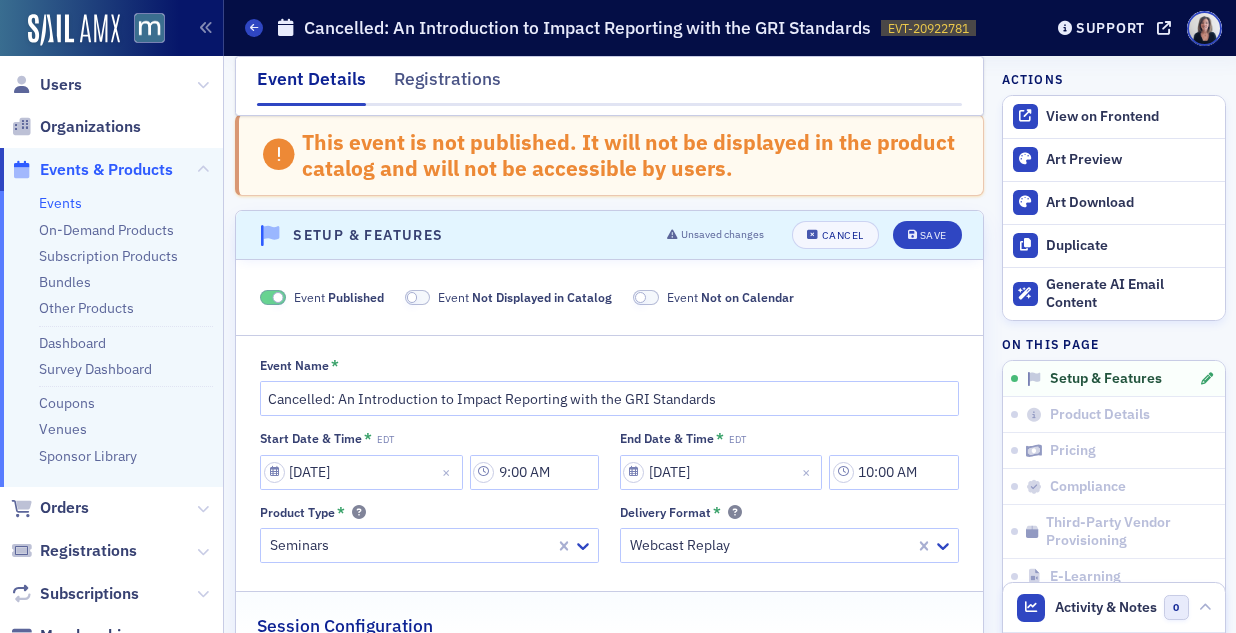 scroll, scrollTop: 0, scrollLeft: 0, axis: both 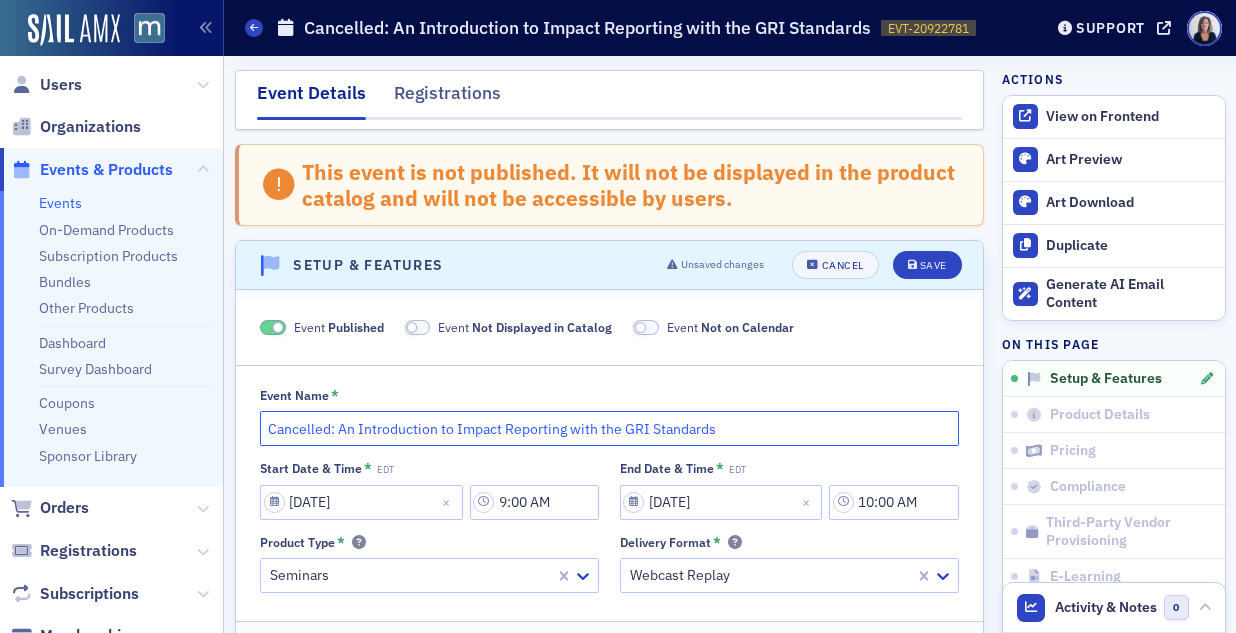 click on "Cancelled: An Introduction to Impact Reporting with the GRI Standards" 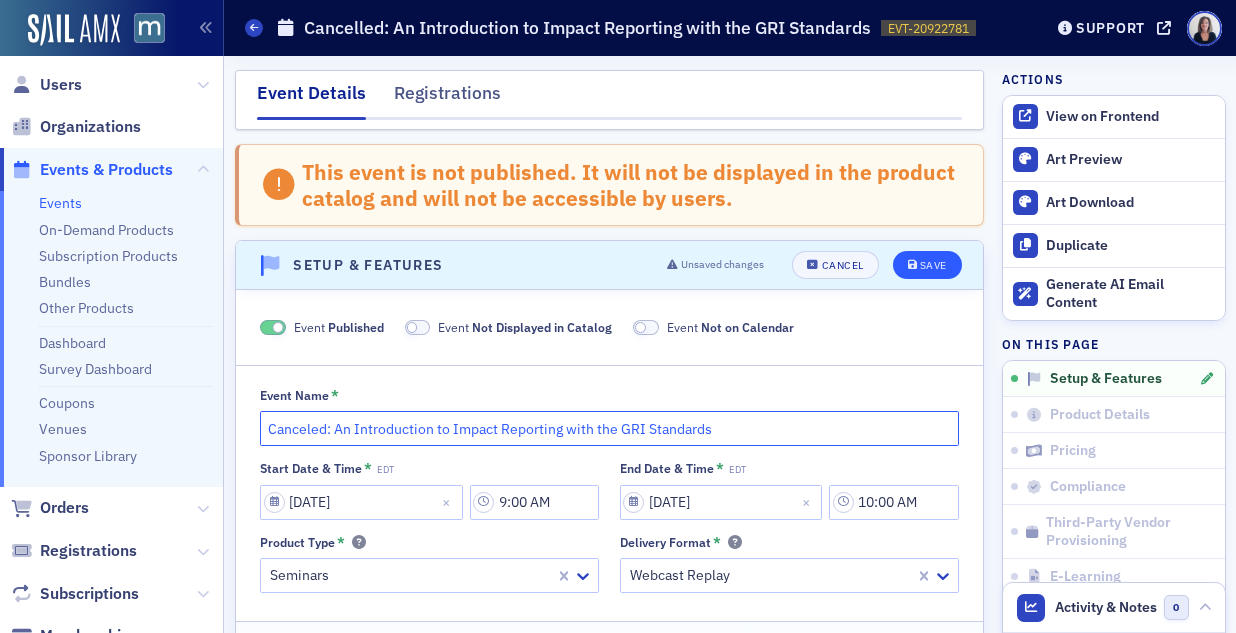 type on "Canceled: An Introduction to Impact Reporting with the GRI Standards" 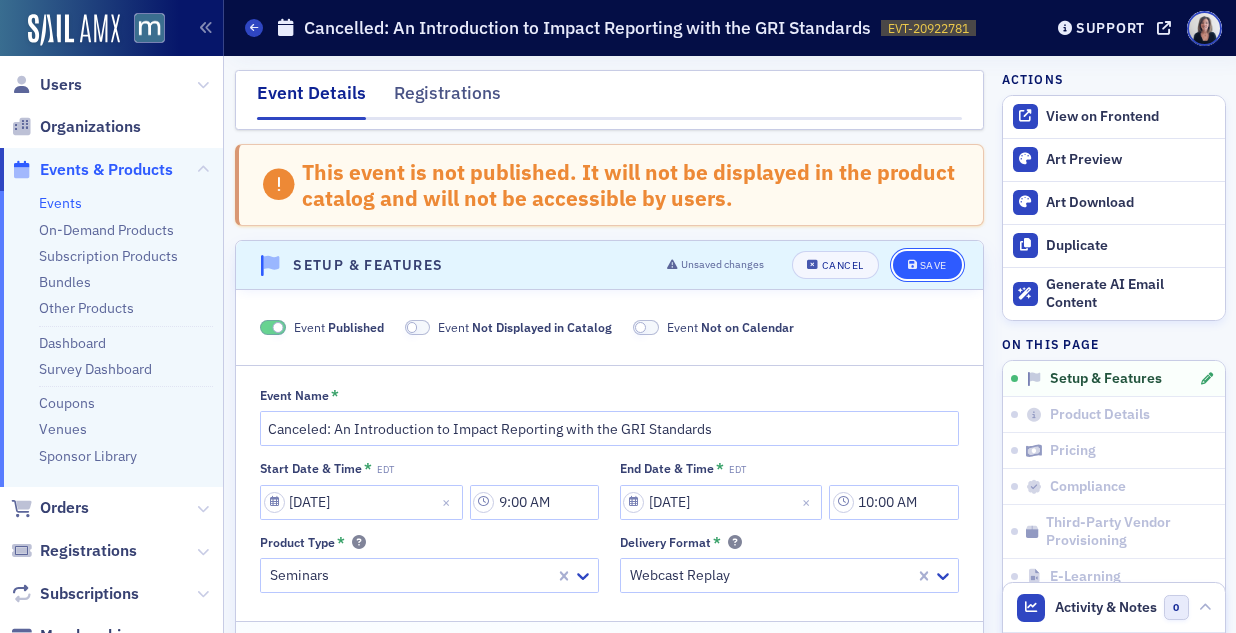 click on "Save" 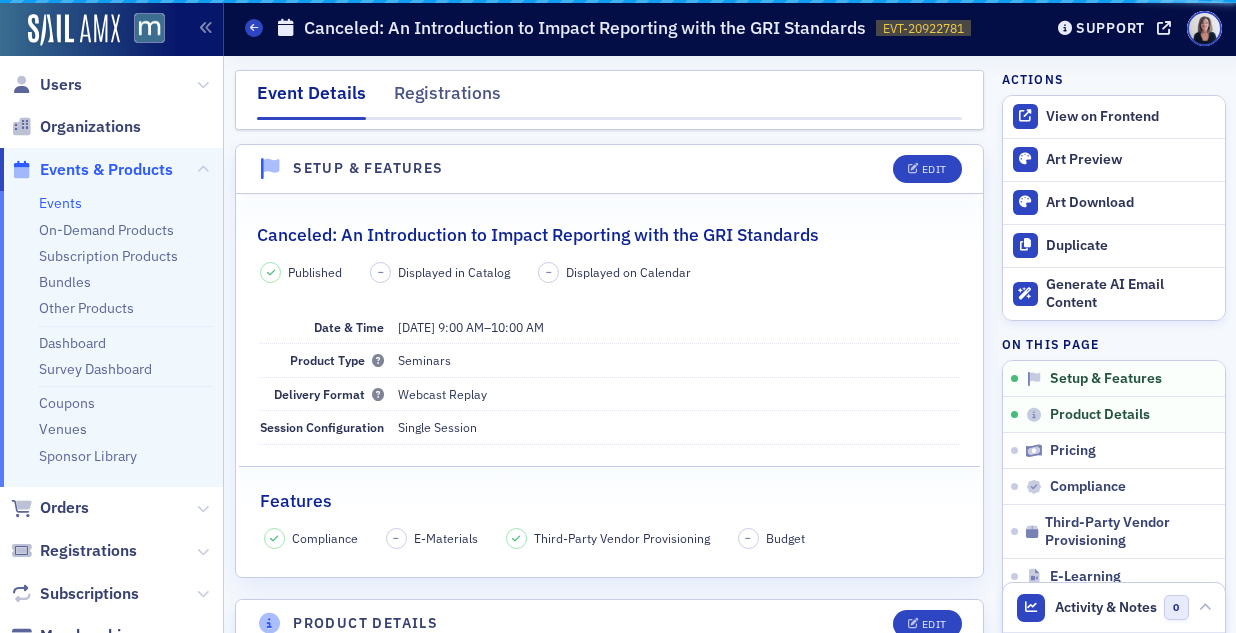 scroll, scrollTop: 28, scrollLeft: 0, axis: vertical 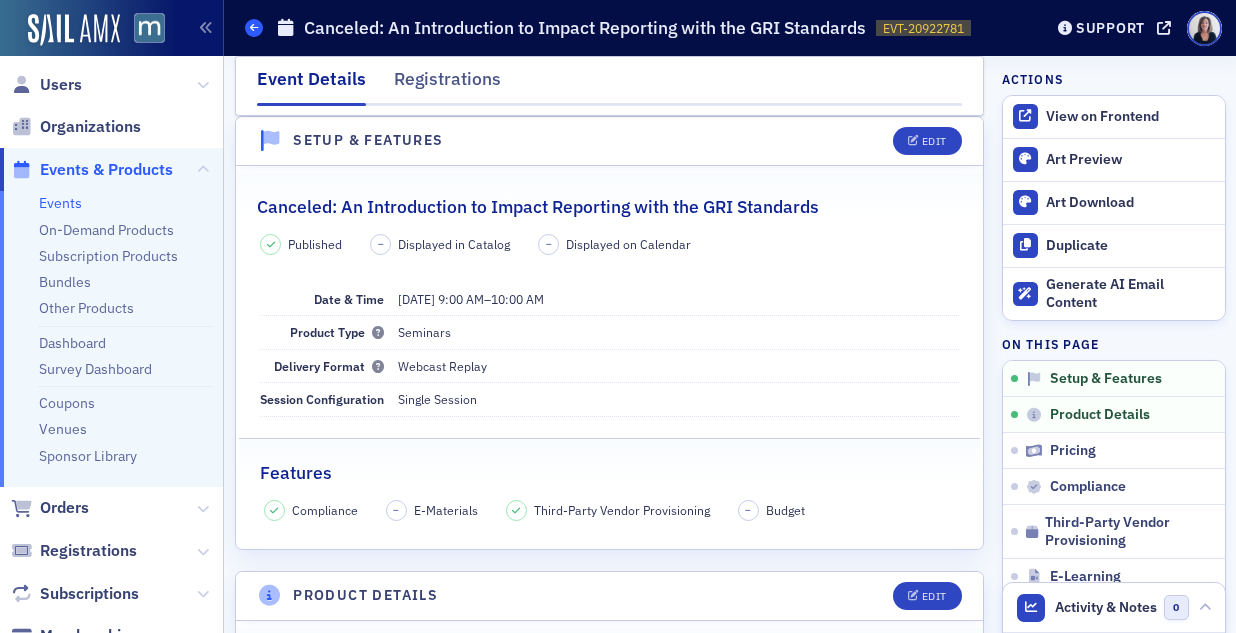 click 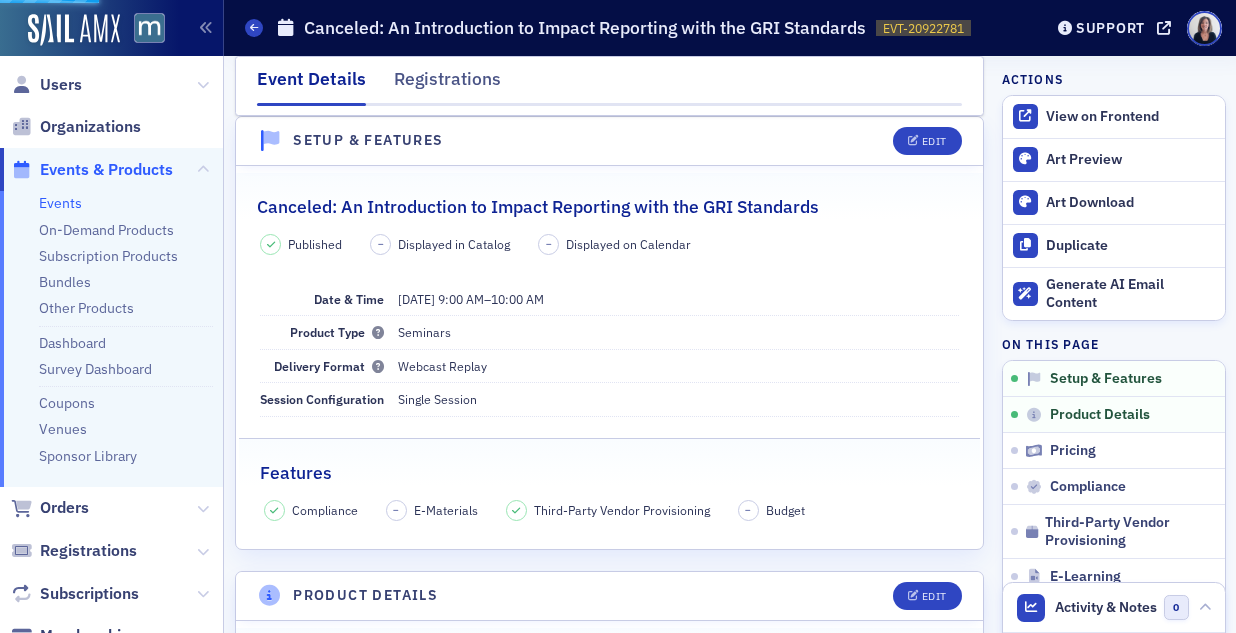 scroll, scrollTop: 0, scrollLeft: 0, axis: both 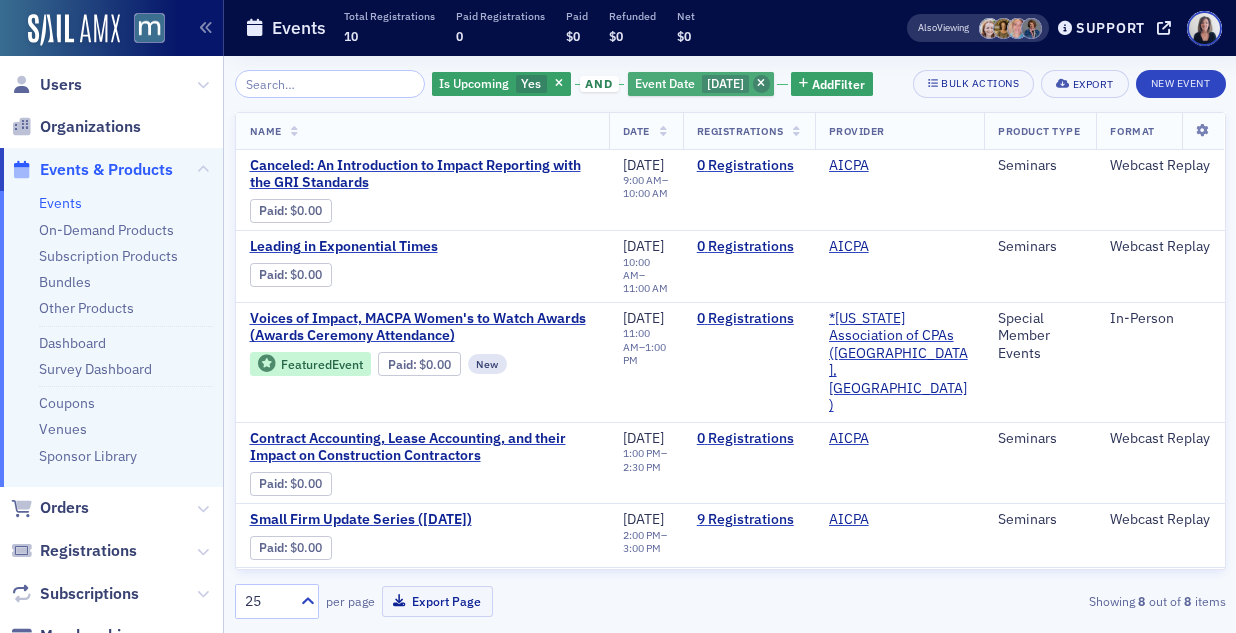 click 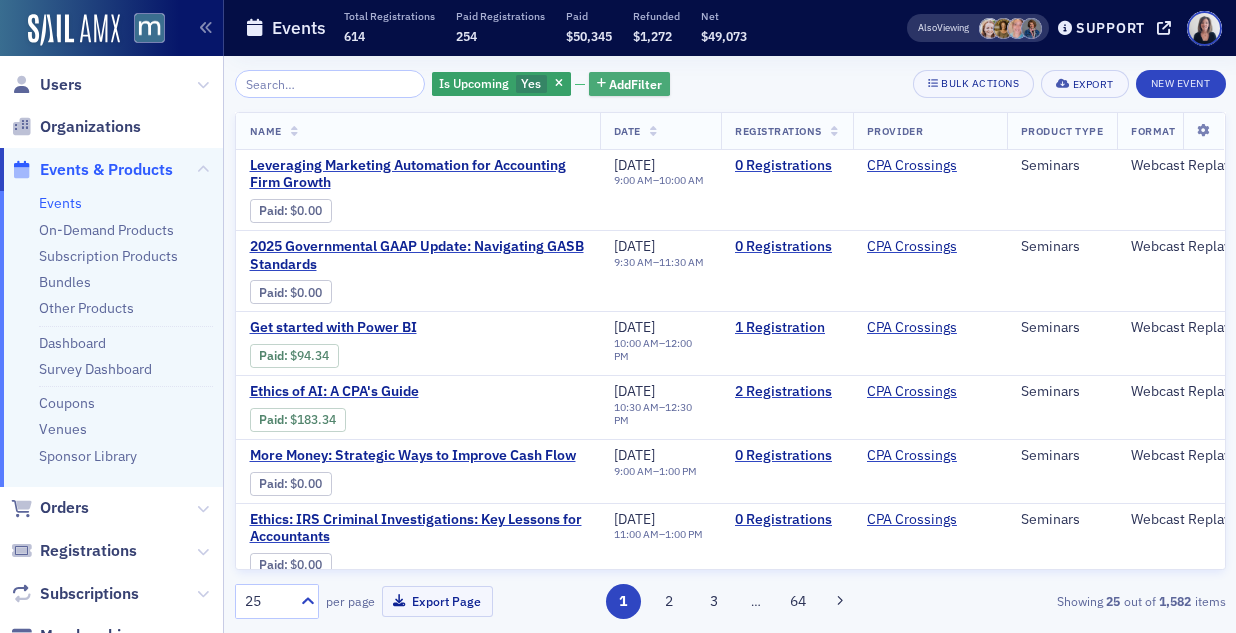 click on "Add  Filter" 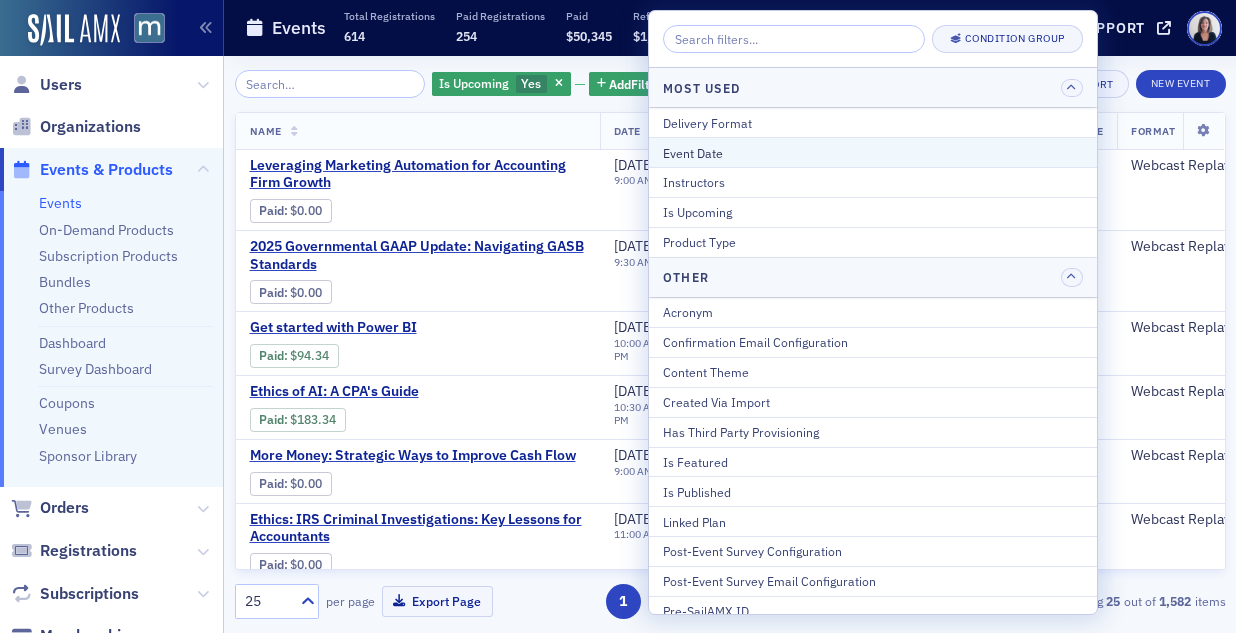 click on "Event Date" at bounding box center [873, 153] 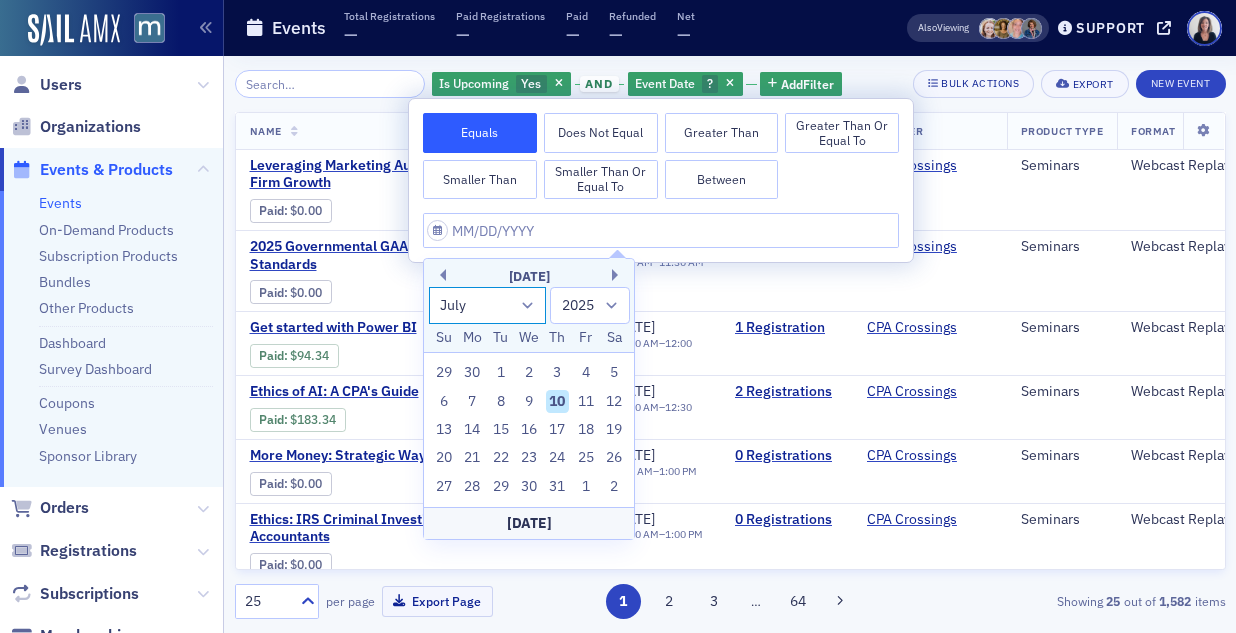 click on "January February March April May June July August September October November December" at bounding box center [488, 305] 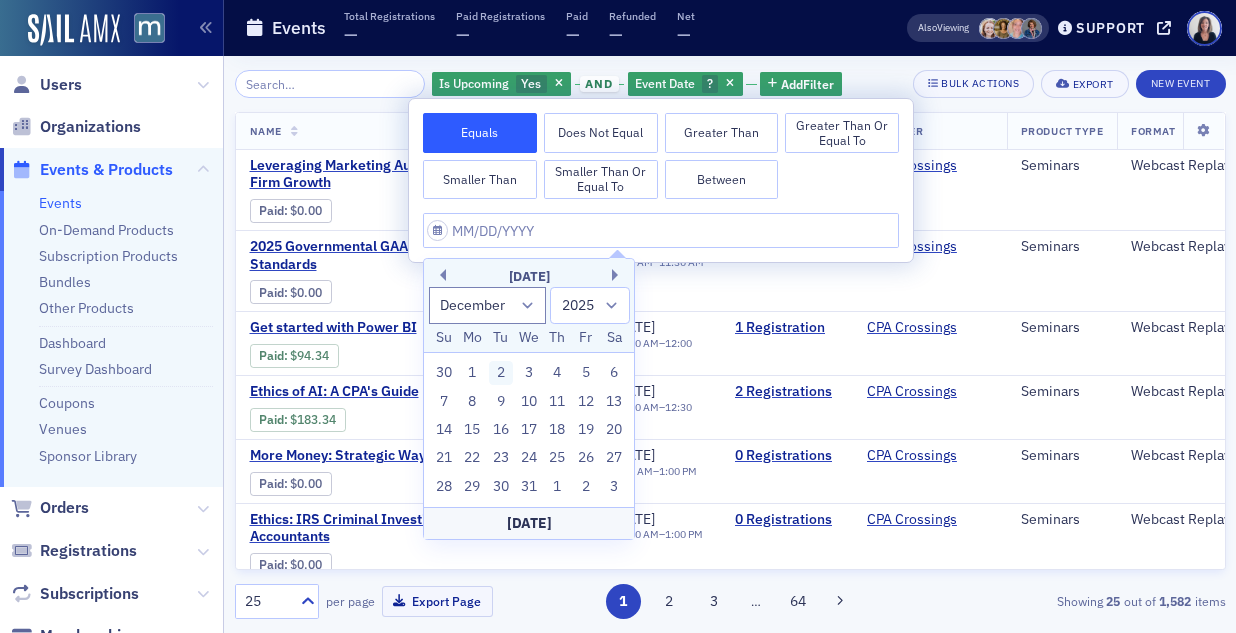 click on "2" at bounding box center (501, 373) 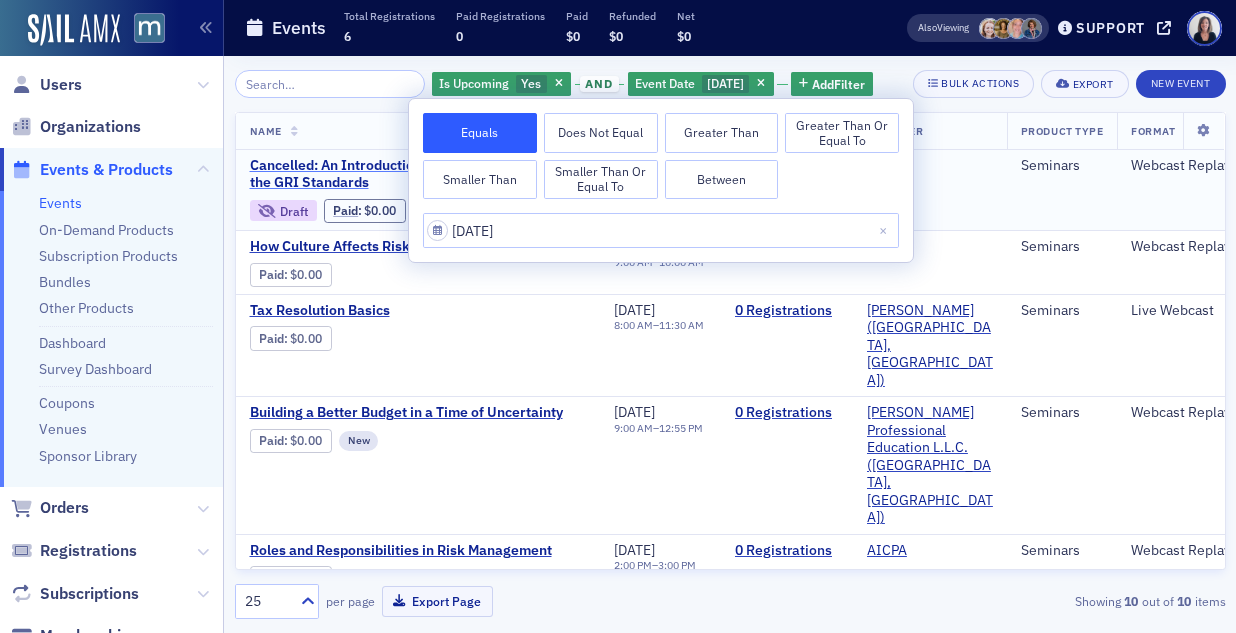 click on "Cancelled: An Introduction to Impact Reporting with the GRI Standards" 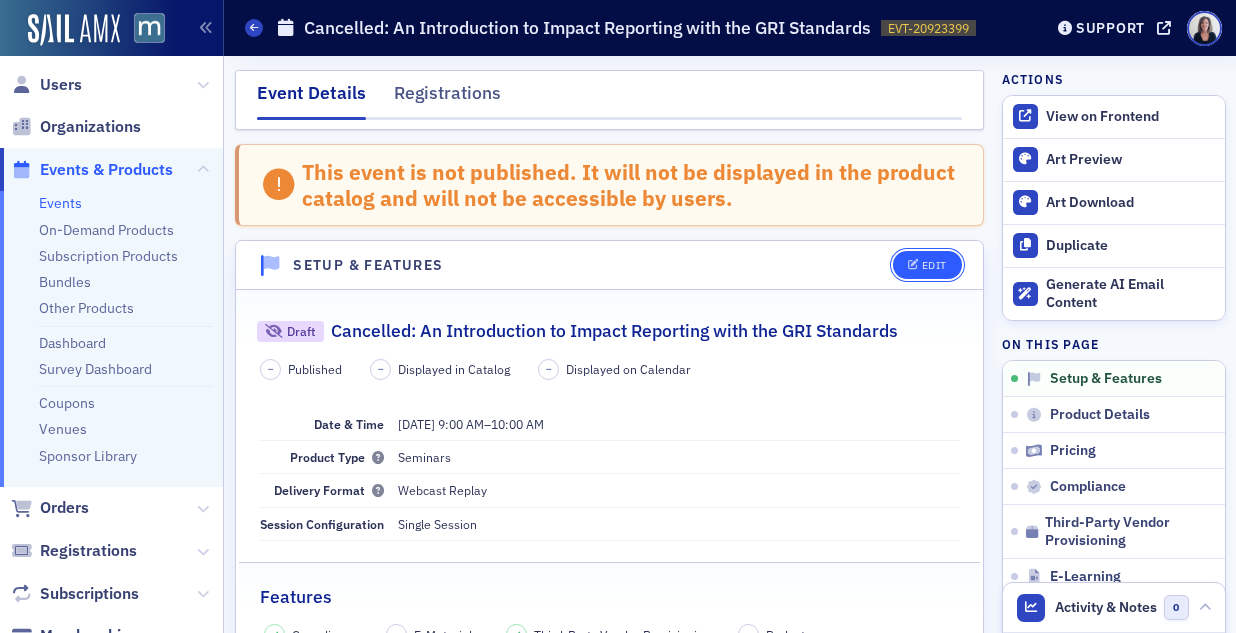 click on "Edit" 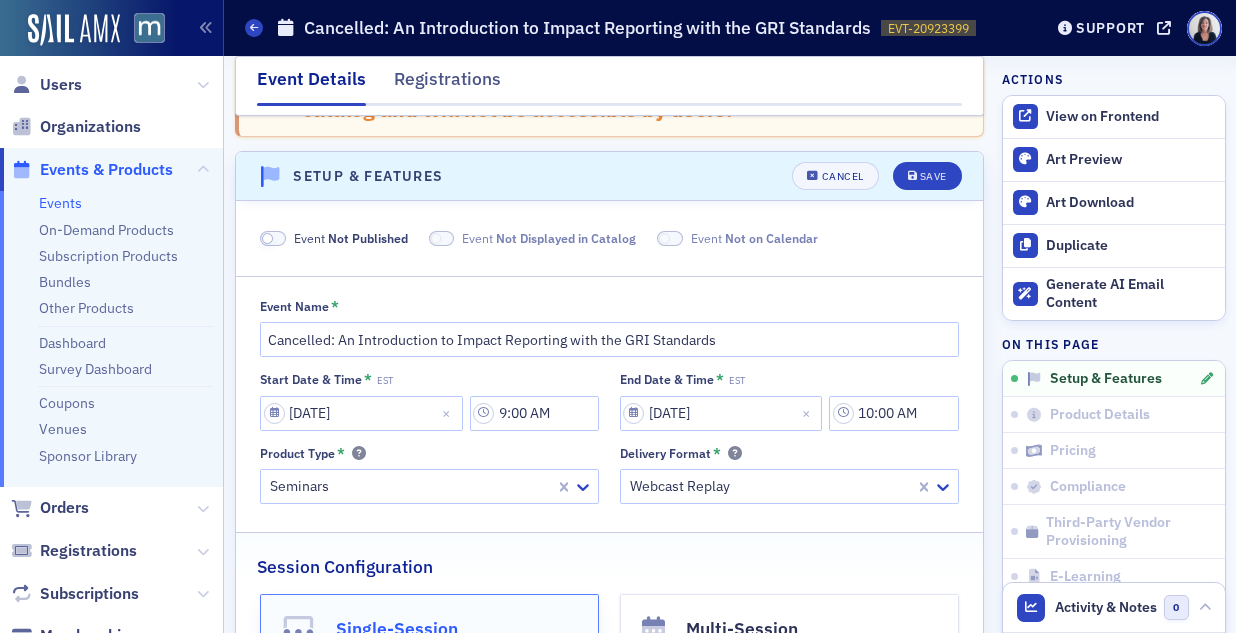 scroll, scrollTop: 124, scrollLeft: 0, axis: vertical 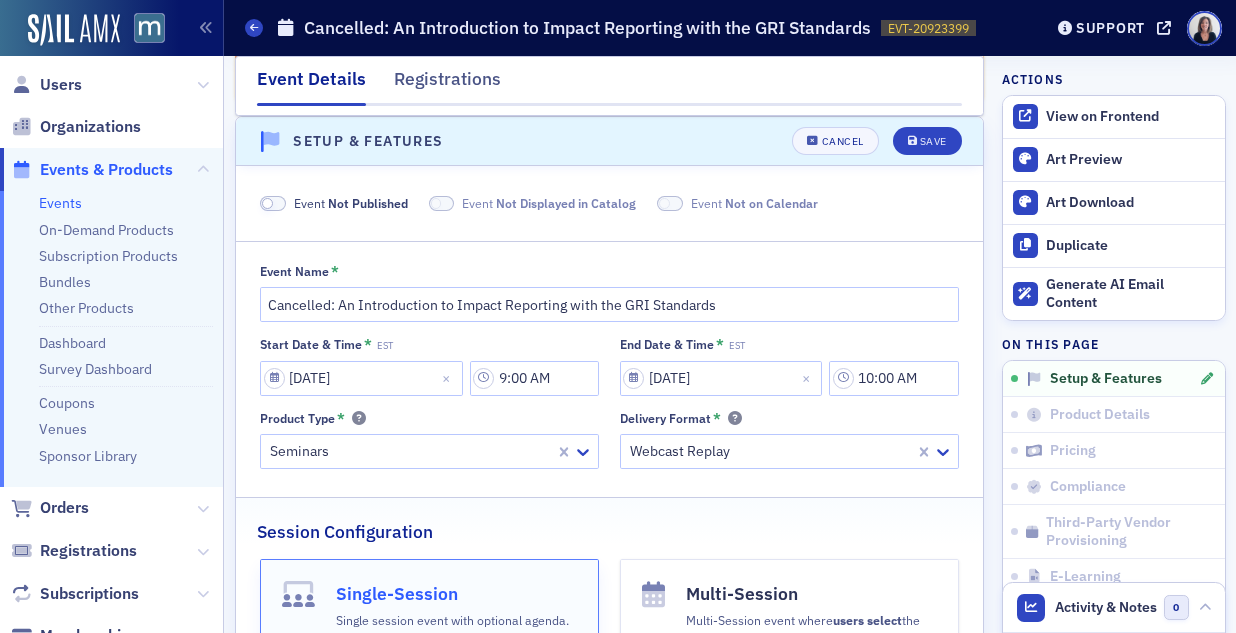 click 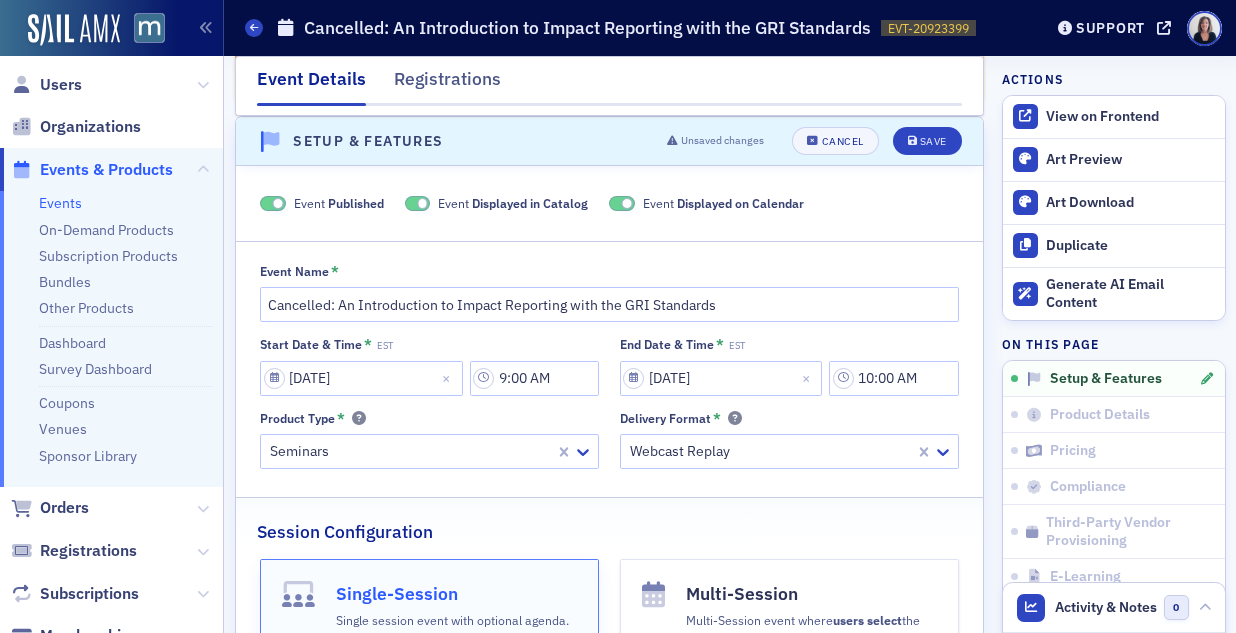 click 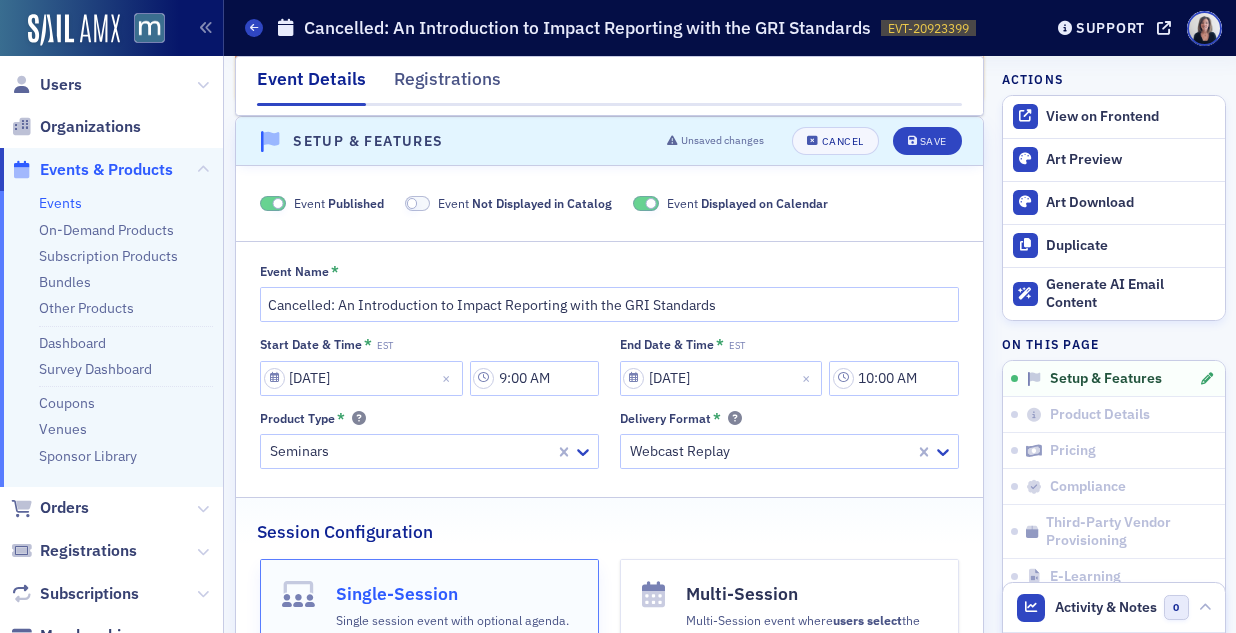click 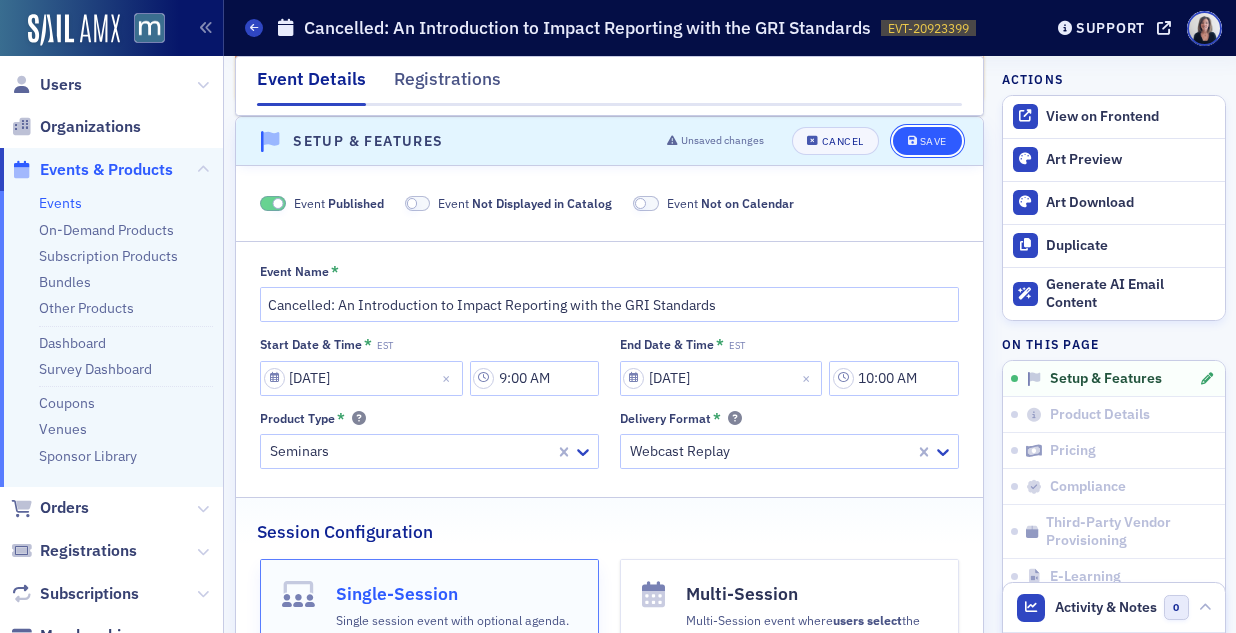 click on "Save" 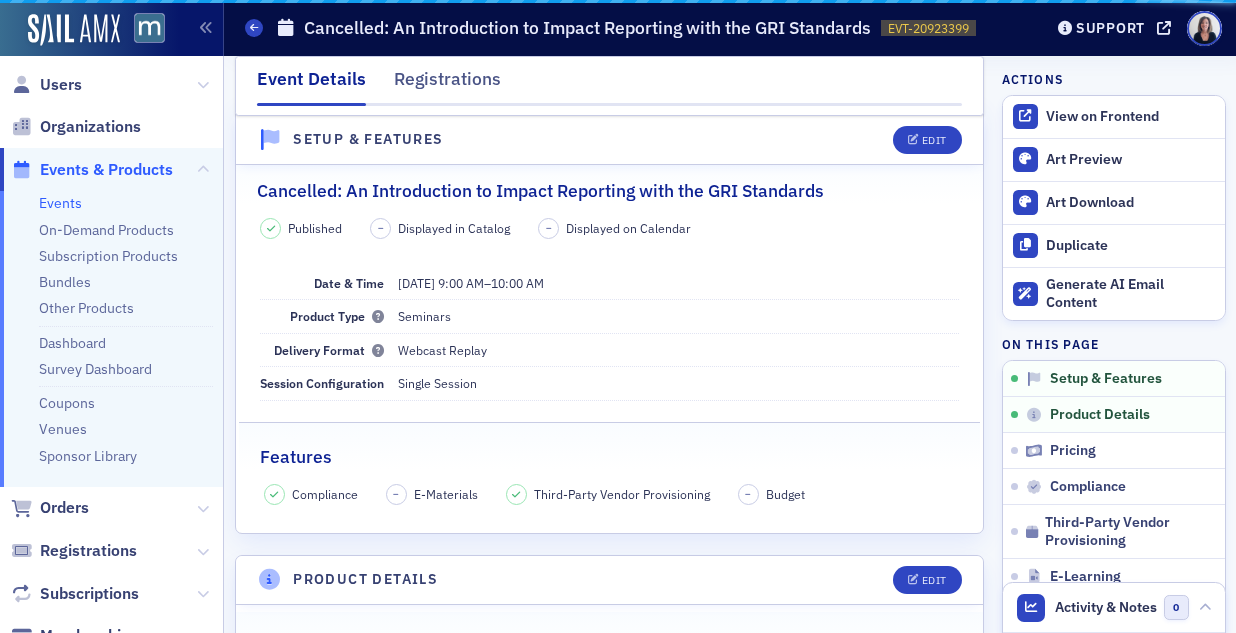 scroll, scrollTop: 28, scrollLeft: 0, axis: vertical 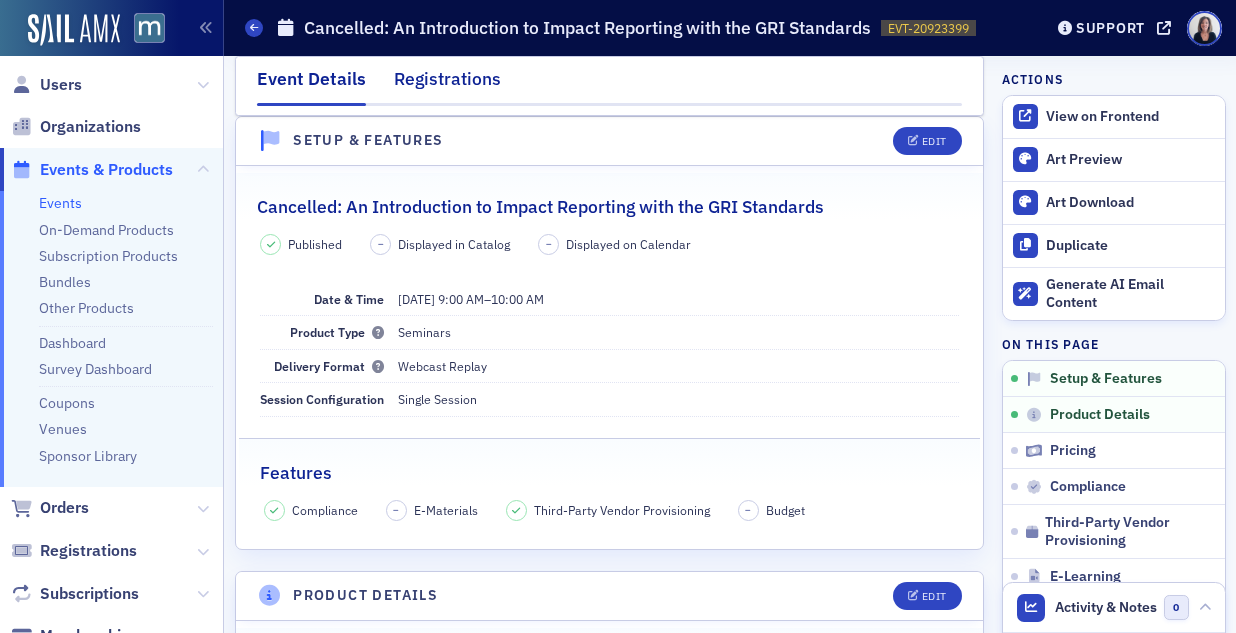 click on "Registrations" 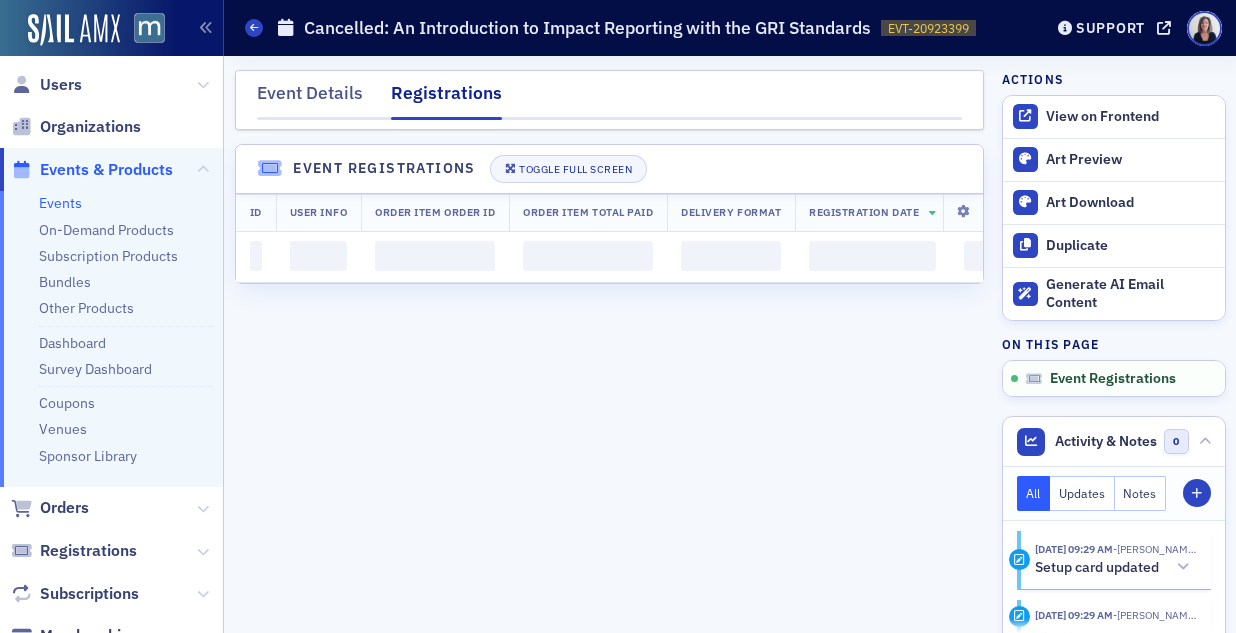 scroll, scrollTop: 0, scrollLeft: 0, axis: both 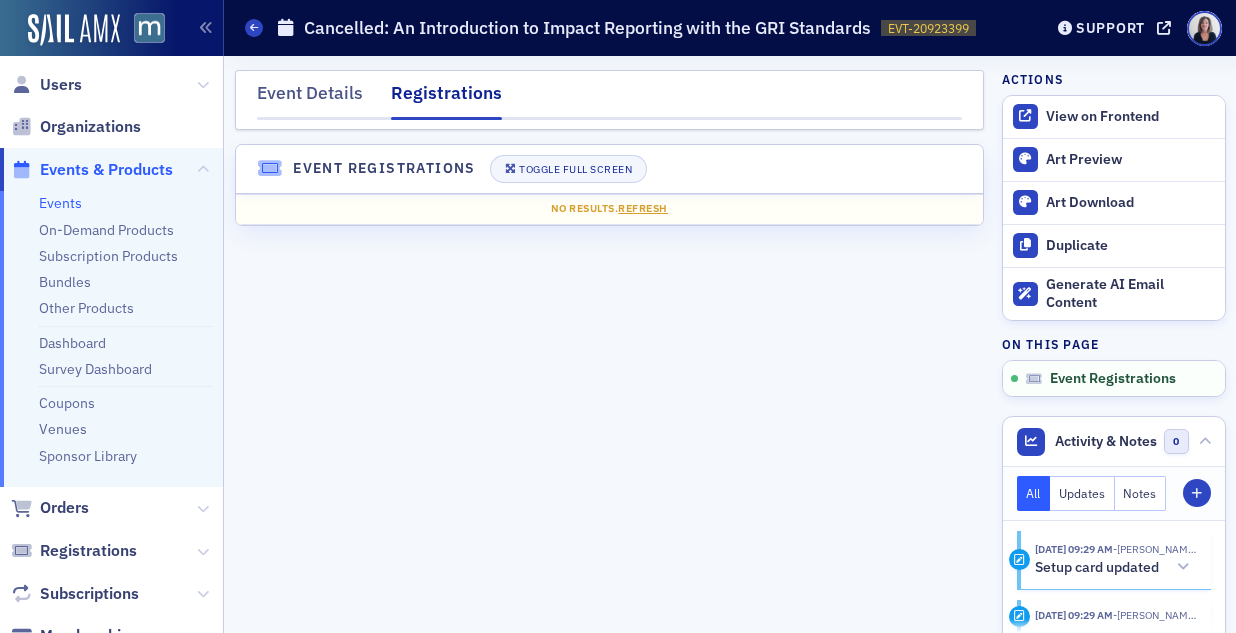 click on "Events & Products" 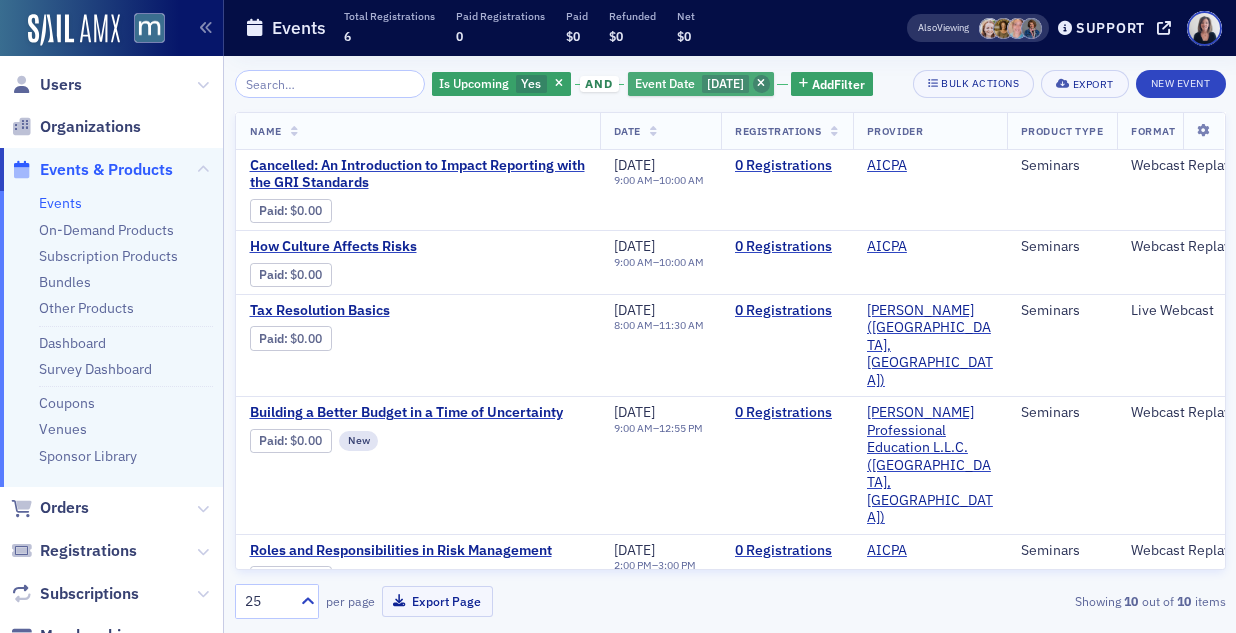 click 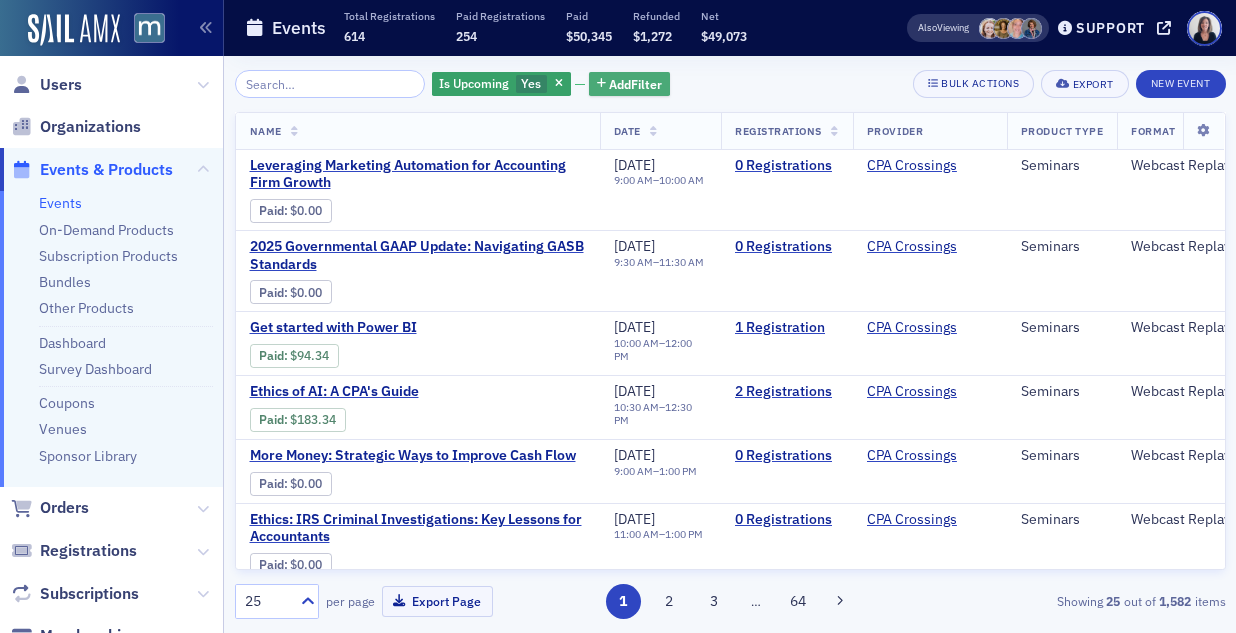 click on "Add  Filter" 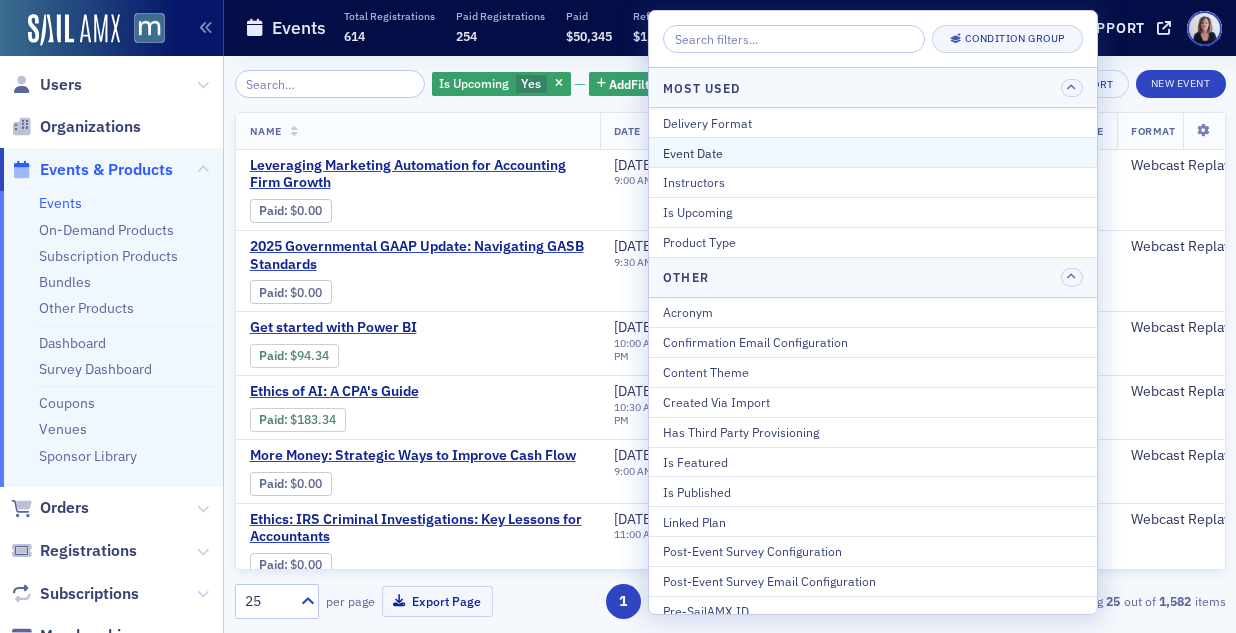 click on "Event Date" at bounding box center (873, 153) 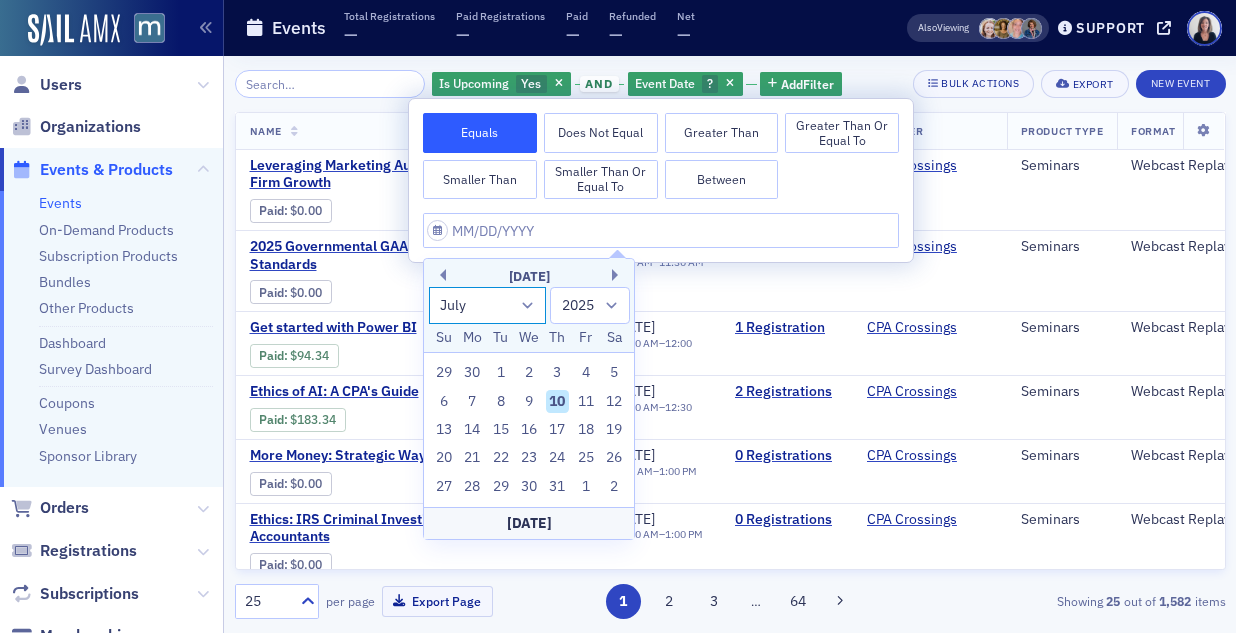 click on "January February March April May June July August September October November December" at bounding box center [488, 305] 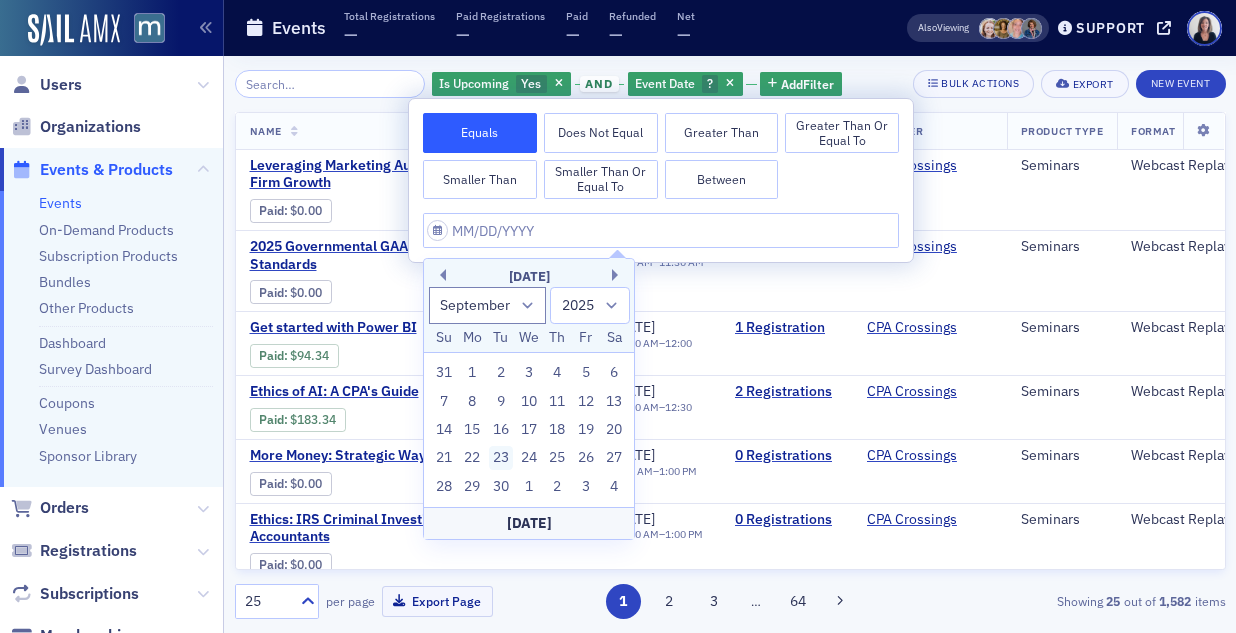 click on "23" at bounding box center [501, 458] 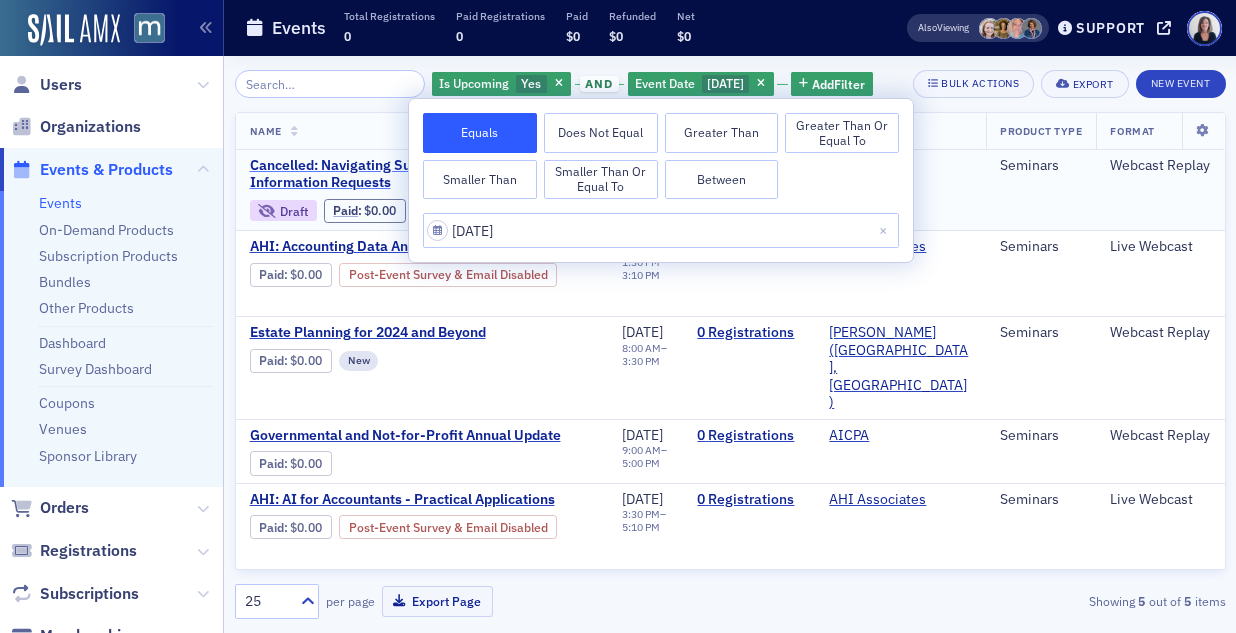 click on "Cancelled: Navigating Supplier Sustainability Information Requests" 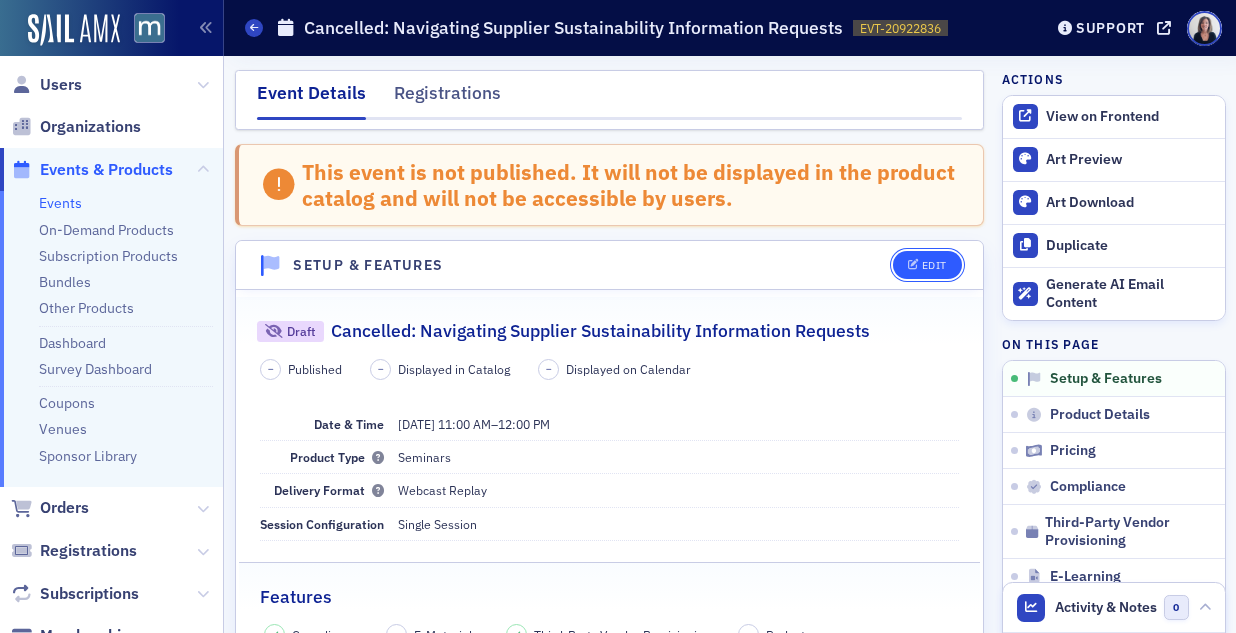 click on "Edit" 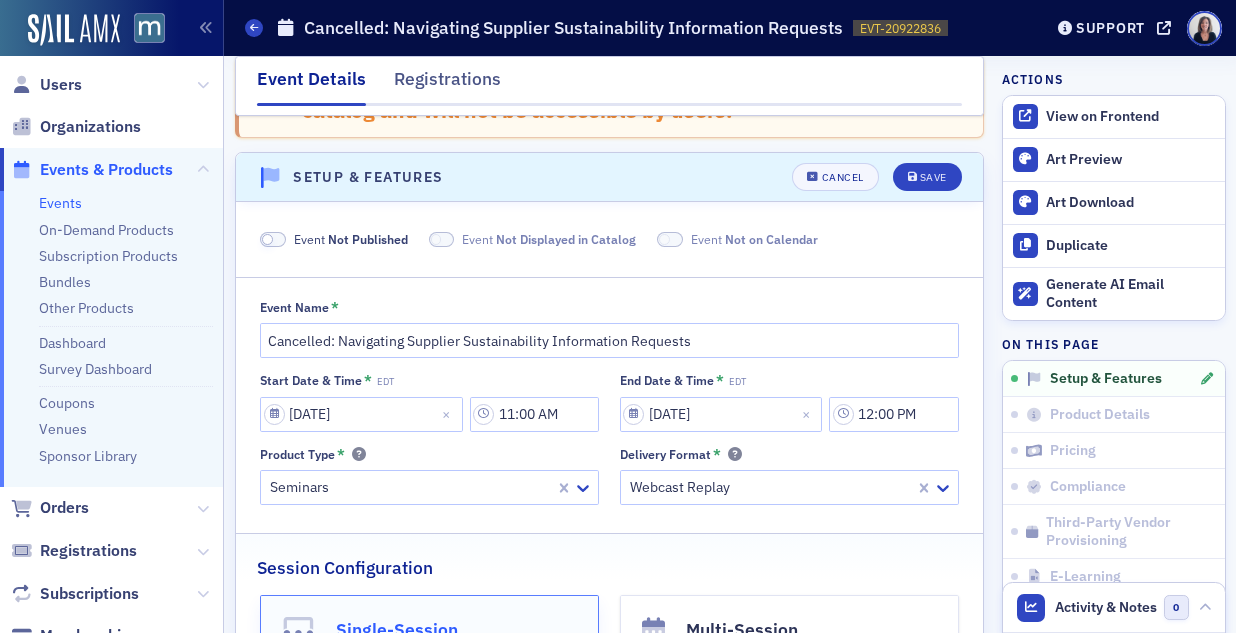 scroll, scrollTop: 124, scrollLeft: 0, axis: vertical 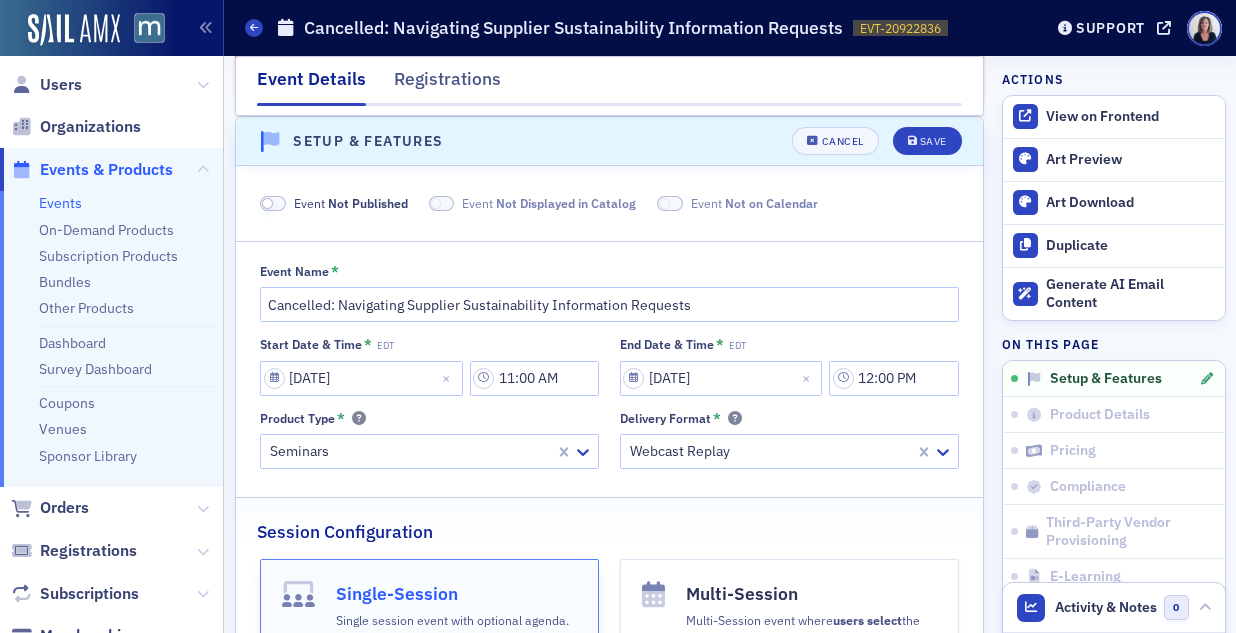 click 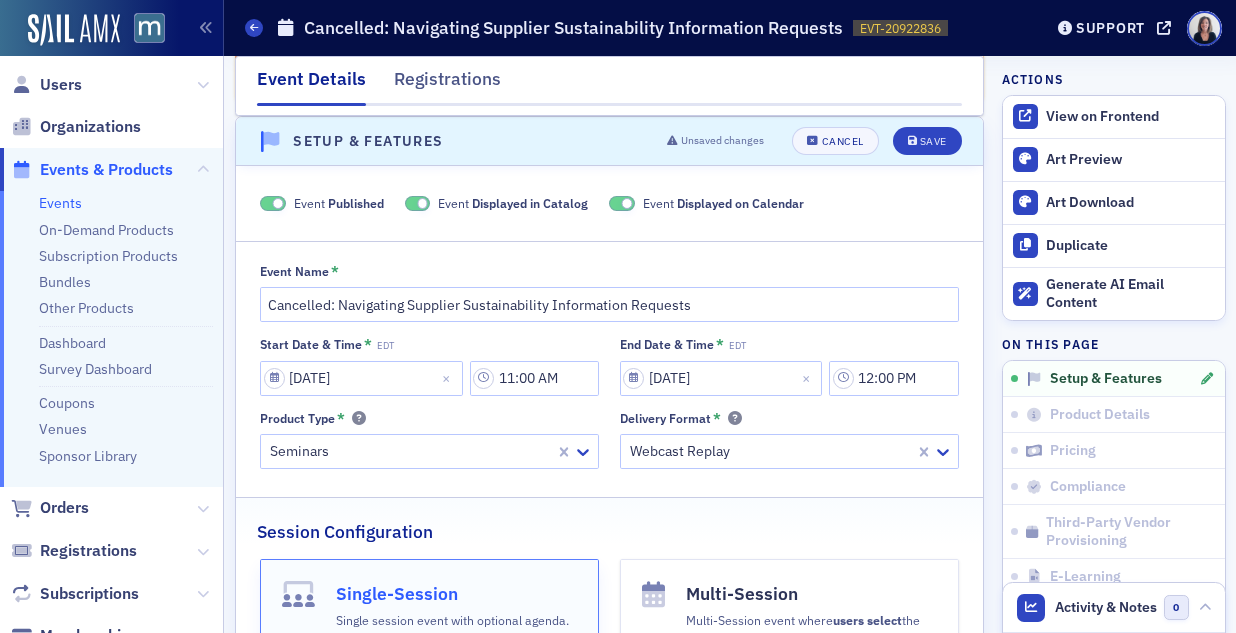click 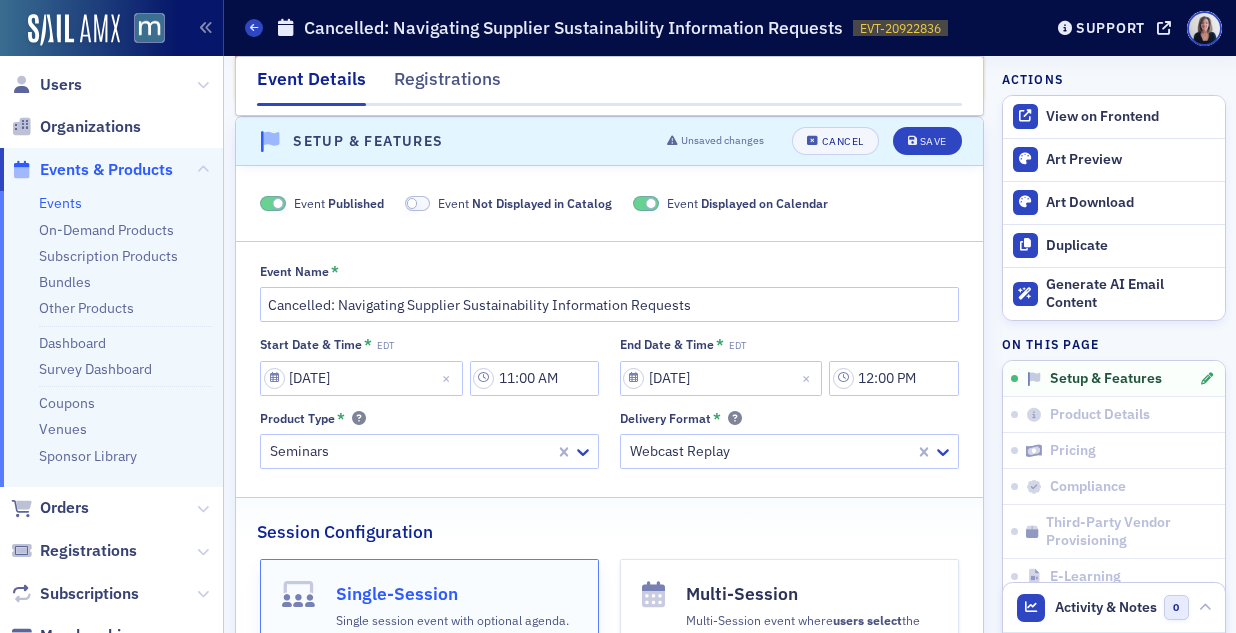 click 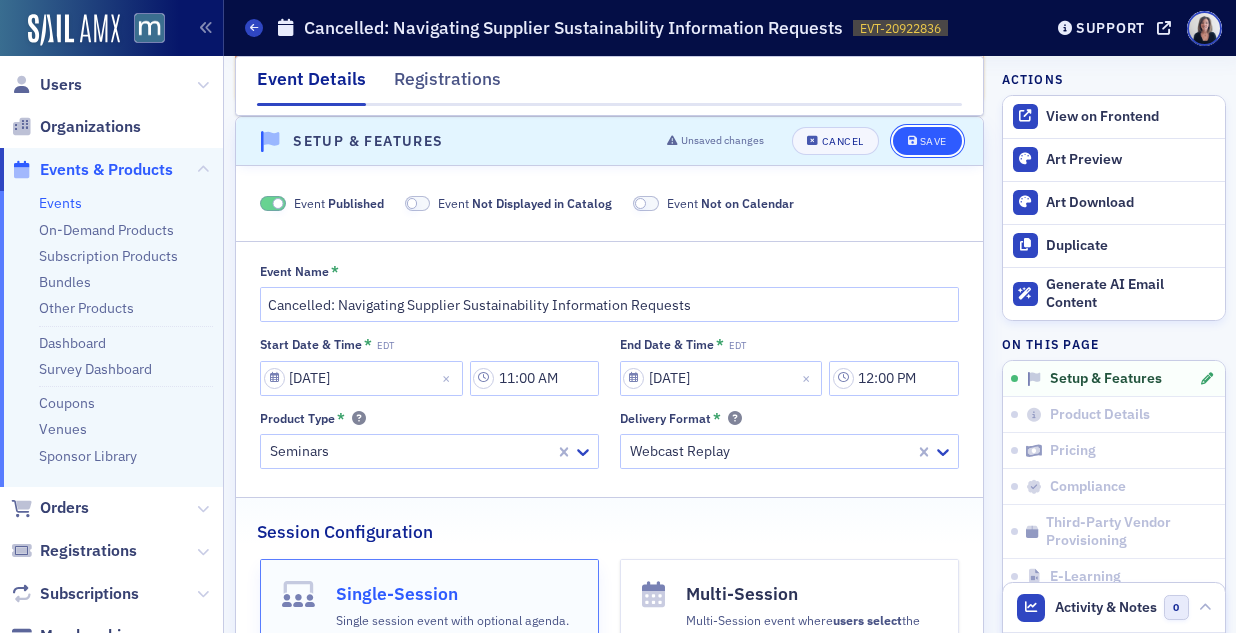 click on "Save" 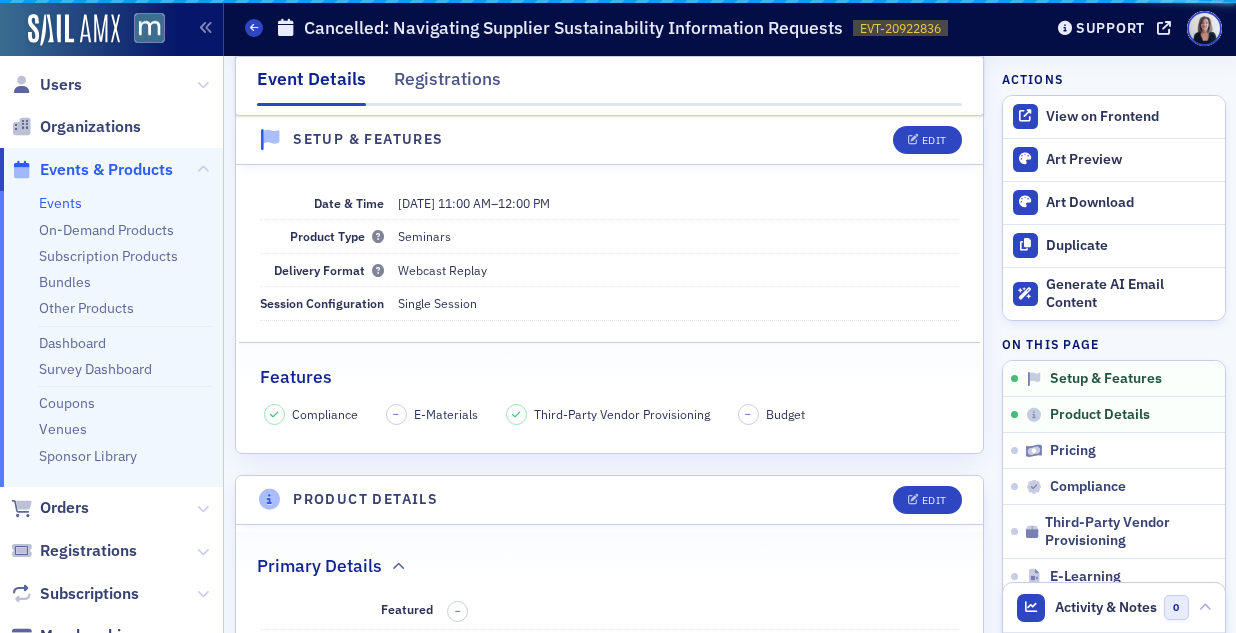 scroll, scrollTop: 28, scrollLeft: 0, axis: vertical 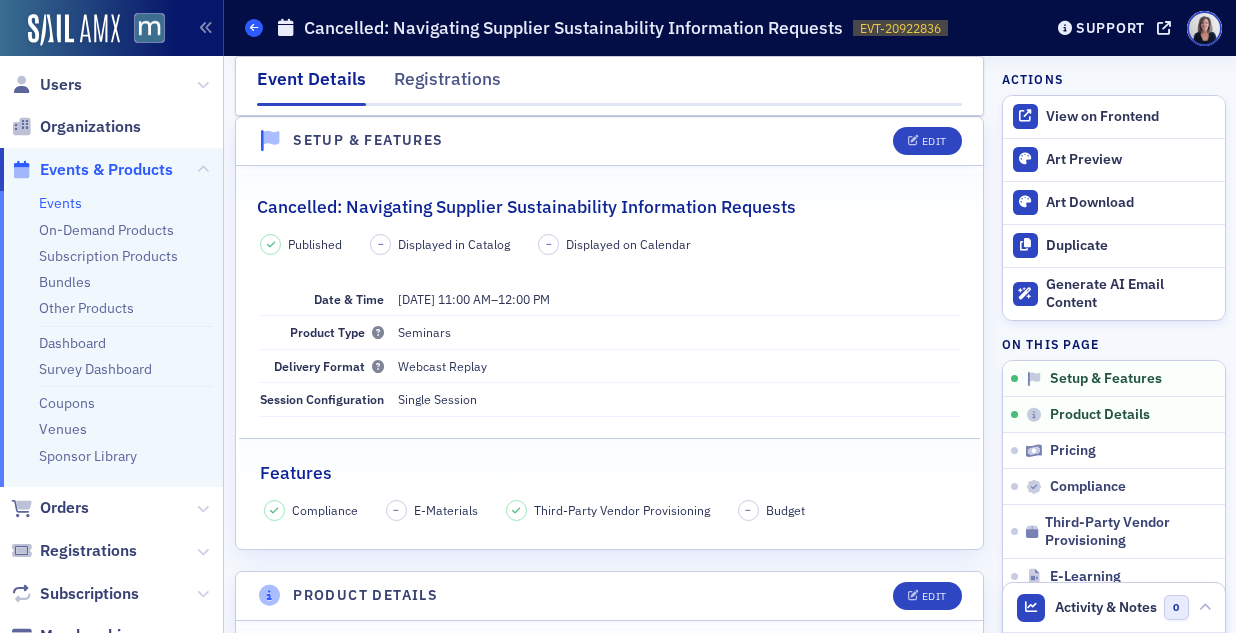 click 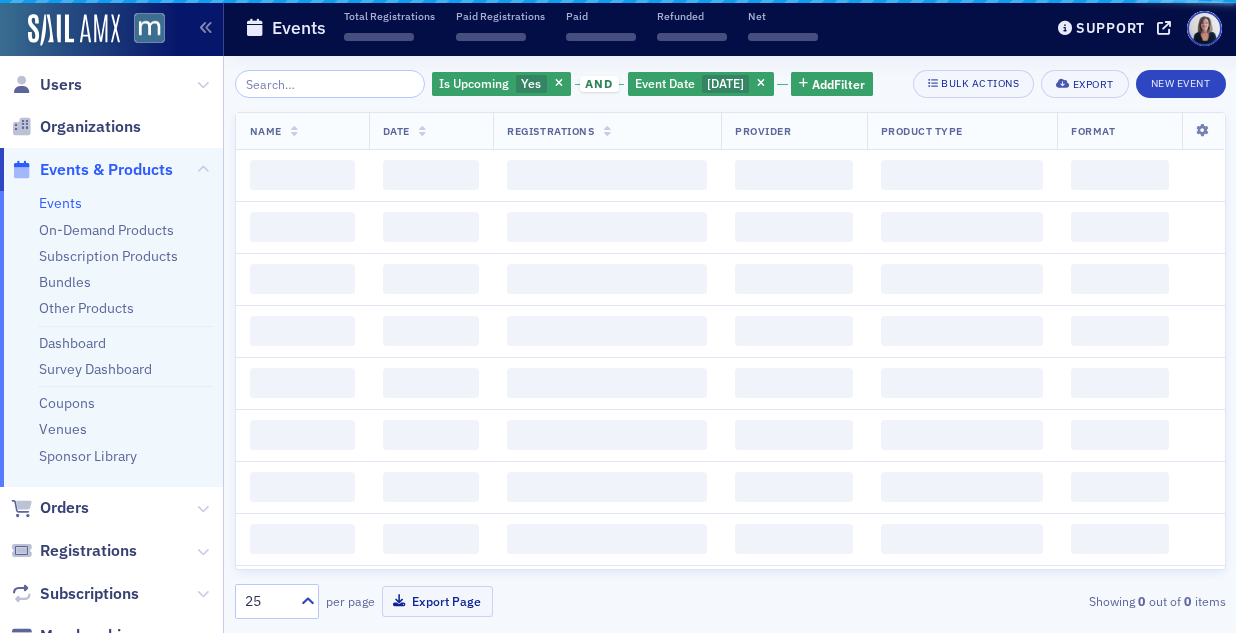 scroll, scrollTop: 0, scrollLeft: 0, axis: both 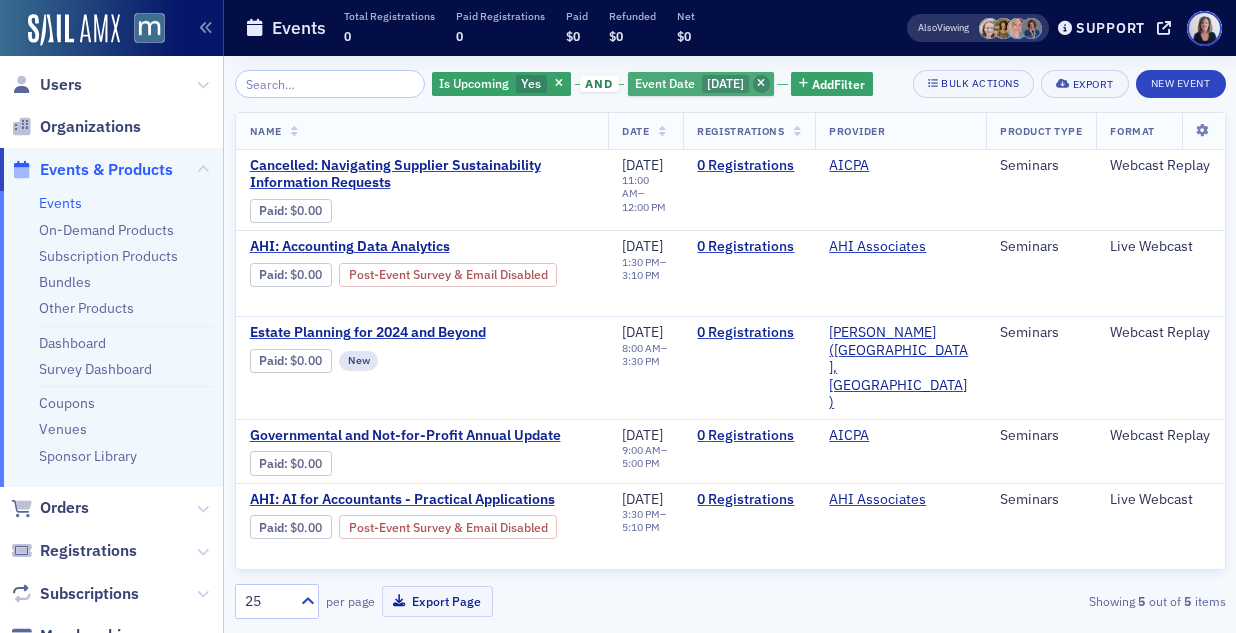 click 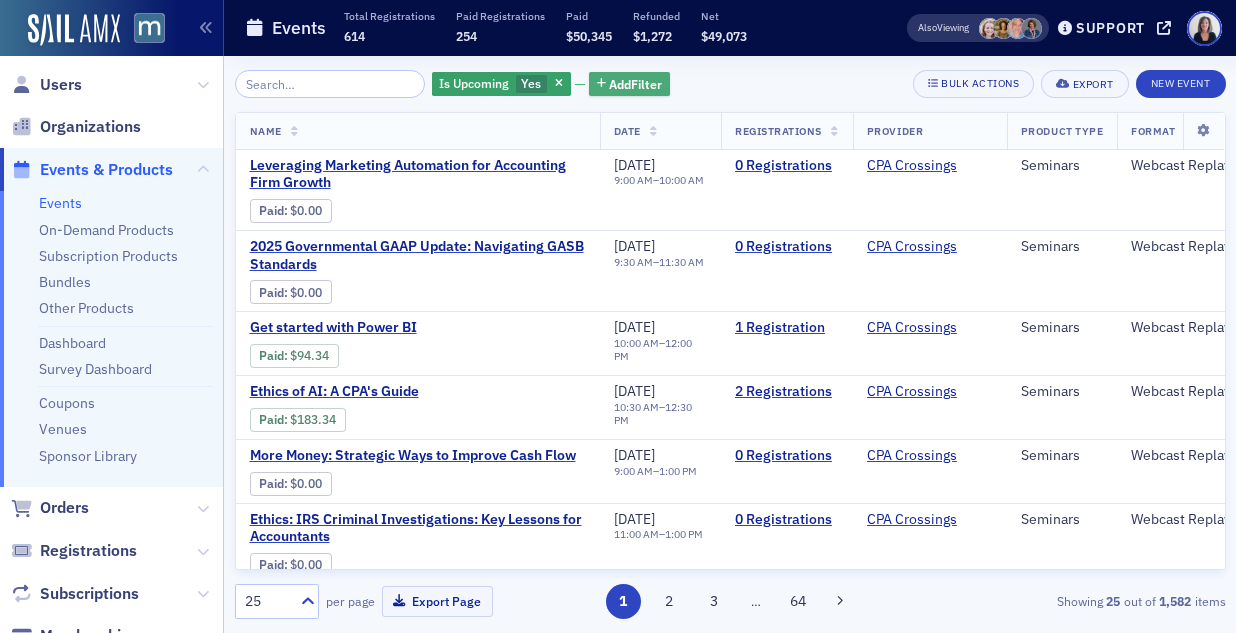 click on "Add  Filter" 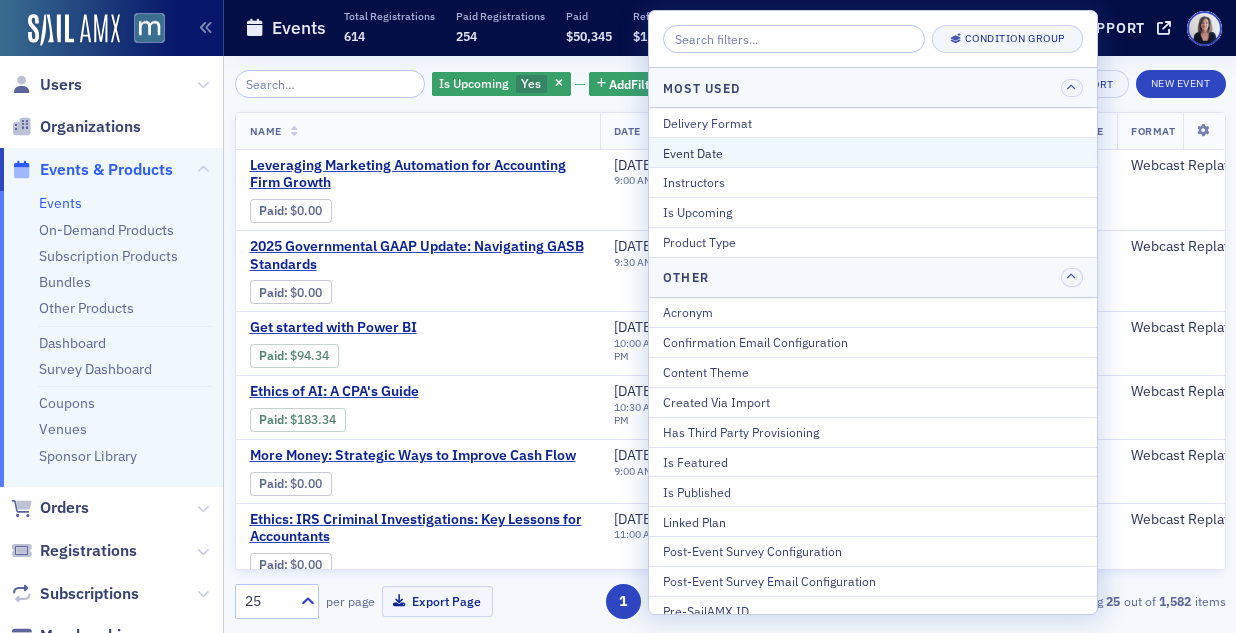 click on "Event Date" at bounding box center [873, 152] 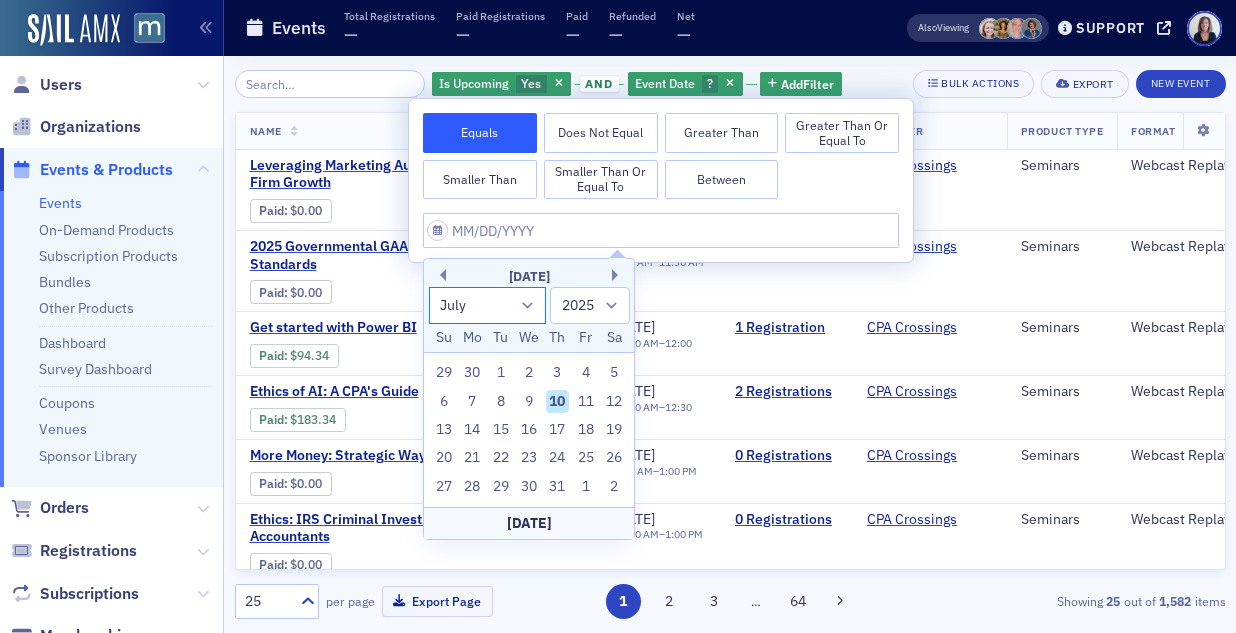 click on "January February March April May June July August September October November December" at bounding box center [488, 305] 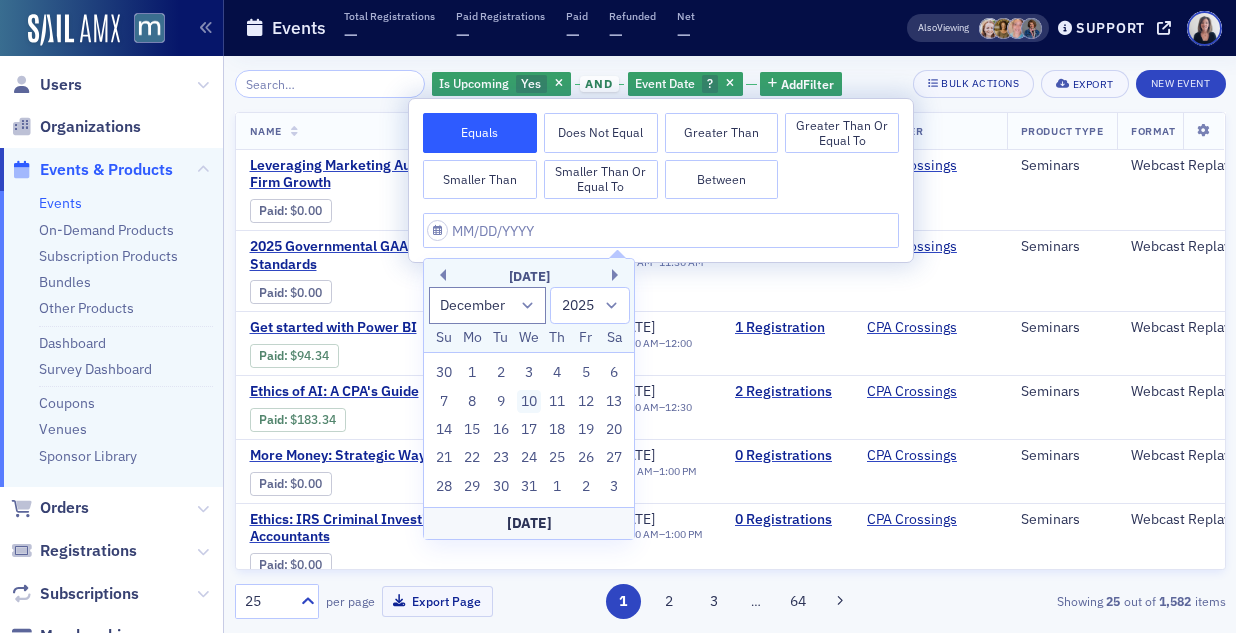 click on "10" at bounding box center (529, 402) 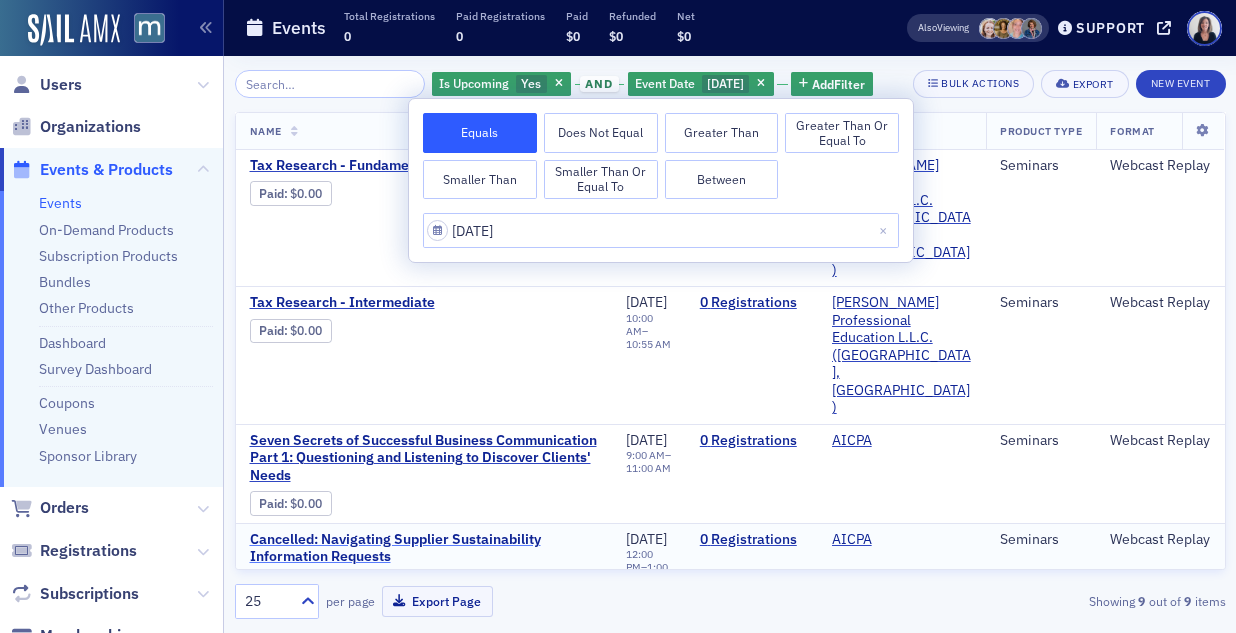 click on "Cancelled: Navigating Supplier Sustainability Information Requests" 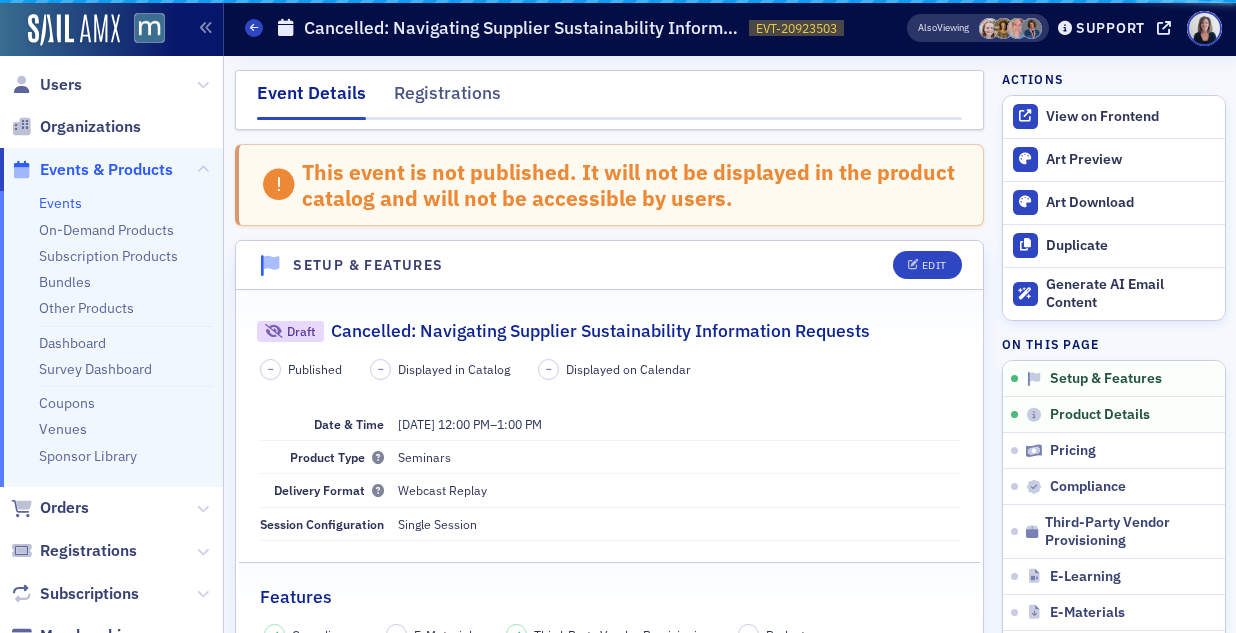 click on "– Published – Displayed in Catalog – Displayed on Calendar Date & Time 12/10/2025   12:00 PM  –  1:00 PM Product Type Seminars Delivery Format Webcast Replay Session Configuration Single Session Features Compliance – E-Materials Third-Party Vendor Provisioning – Budget" 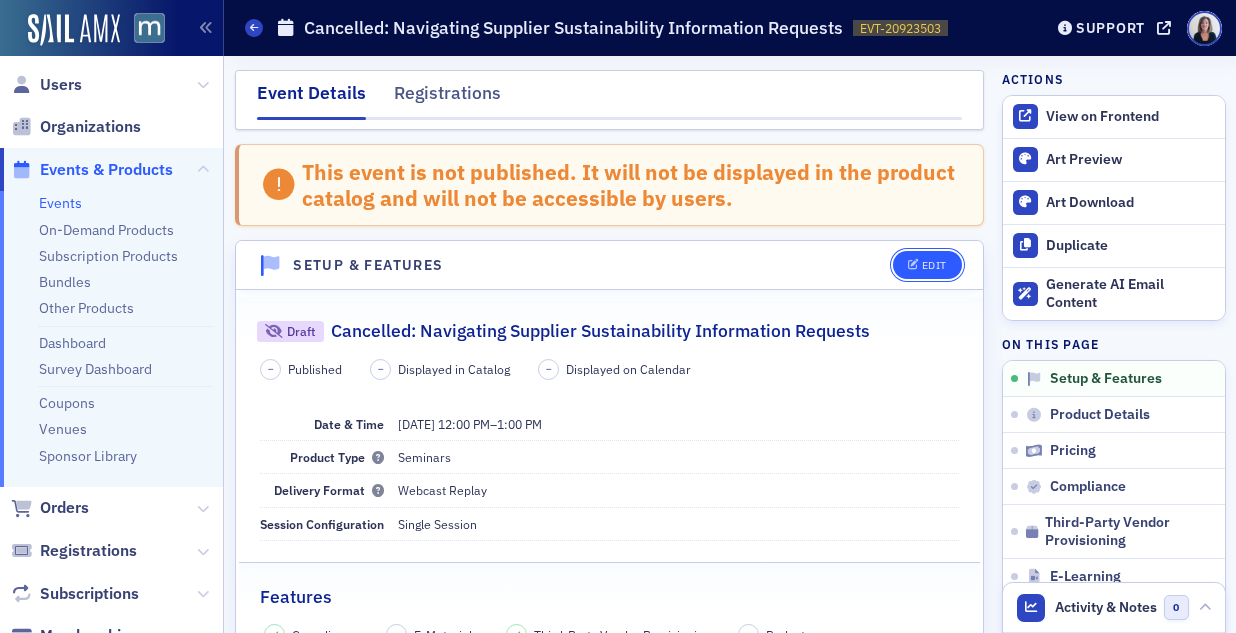 click on "Edit" 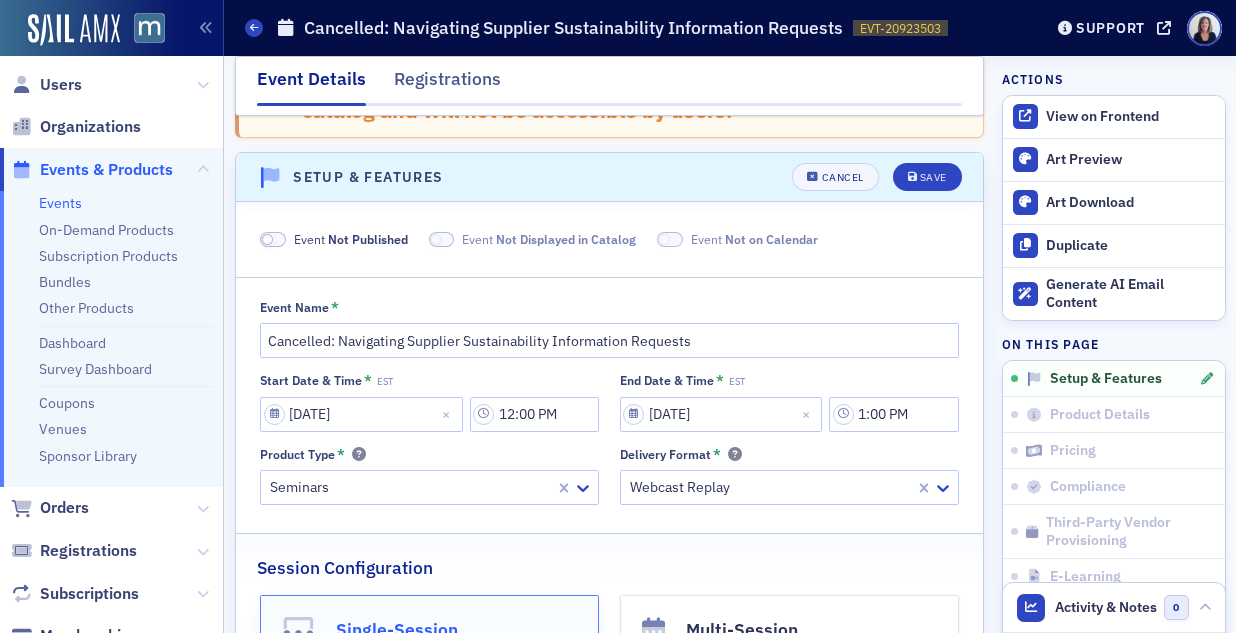 scroll, scrollTop: 124, scrollLeft: 0, axis: vertical 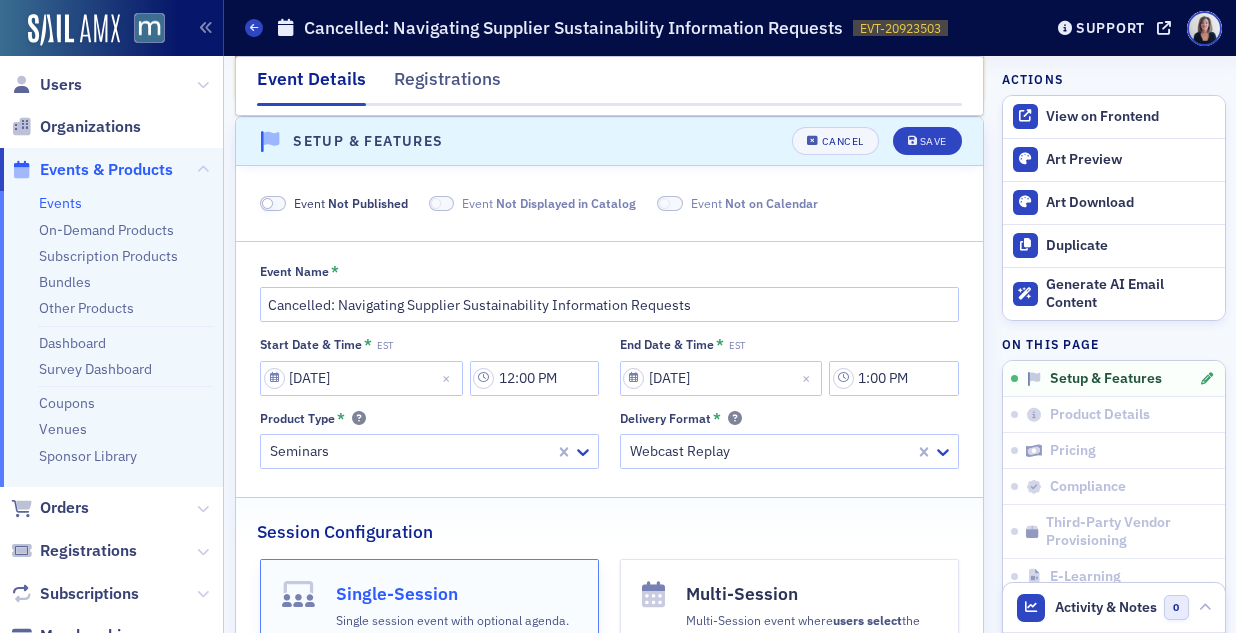 click 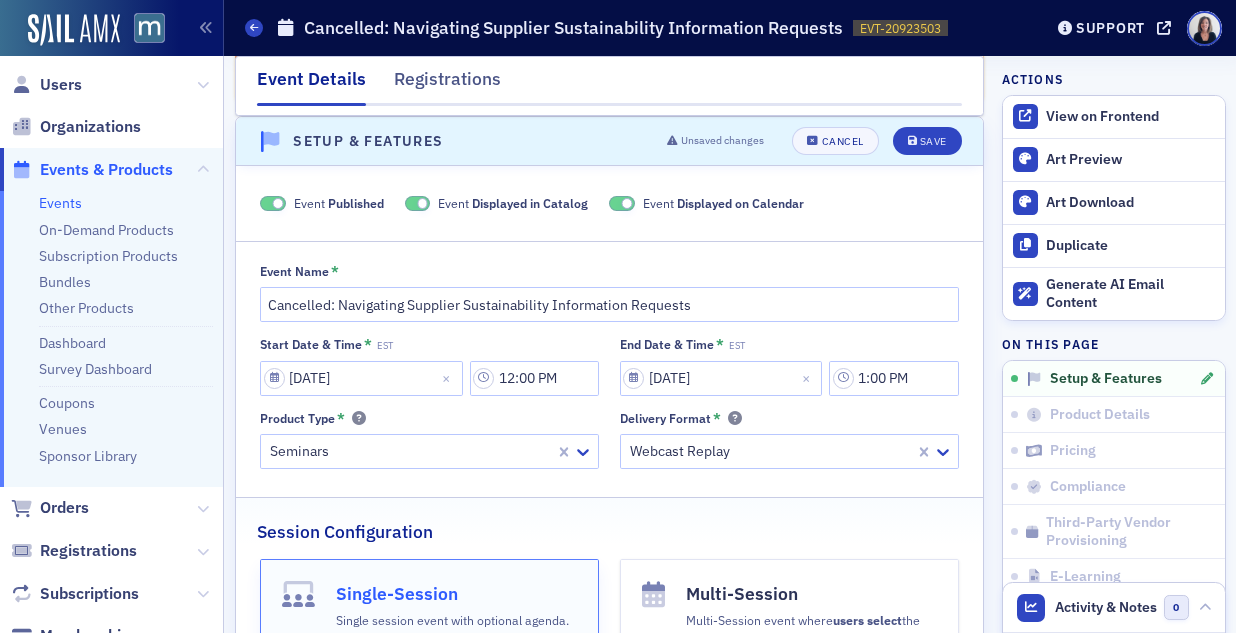 click 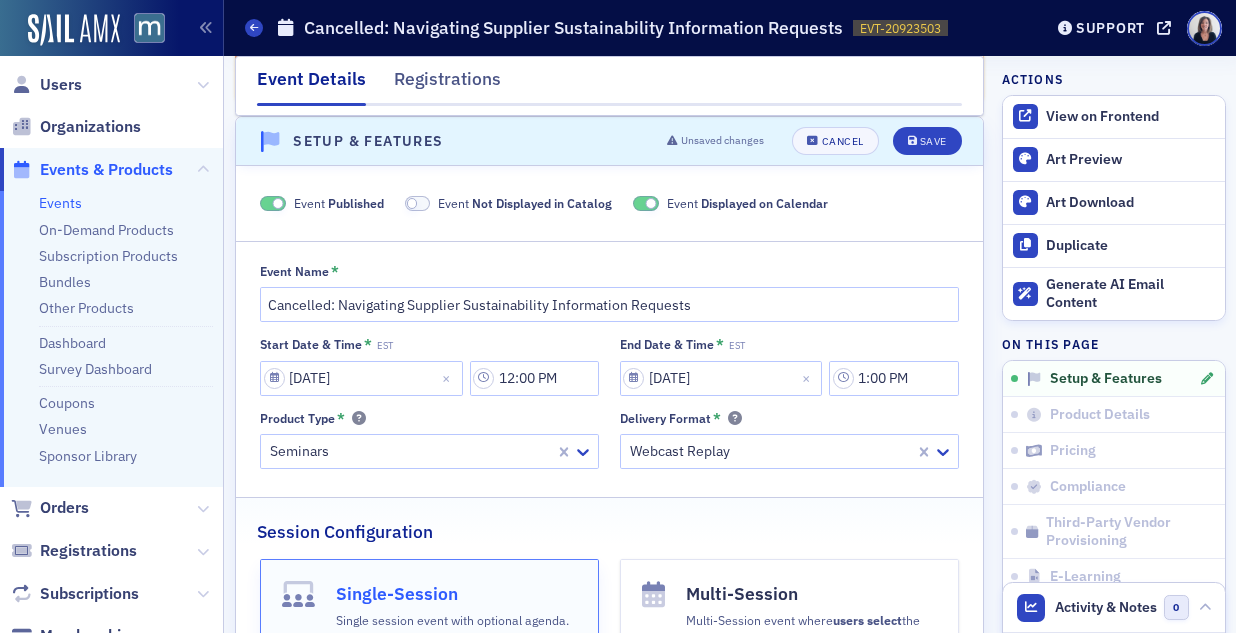 click 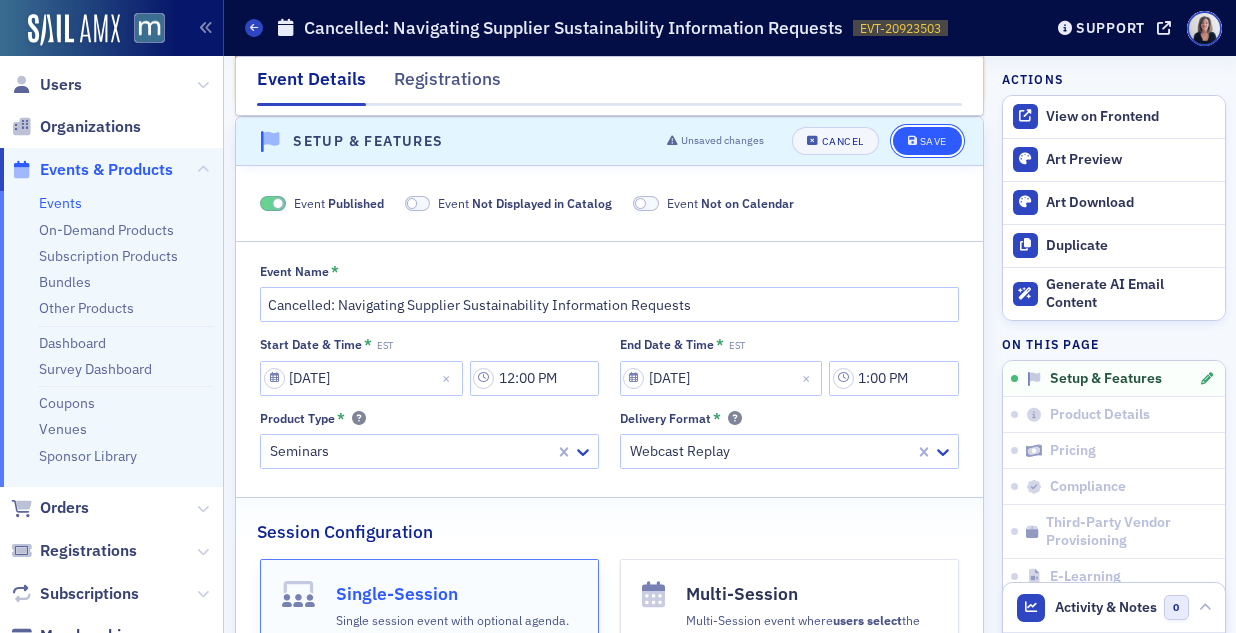 click on "Save" 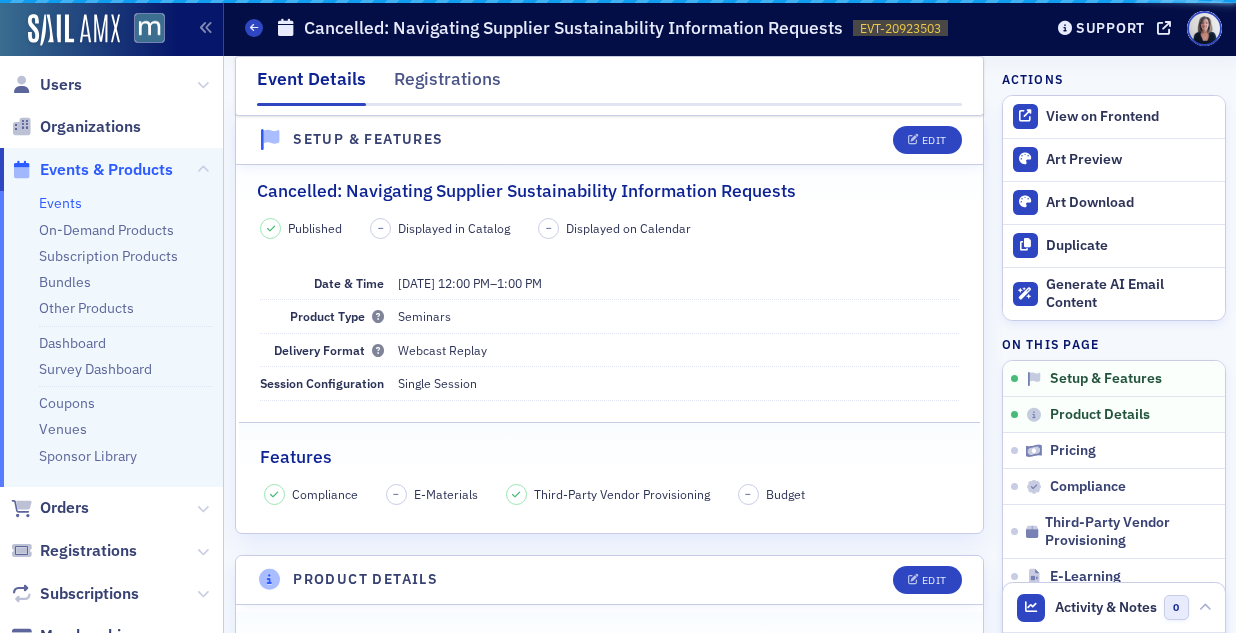 scroll, scrollTop: 28, scrollLeft: 0, axis: vertical 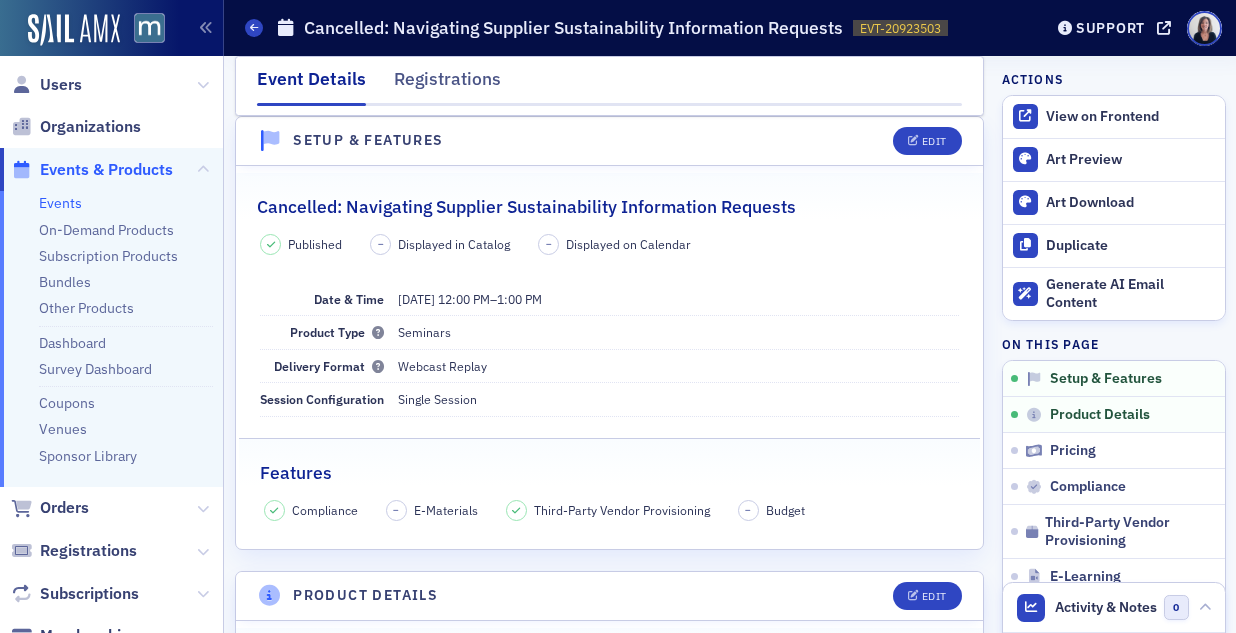 click on "Events & Products" 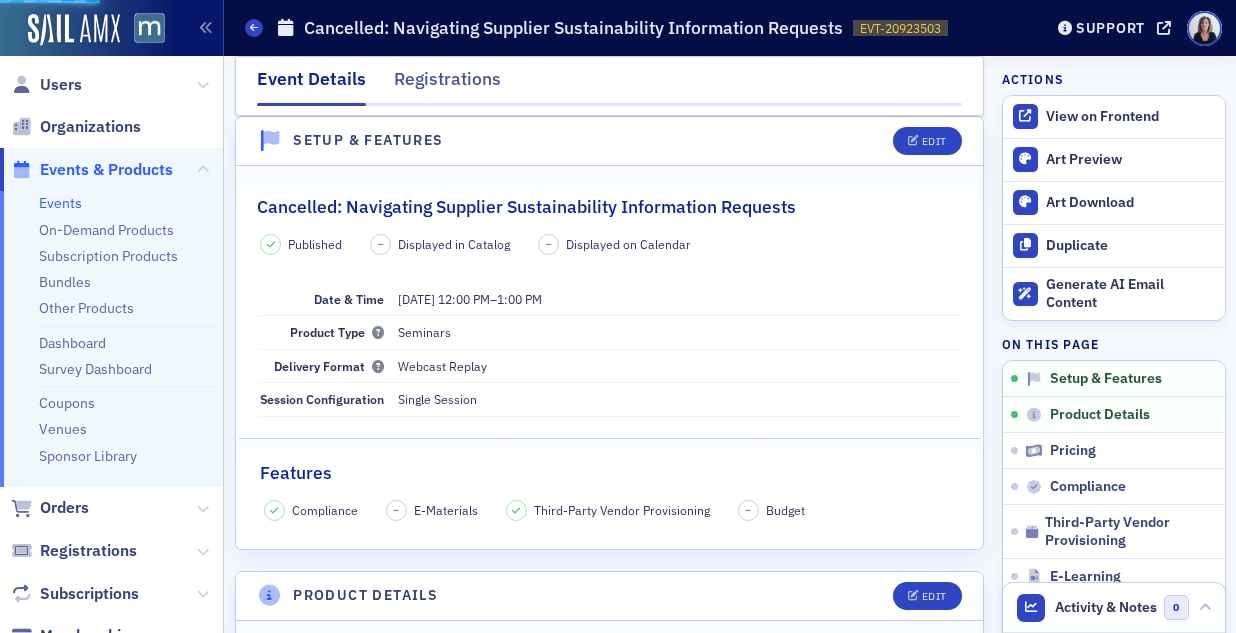 scroll, scrollTop: 0, scrollLeft: 0, axis: both 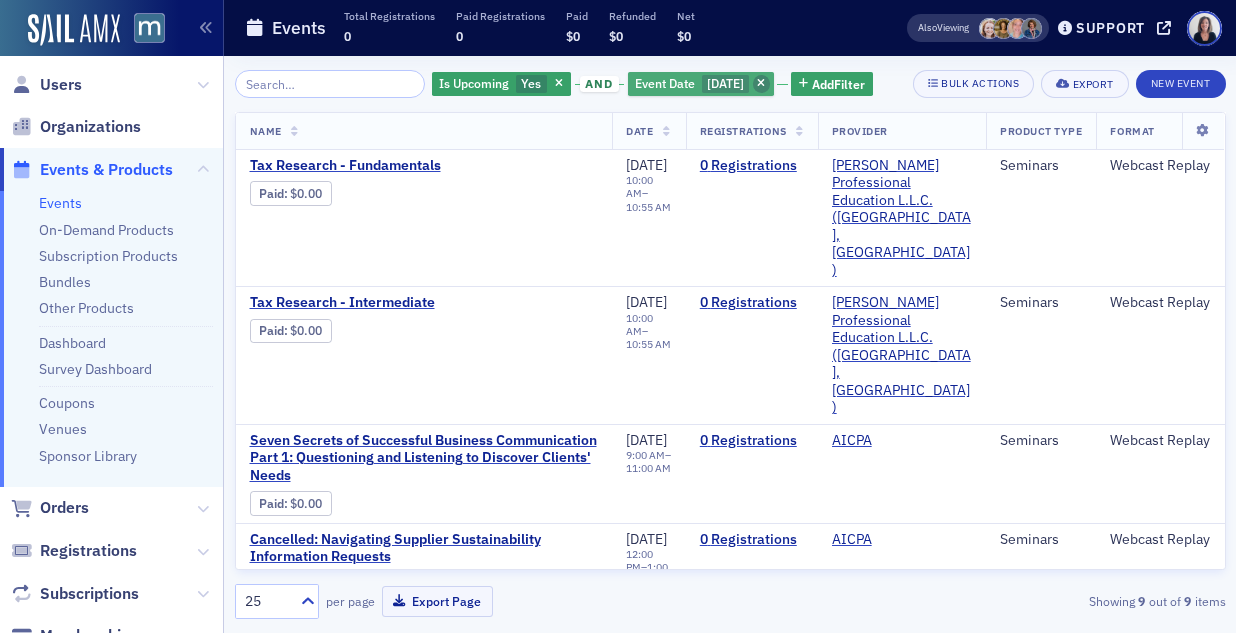 click 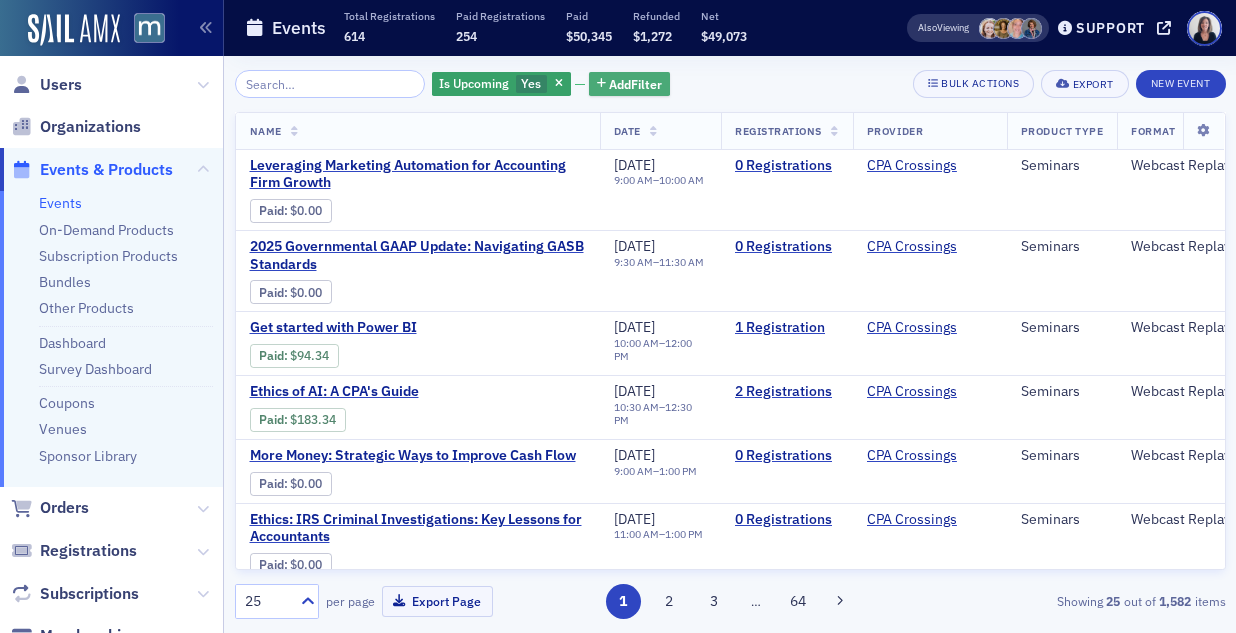click on "Add  Filter" 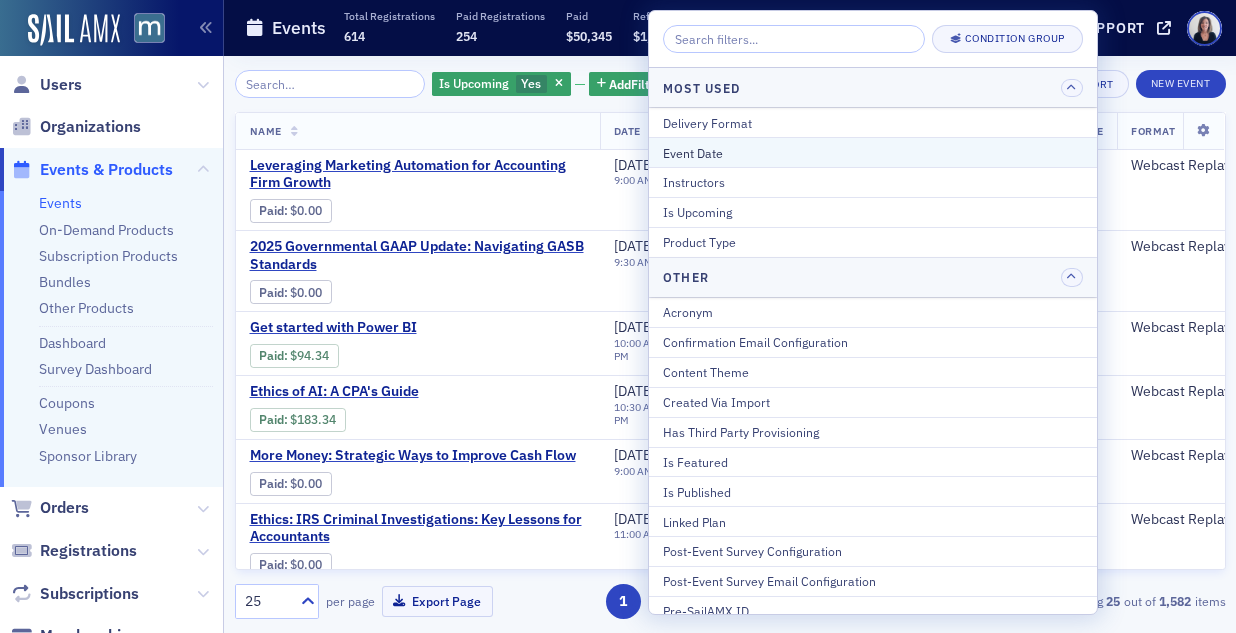click on "Event Date" at bounding box center (873, 153) 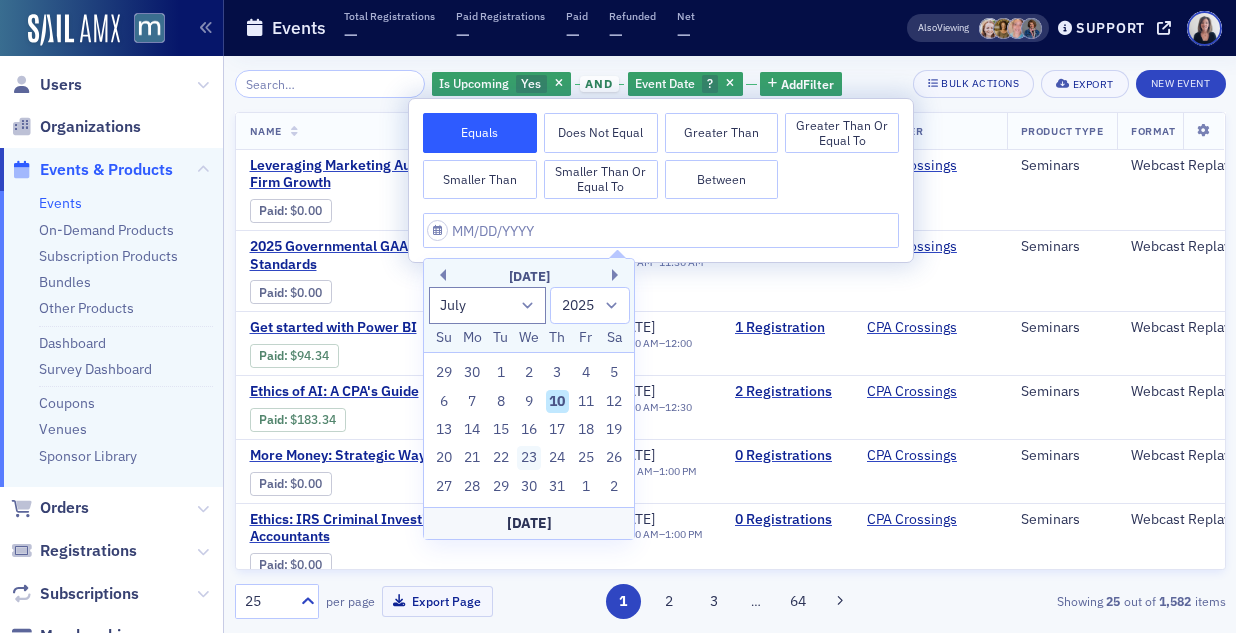 click on "23" at bounding box center [529, 458] 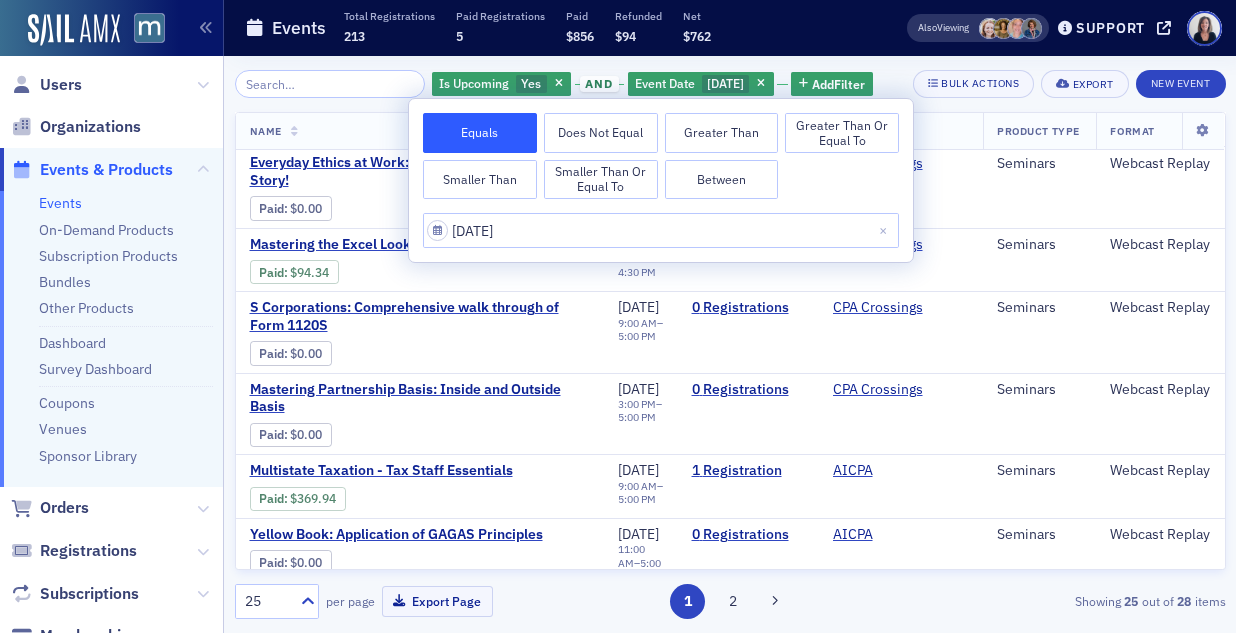 scroll, scrollTop: 1336, scrollLeft: 0, axis: vertical 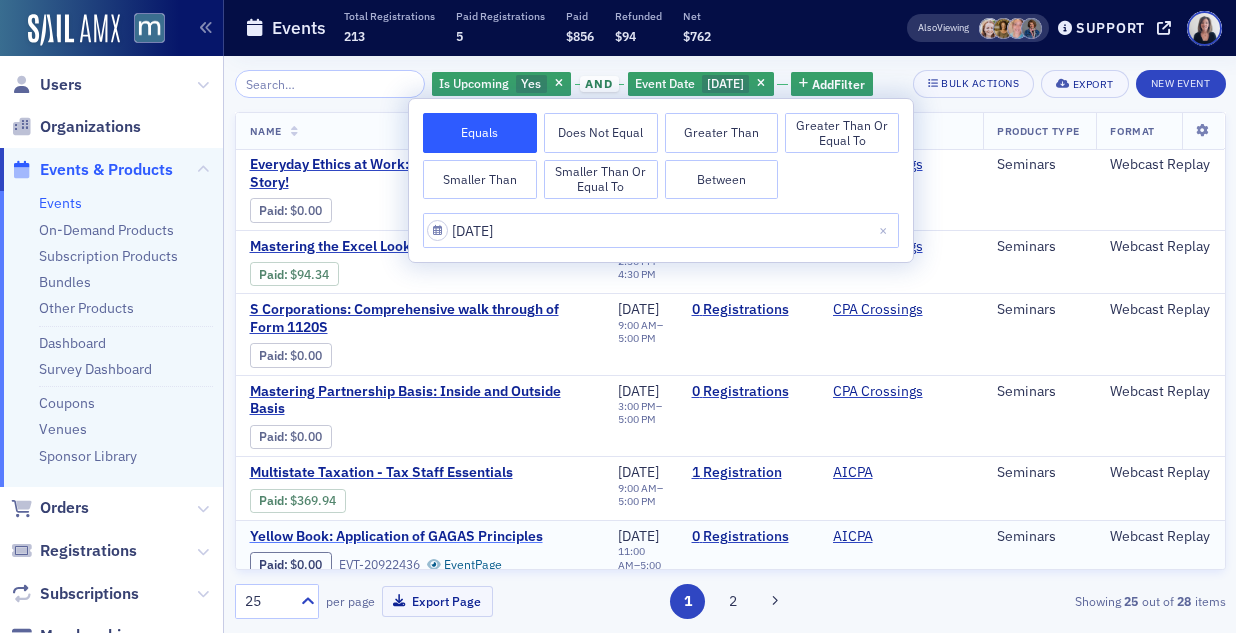 click on "Yellow Book: Application of GAGAS Principles" 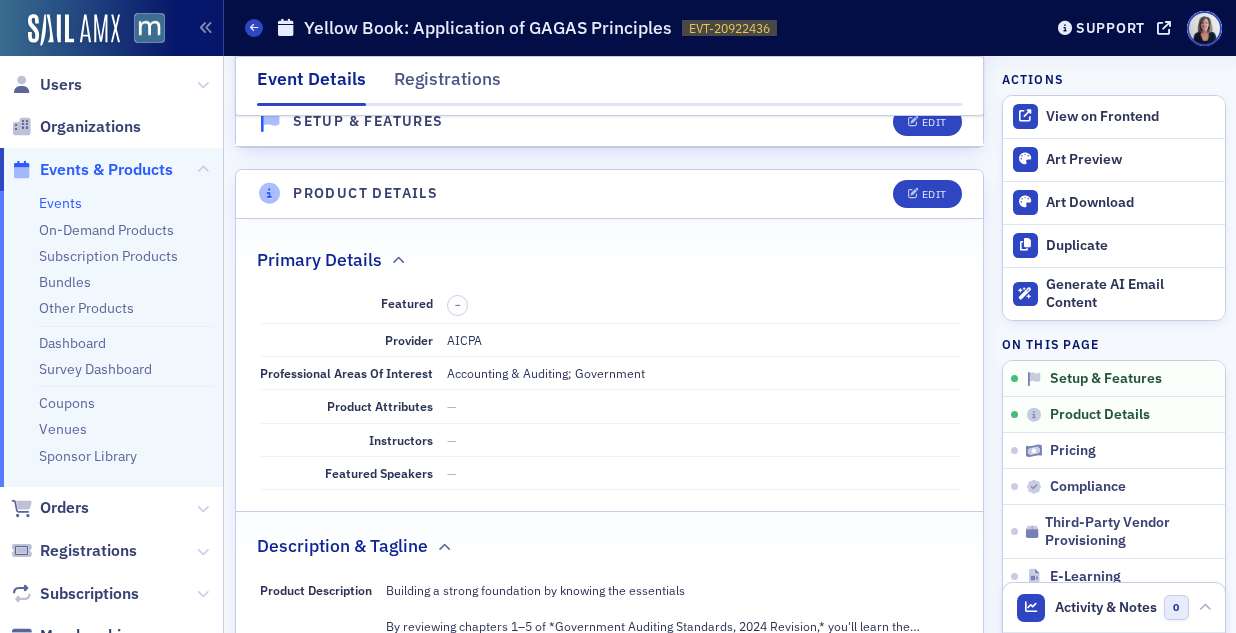 scroll, scrollTop: 0, scrollLeft: 0, axis: both 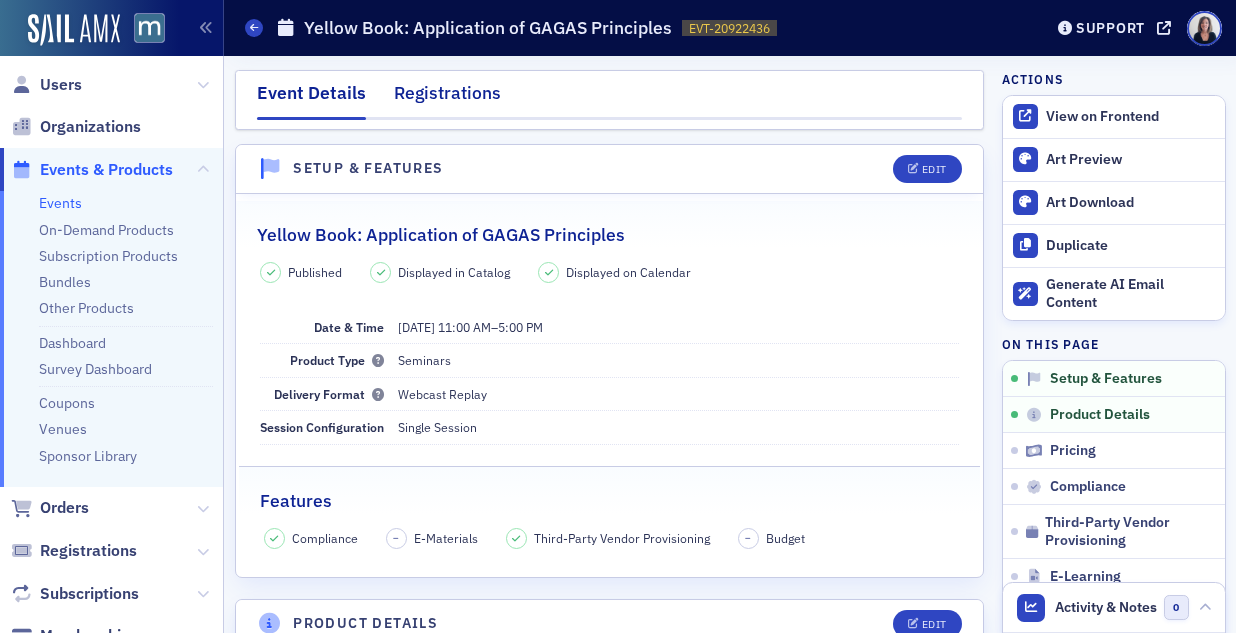 click on "Registrations" 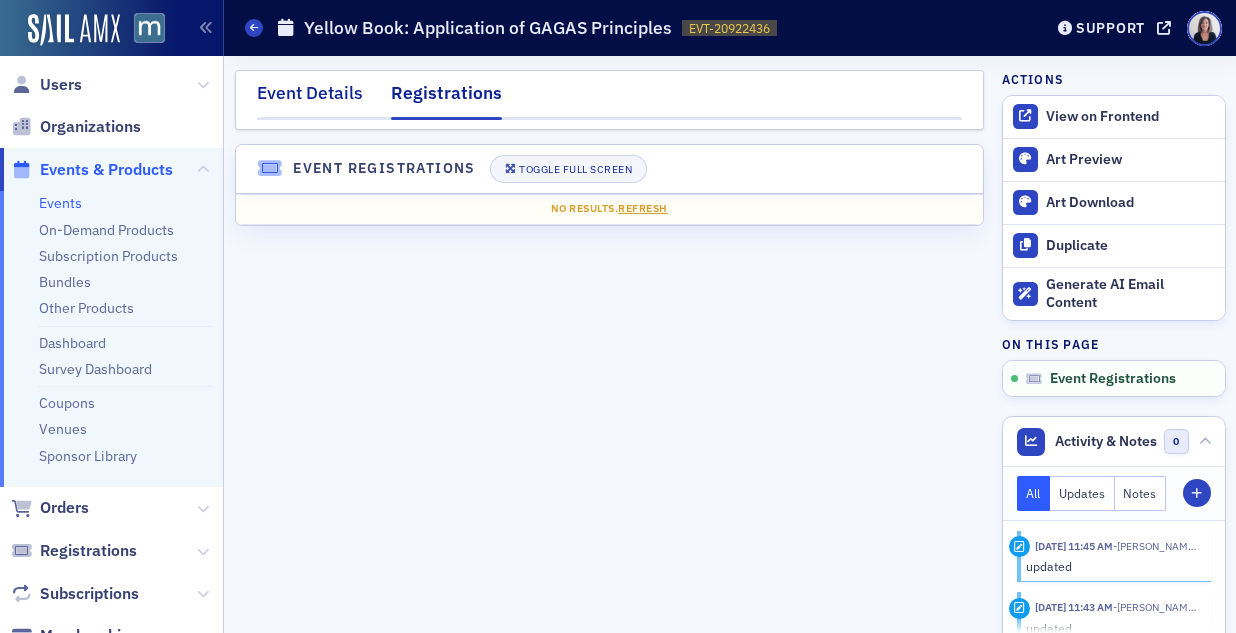 click on "Event Details" 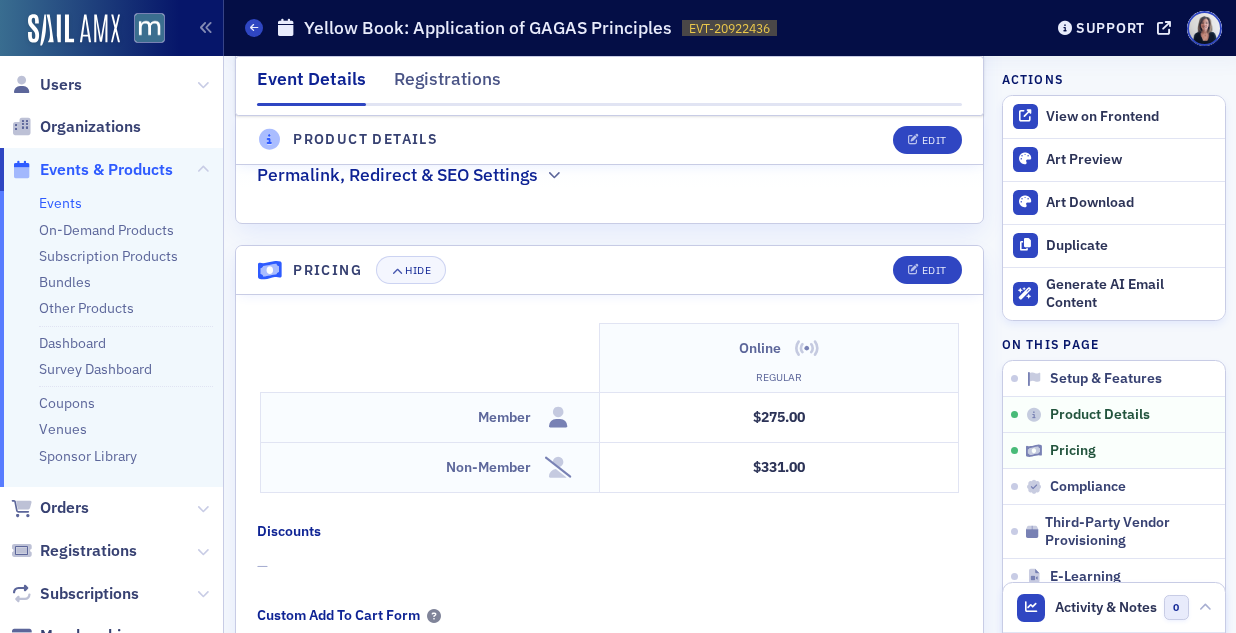 scroll, scrollTop: 1521, scrollLeft: 0, axis: vertical 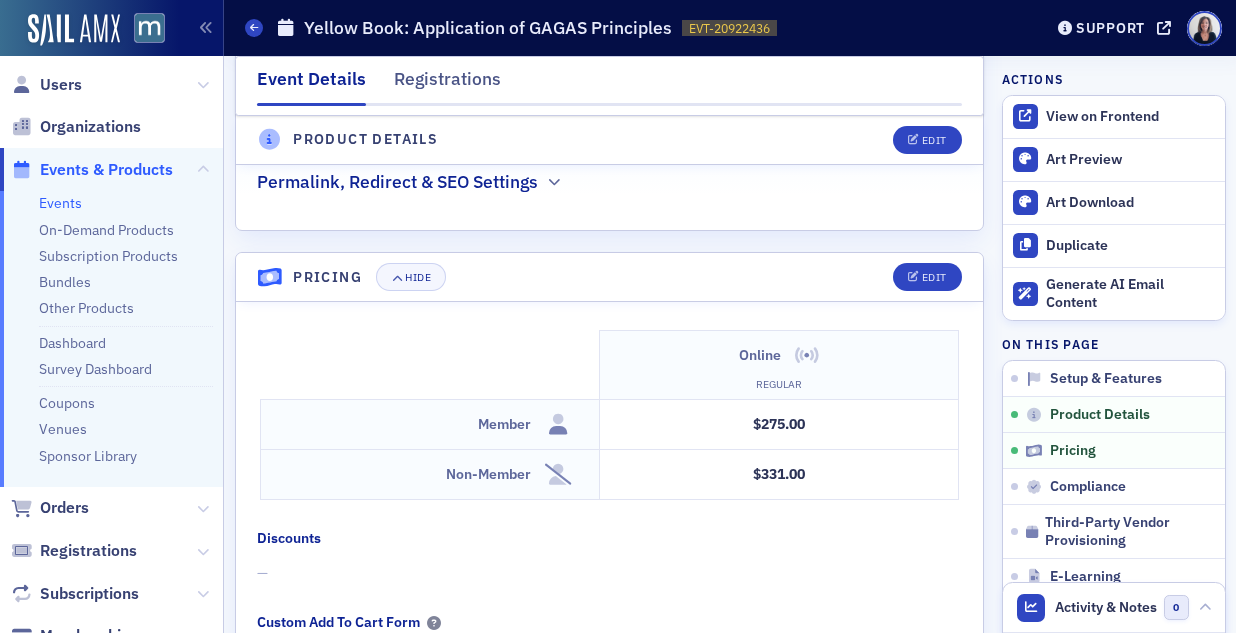 click on "Events & Products" 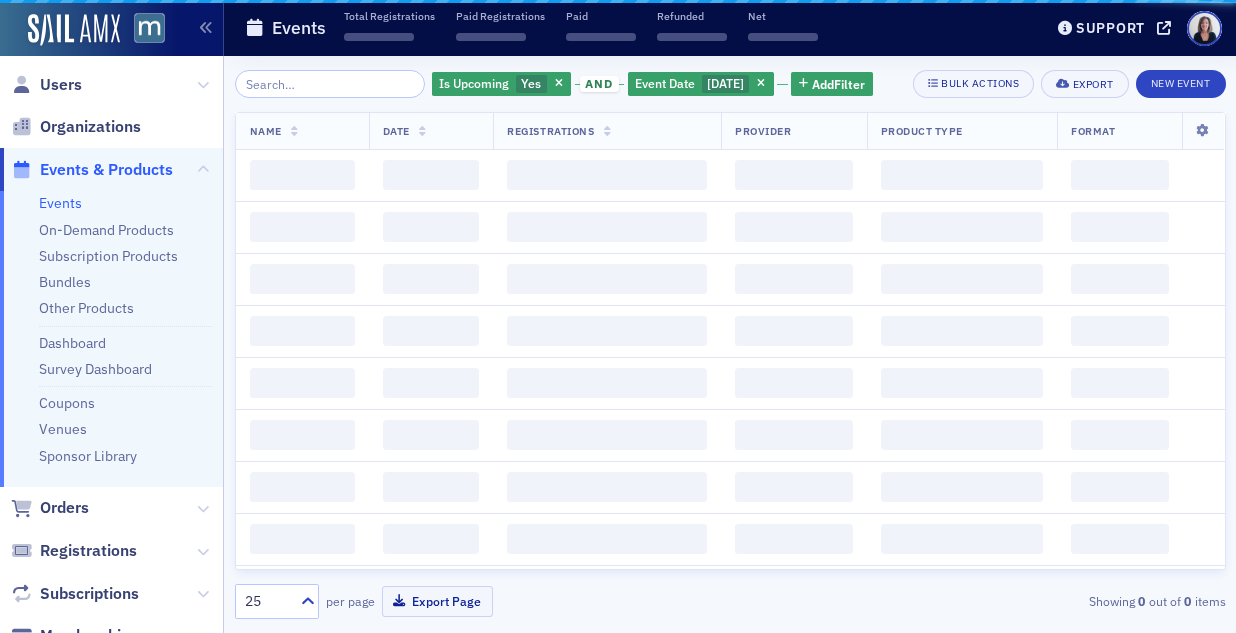 scroll, scrollTop: 0, scrollLeft: 0, axis: both 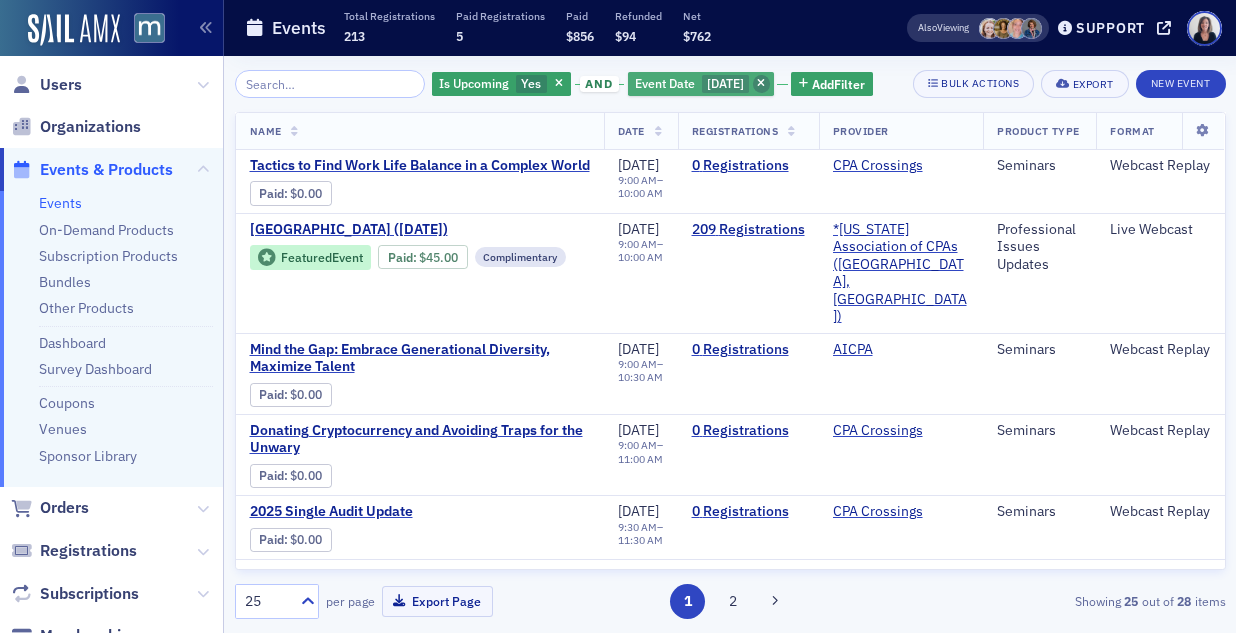 click 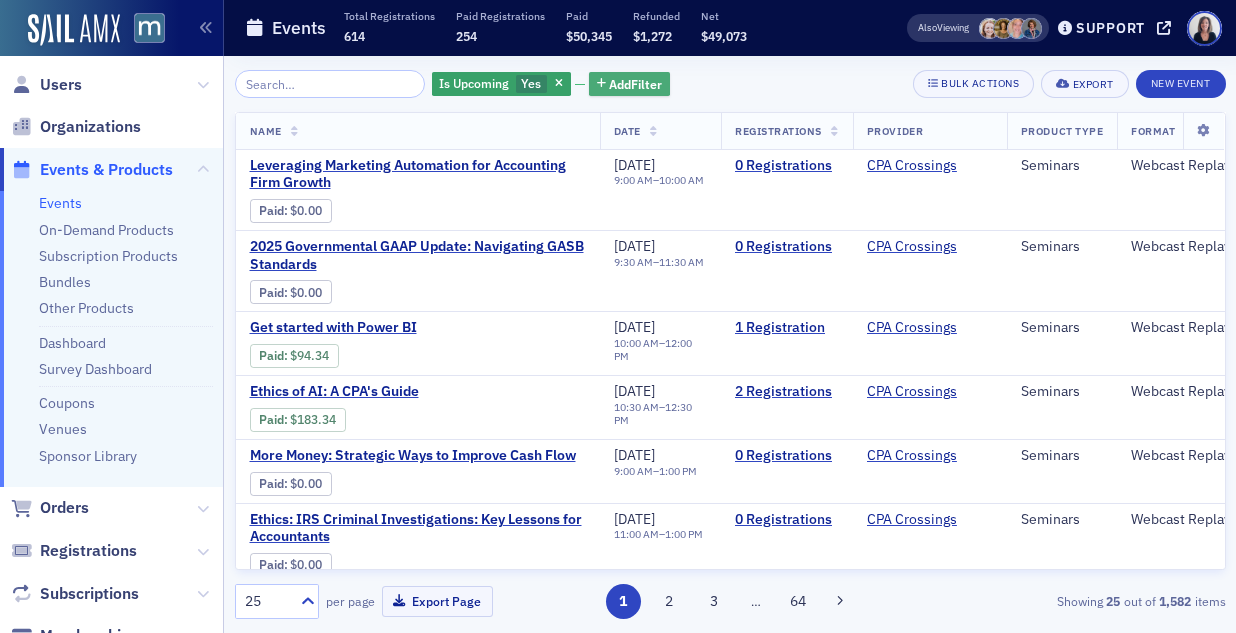 click on "Add  Filter" 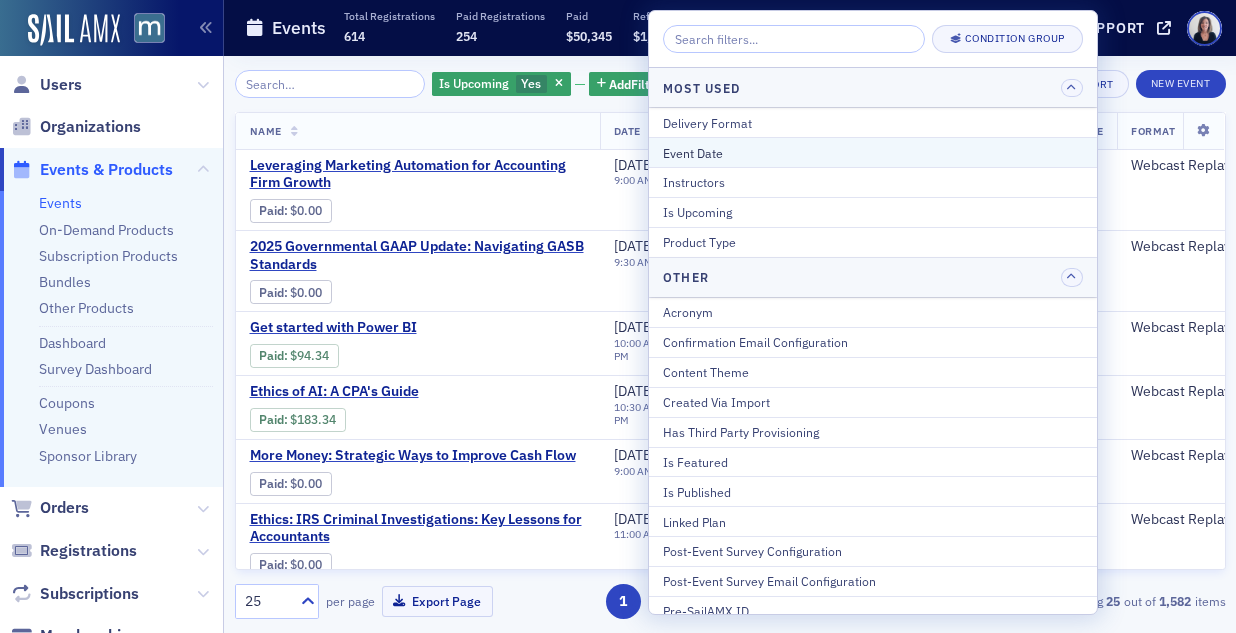 click on "Event Date" at bounding box center (873, 153) 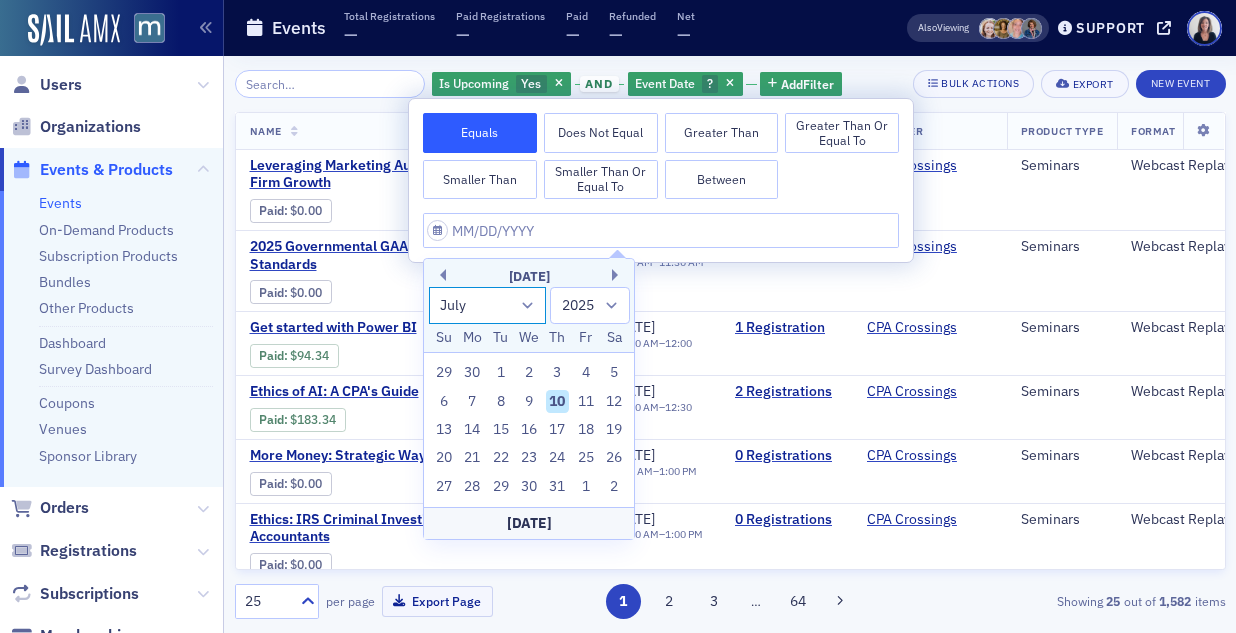 click on "January February March April May June July August September October November December" at bounding box center (488, 305) 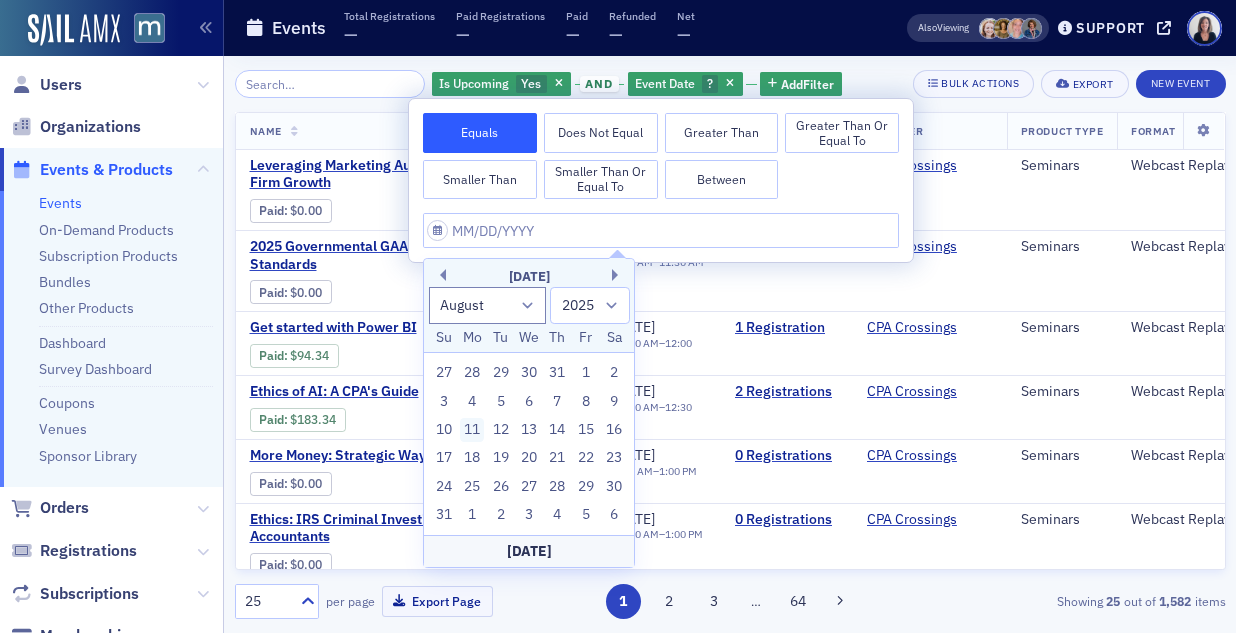 click on "11" at bounding box center (472, 430) 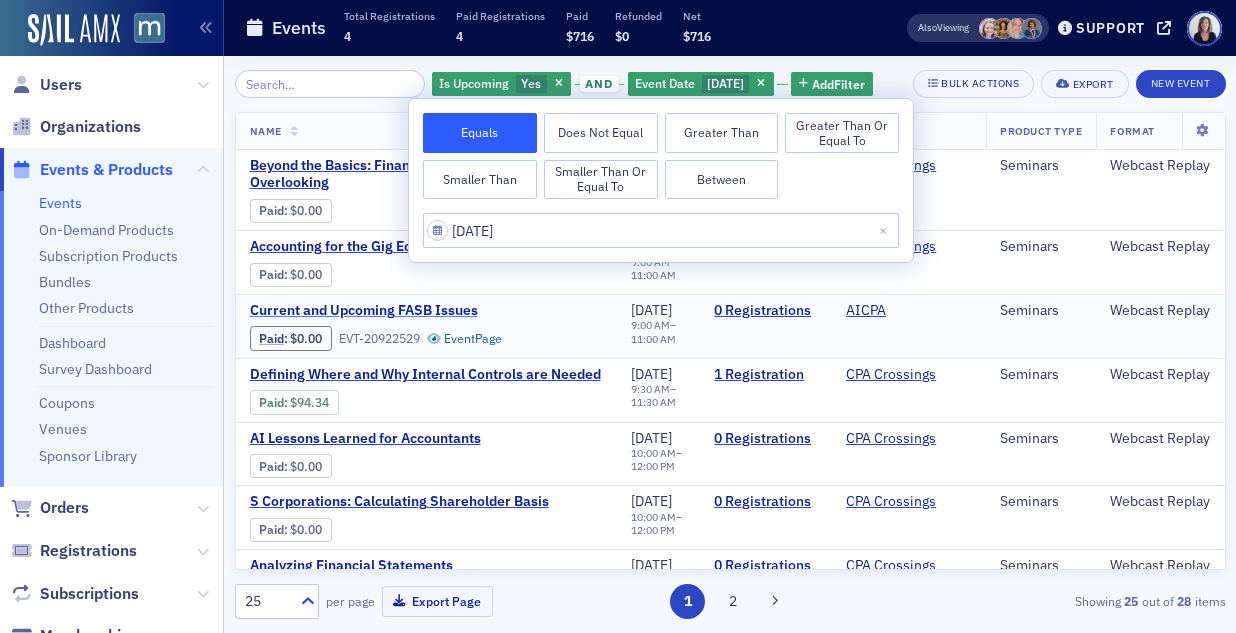 click on "Current and Upcoming FASB Issues" 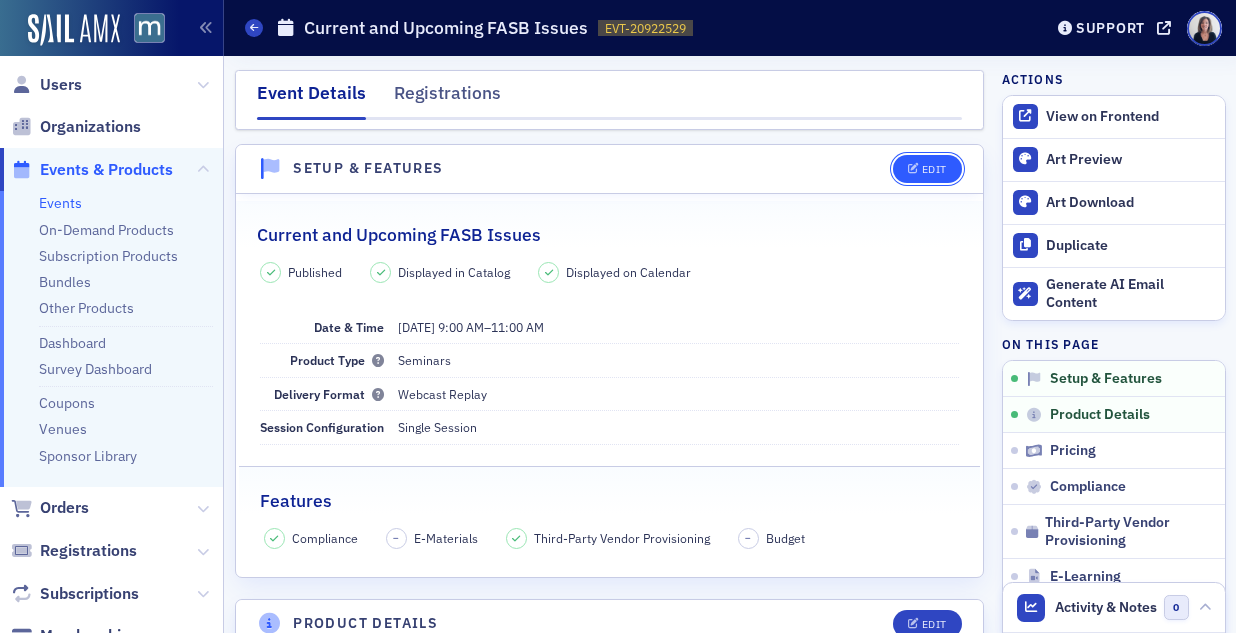 click on "Edit" 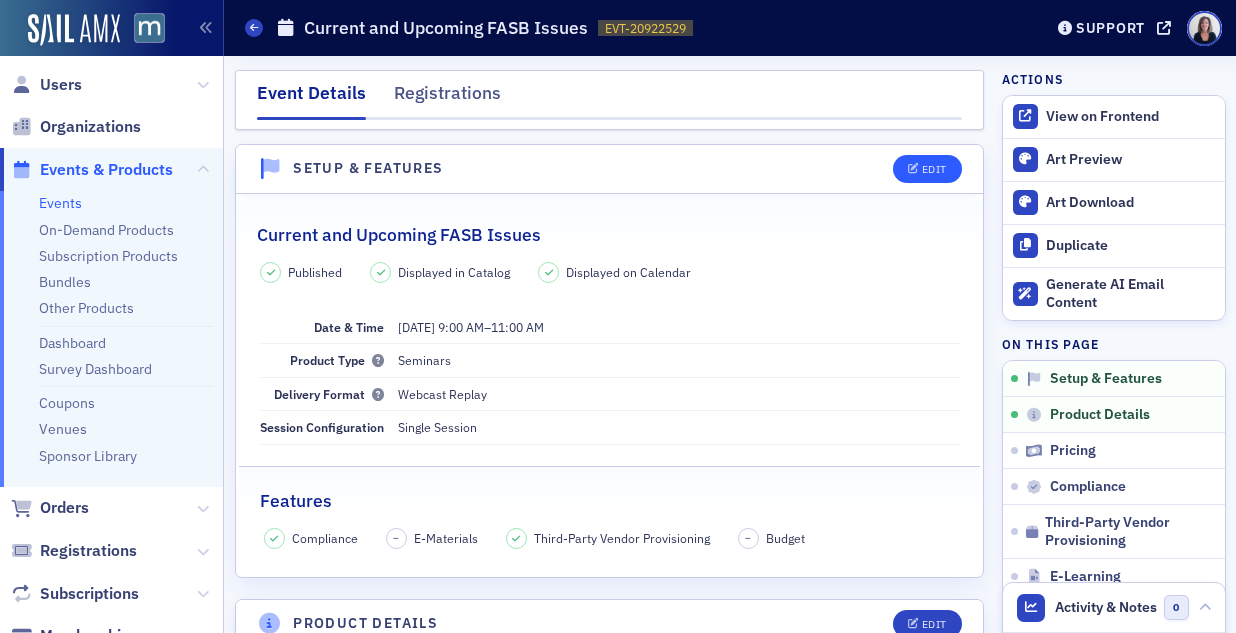scroll, scrollTop: 28, scrollLeft: 0, axis: vertical 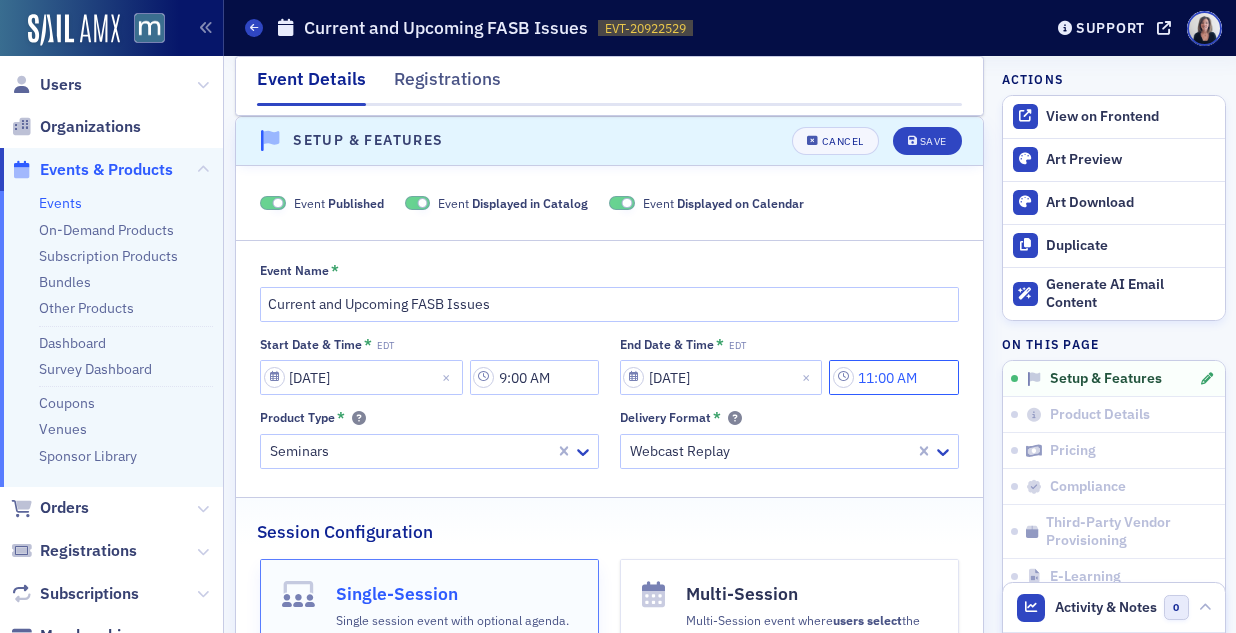 click on "11:00 AM" 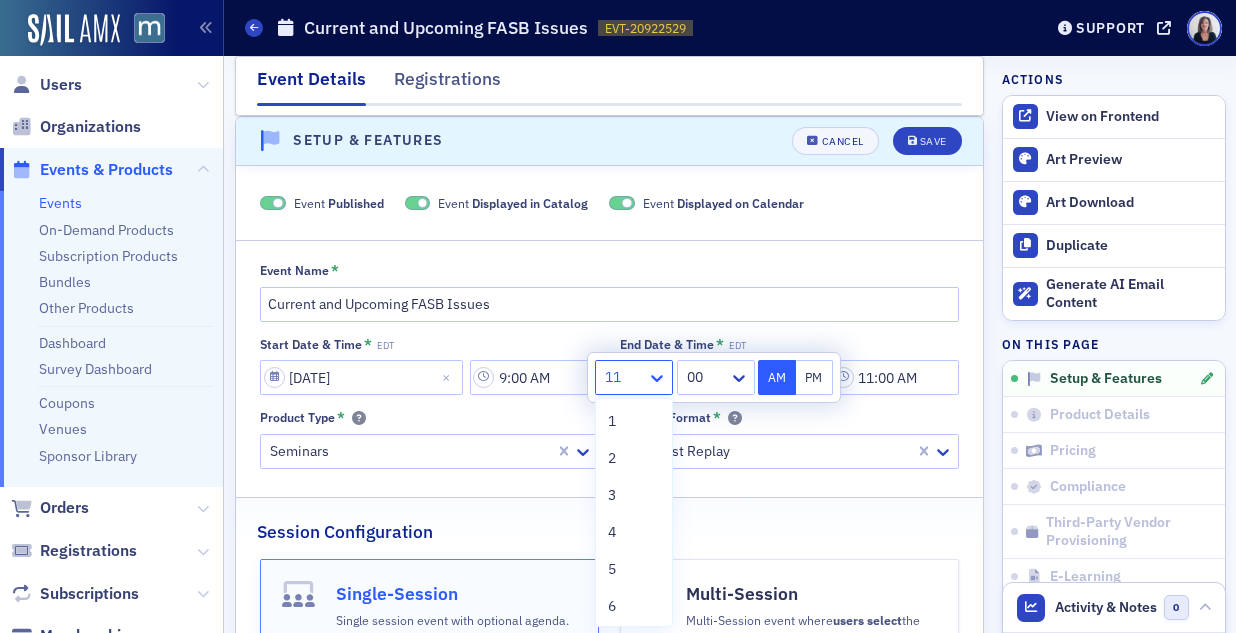 click 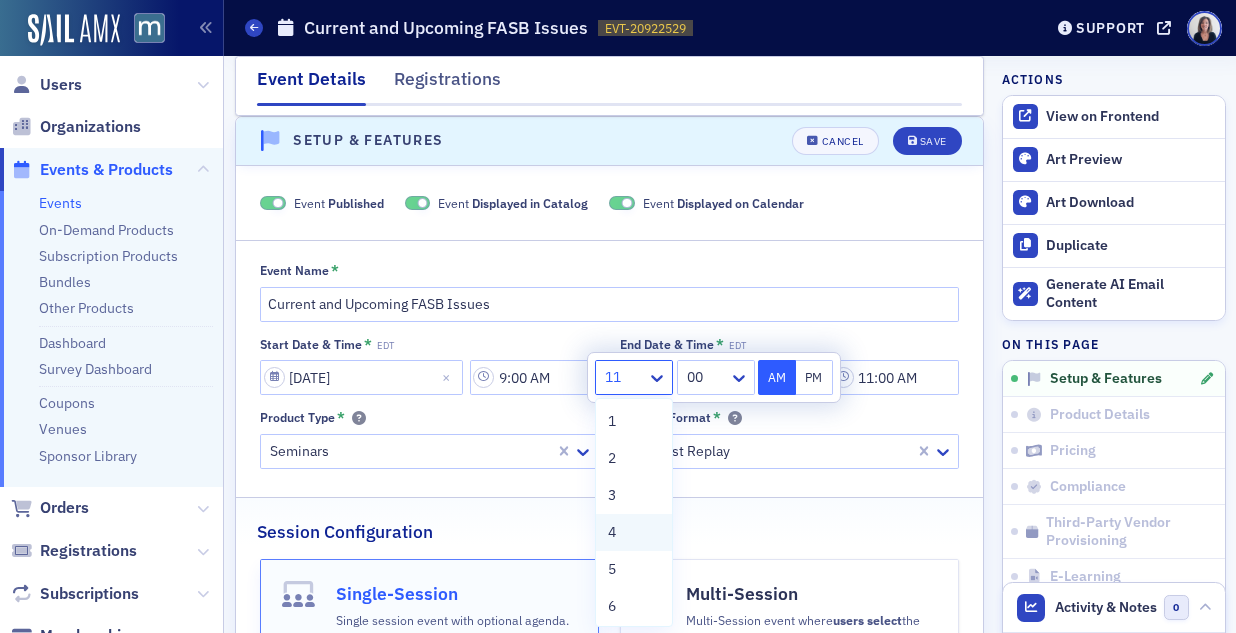 click on "4" at bounding box center [634, 532] 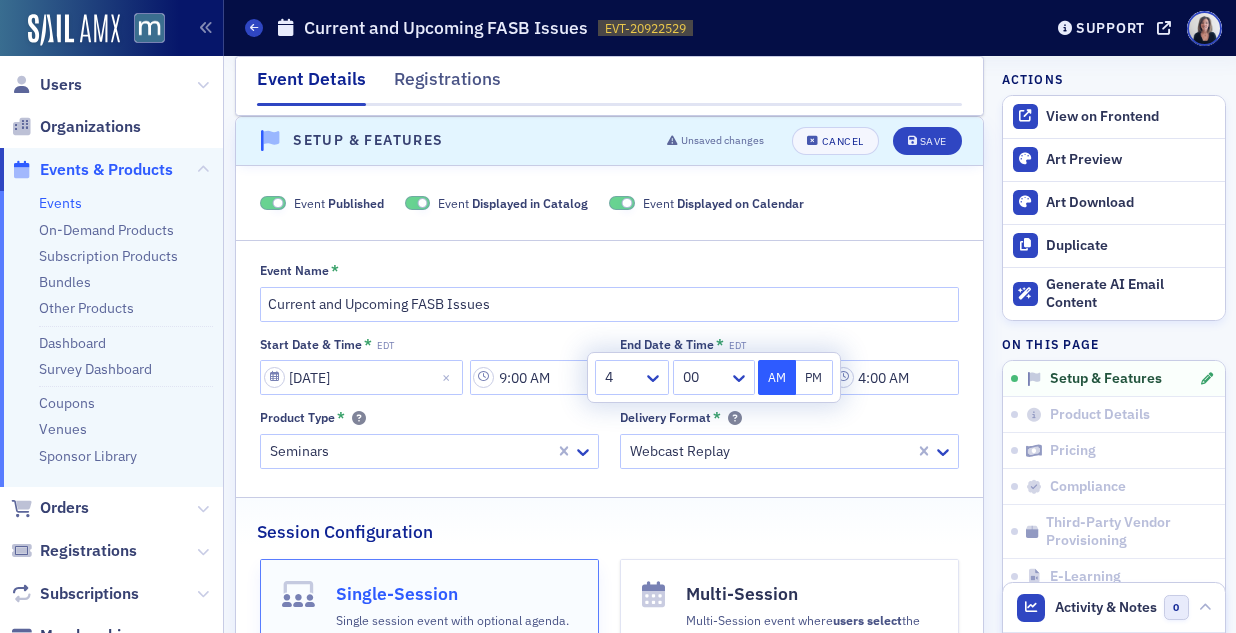 click on "PM" at bounding box center [815, 377] 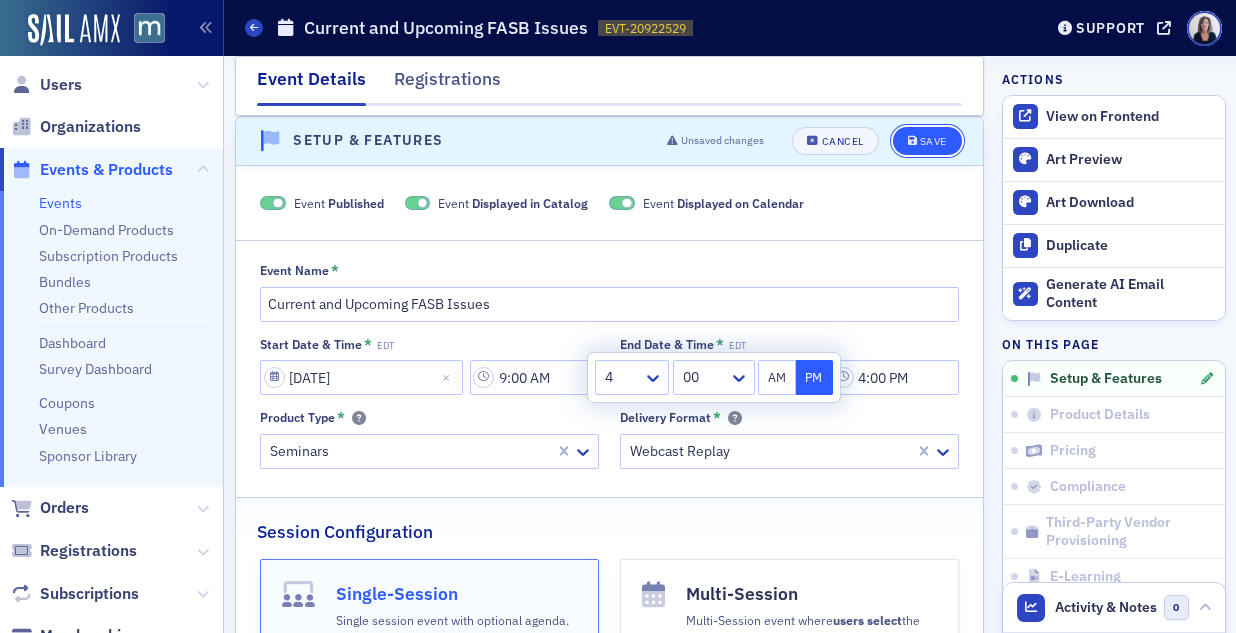 click on "Save" 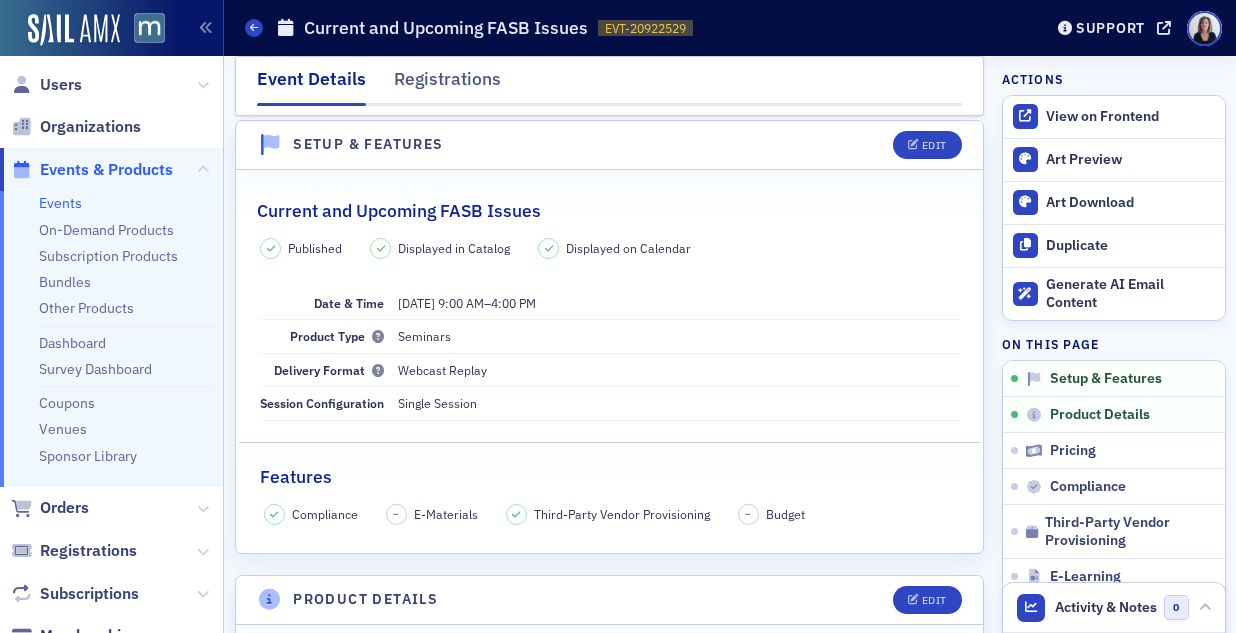 scroll, scrollTop: 0, scrollLeft: 0, axis: both 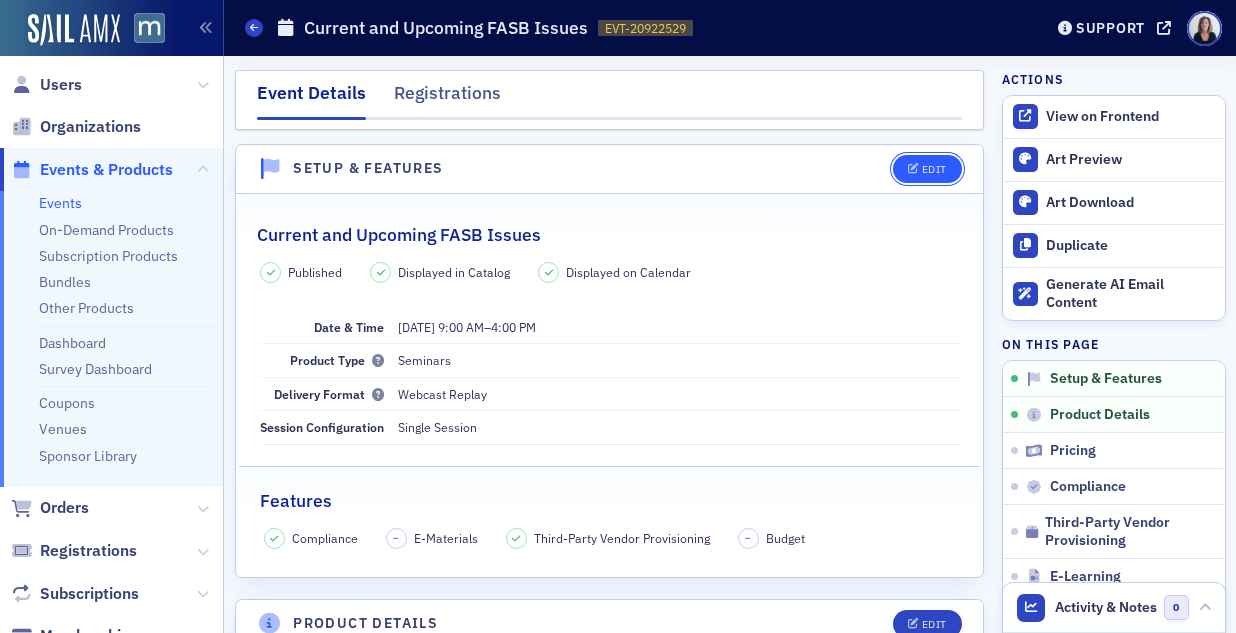 click on "Edit" 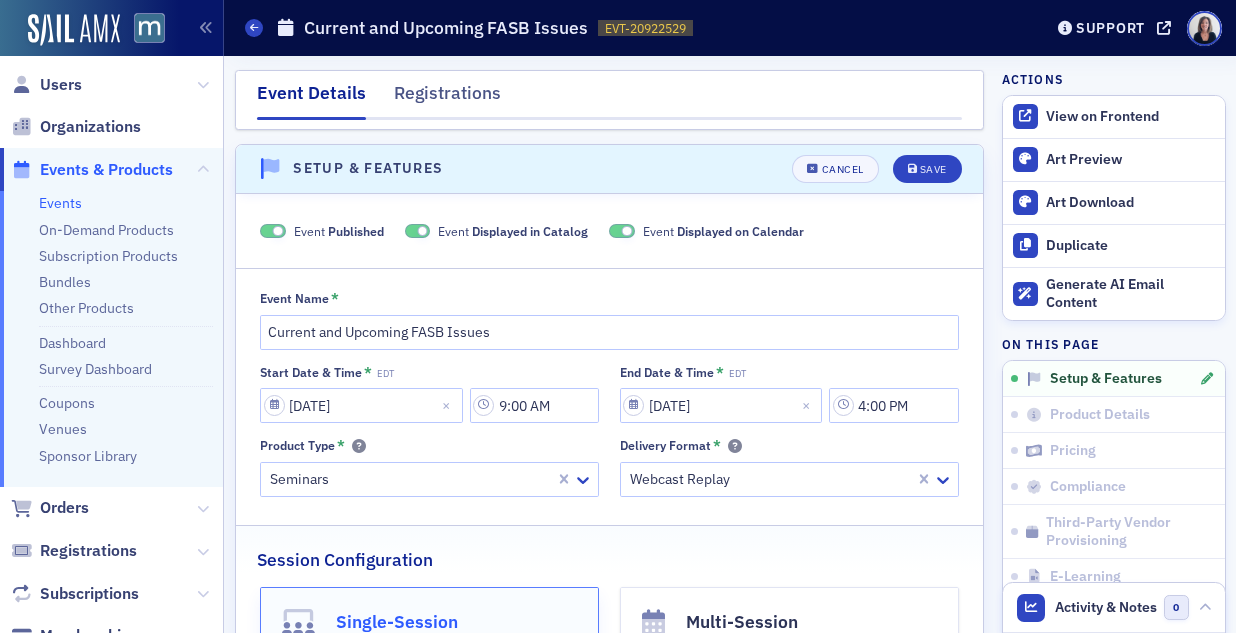 scroll, scrollTop: 28, scrollLeft: 0, axis: vertical 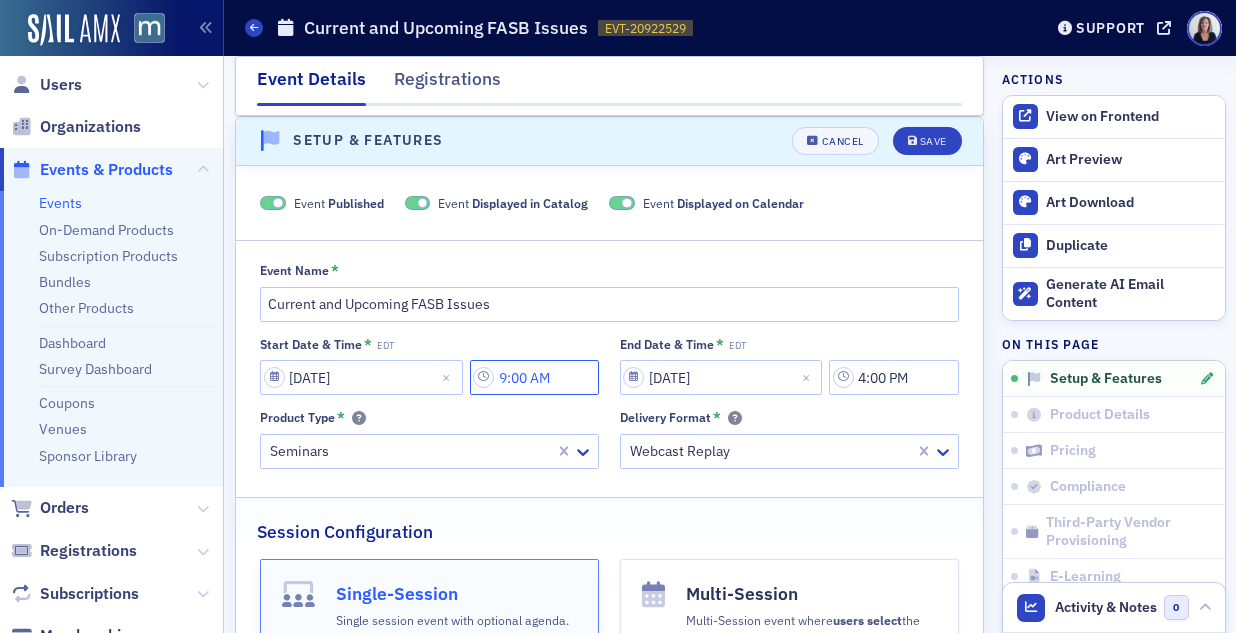 click on "9:00 AM" 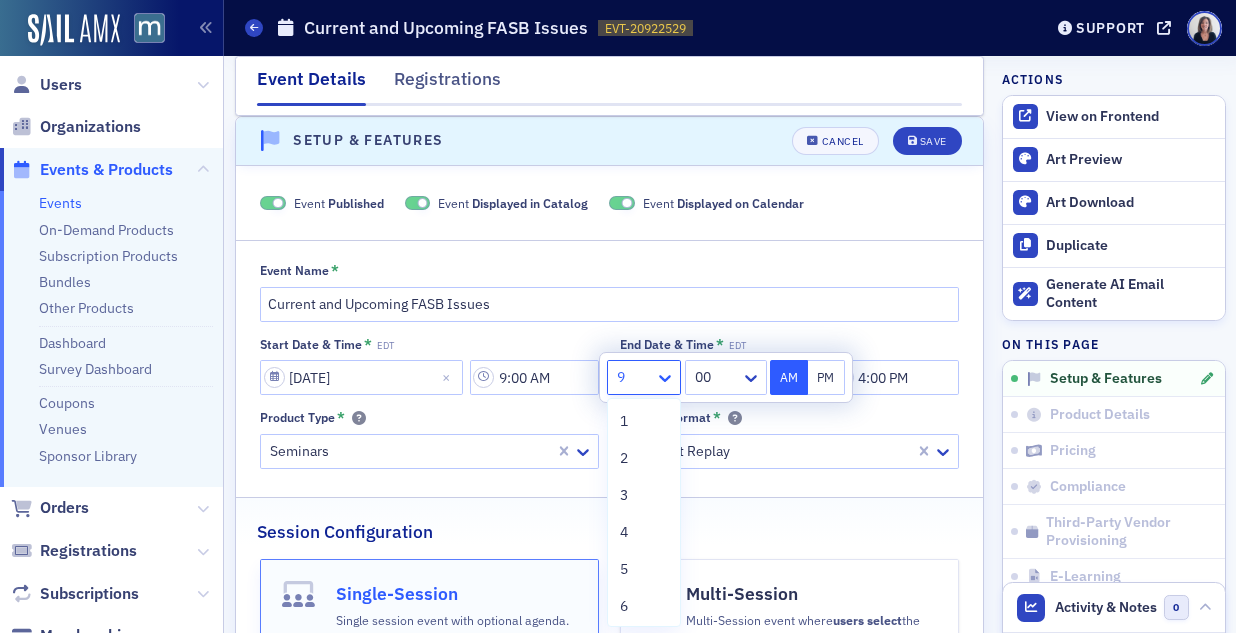 click 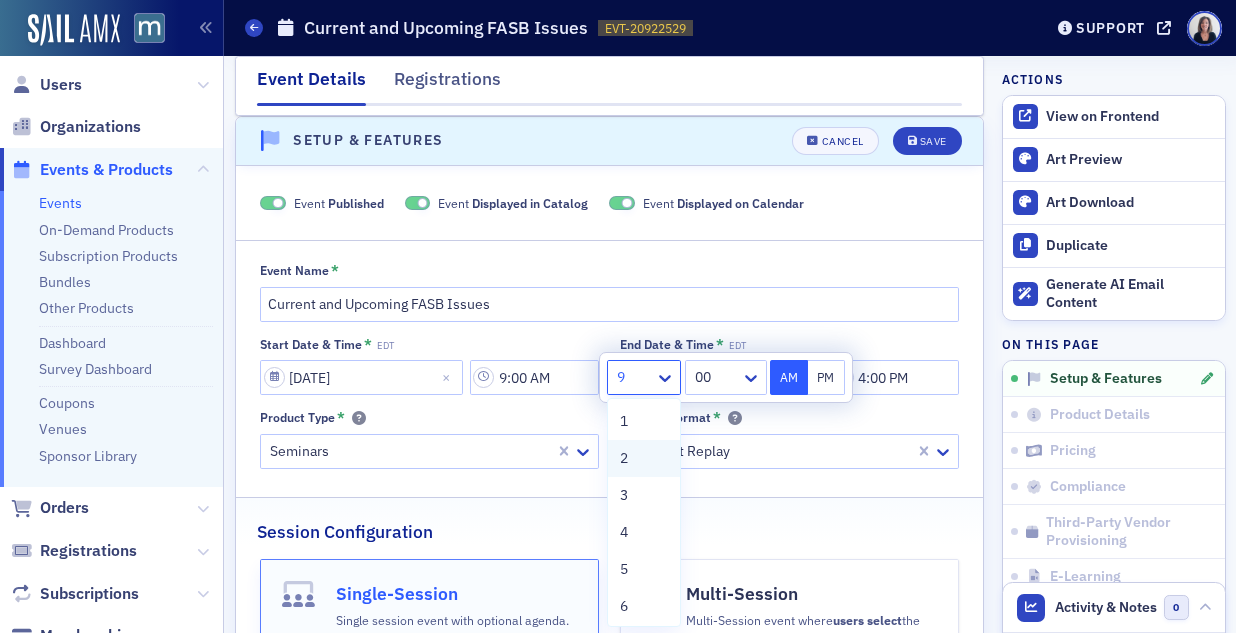 click on "2" at bounding box center [644, 458] 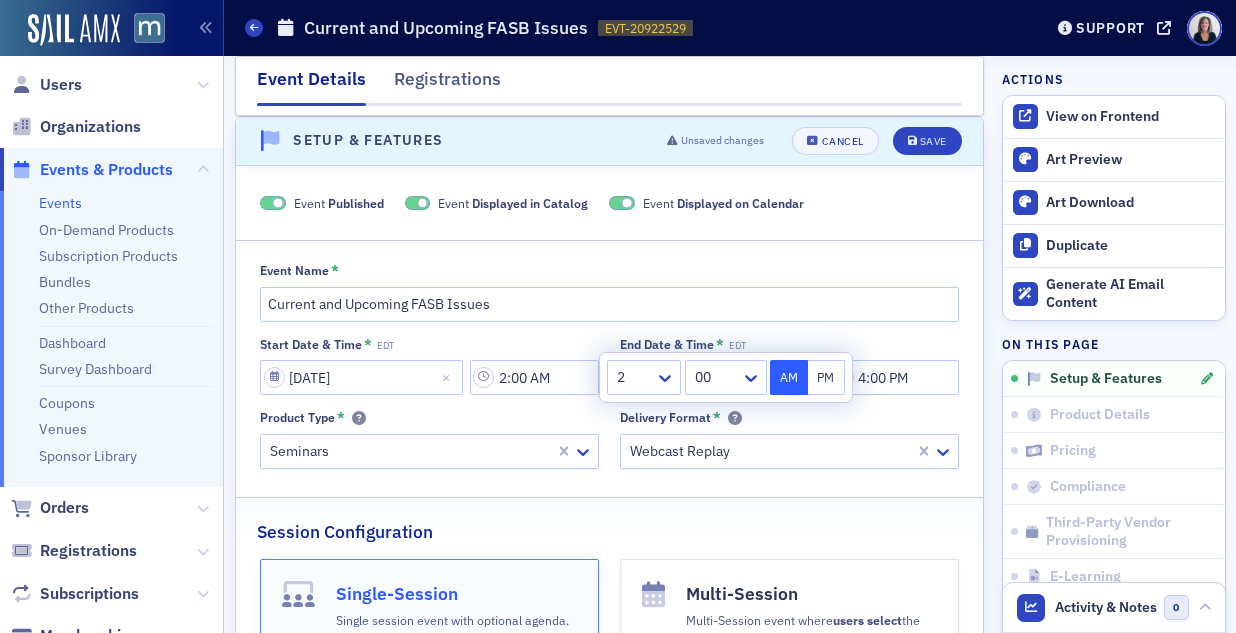 click on "PM" at bounding box center [827, 377] 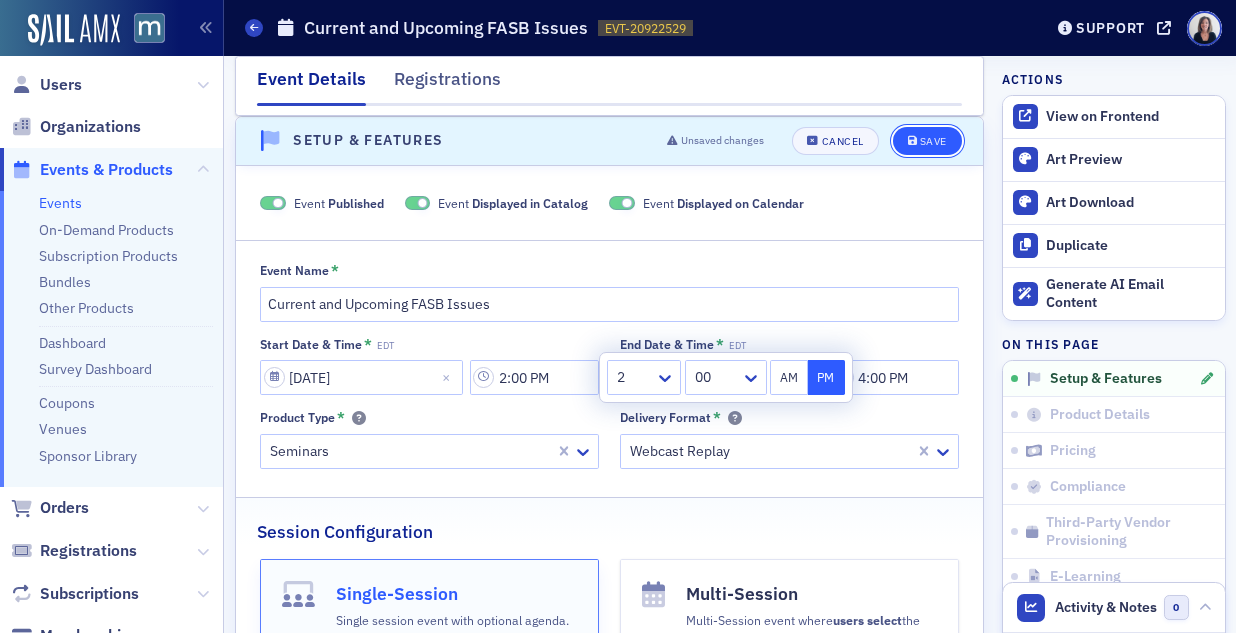 click on "Save" 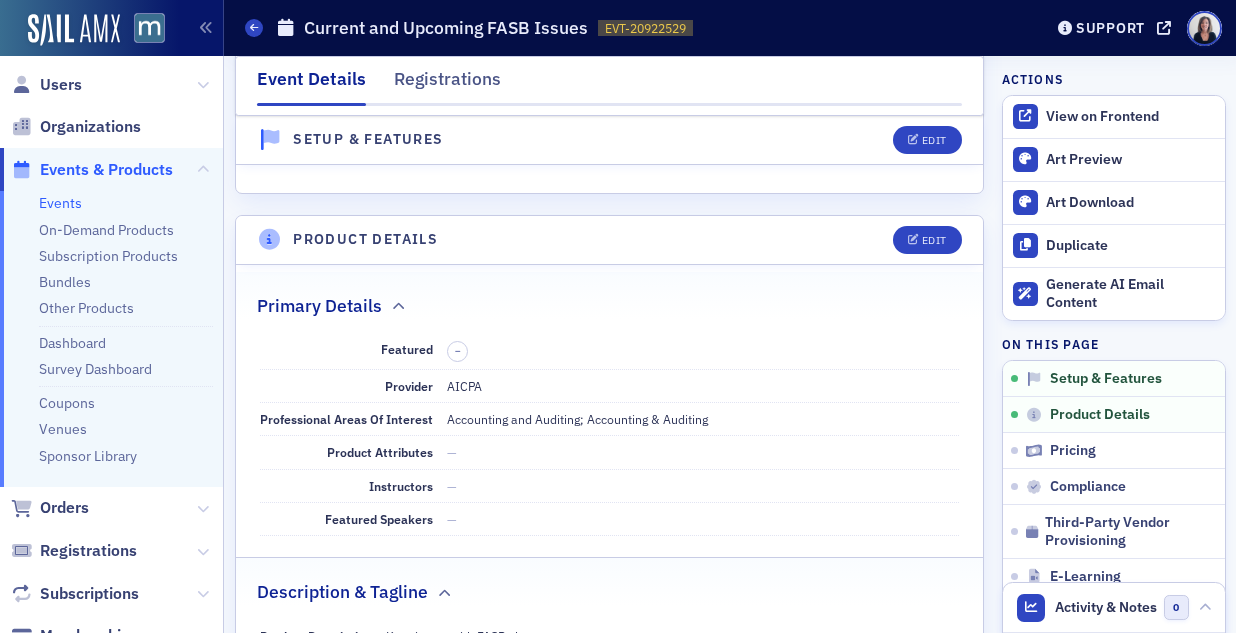 scroll, scrollTop: 0, scrollLeft: 0, axis: both 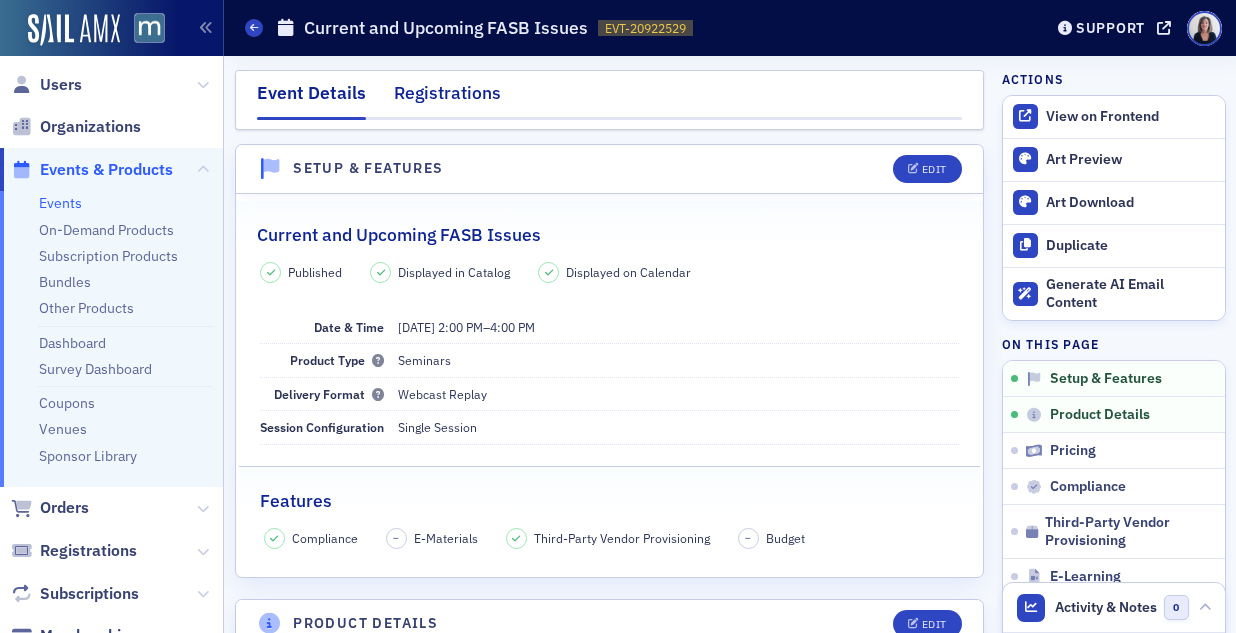 click on "Registrations" 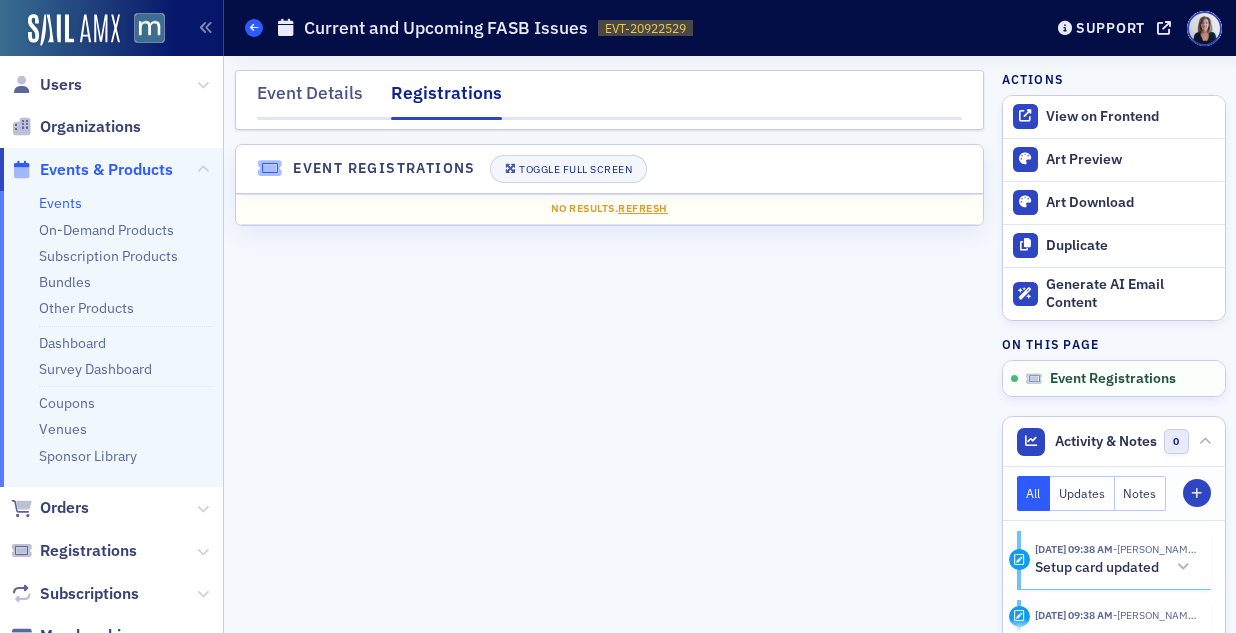 click 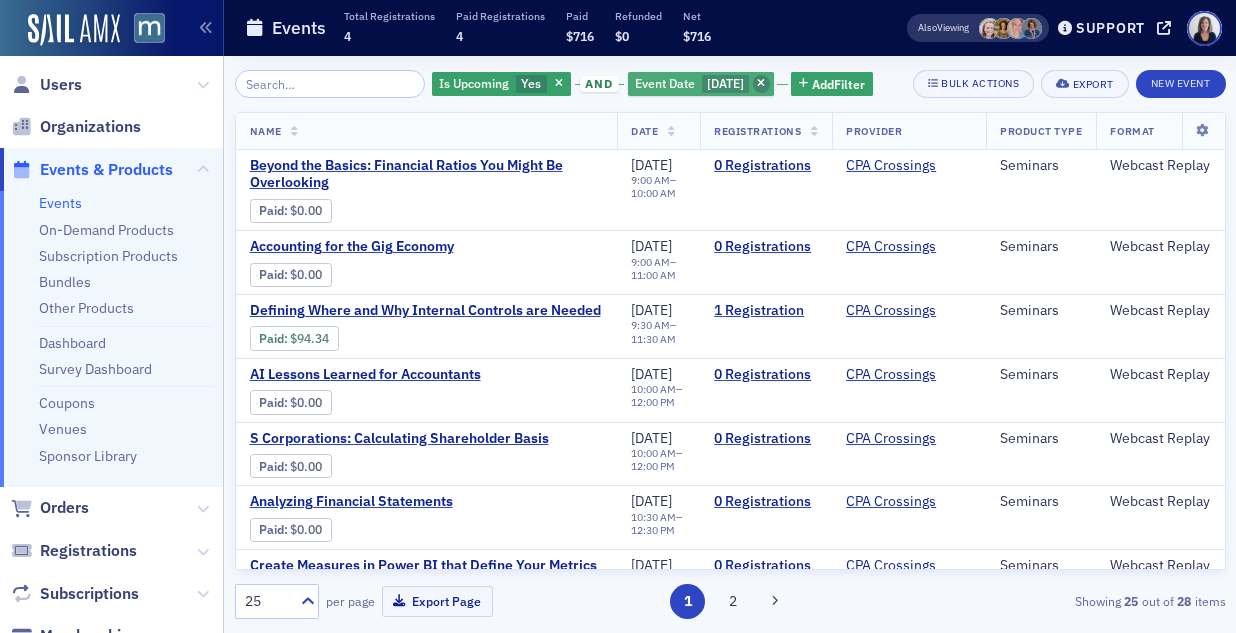 click 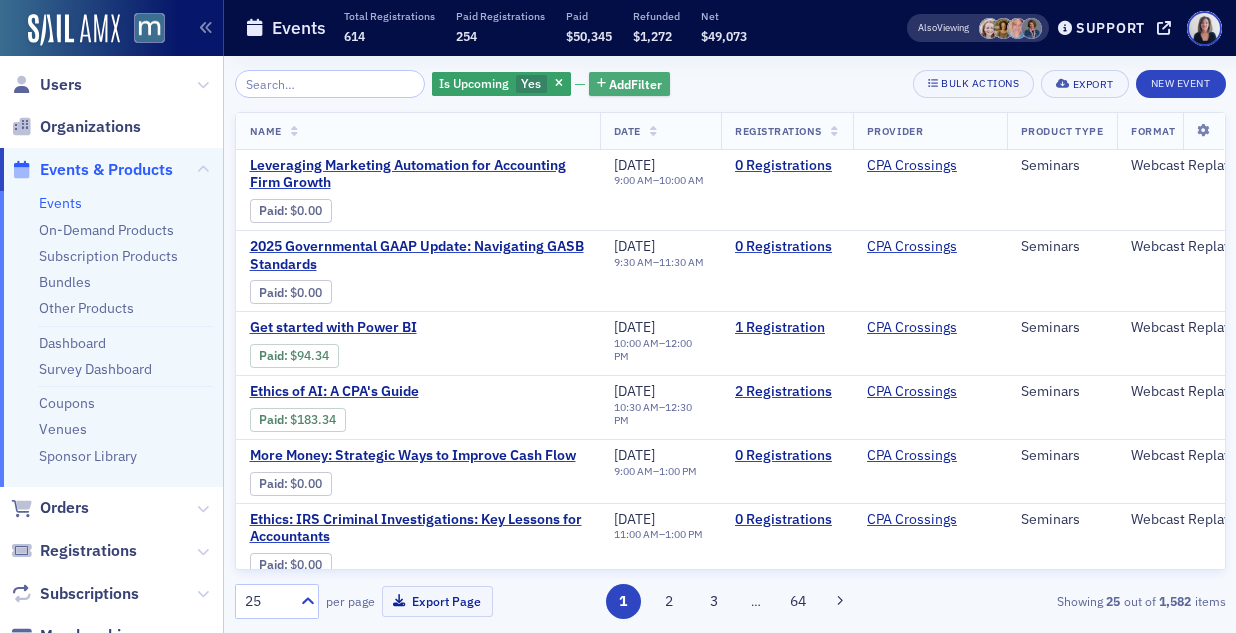 click on "Add  Filter" 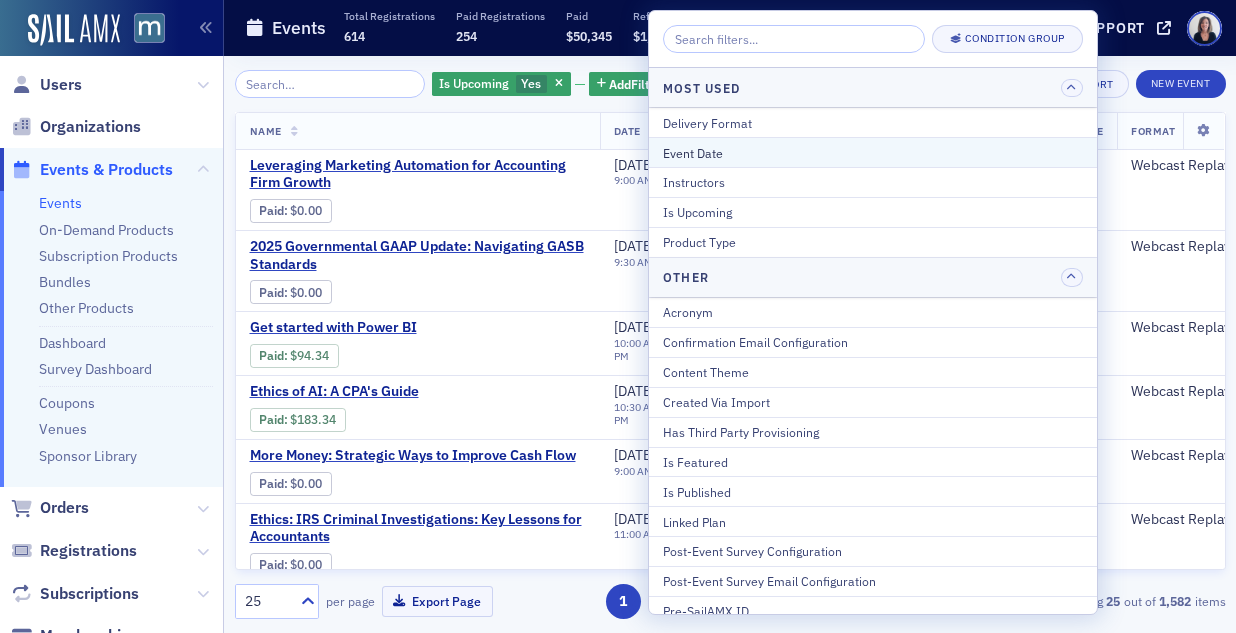 click on "Event Date" at bounding box center (873, 153) 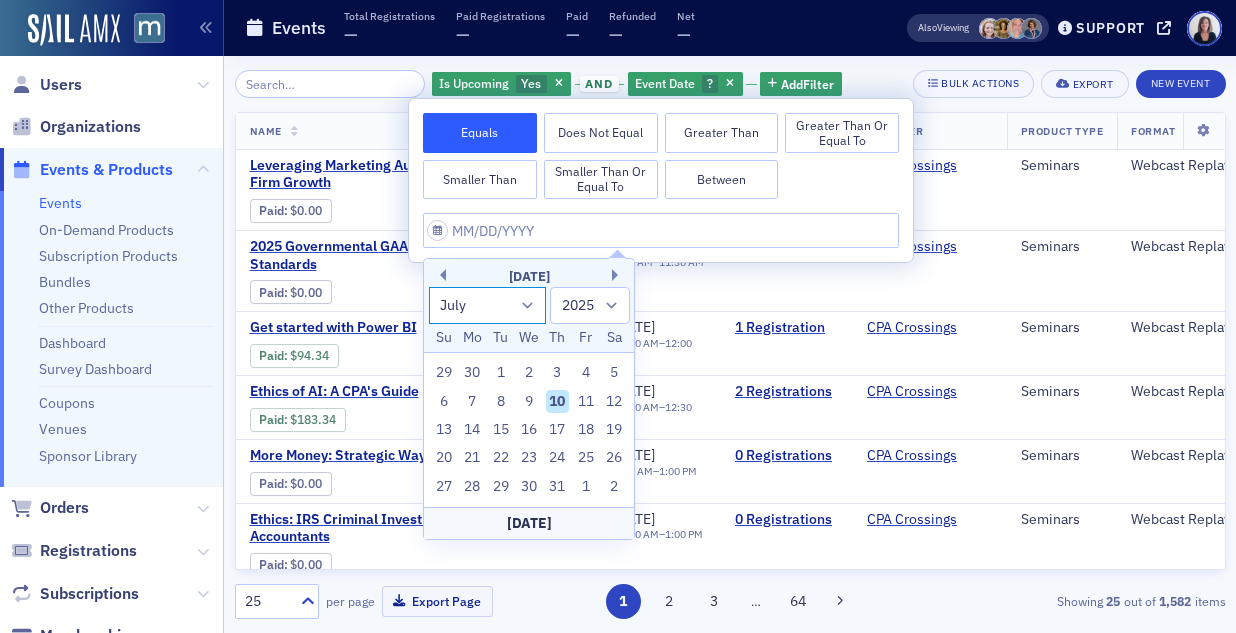 click on "January February March April May June July August September October November December" at bounding box center (488, 305) 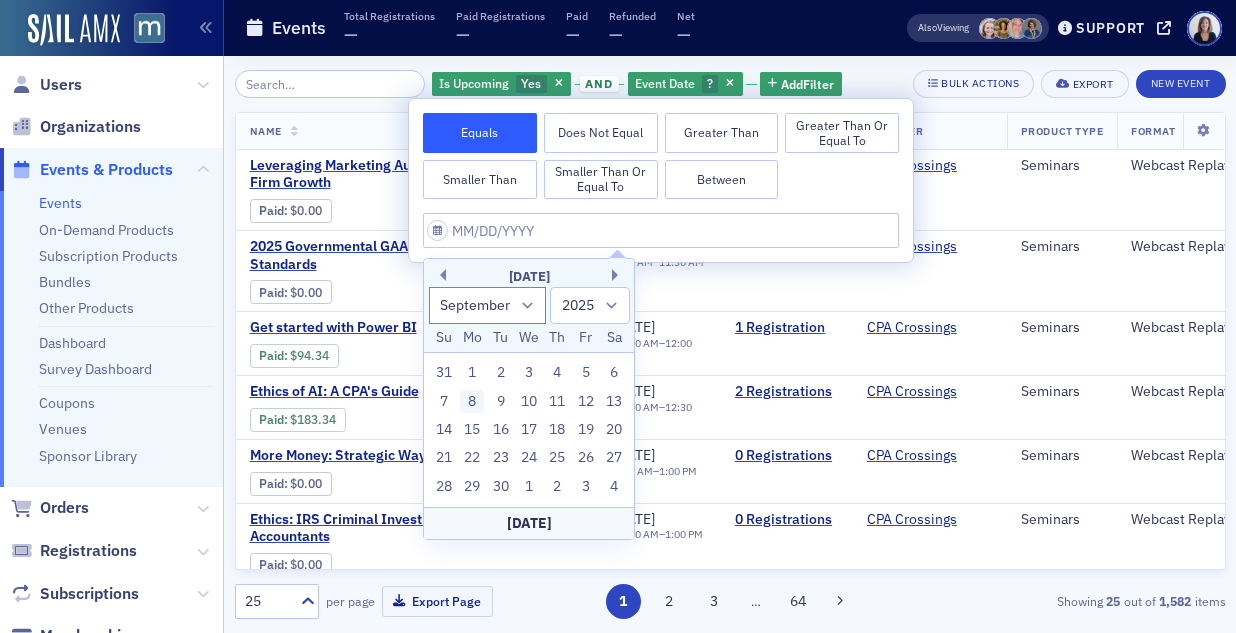 click on "8" at bounding box center (472, 402) 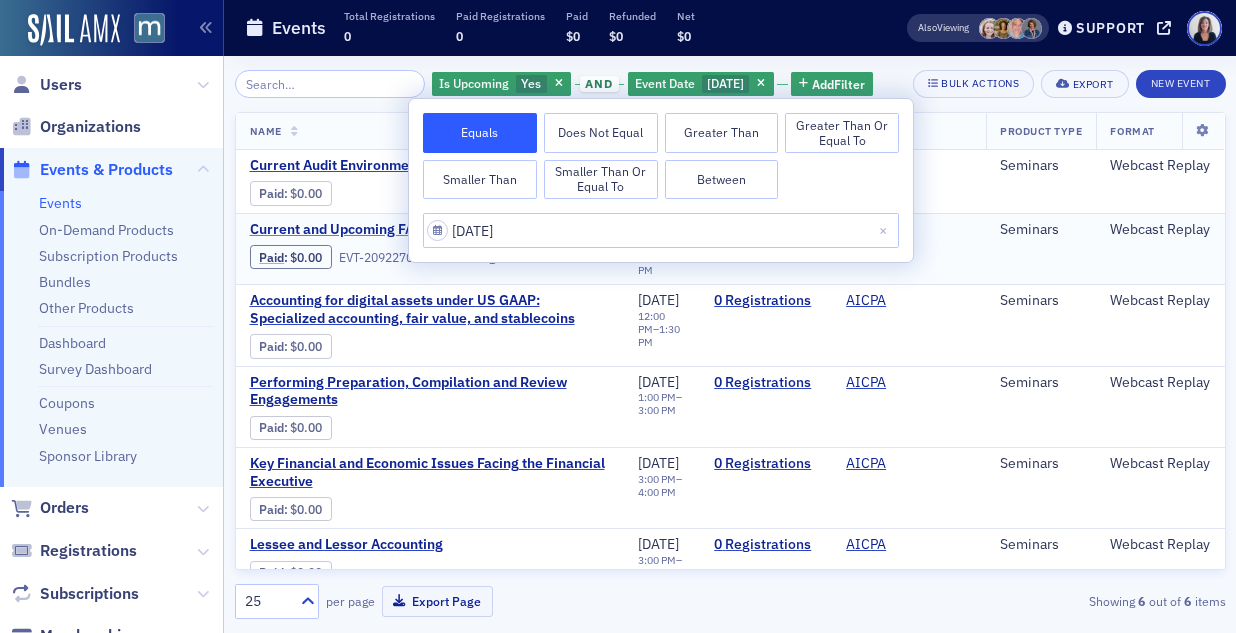 click on "Current and Upcoming FASB Issues" 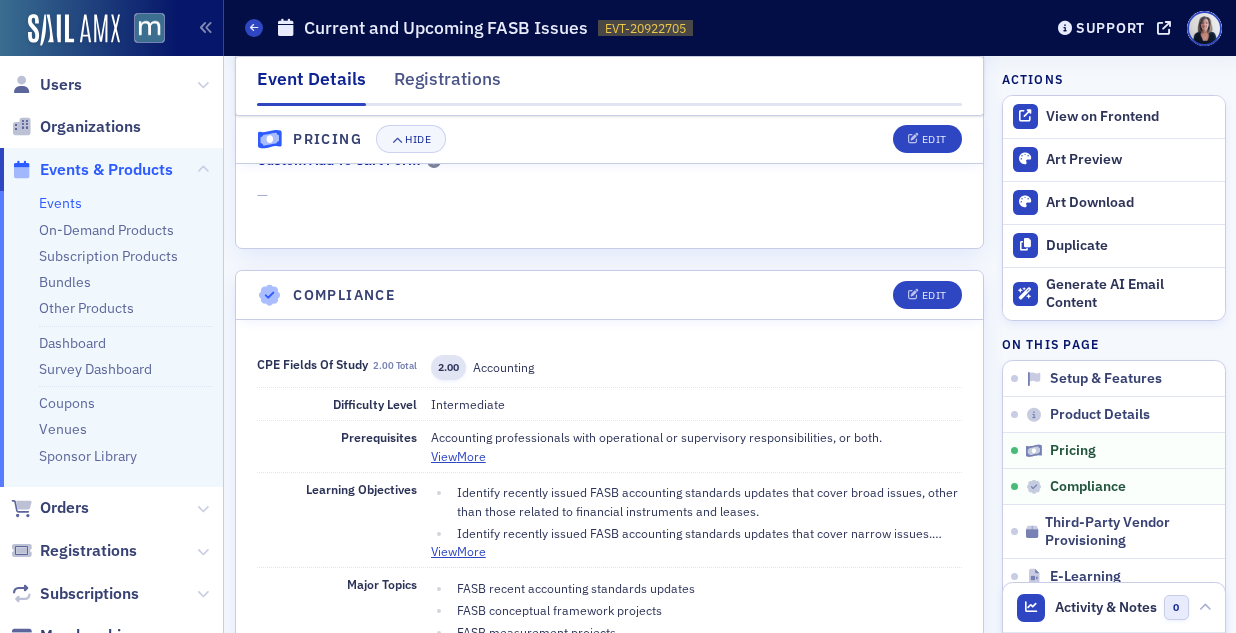 scroll, scrollTop: 1985, scrollLeft: 0, axis: vertical 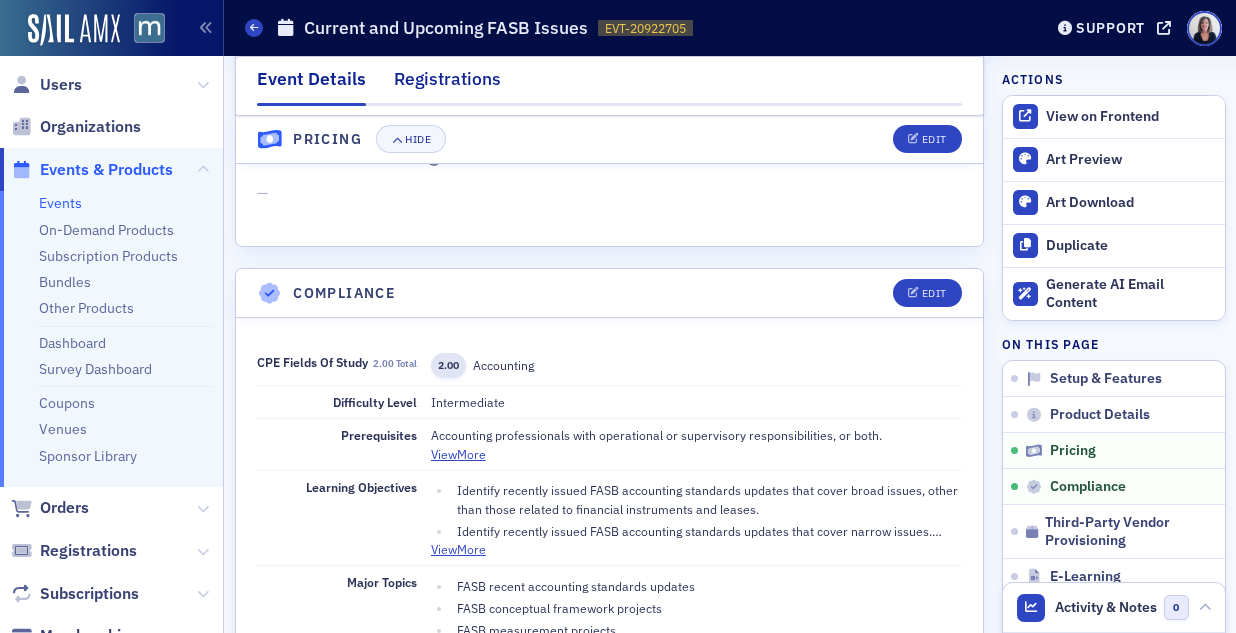 click on "Registrations" 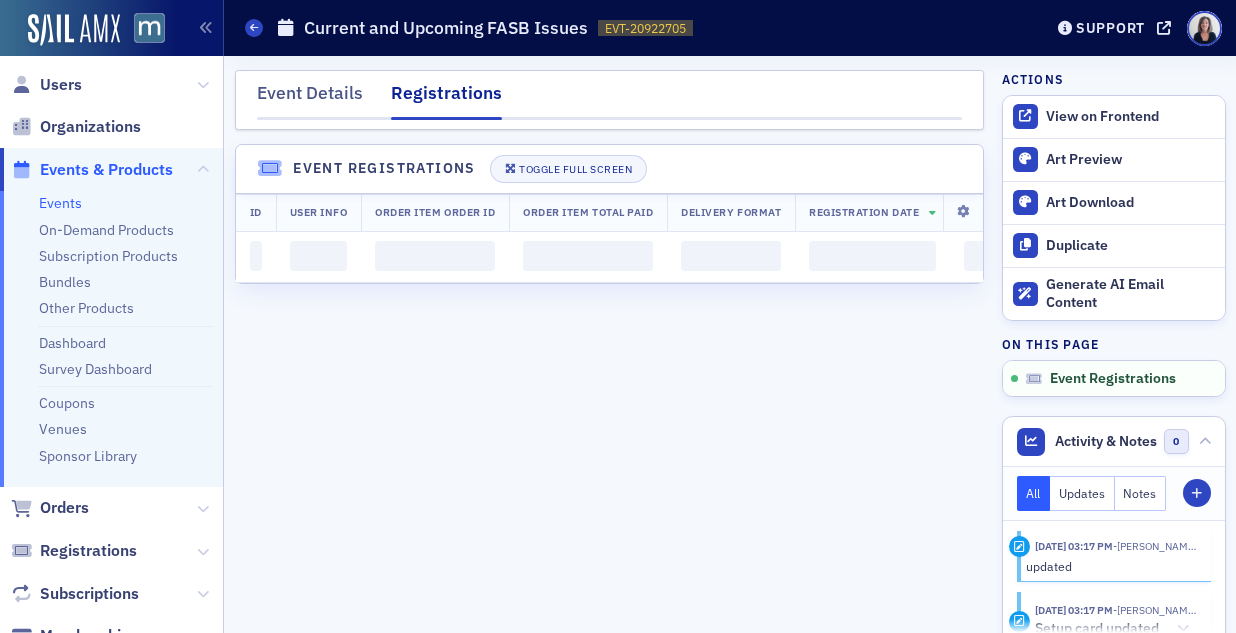 scroll, scrollTop: 0, scrollLeft: 0, axis: both 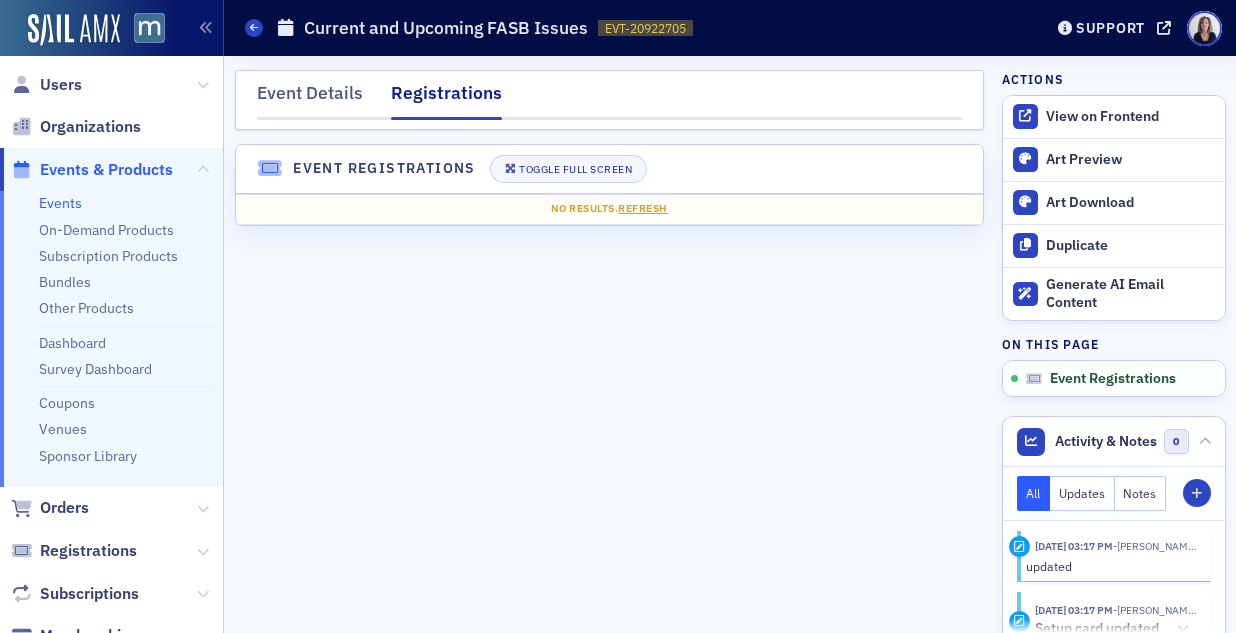 click on "Events & Products" 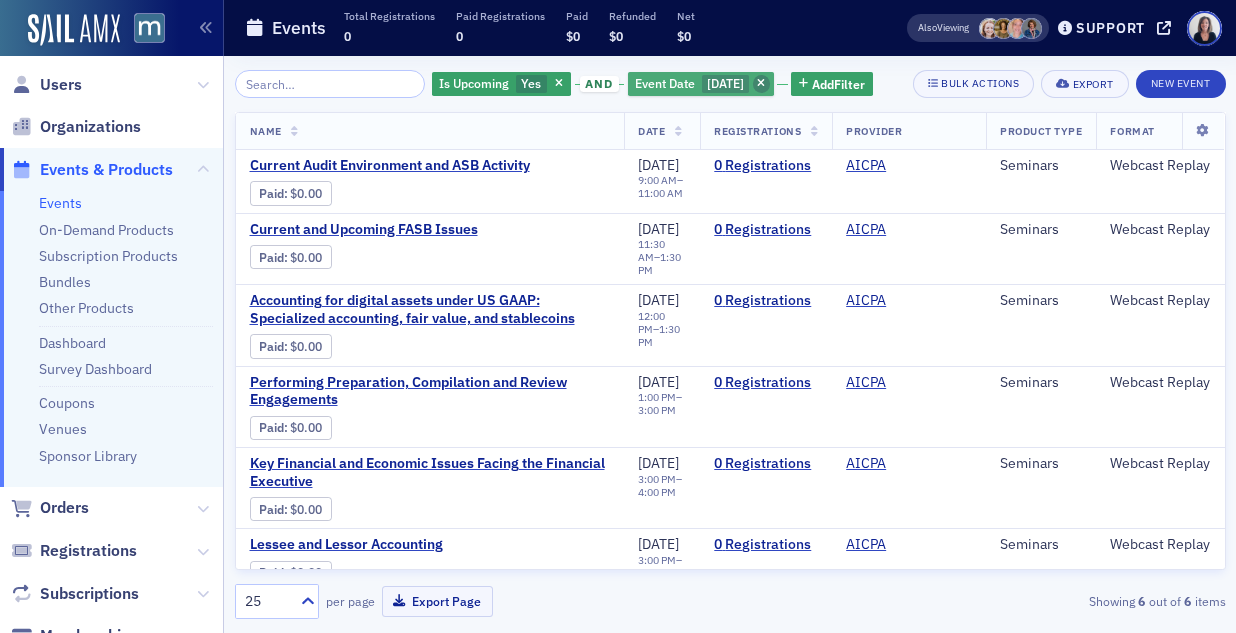 click 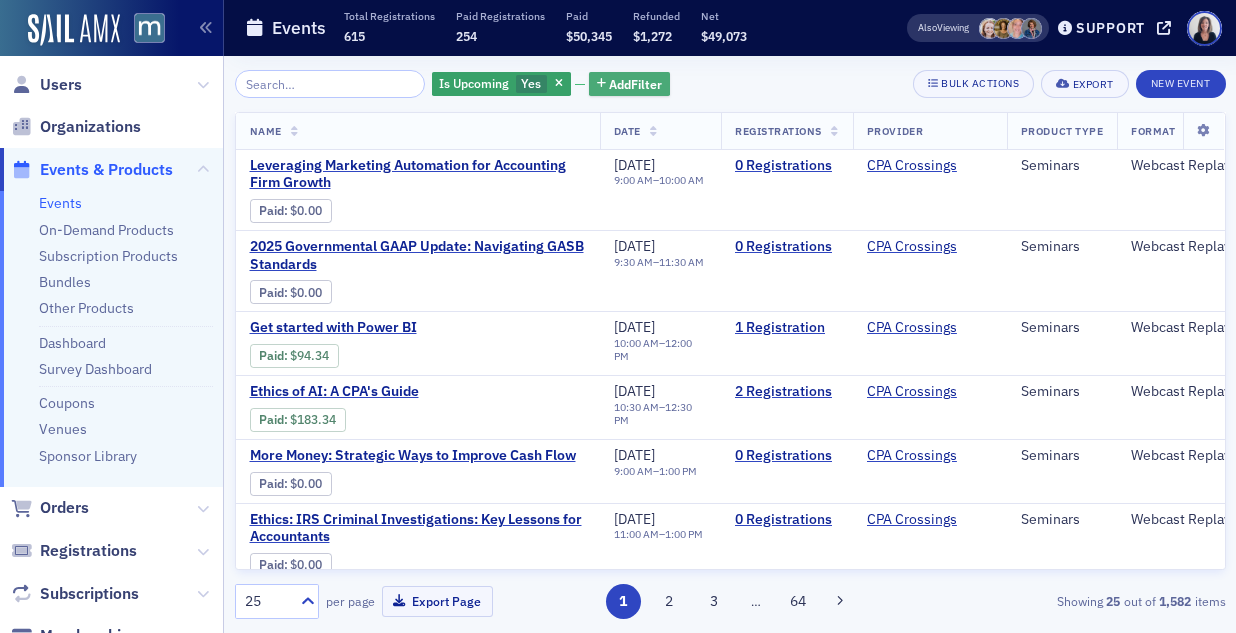 click on "Add  Filter" 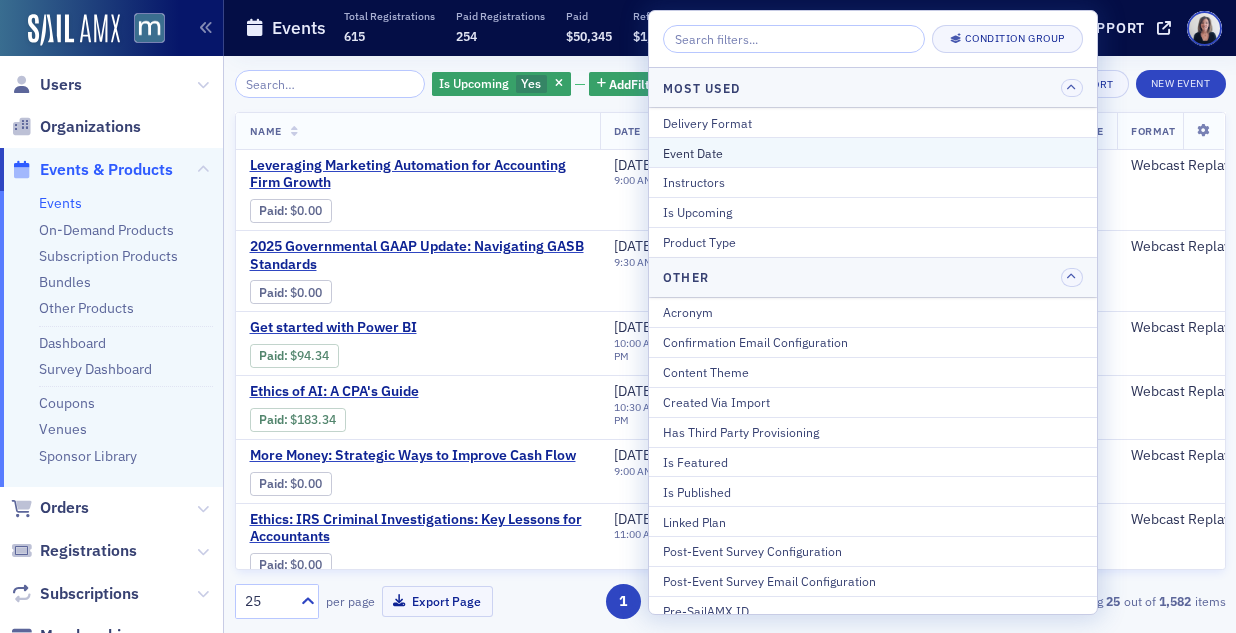 click on "Event Date" at bounding box center (873, 153) 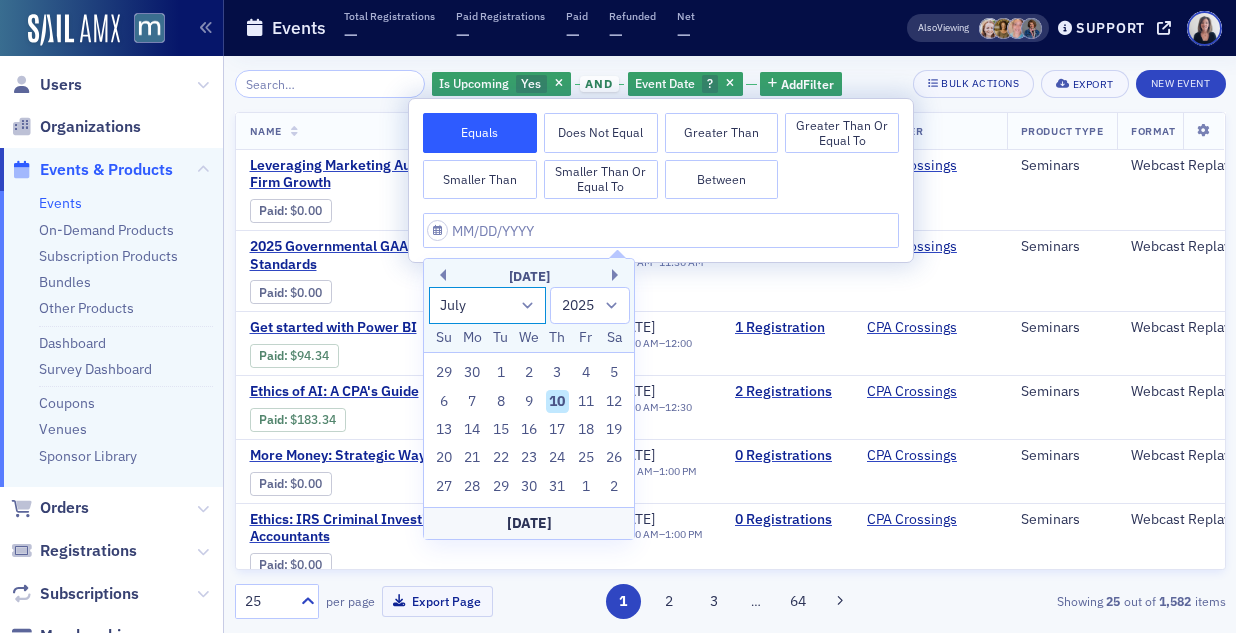 click on "January February March April May June July August September October November December" at bounding box center [488, 305] 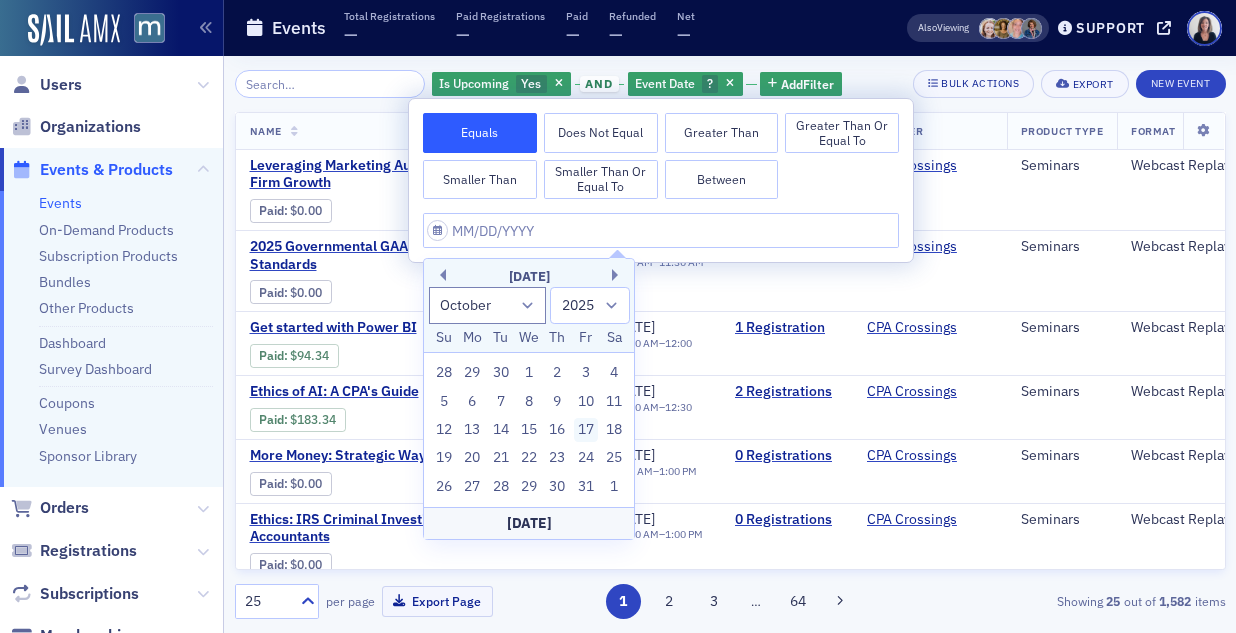 click on "17" at bounding box center [586, 430] 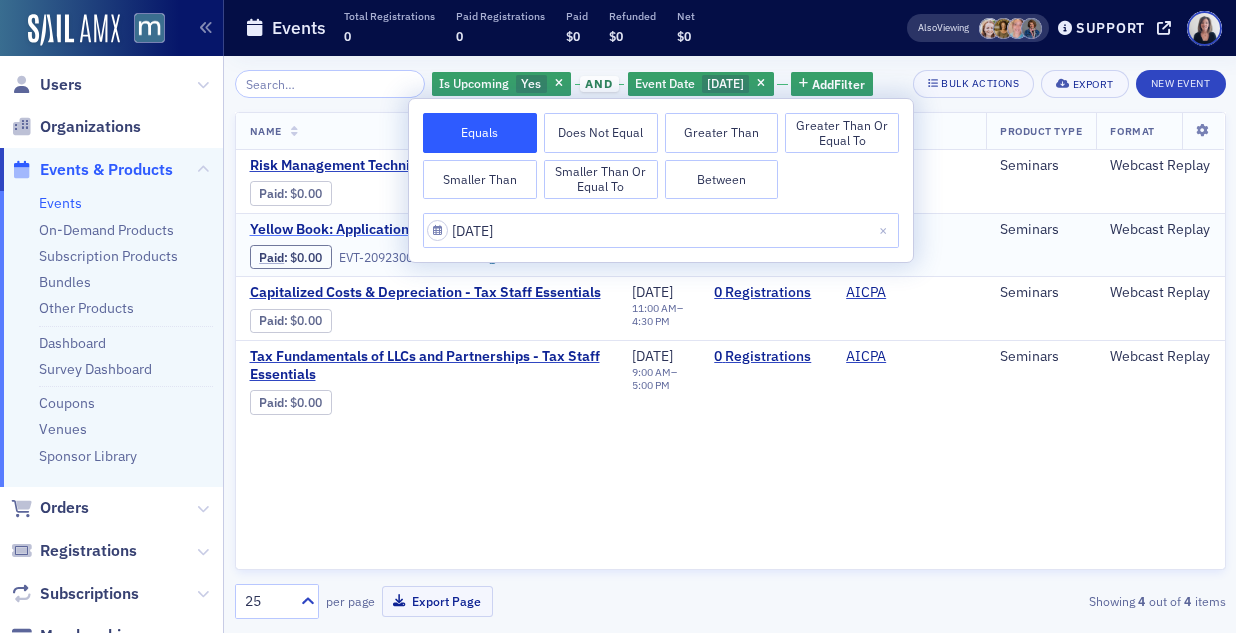 click on "Yellow Book: Application of GAGAS Principles" 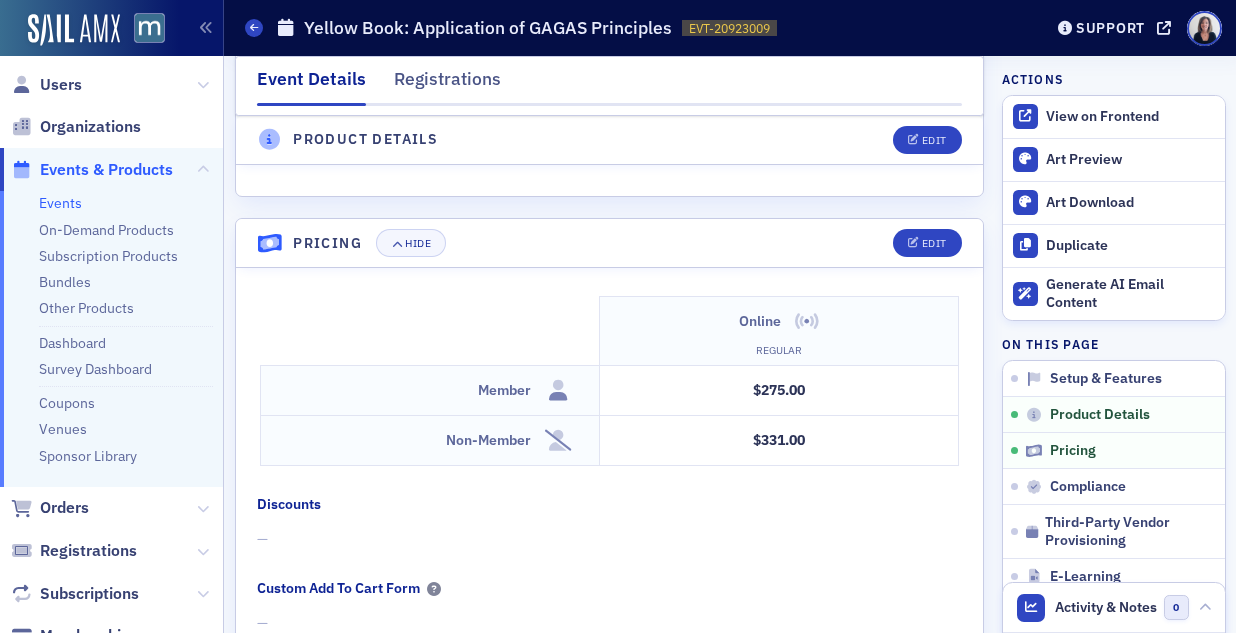 scroll, scrollTop: 1569, scrollLeft: 0, axis: vertical 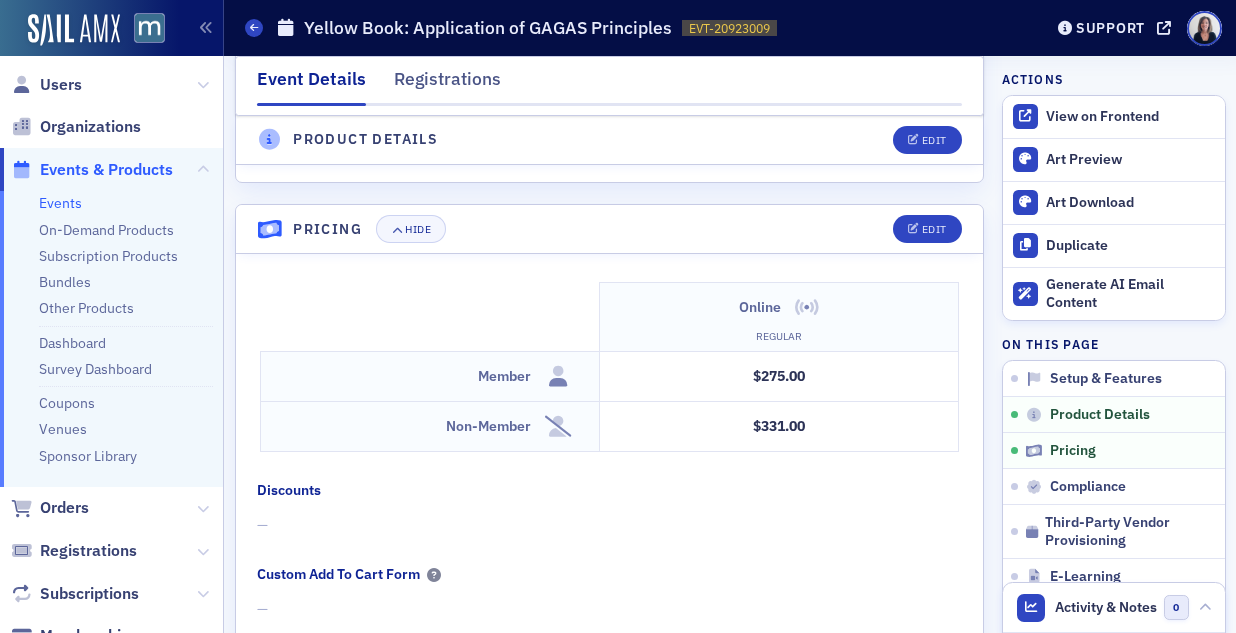 click on "Events & Products" 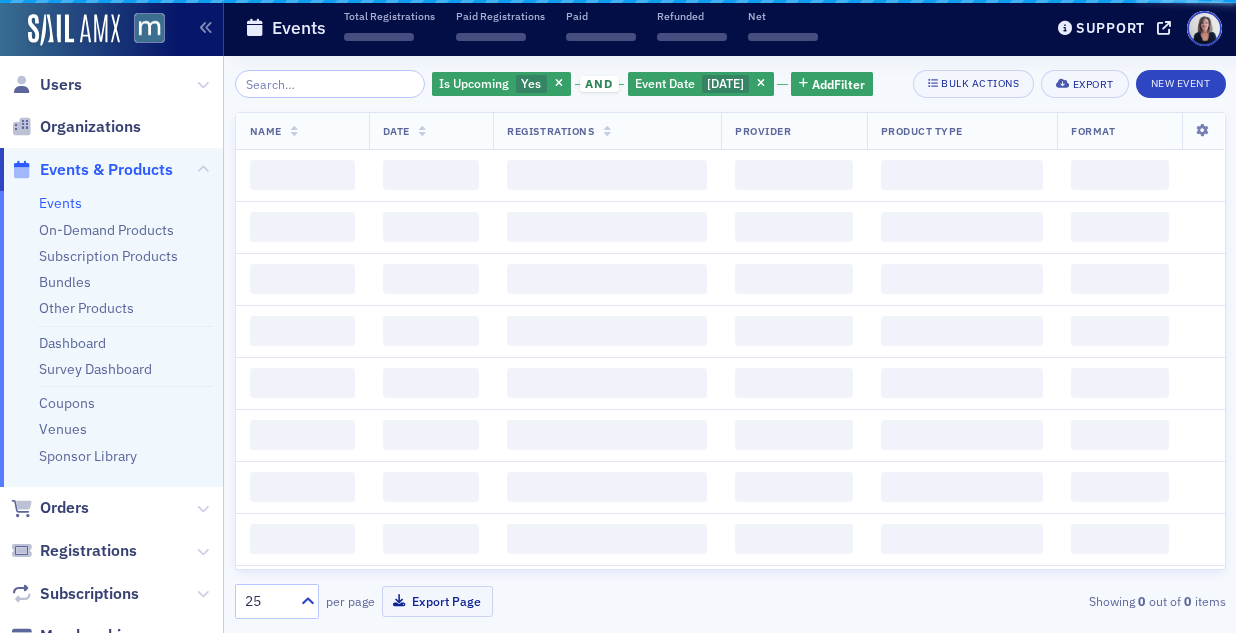 scroll, scrollTop: 0, scrollLeft: 0, axis: both 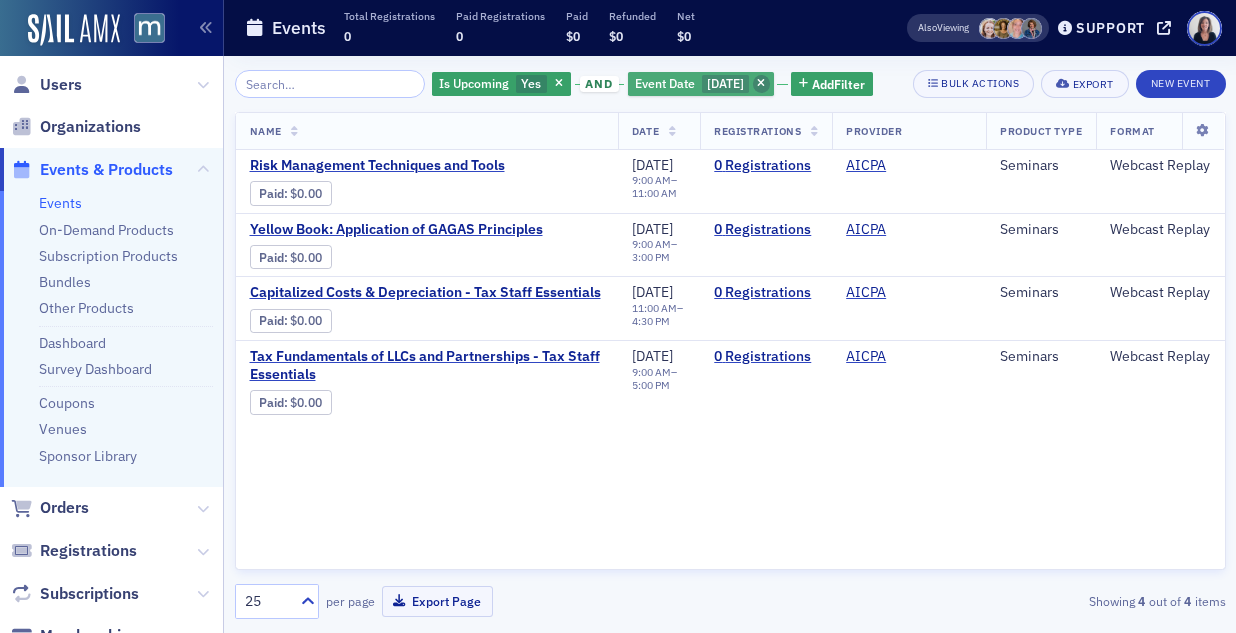 click 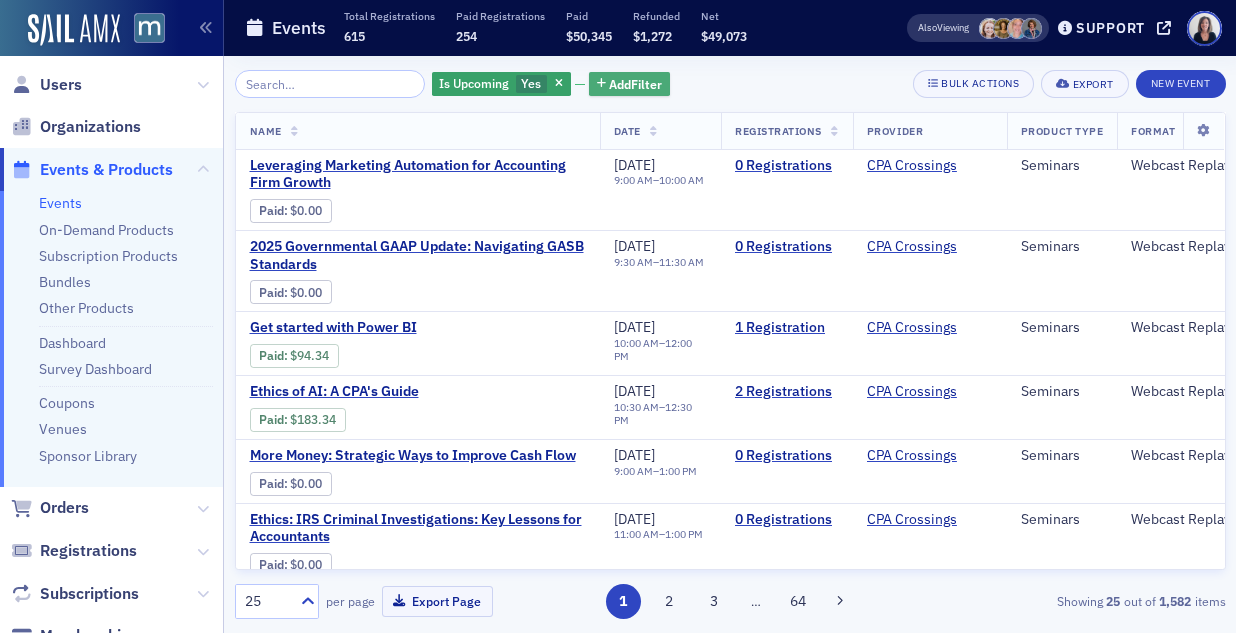 click on "Add  Filter" 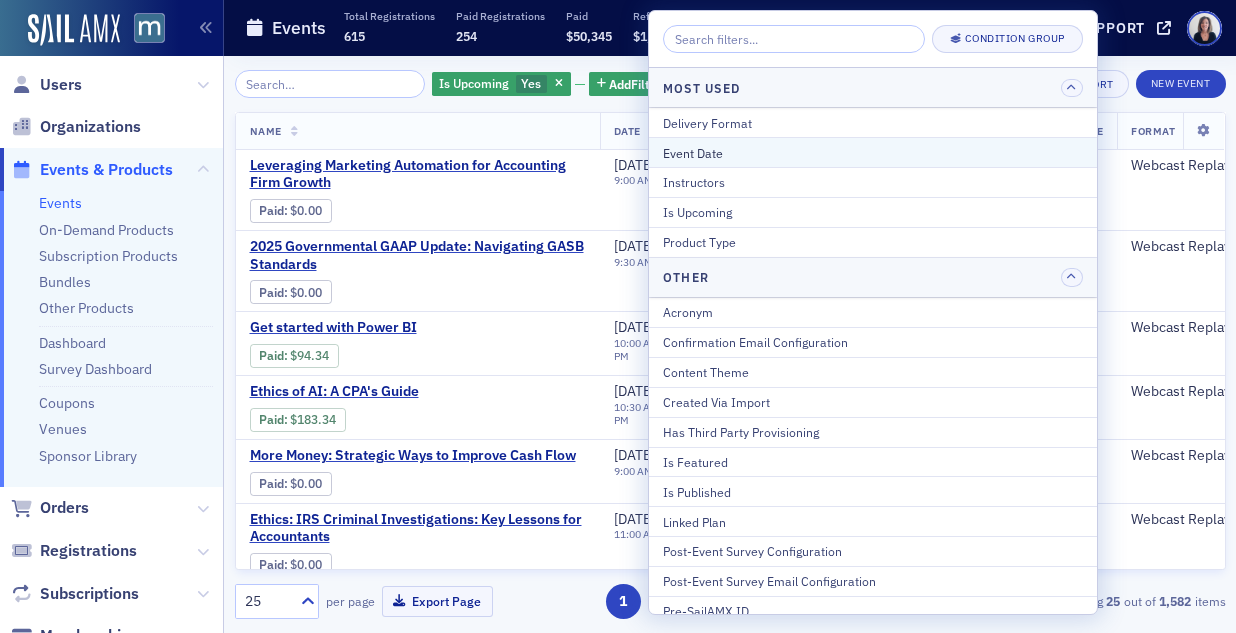 click on "Event Date" at bounding box center (873, 153) 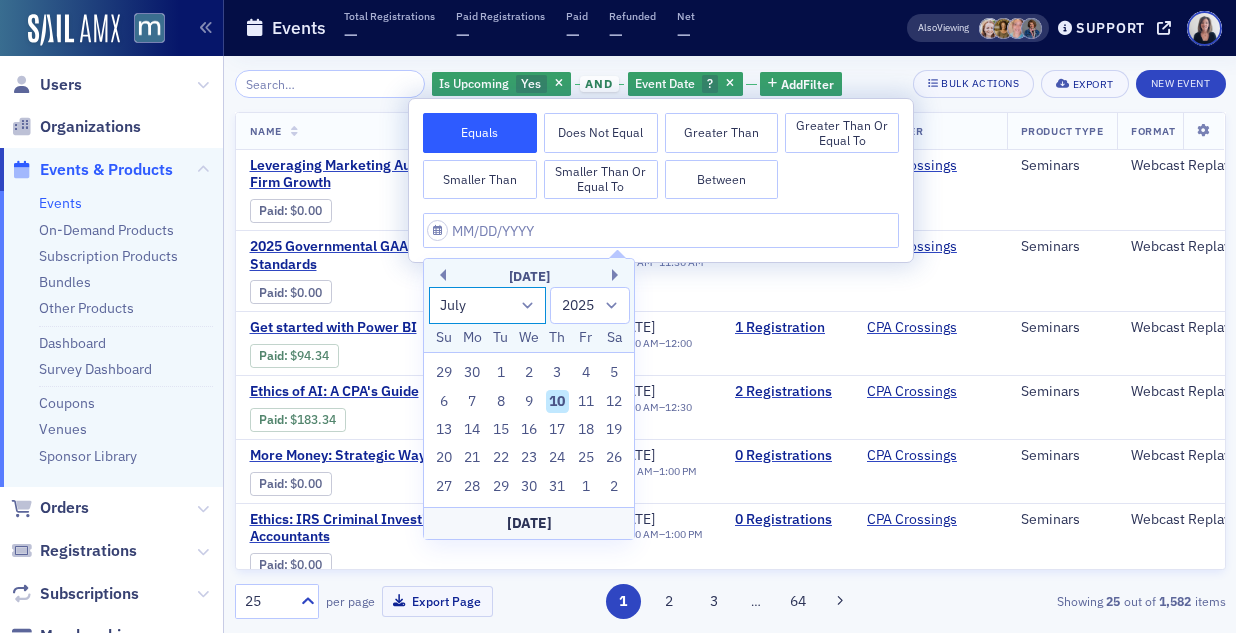 click on "January February March April May June July August September October November December" at bounding box center [488, 305] 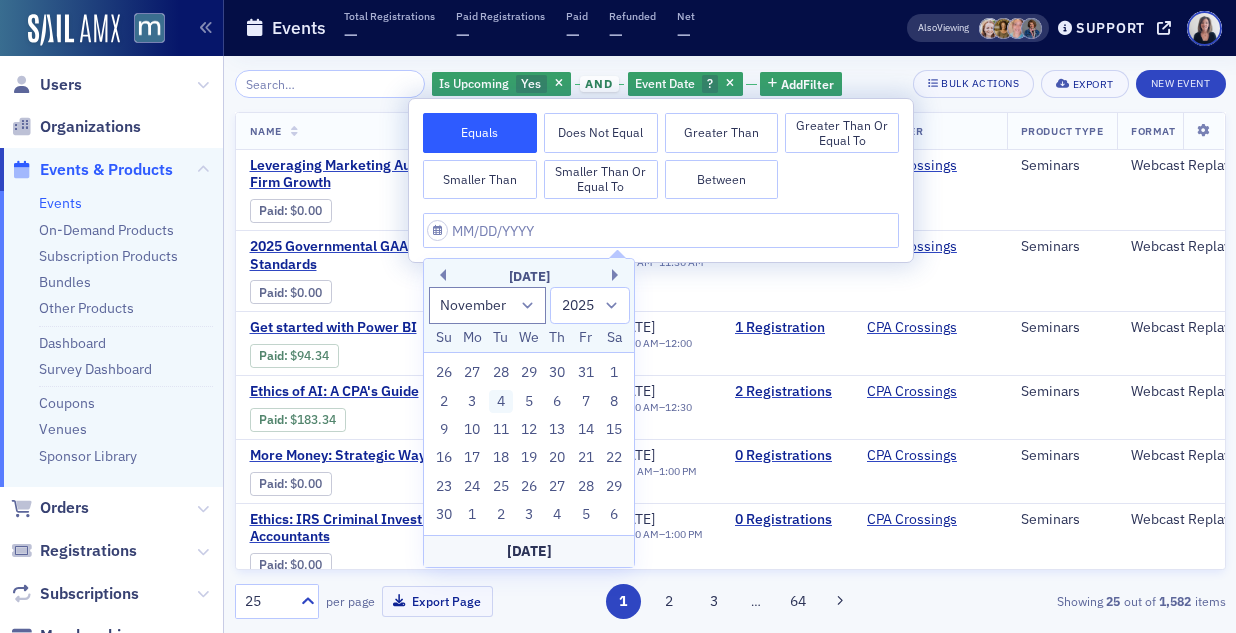 click on "4" at bounding box center [501, 402] 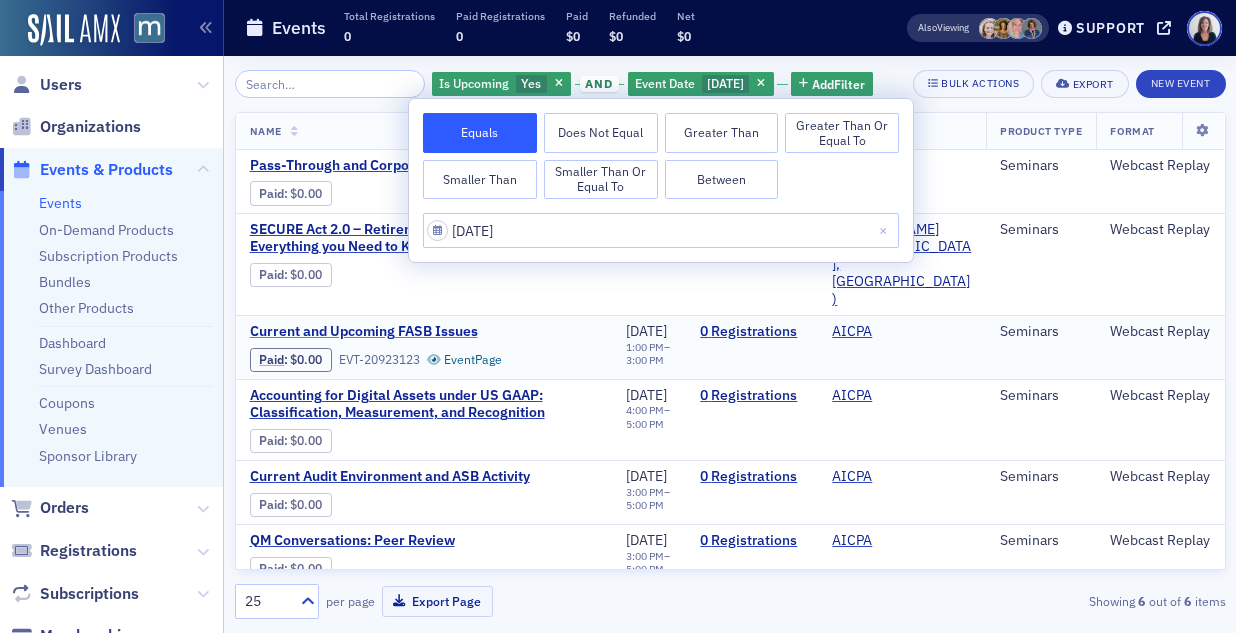 click on "Current and Upcoming FASB Issues" 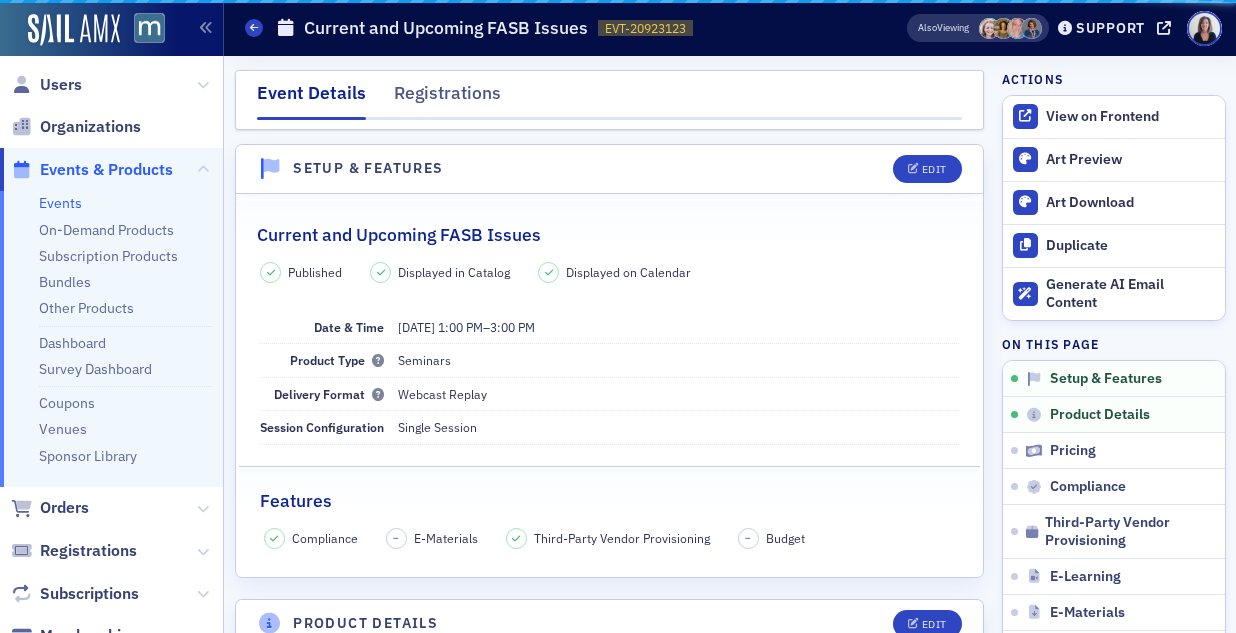 click on "Published Displayed in Catalog Displayed on Calendar Date & Time 11/4/2025   1:00 PM  –  3:00 PM Product Type Seminars Delivery Format Webcast Replay Session Configuration Single Session Features Compliance – E-Materials Third-Party Vendor Provisioning – Budget" 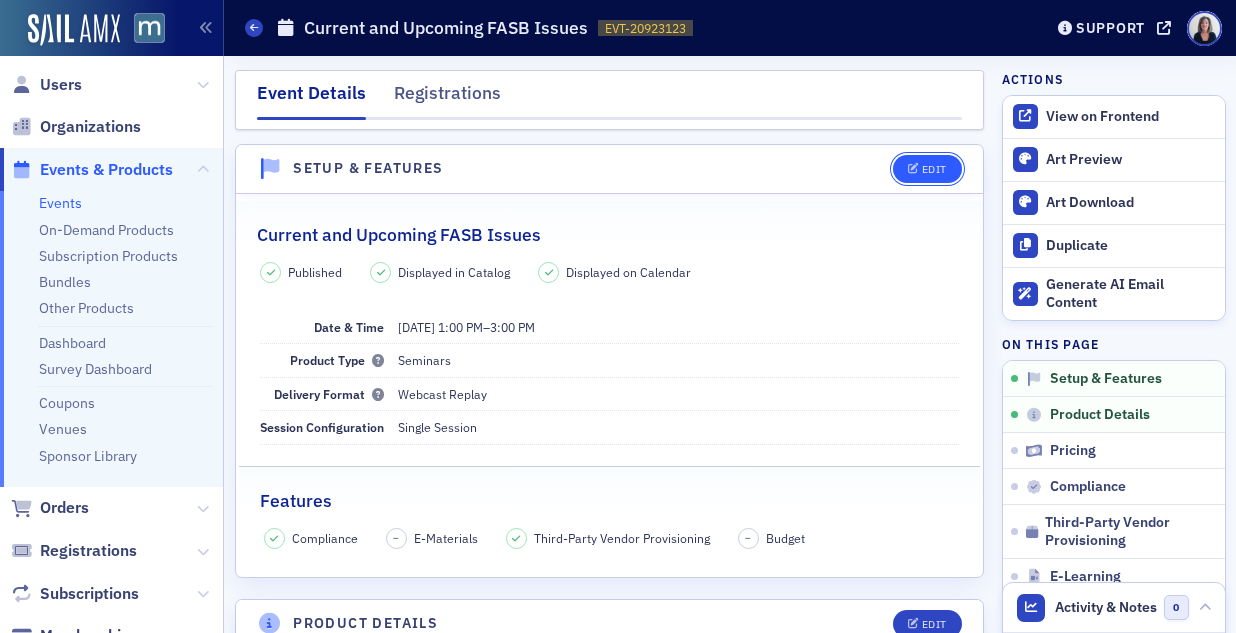 click on "Edit" 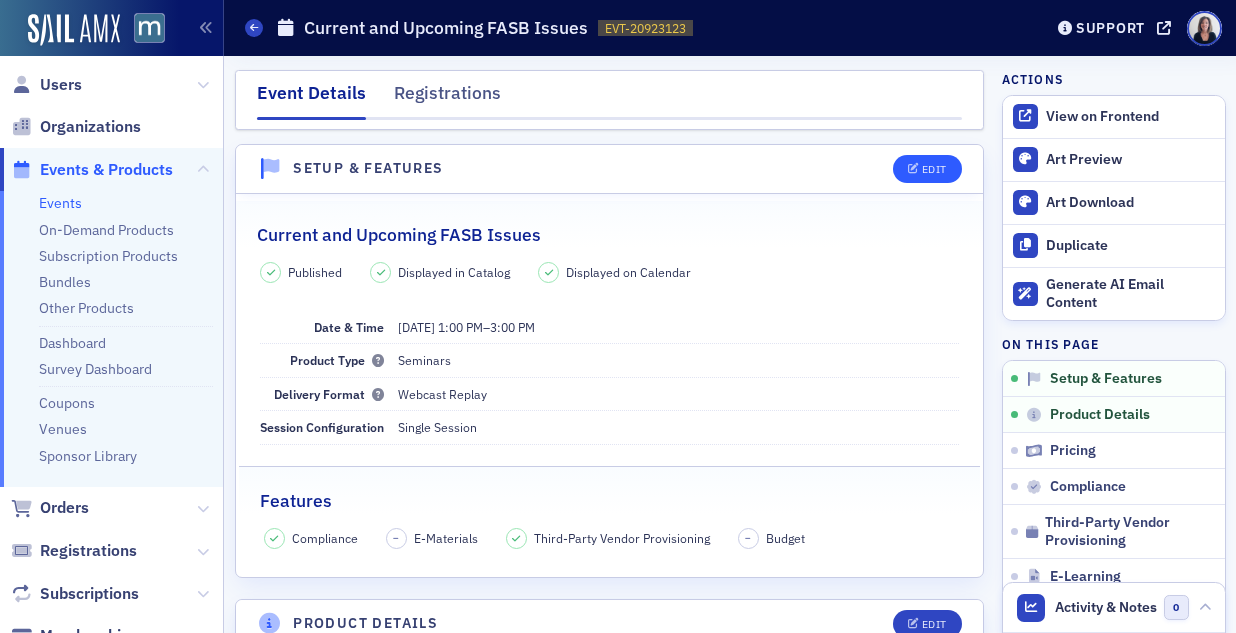 scroll, scrollTop: 28, scrollLeft: 0, axis: vertical 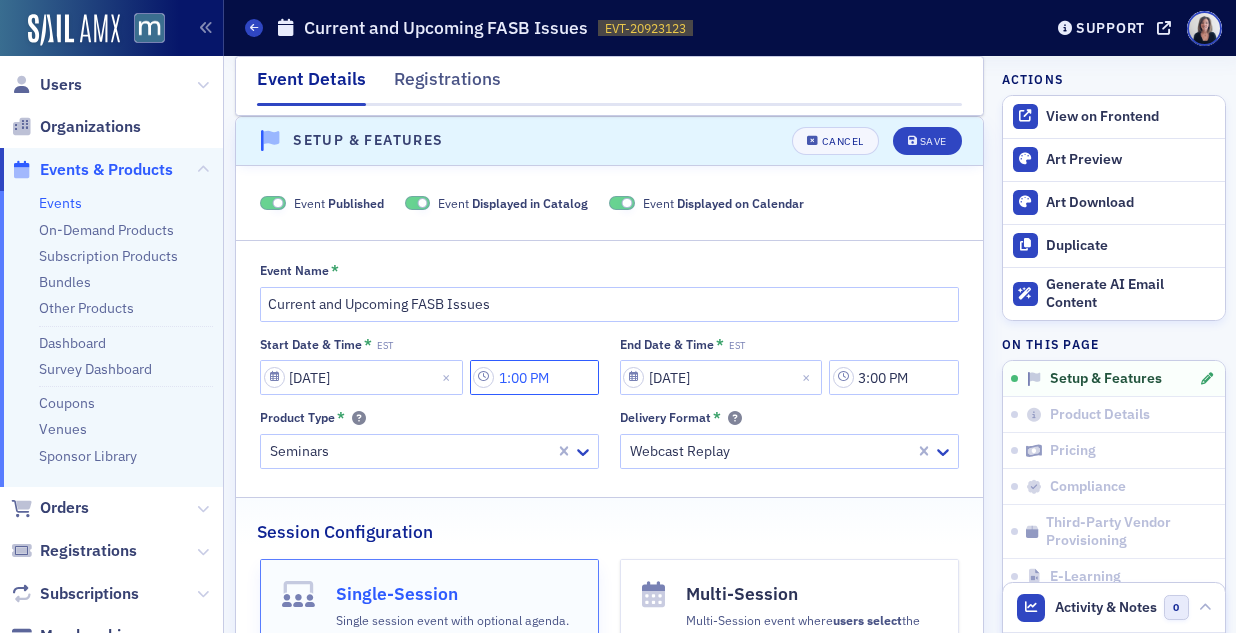 click on "1:00 PM" 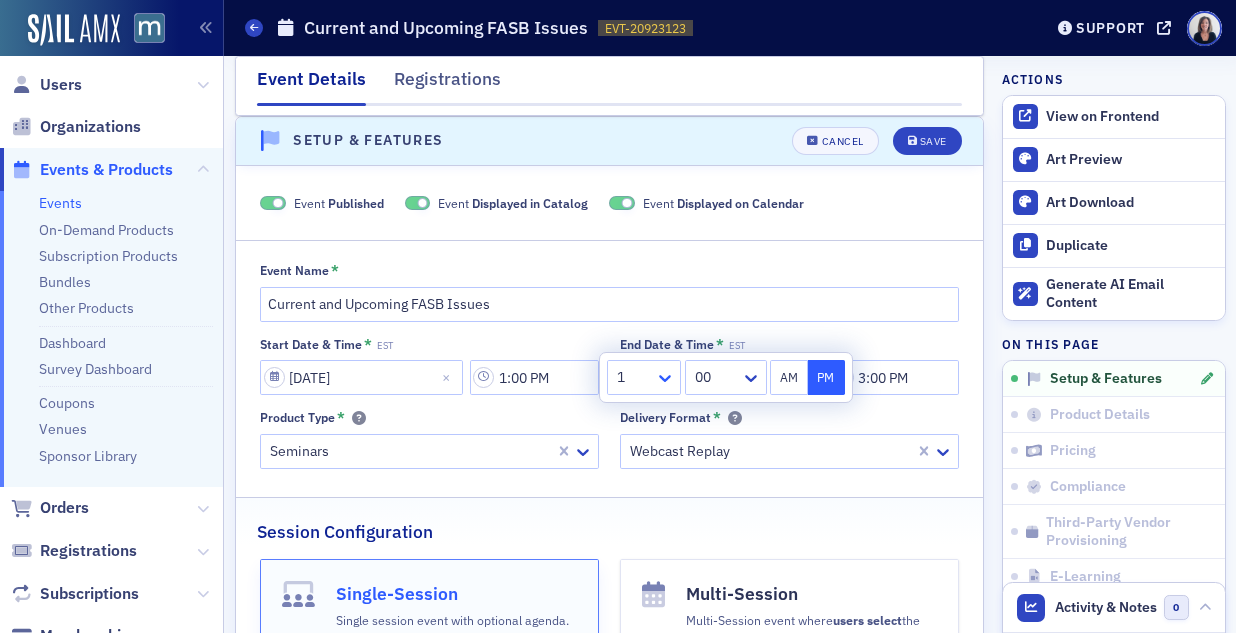 click 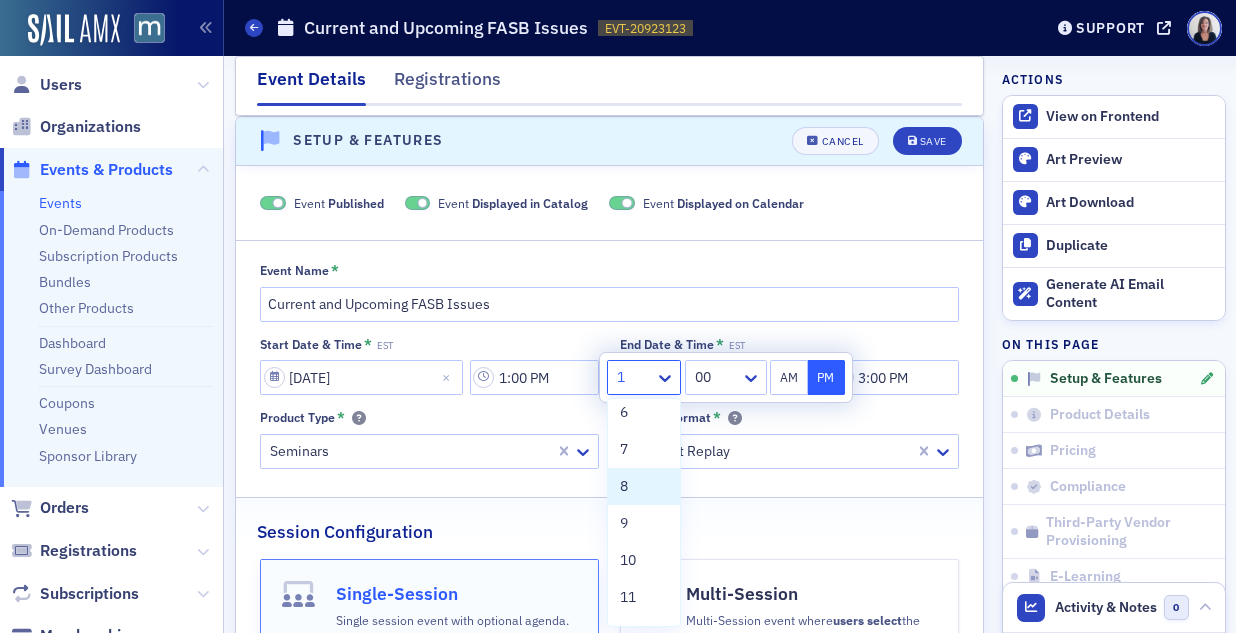scroll, scrollTop: 199, scrollLeft: 0, axis: vertical 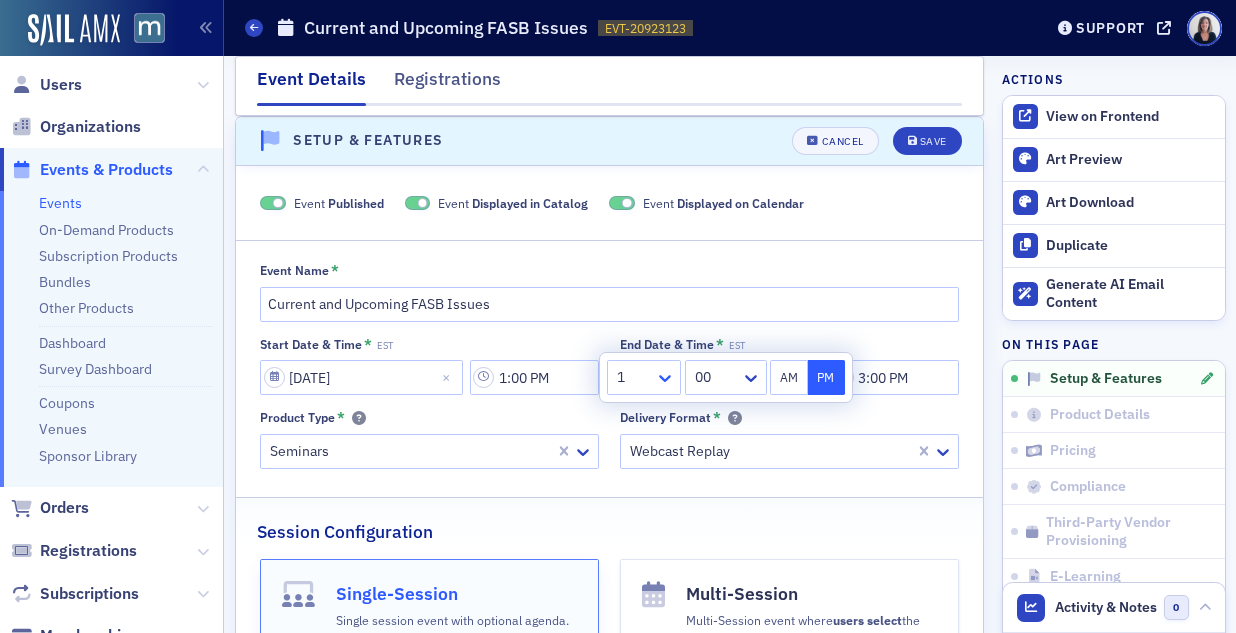 click 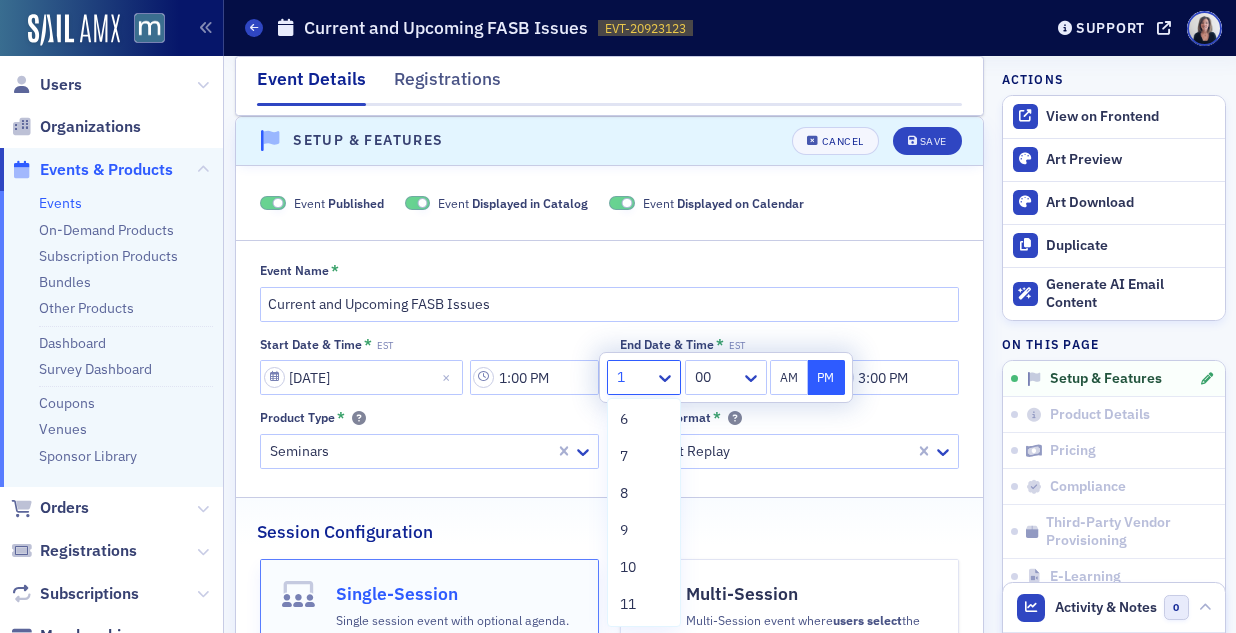 scroll, scrollTop: 225, scrollLeft: 0, axis: vertical 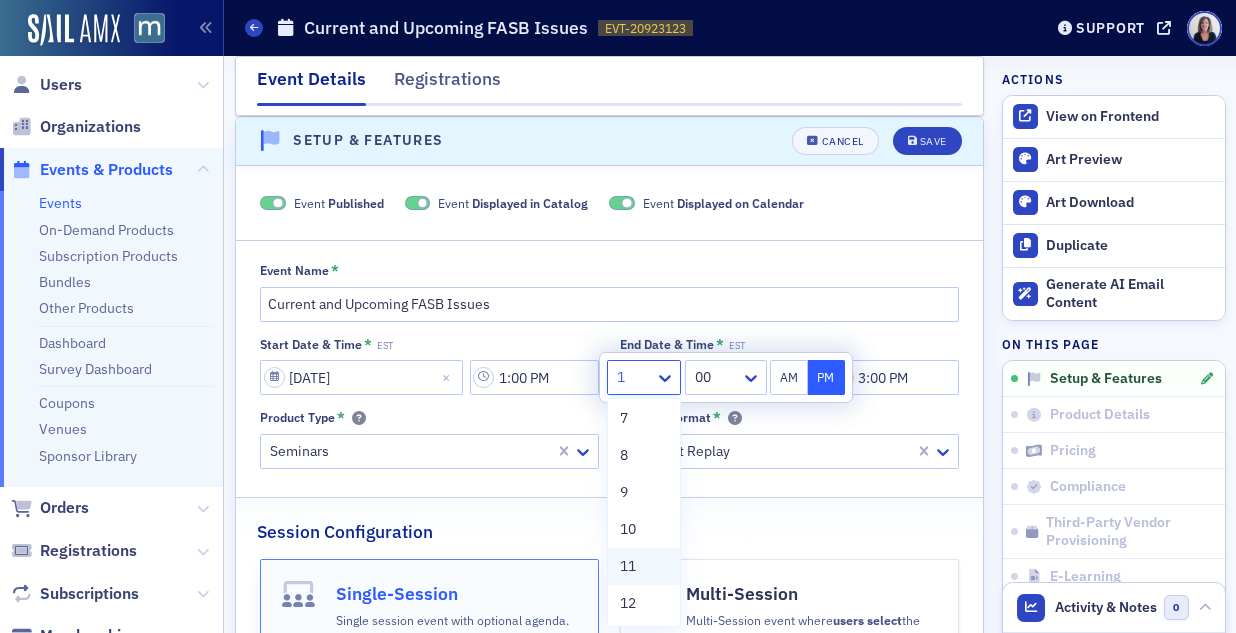 click on "11" at bounding box center (628, 566) 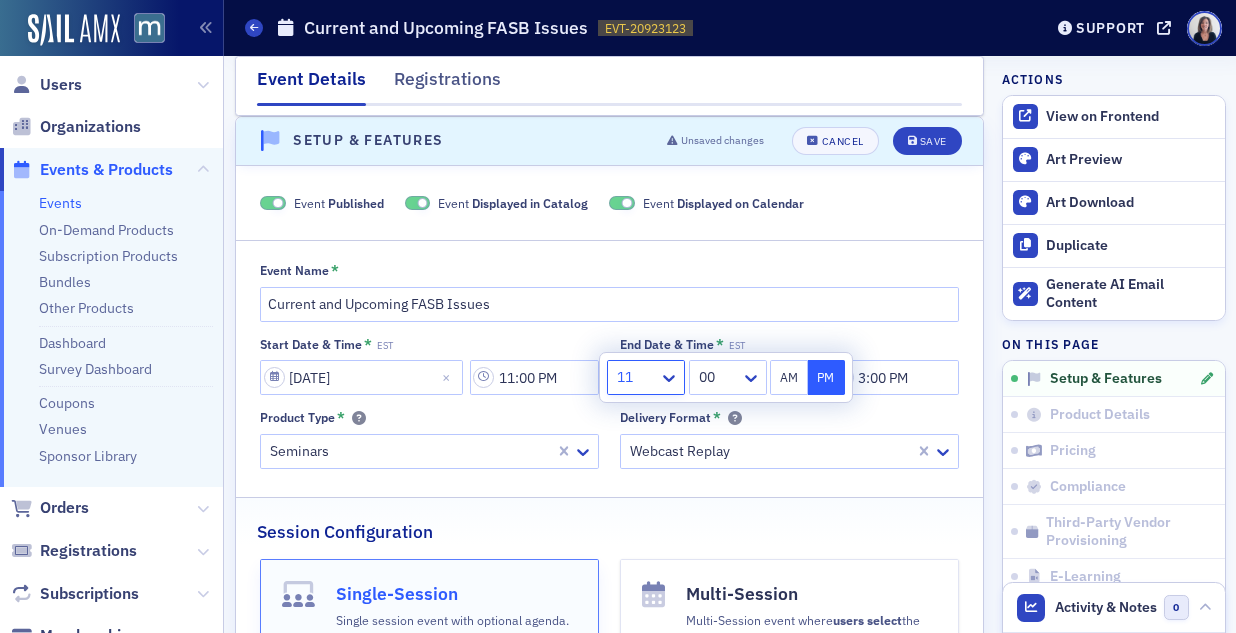 click on "AM" at bounding box center (789, 377) 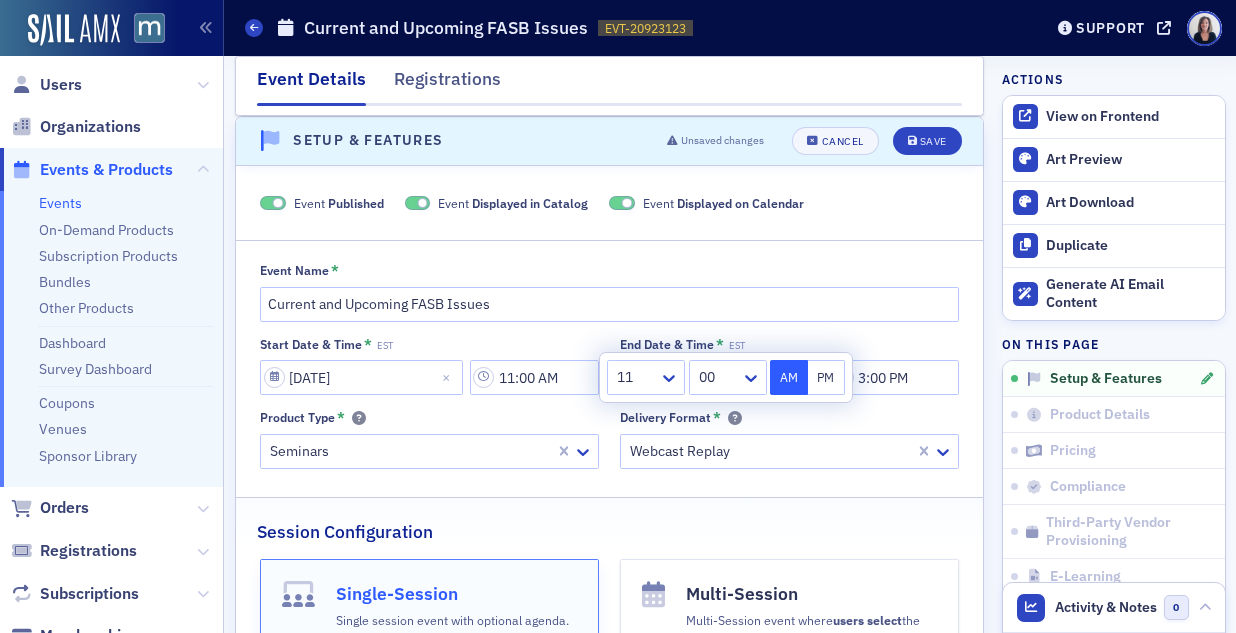 click on "End Date & Time * EST" 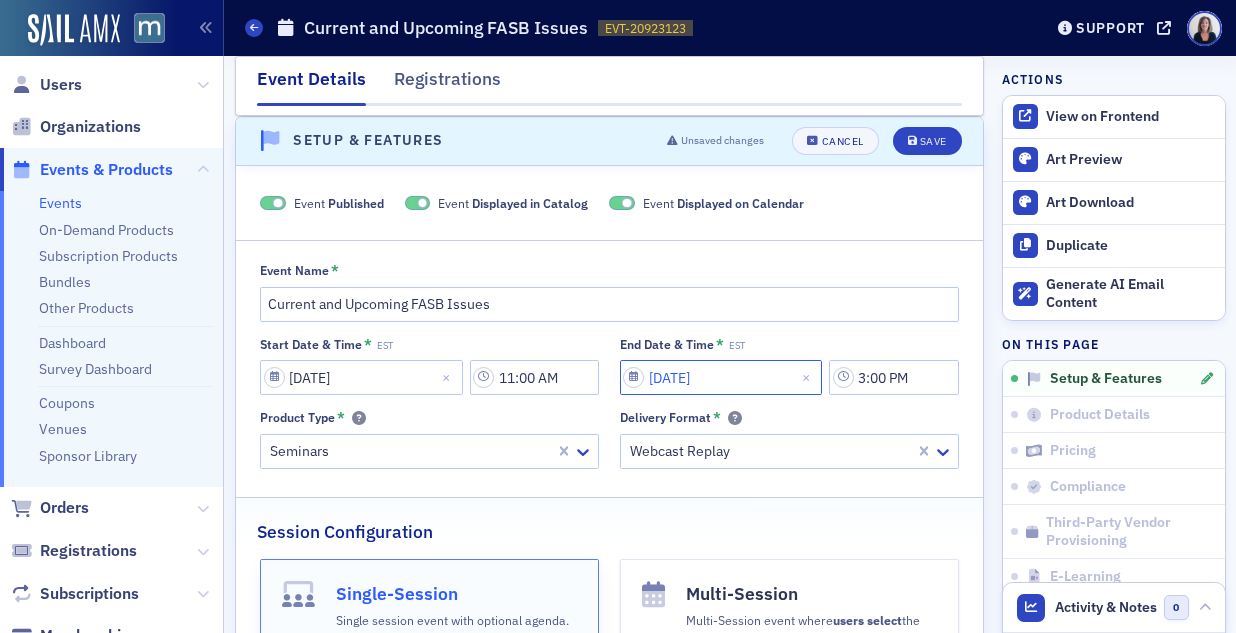click on "11/04/2025" 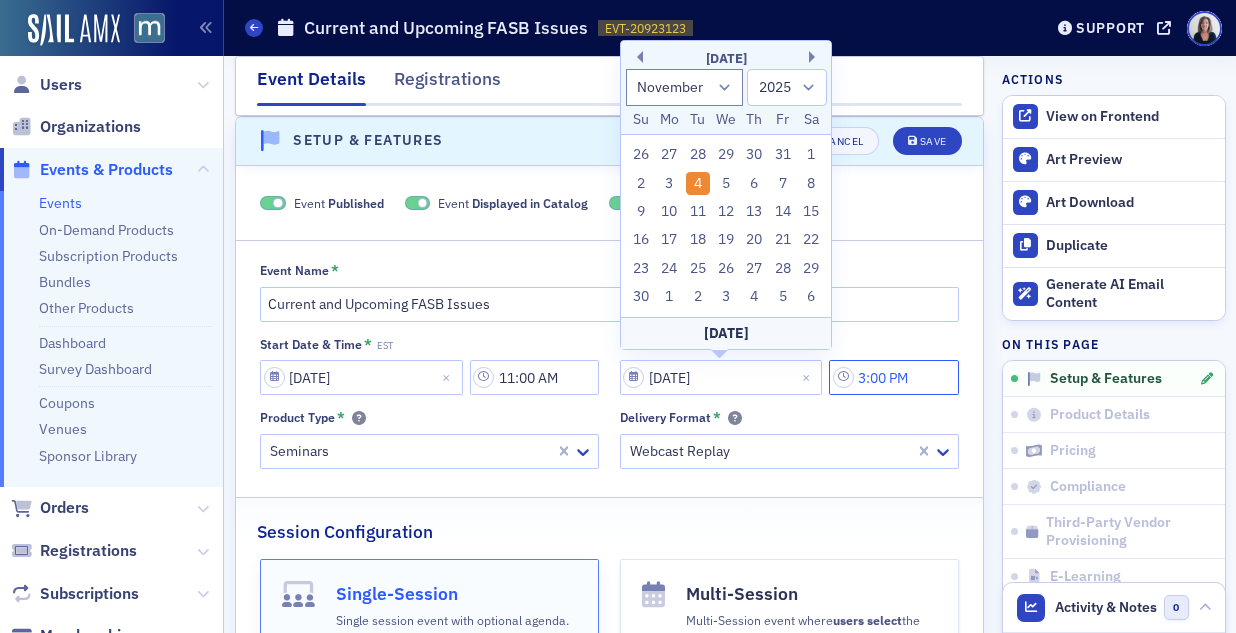 click on "3:00 PM" 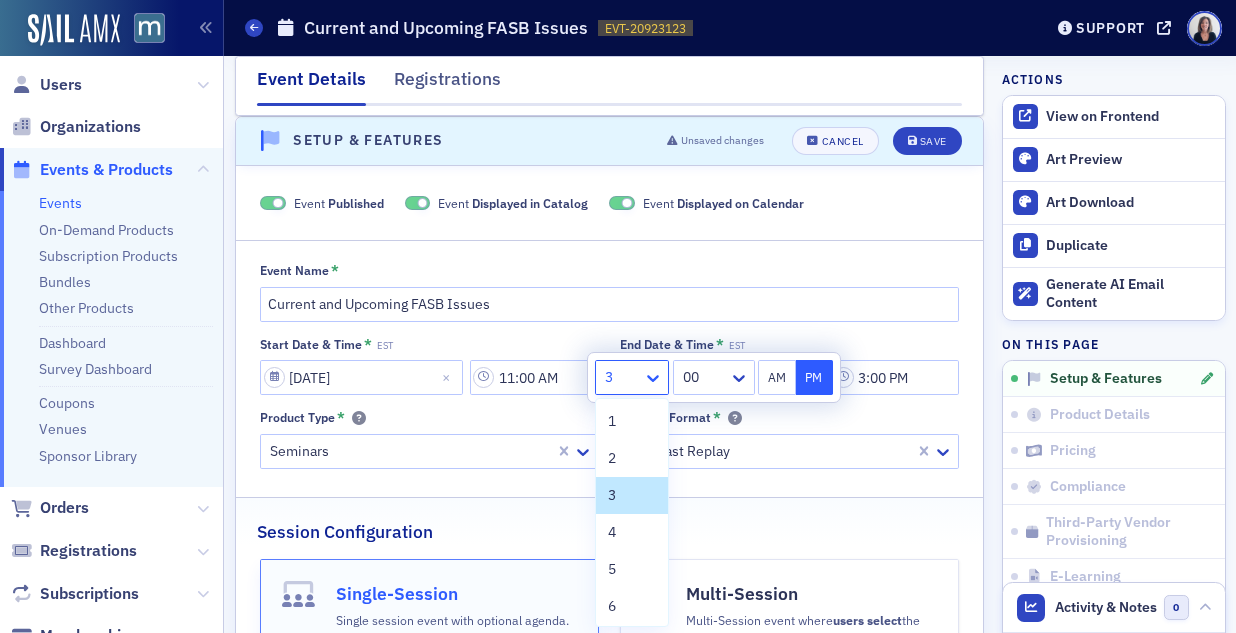 click 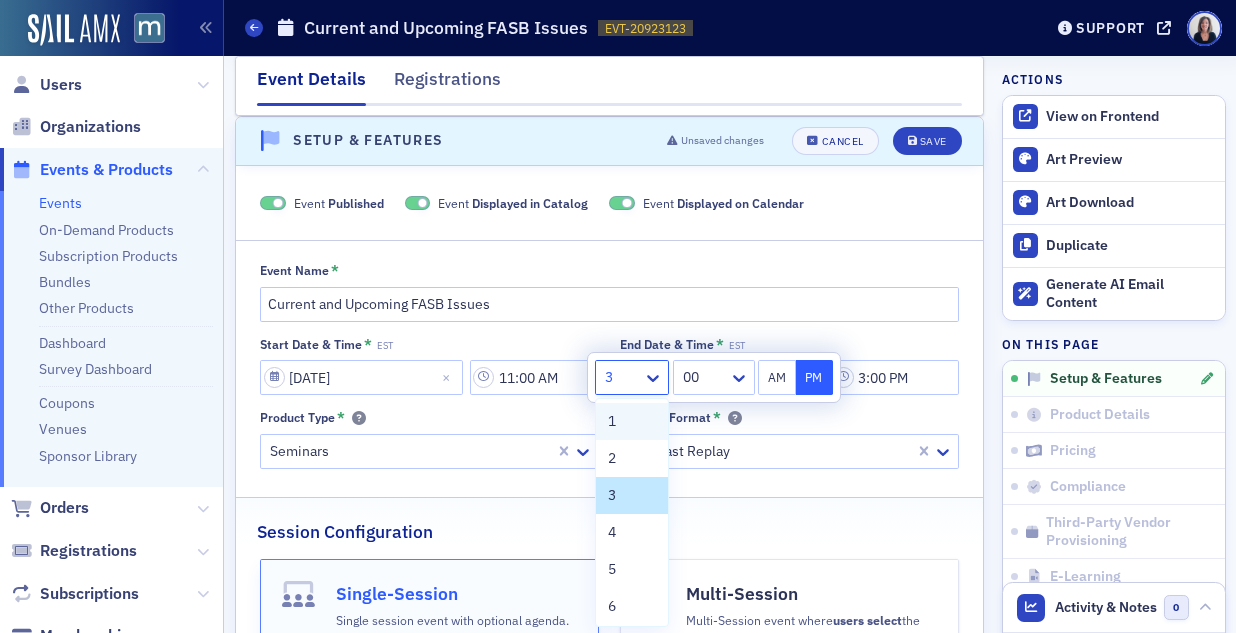 click on "1" at bounding box center [632, 421] 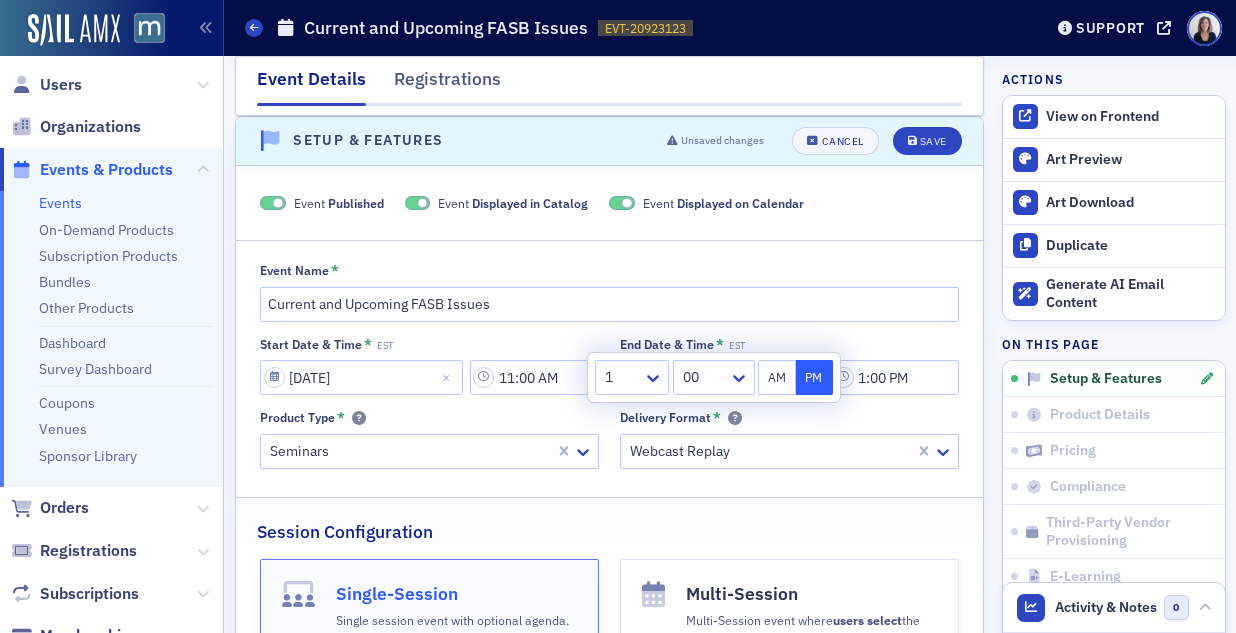 click on "PM" at bounding box center [815, 377] 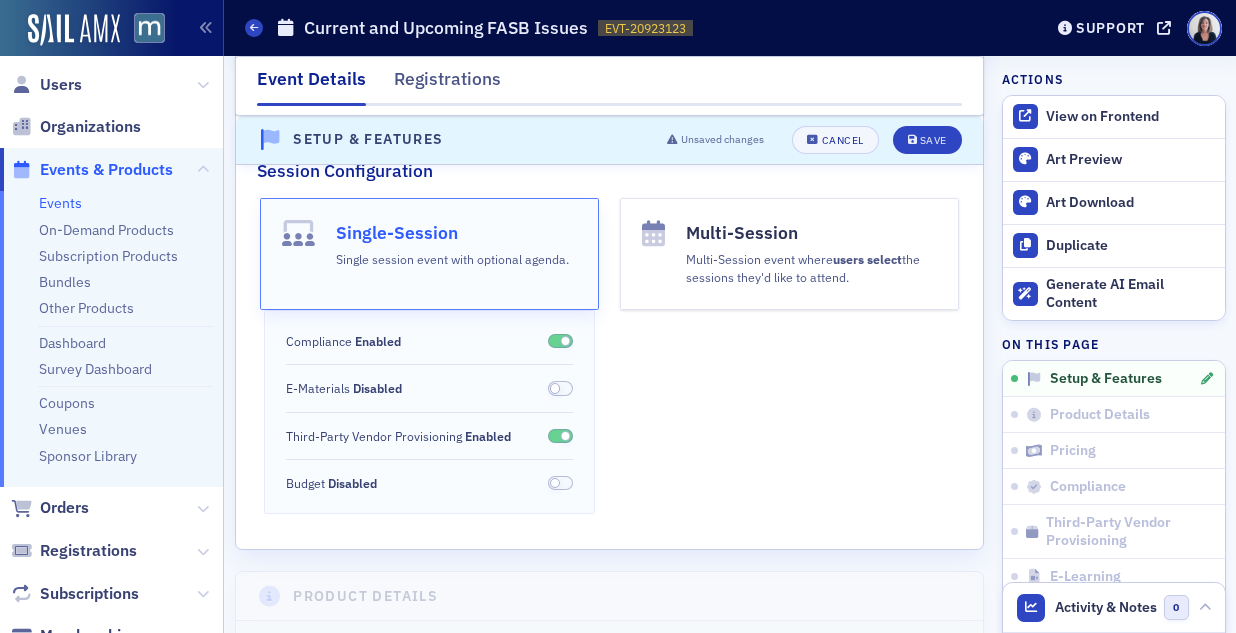scroll, scrollTop: 387, scrollLeft: 0, axis: vertical 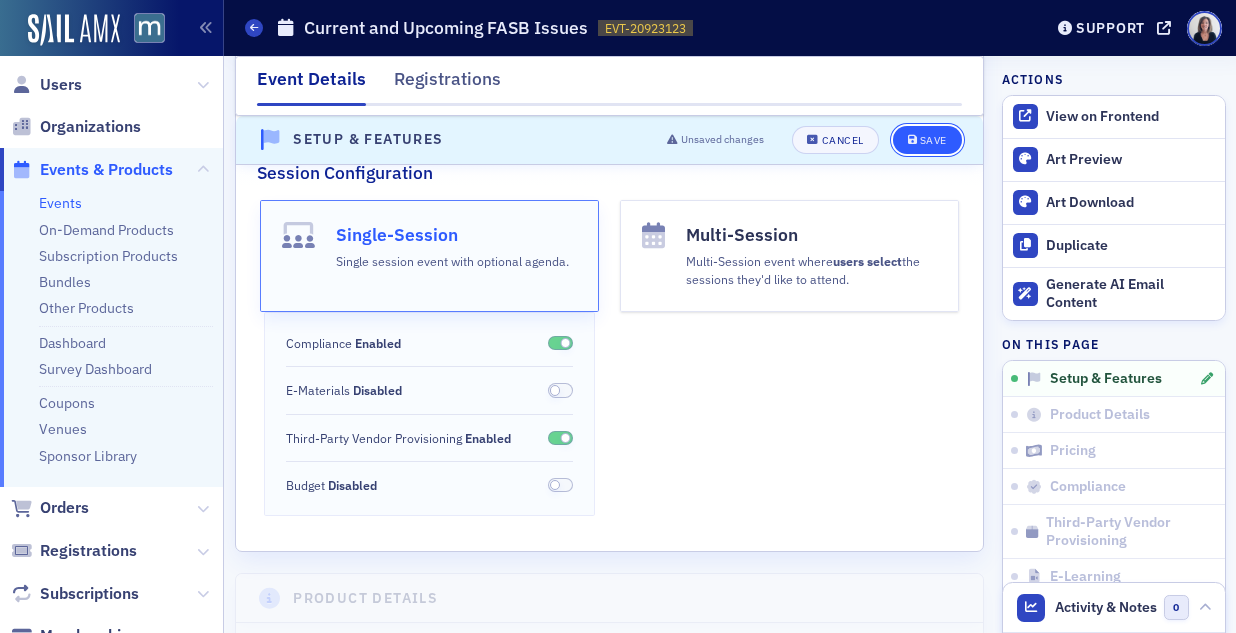 click on "Save" 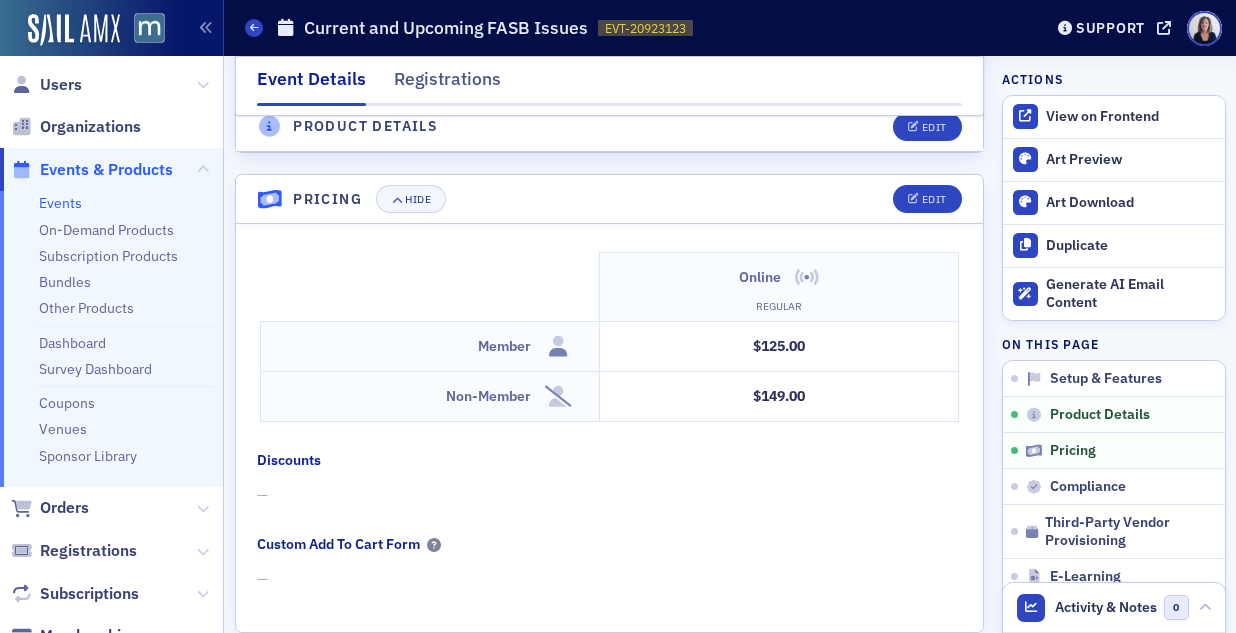 scroll, scrollTop: 1615, scrollLeft: 0, axis: vertical 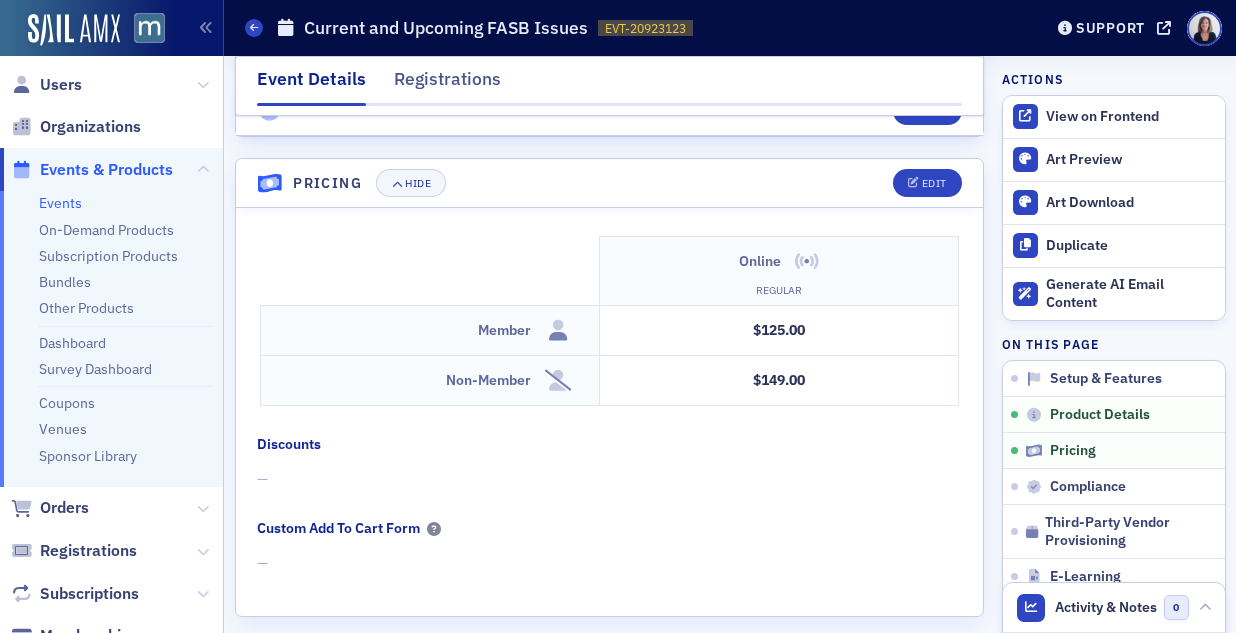 click on "Events & Products" 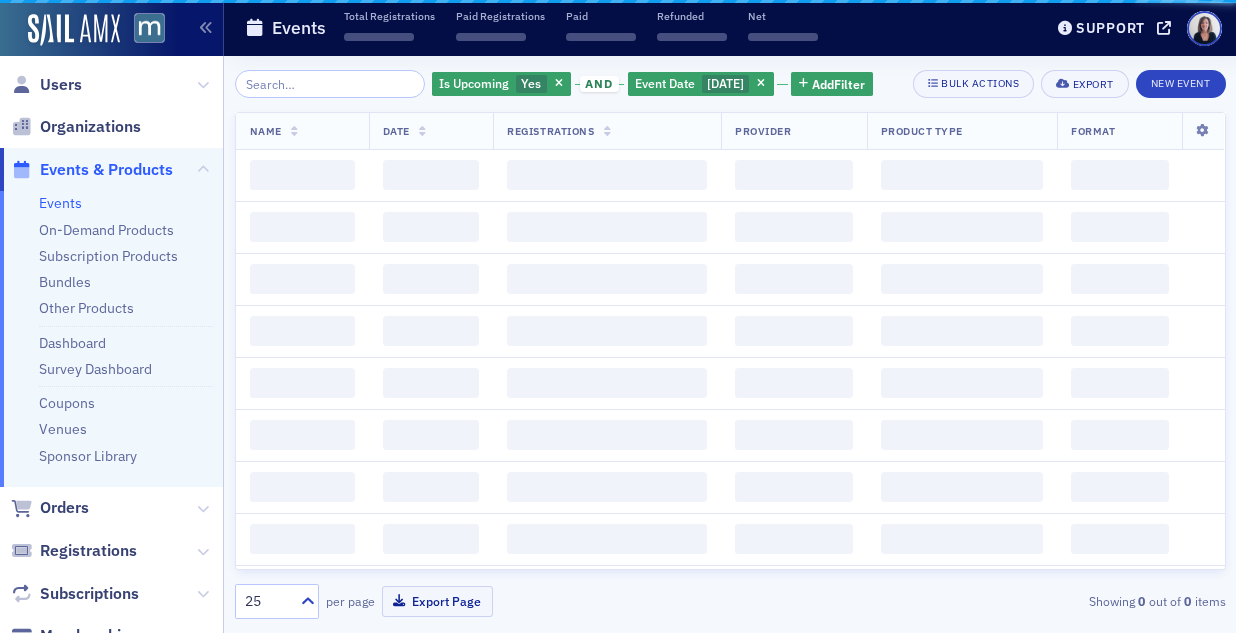 scroll, scrollTop: 0, scrollLeft: 0, axis: both 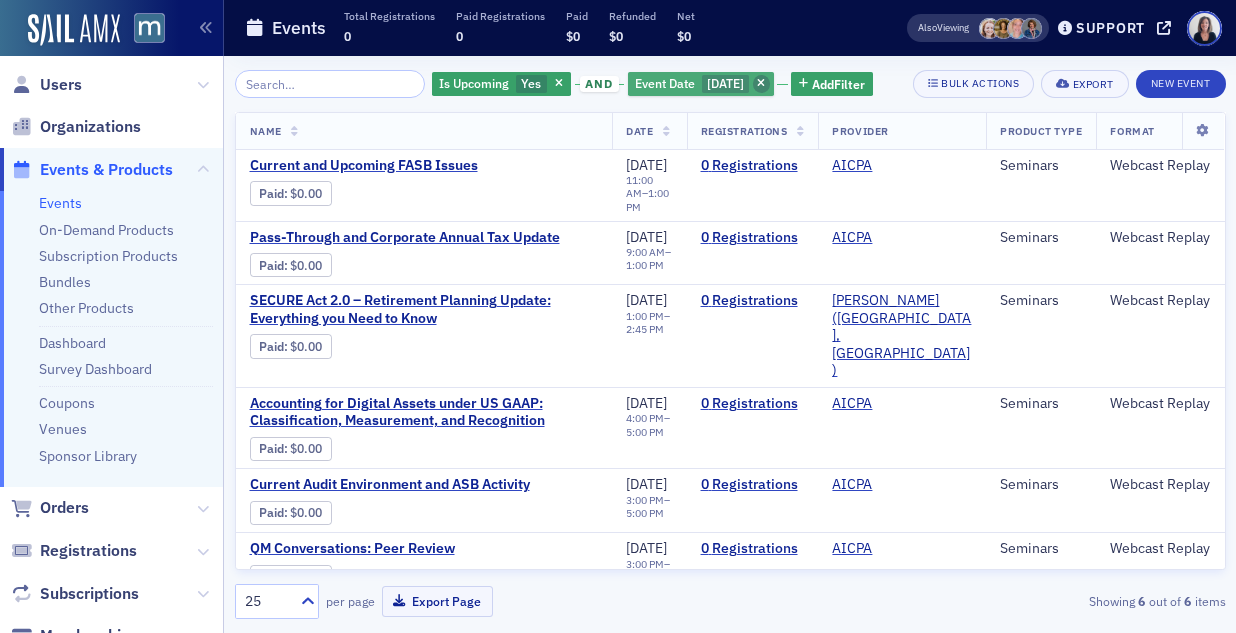 click 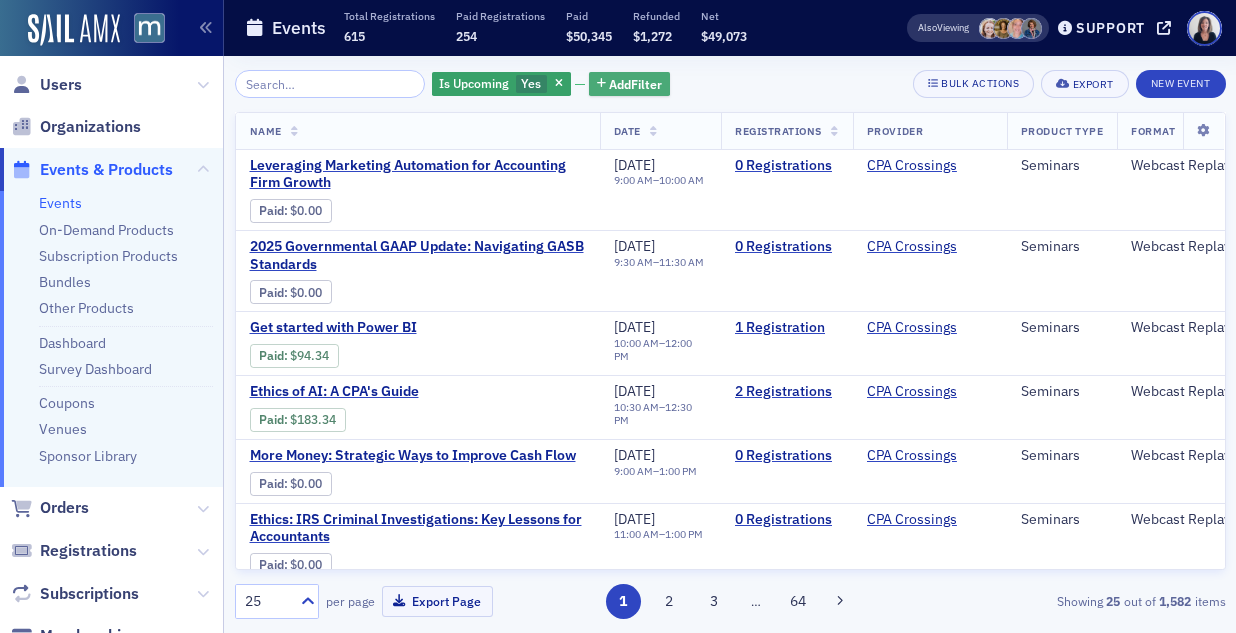 click on "Add  Filter" 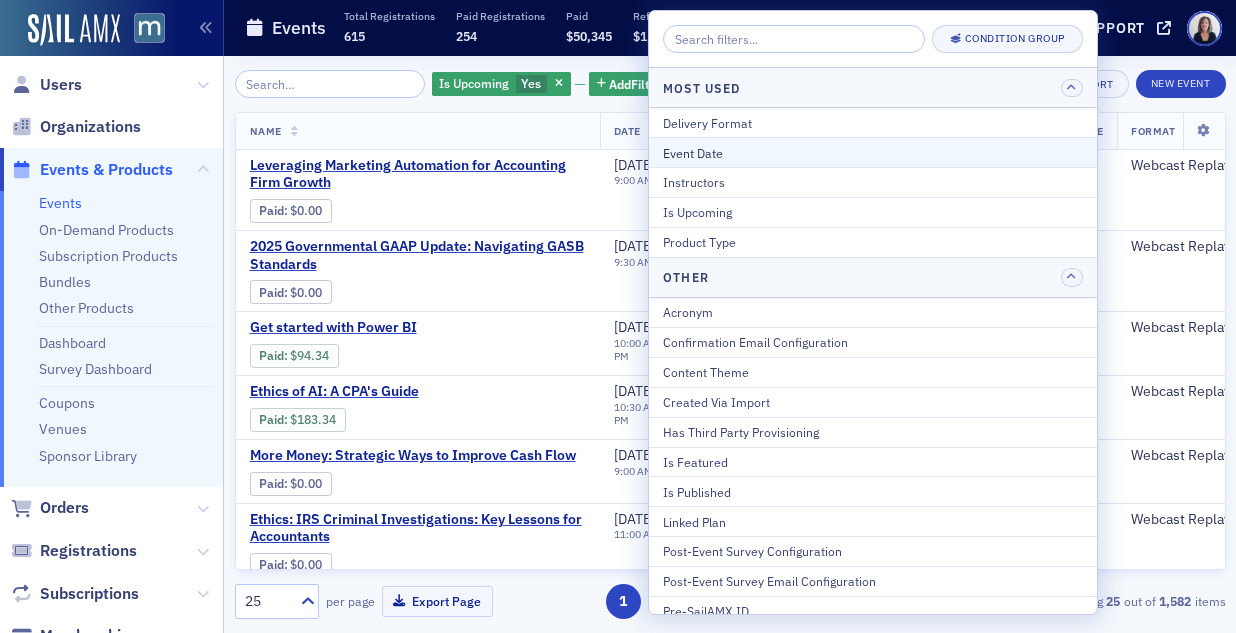 click on "Event Date" at bounding box center [873, 153] 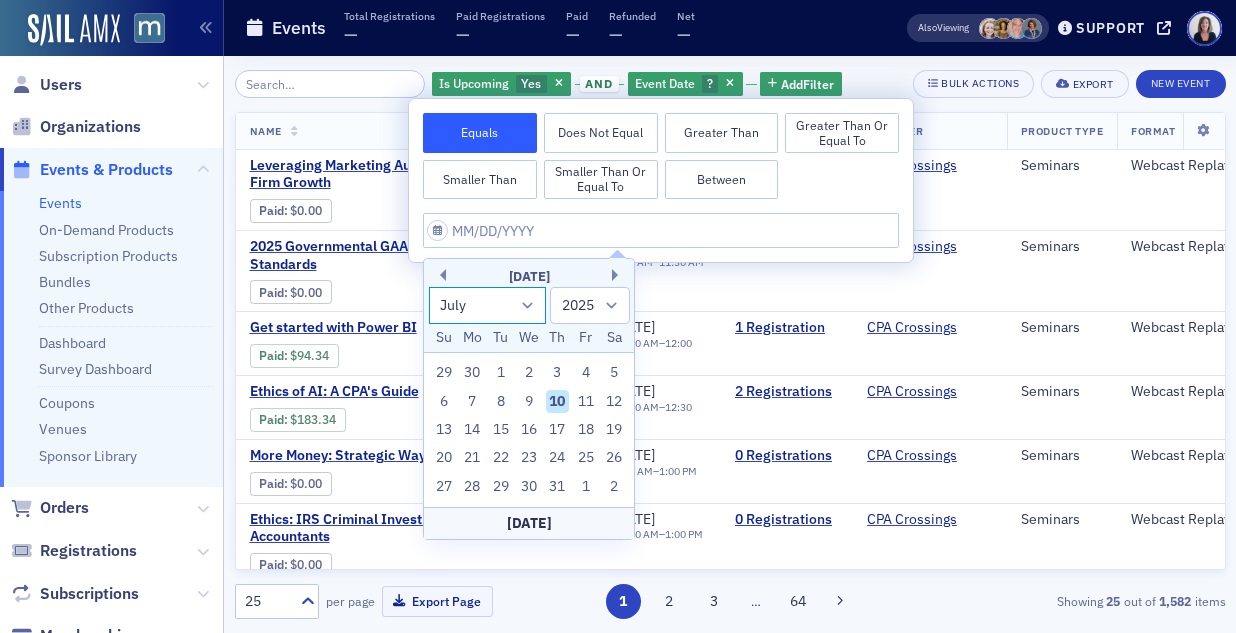click on "January February March April May June July August September October November December" at bounding box center (488, 305) 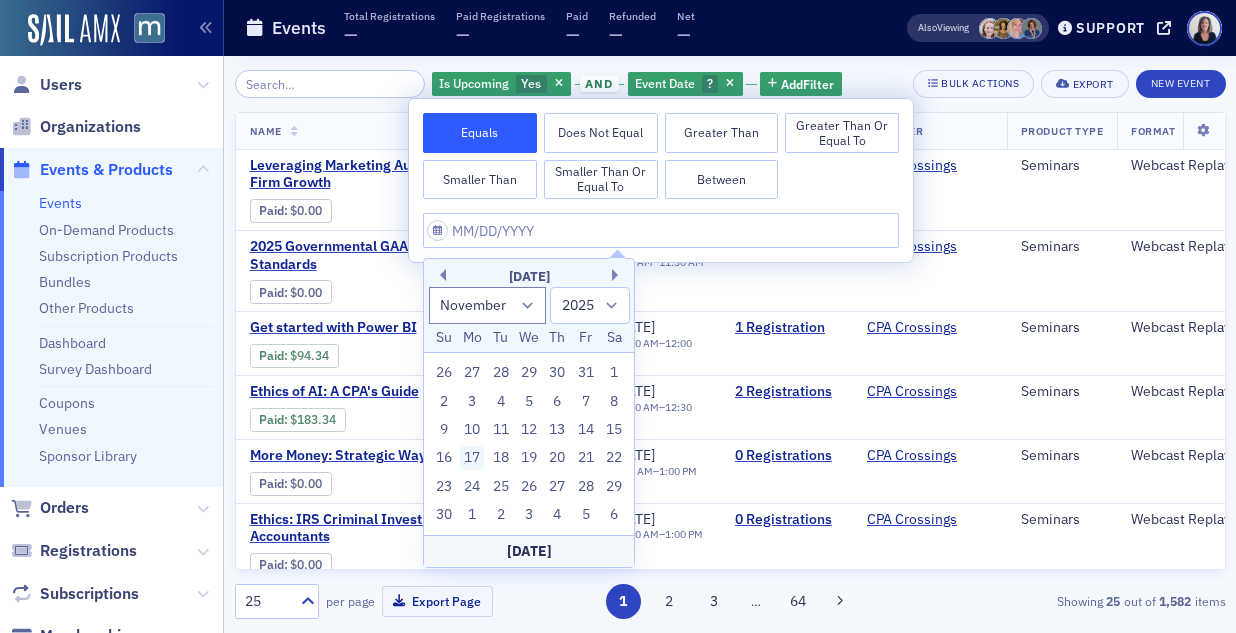 click on "17" at bounding box center [472, 458] 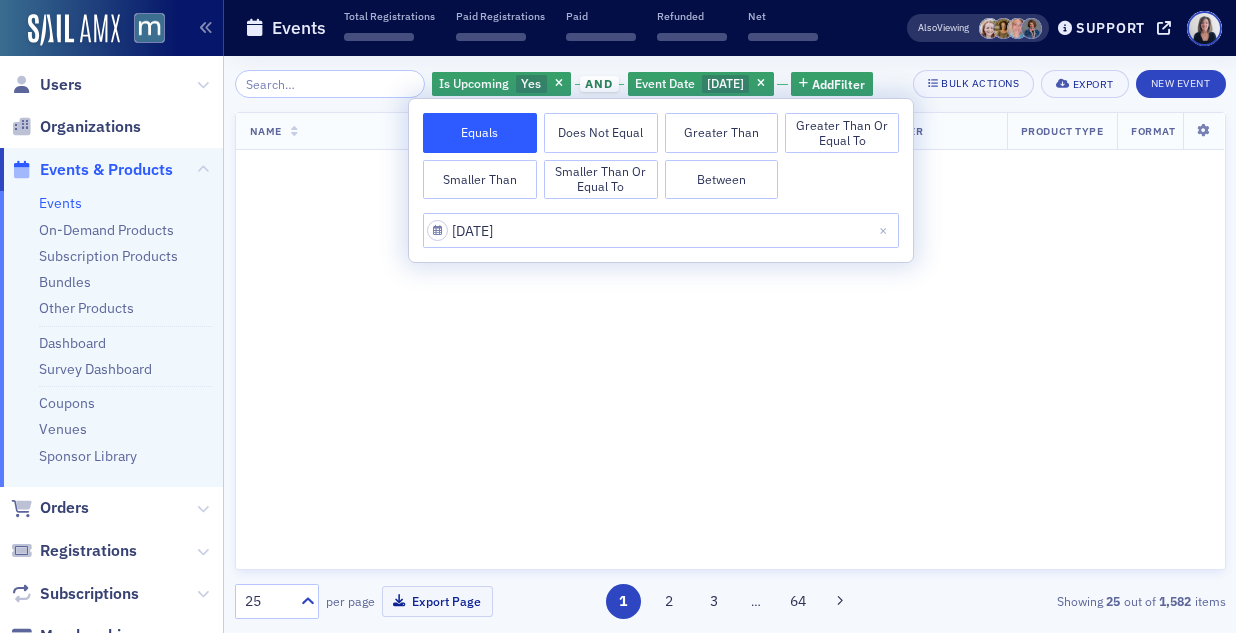 type on "11/17/2025" 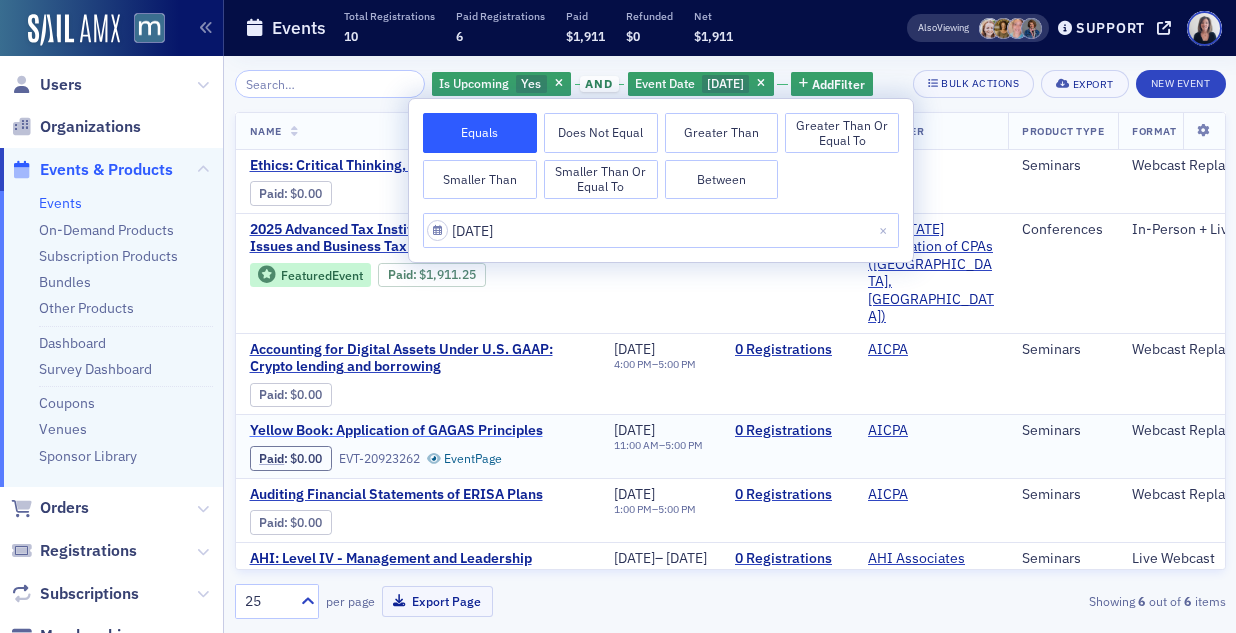 click on "Yellow Book: Application of GAGAS Principles" 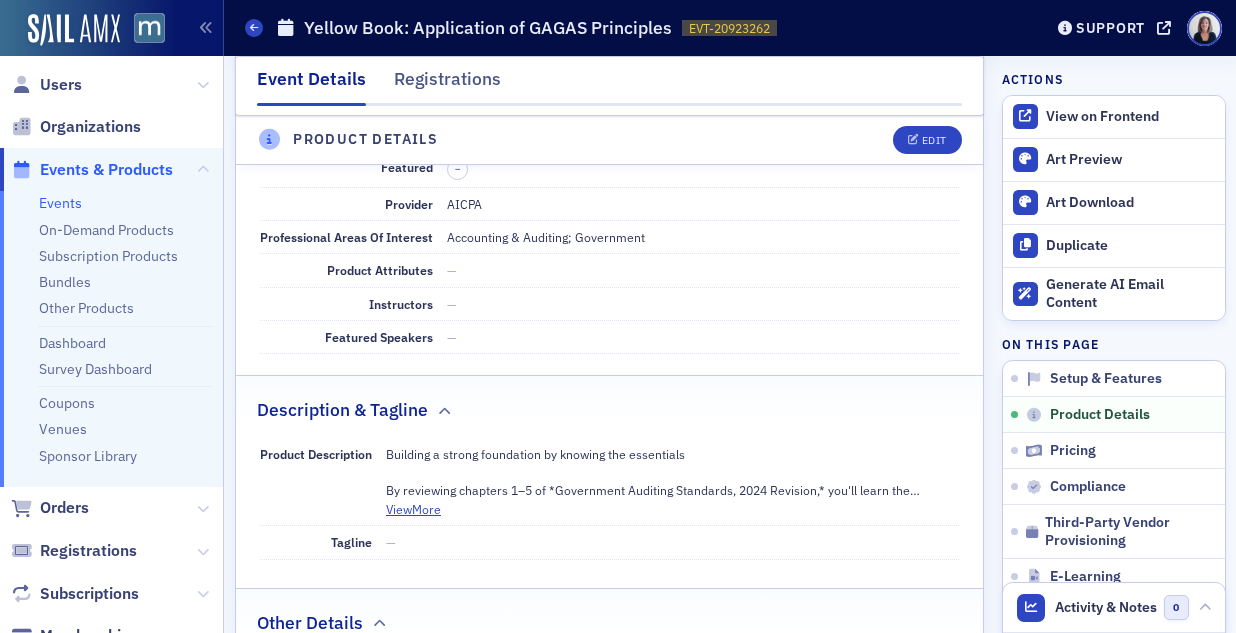 scroll, scrollTop: 565, scrollLeft: 0, axis: vertical 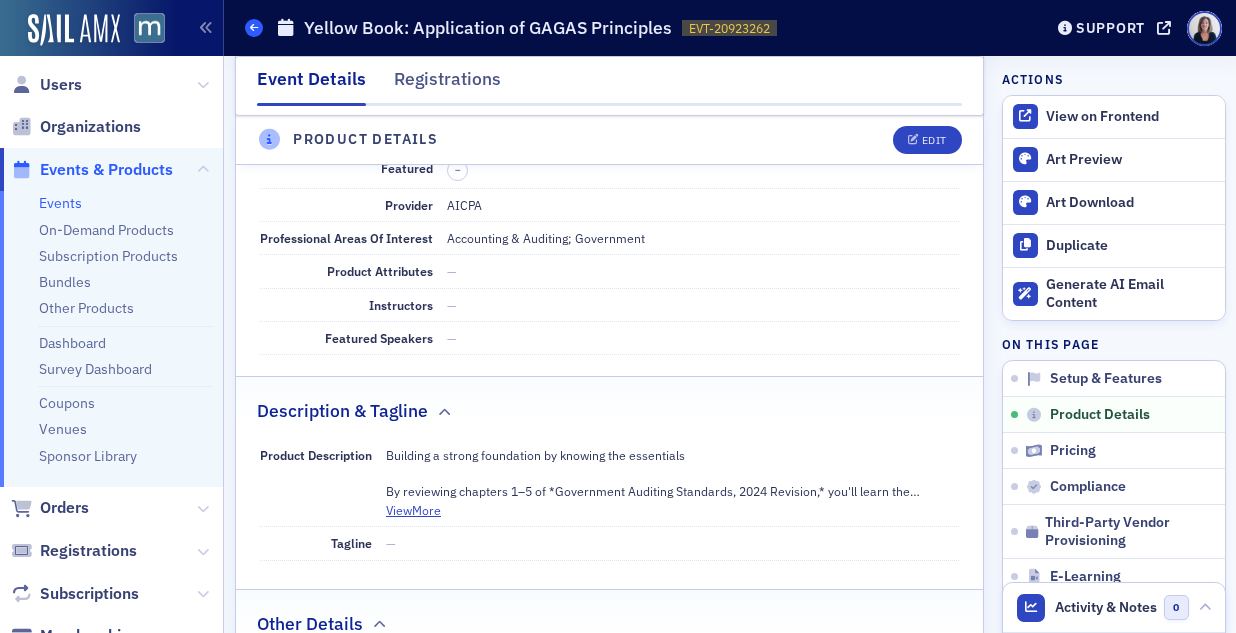 click 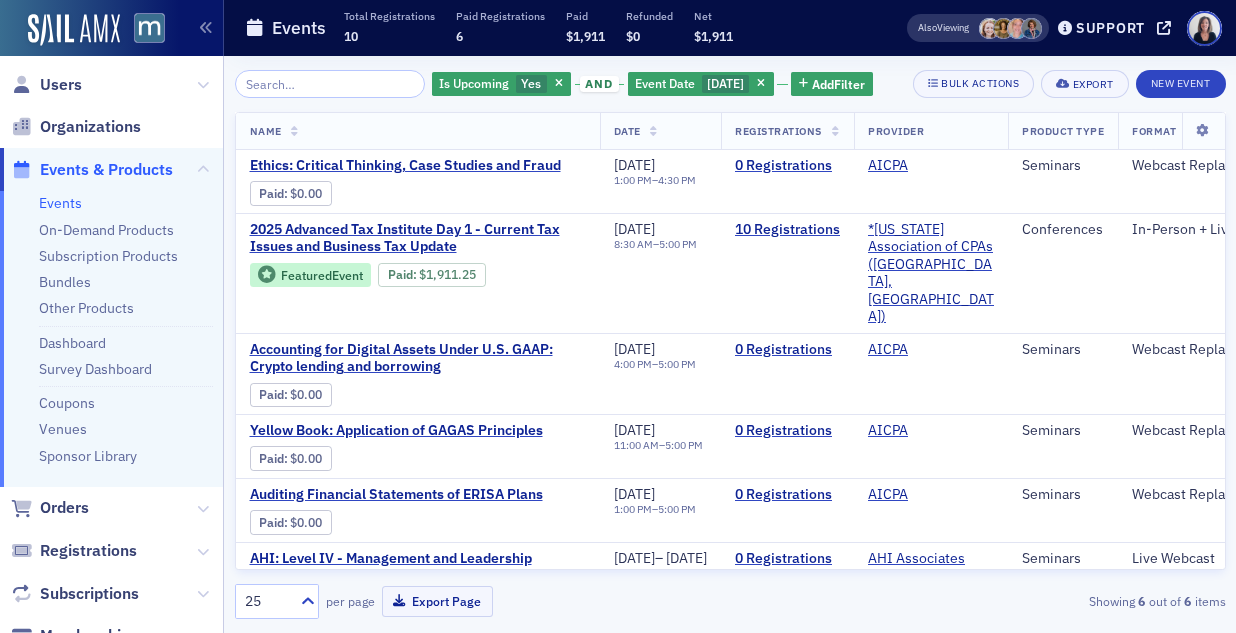 scroll, scrollTop: 0, scrollLeft: 0, axis: both 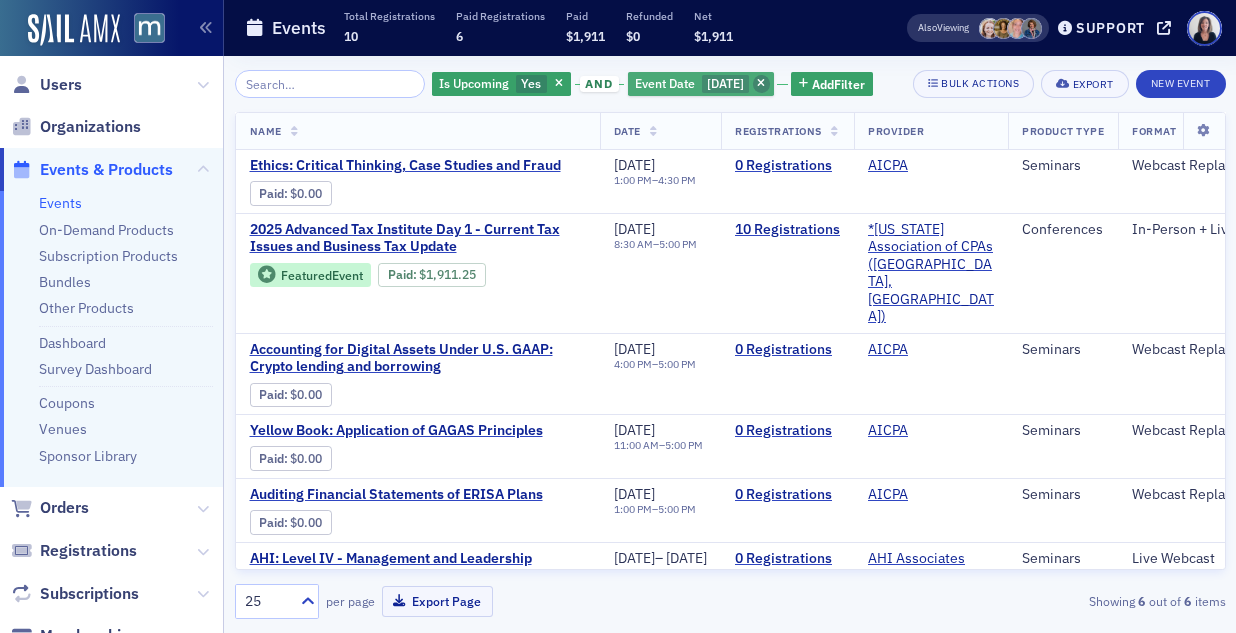 click 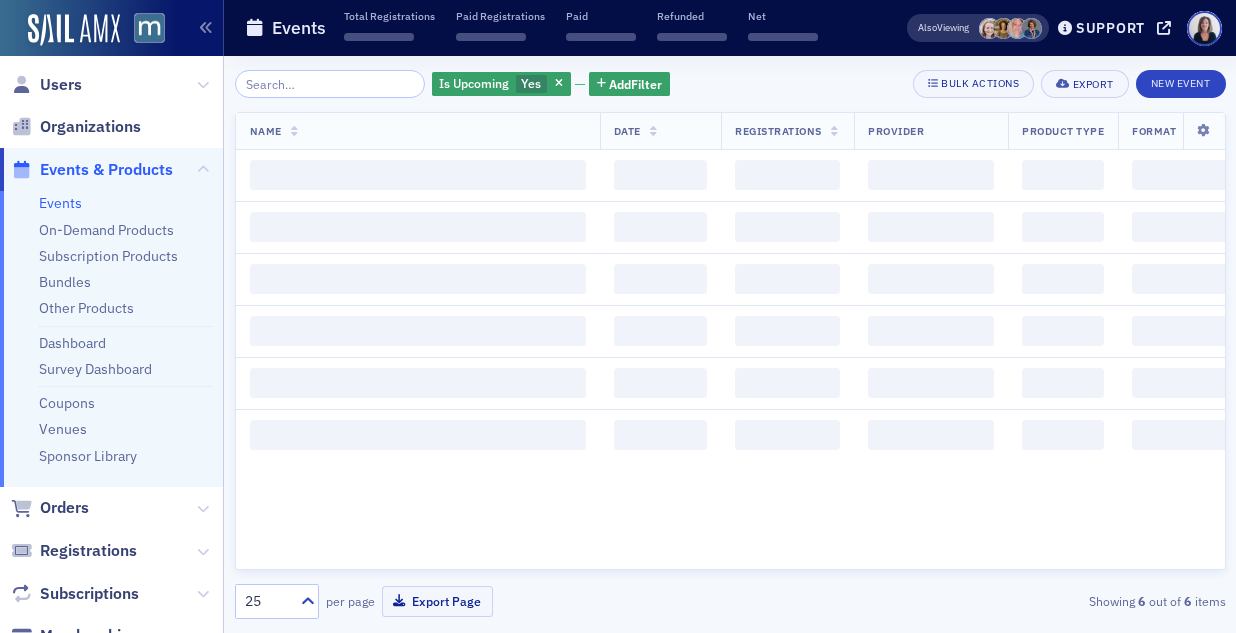 click on "Is Upcoming Yes Add  Filter Bulk Actions Export New Event" 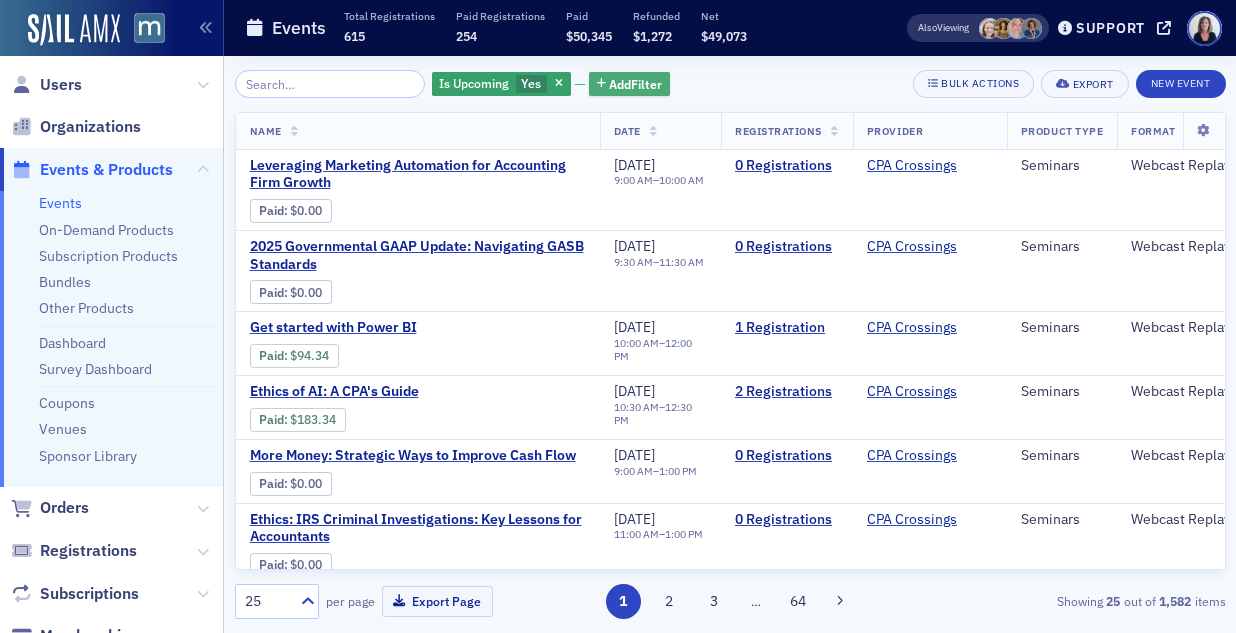 click on "Add  Filter" 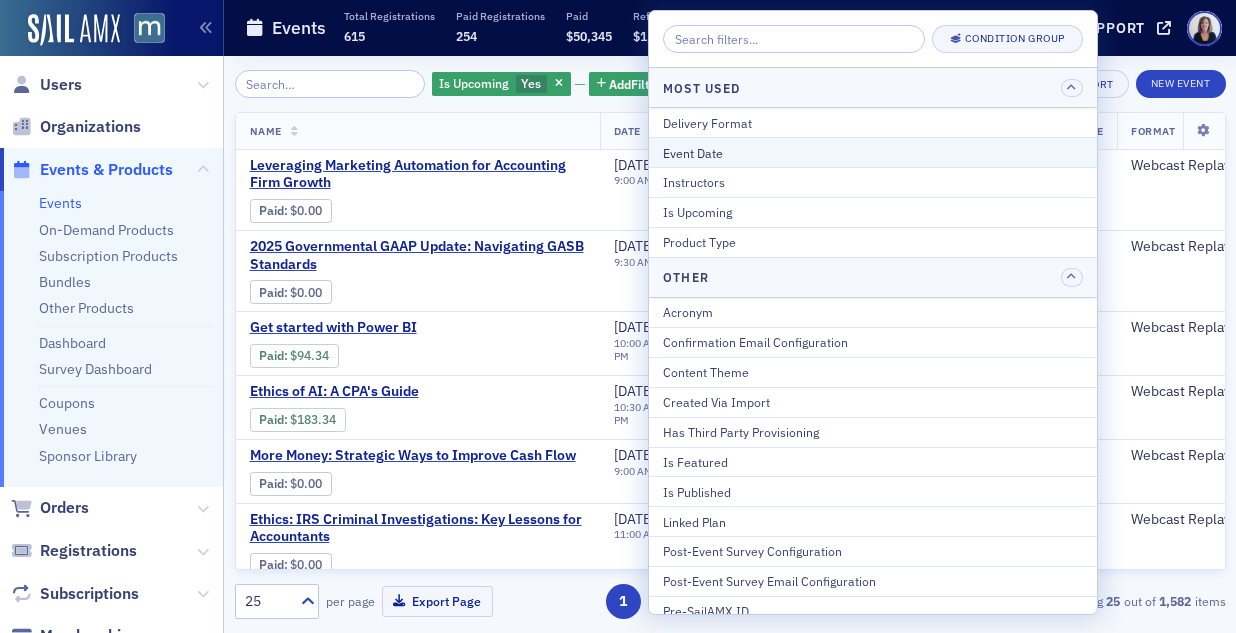 click on "Event Date" at bounding box center (873, 153) 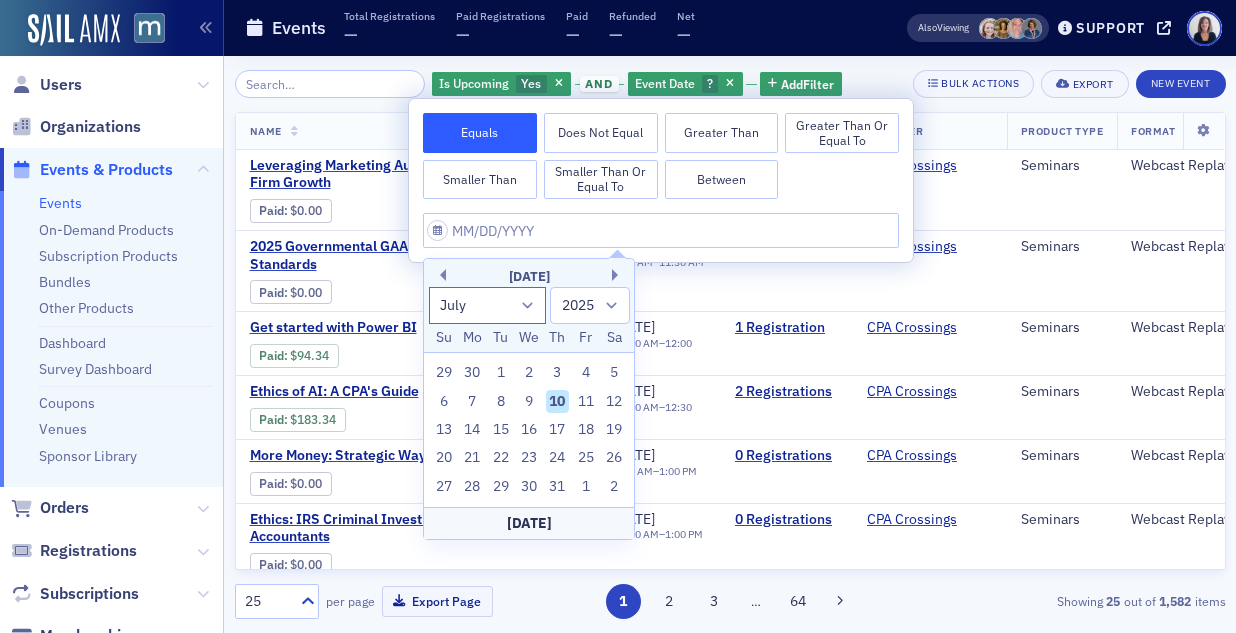 click on "January February March April May June July August September October November December" at bounding box center [488, 305] 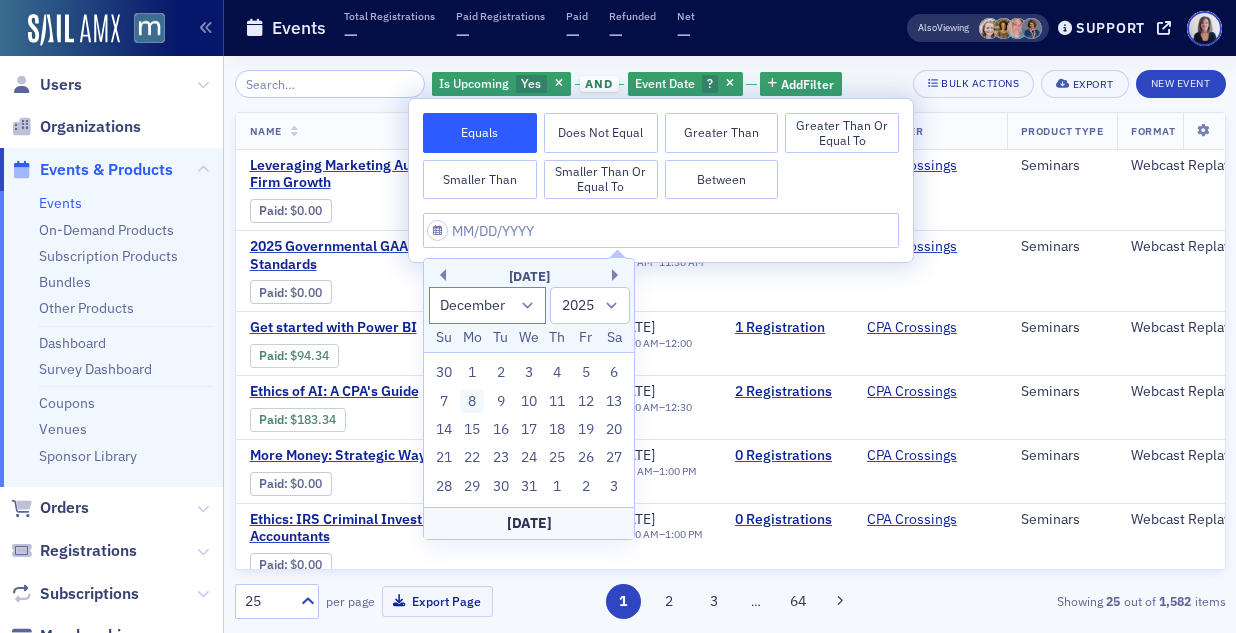 click on "8" at bounding box center (472, 402) 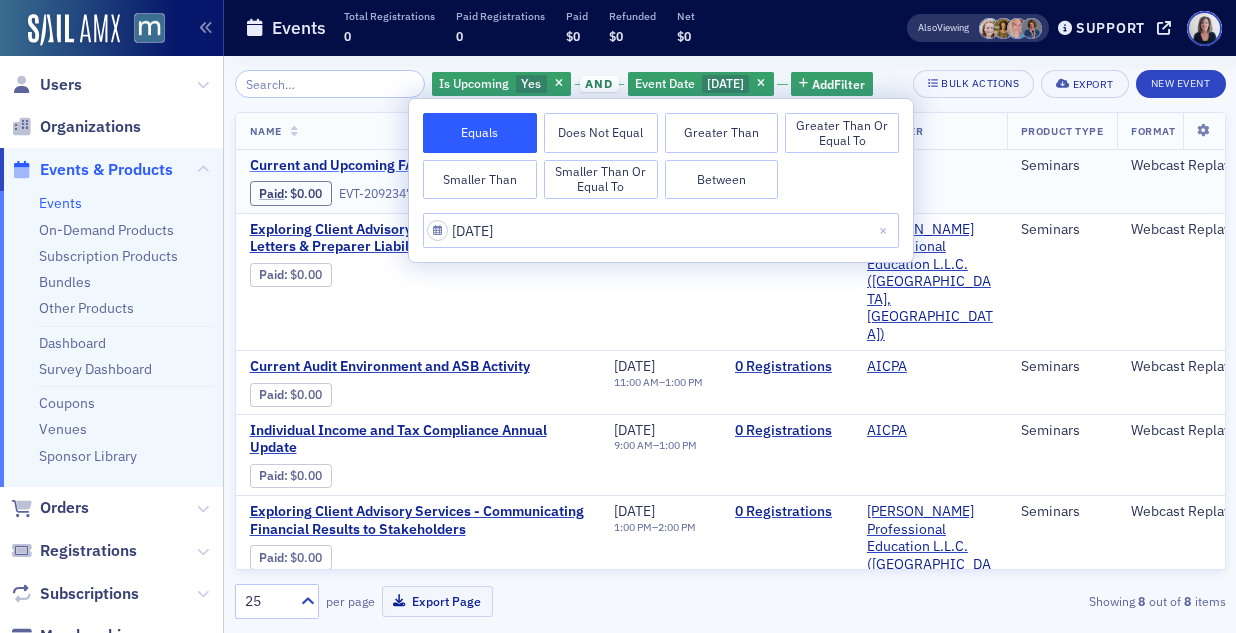 click on "Current and Upcoming FASB Issues" 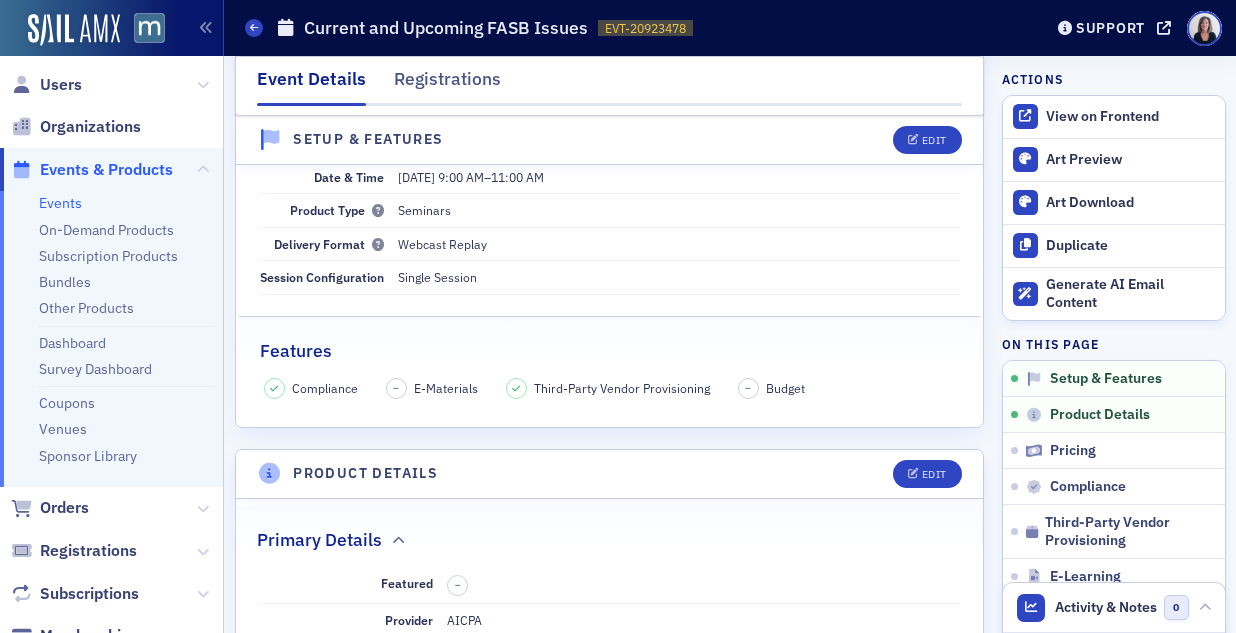 scroll, scrollTop: 149, scrollLeft: 0, axis: vertical 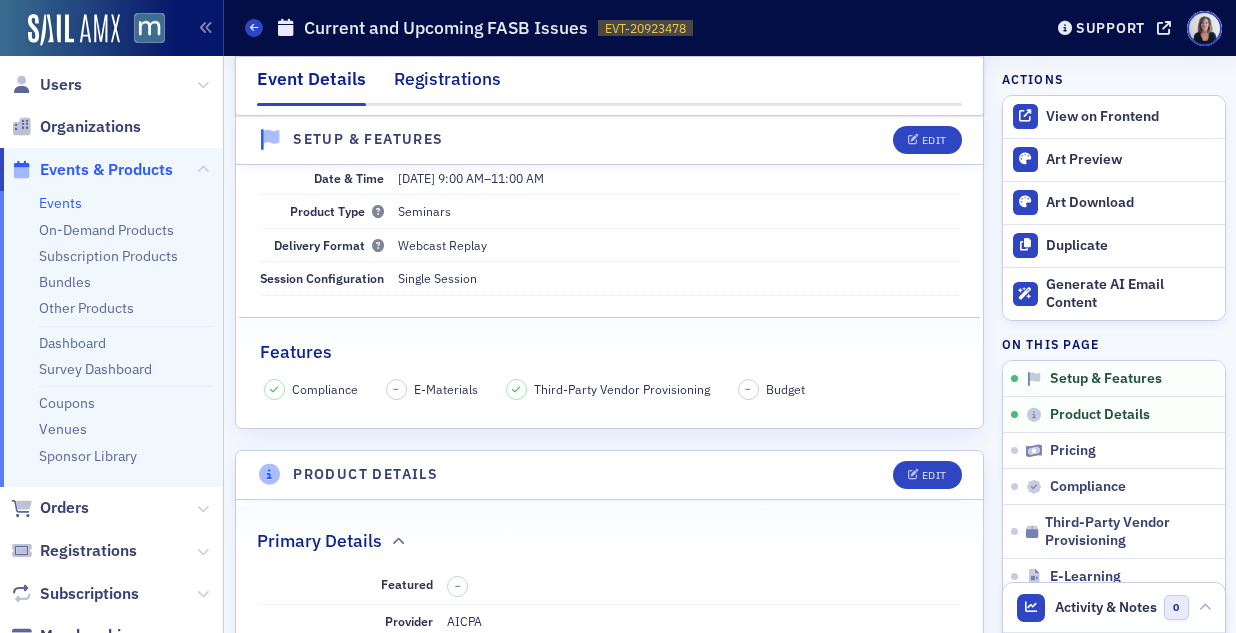 click on "Registrations" 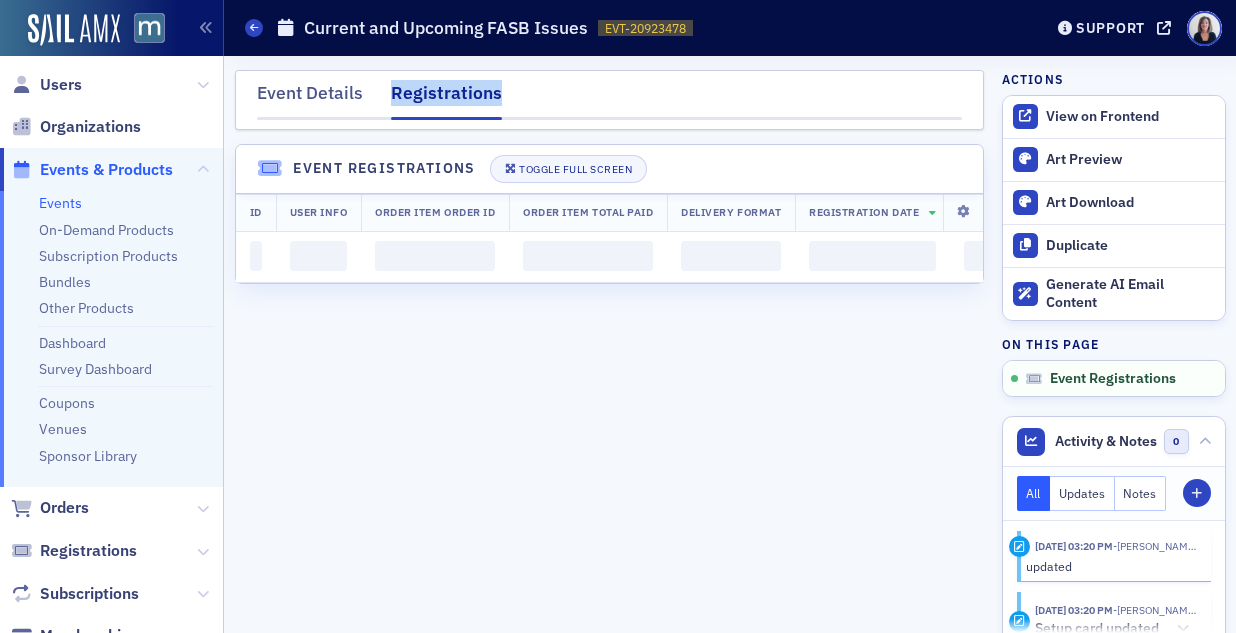 scroll, scrollTop: 0, scrollLeft: 0, axis: both 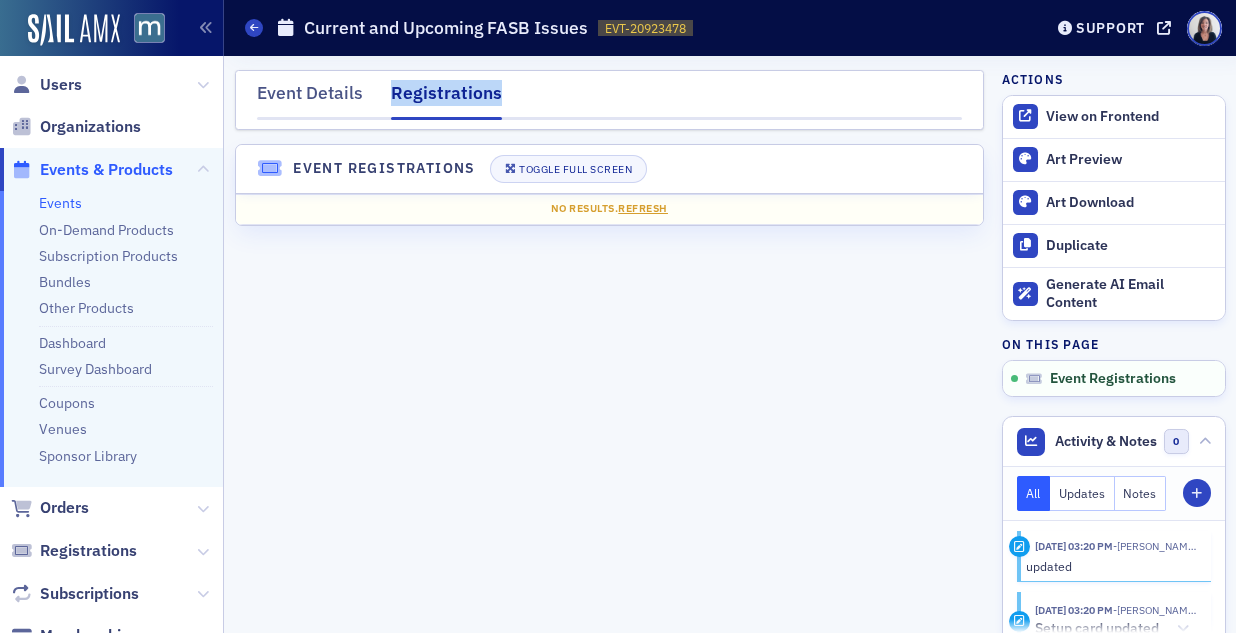 click on "Events & Products" 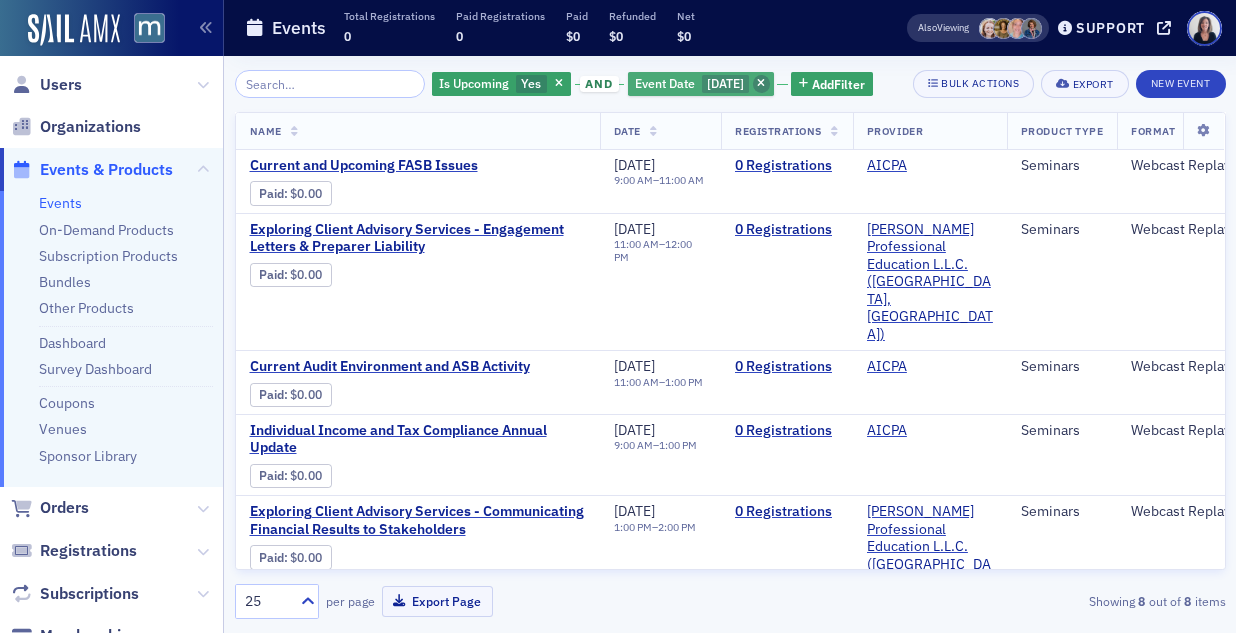 click 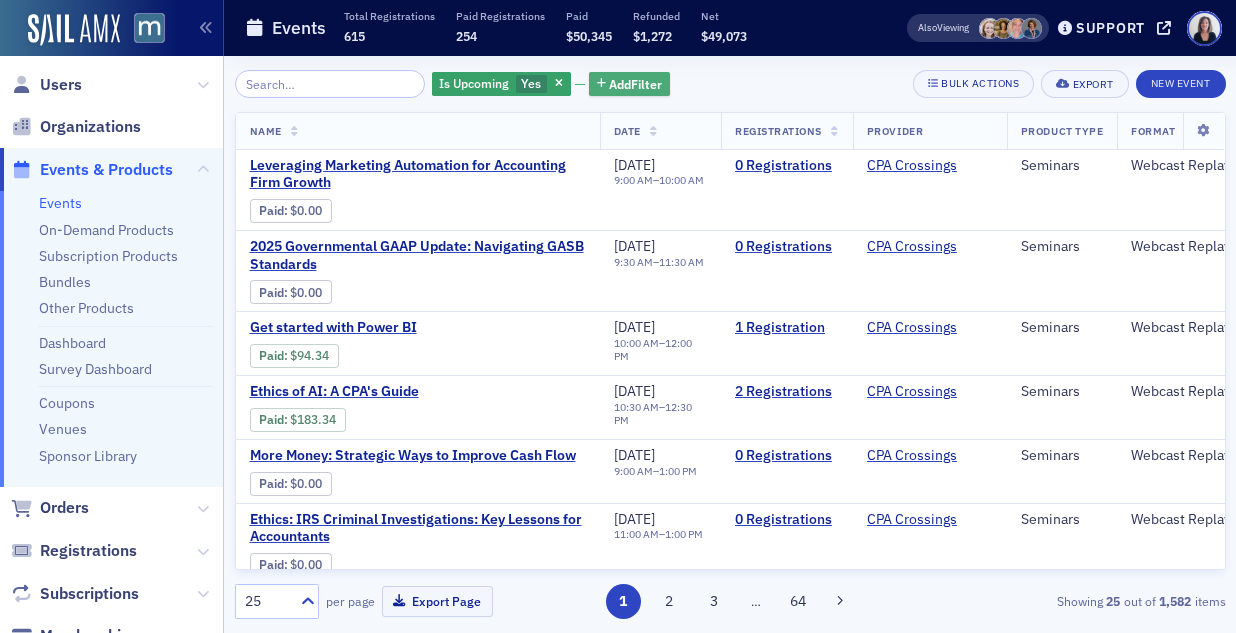 click on "Add  Filter" 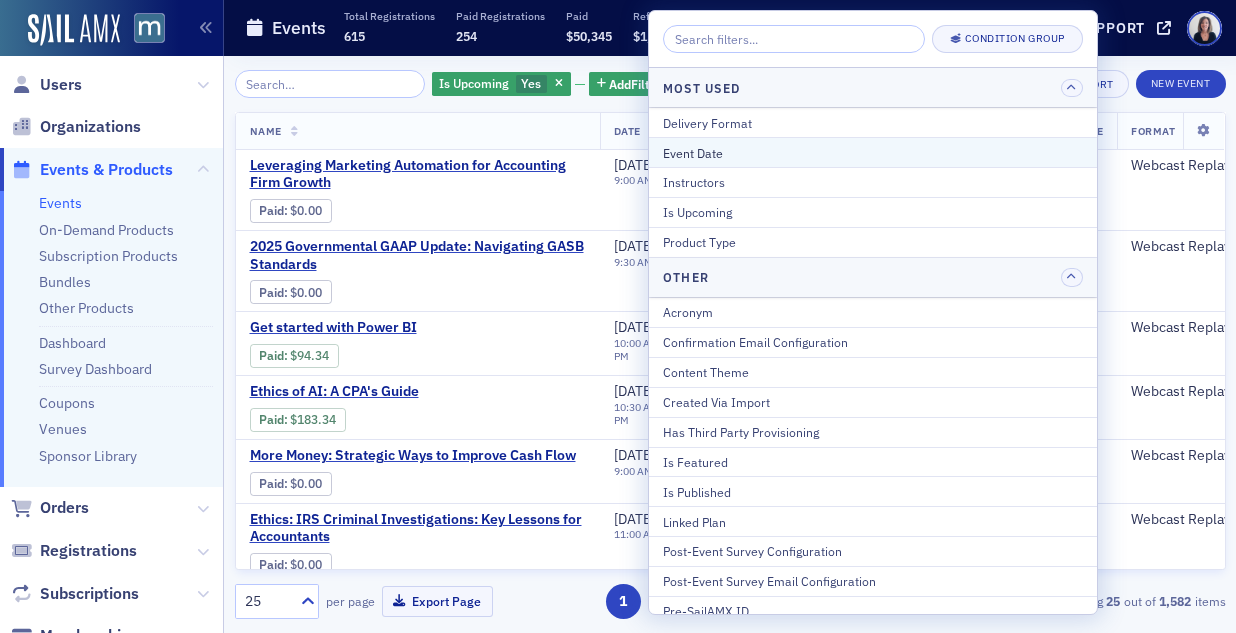 click on "Event Date" at bounding box center [873, 153] 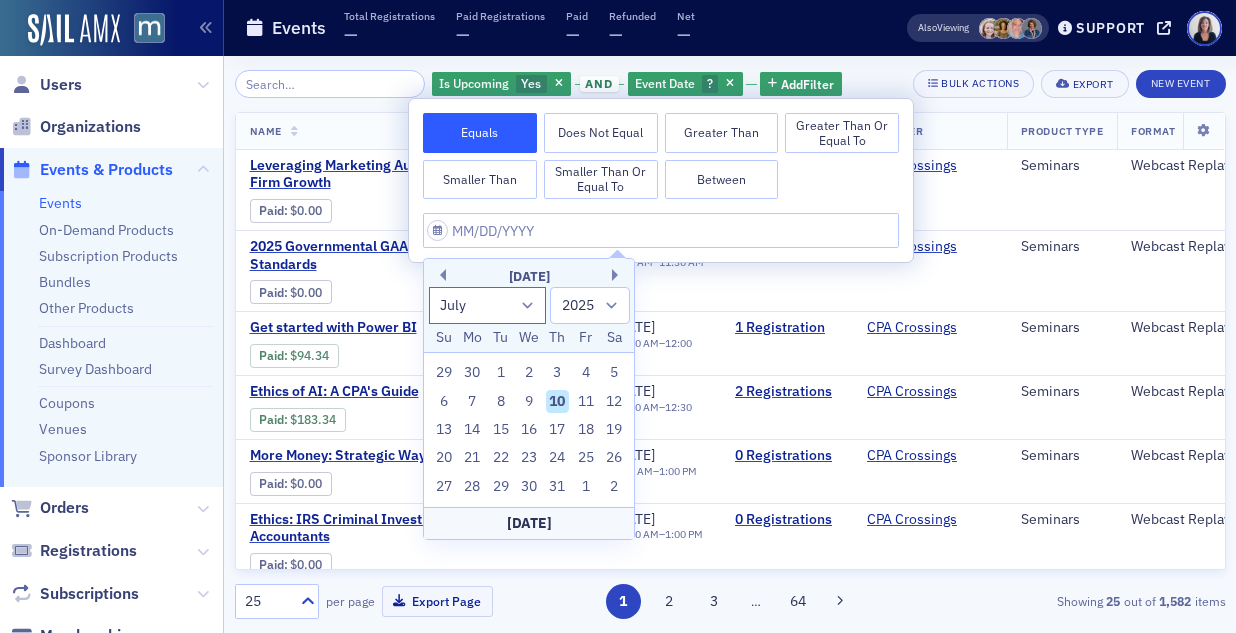 click on "January February March April May June July August September October November December" at bounding box center (488, 305) 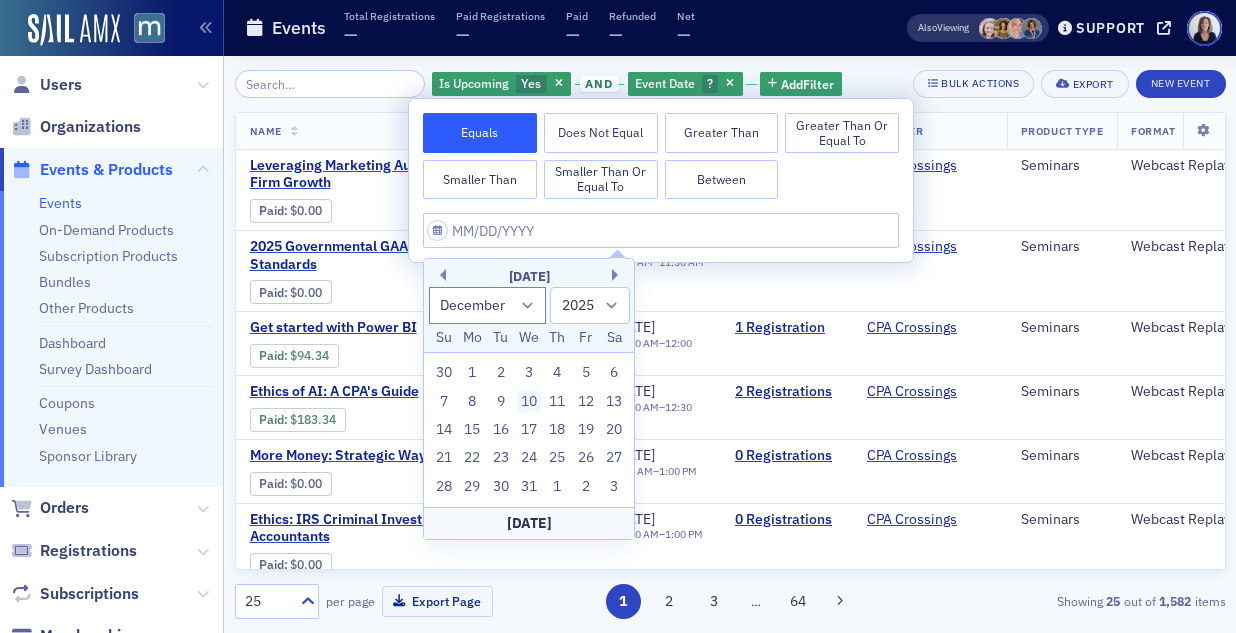 click on "10" at bounding box center (529, 402) 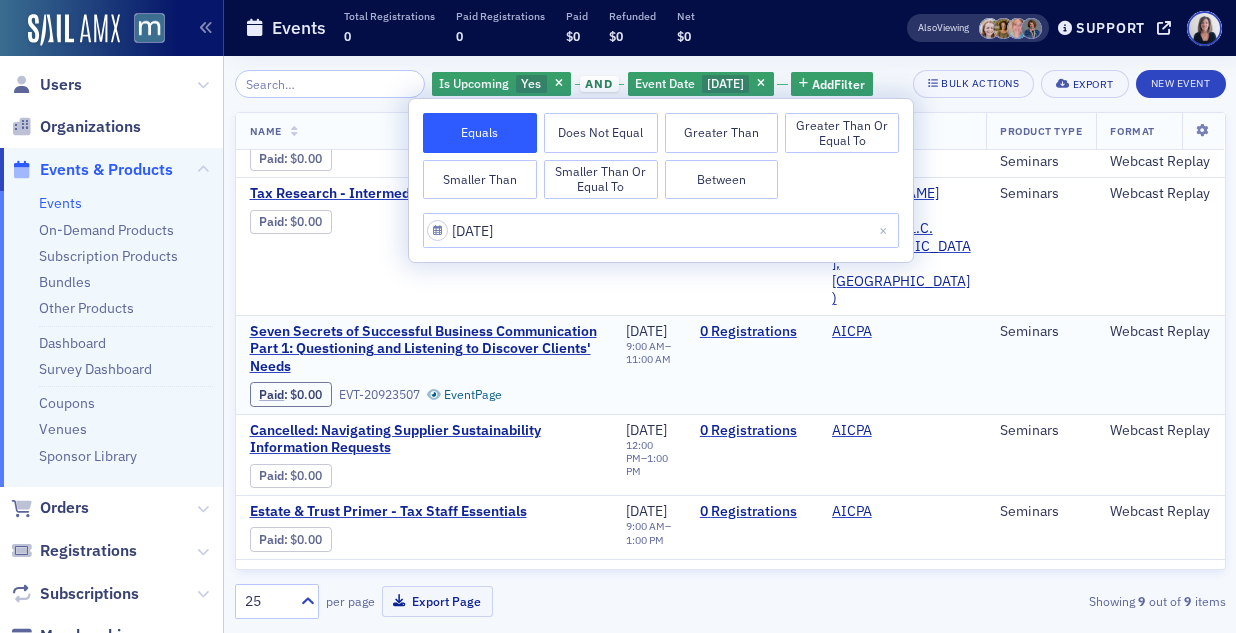 scroll, scrollTop: 120, scrollLeft: 0, axis: vertical 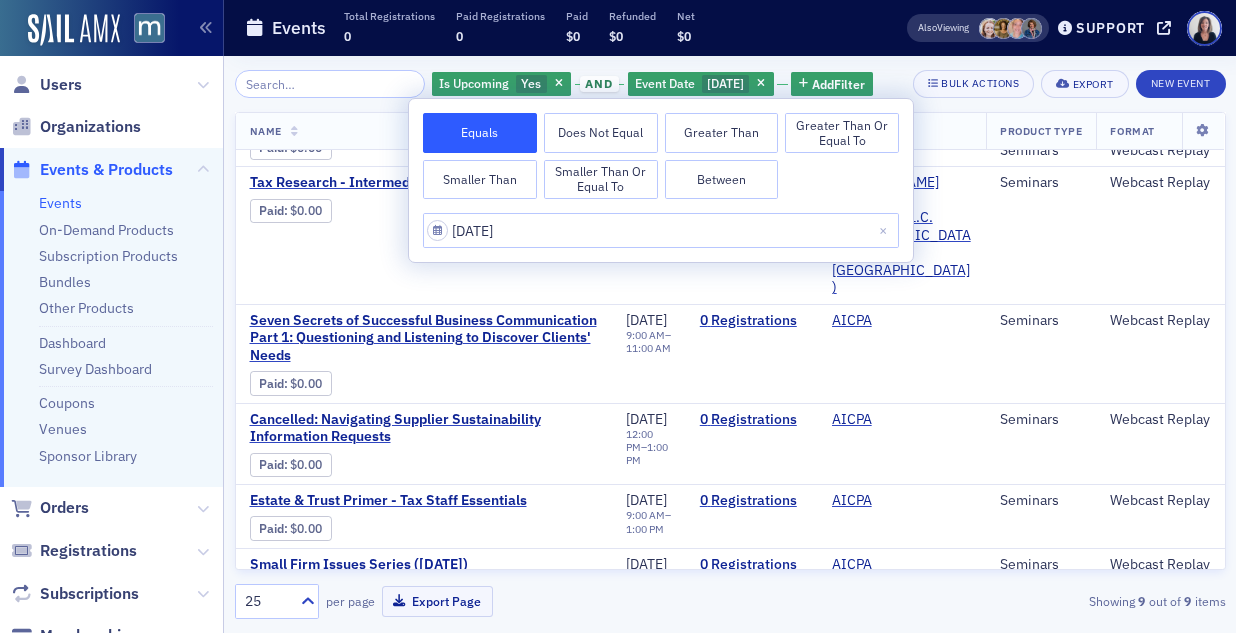 click on "Yellow Book: Application of GAGAS Principles" 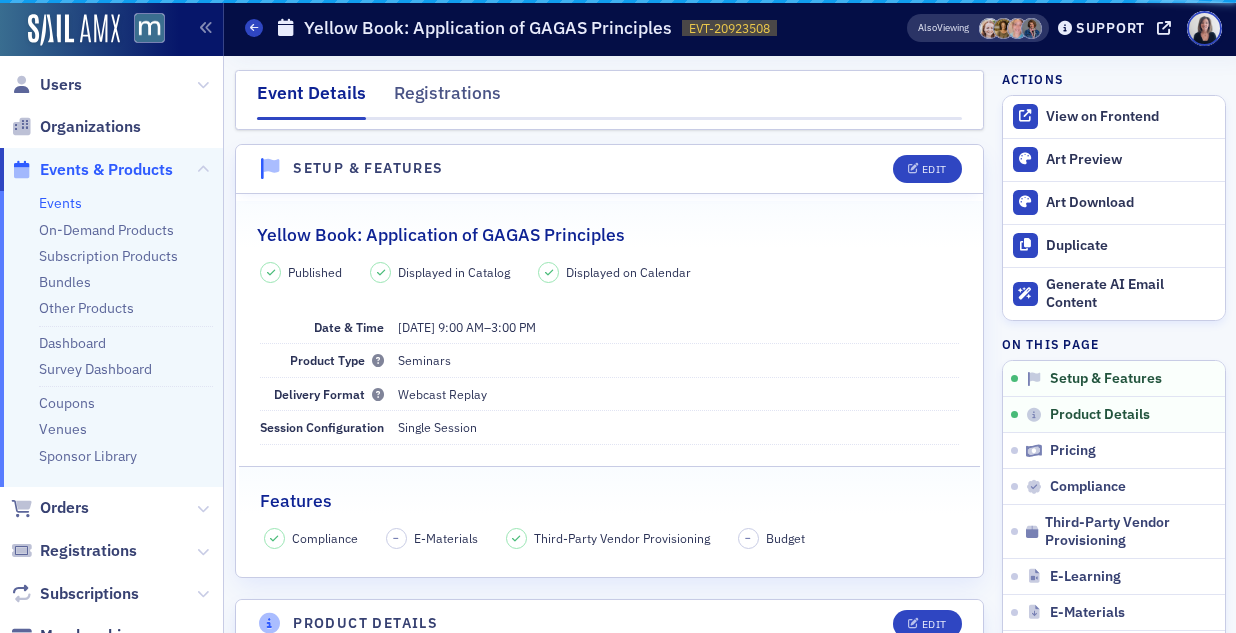 click on "Features" 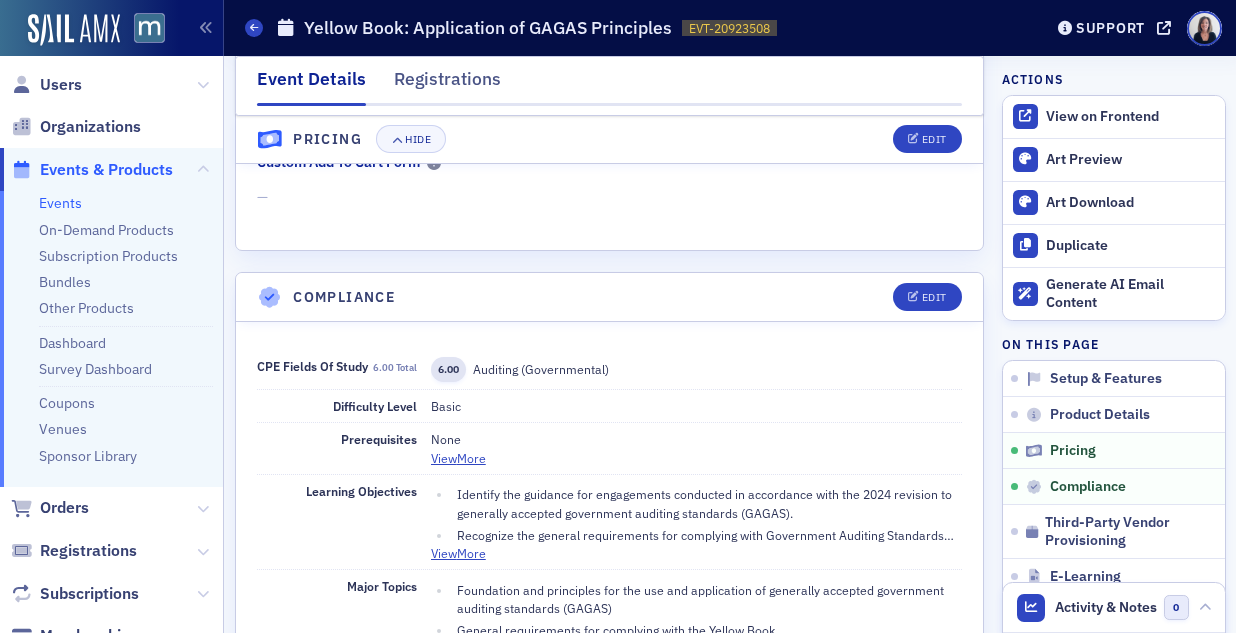 scroll, scrollTop: 1991, scrollLeft: 0, axis: vertical 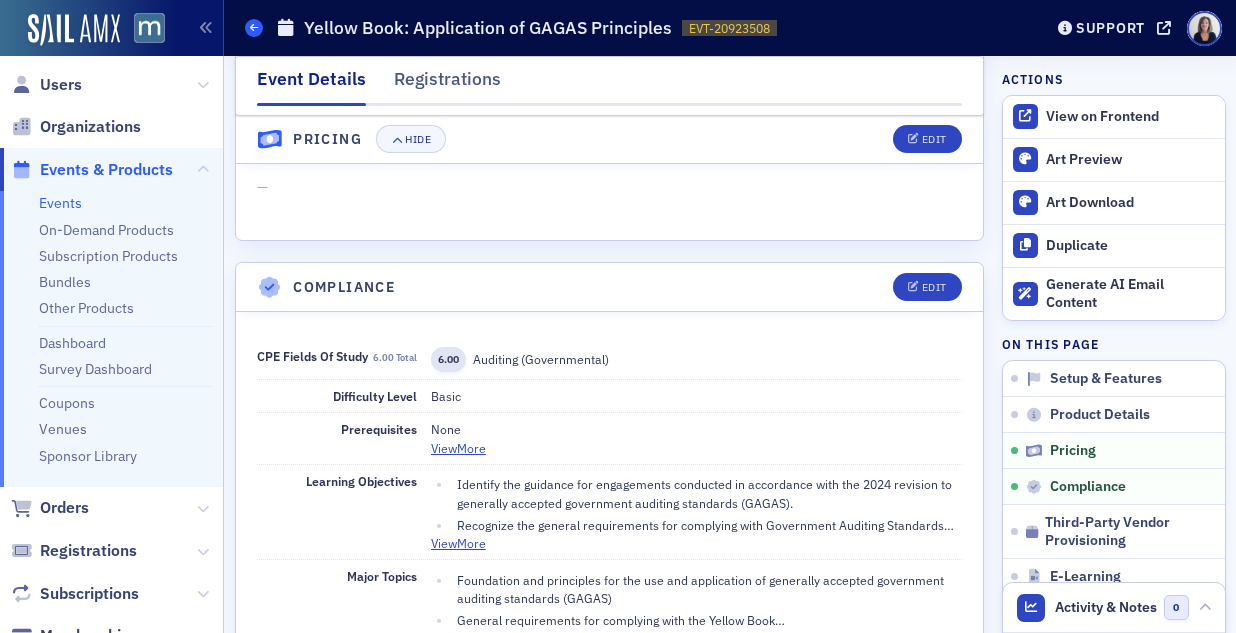 click 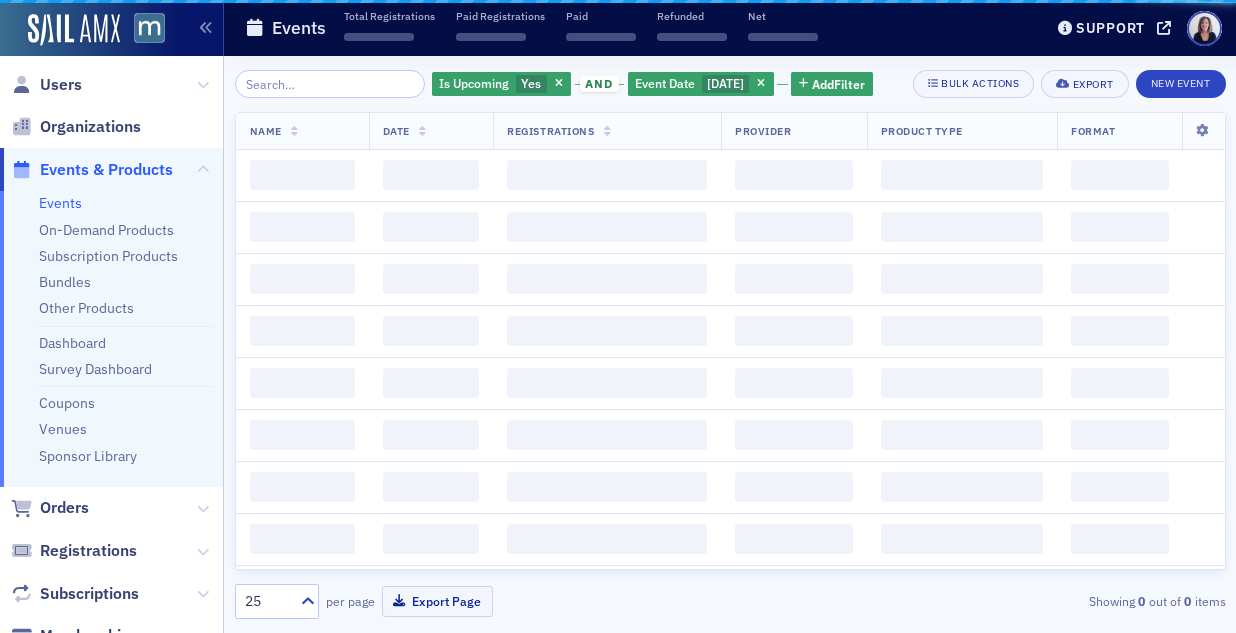 scroll, scrollTop: 0, scrollLeft: 0, axis: both 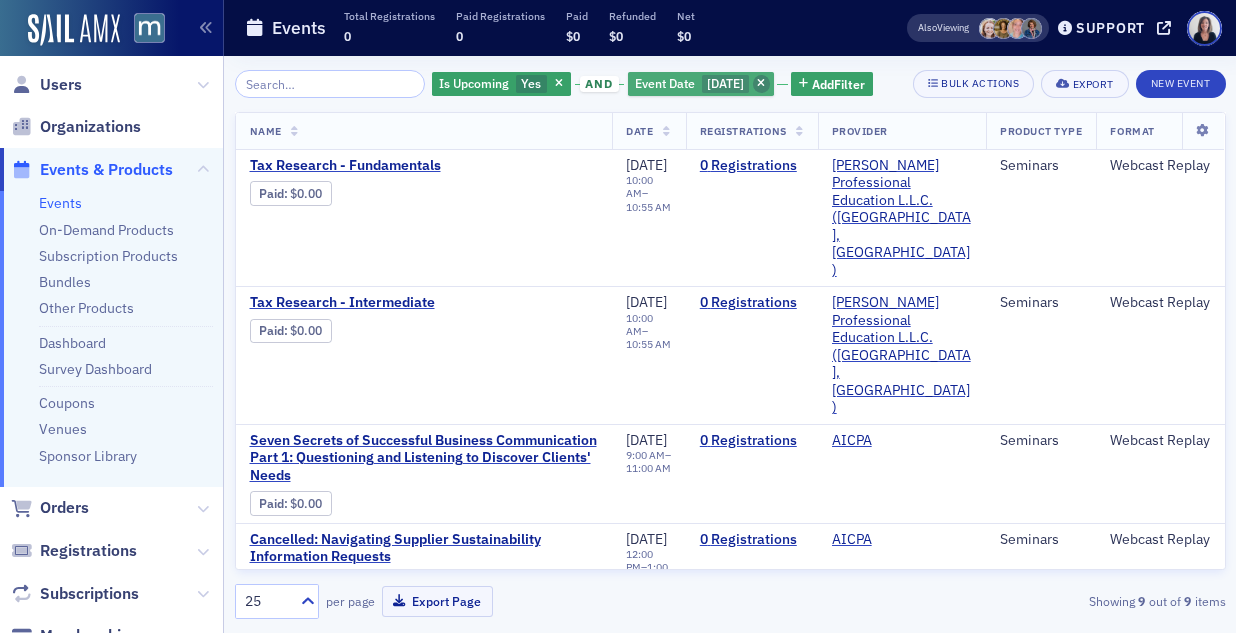 click 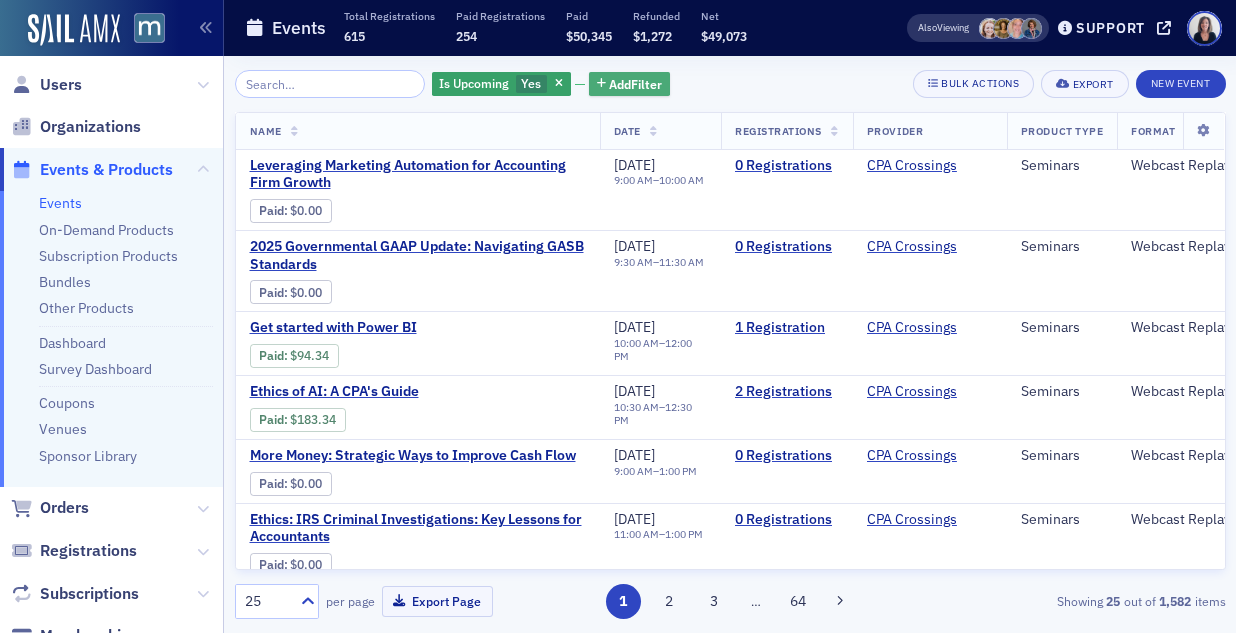 click on "Add  Filter" 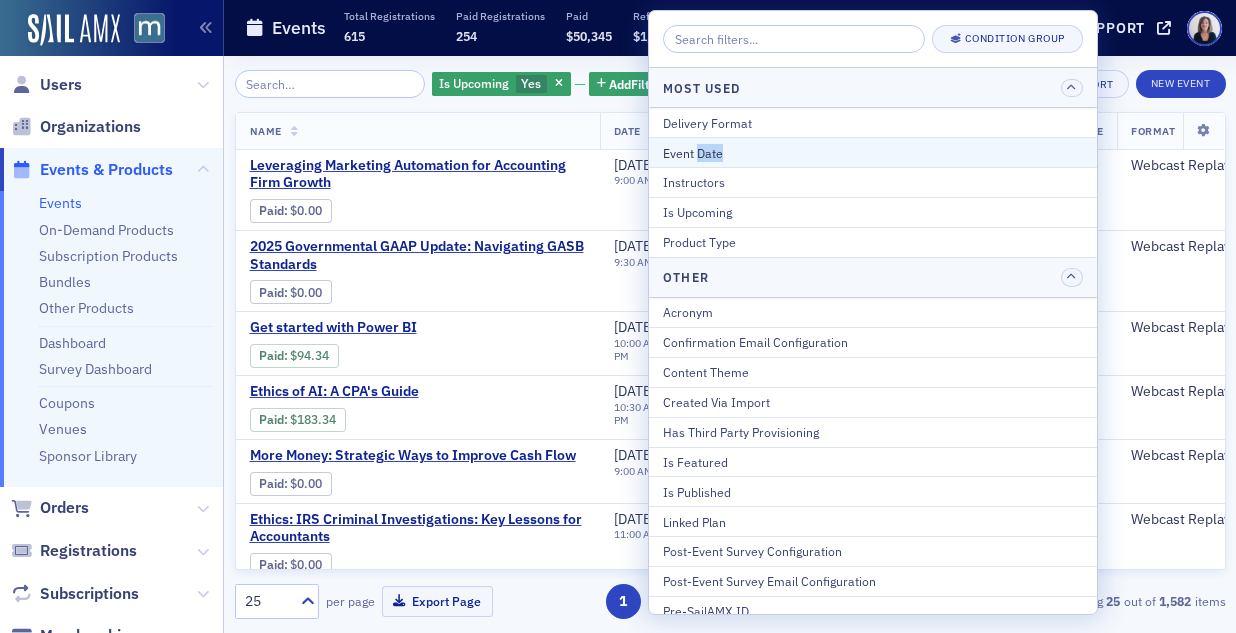 click on "Event Date" at bounding box center (873, 153) 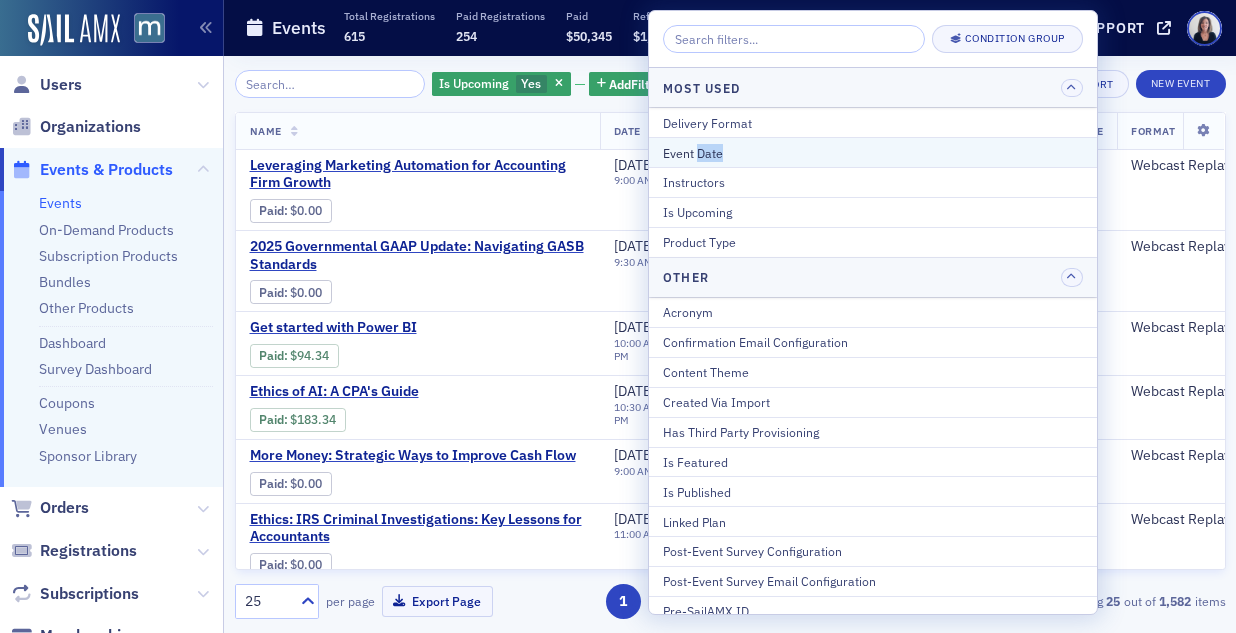 select on "6" 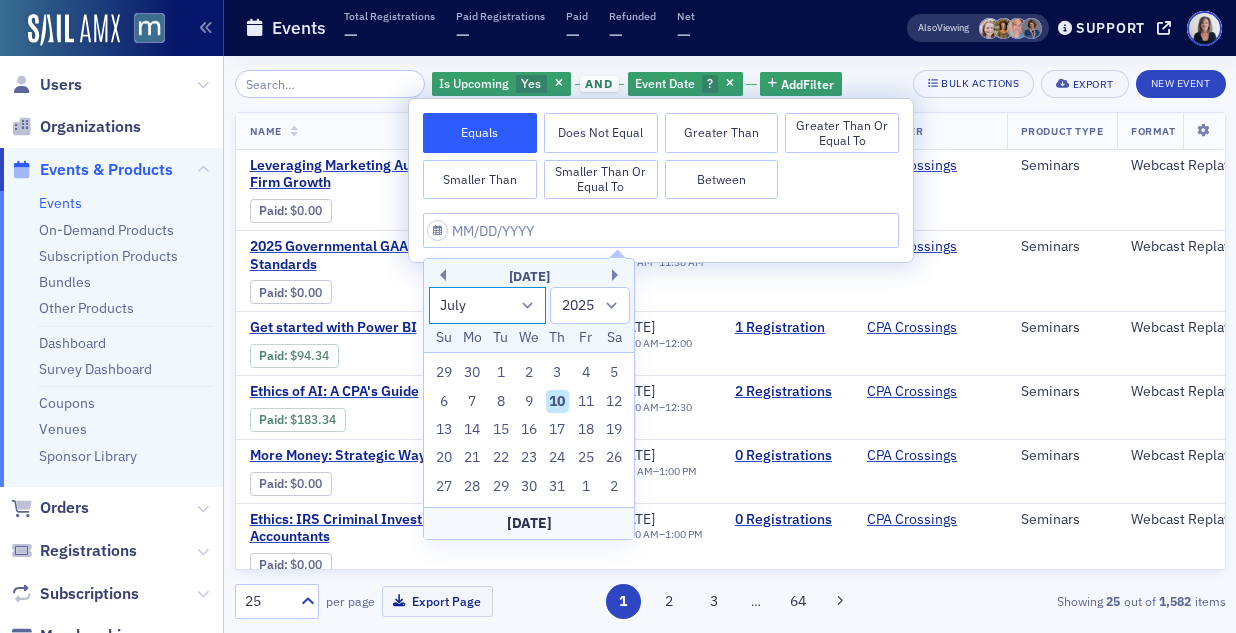 click on "January February March April May June July August September October November December" at bounding box center (488, 305) 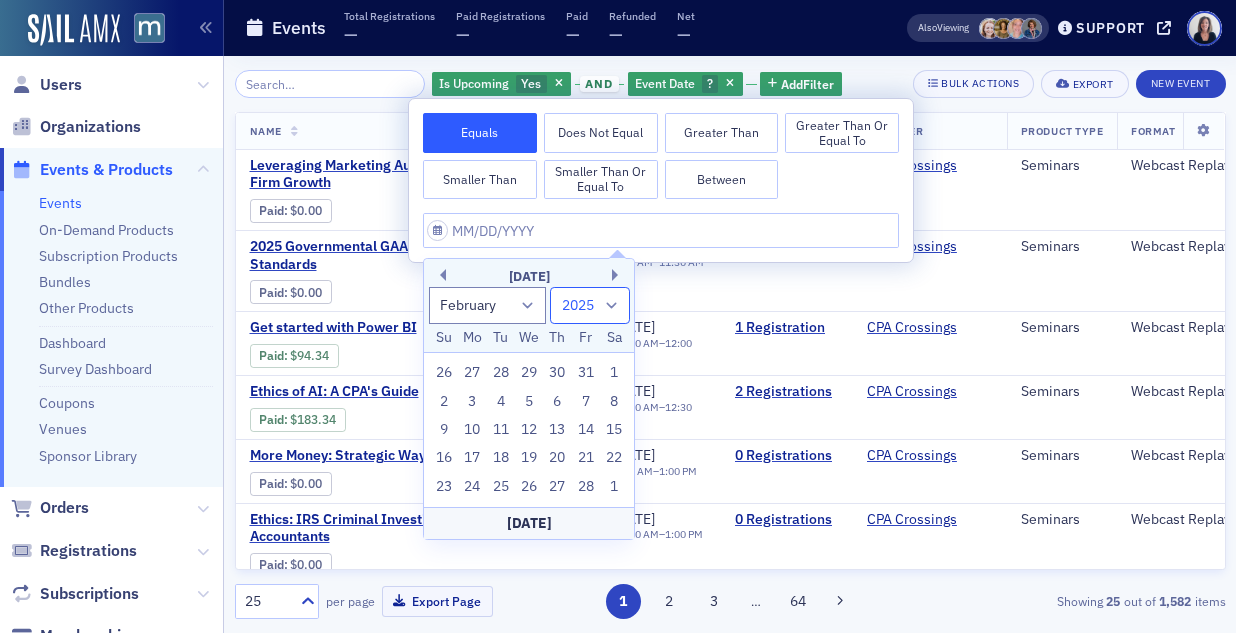 click on "1900 1901 1902 1903 1904 1905 1906 1907 1908 1909 1910 1911 1912 1913 1914 1915 1916 1917 1918 1919 1920 1921 1922 1923 1924 1925 1926 1927 1928 1929 1930 1931 1932 1933 1934 1935 1936 1937 1938 1939 1940 1941 1942 1943 1944 1945 1946 1947 1948 1949 1950 1951 1952 1953 1954 1955 1956 1957 1958 1959 1960 1961 1962 1963 1964 1965 1966 1967 1968 1969 1970 1971 1972 1973 1974 1975 1976 1977 1978 1979 1980 1981 1982 1983 1984 1985 1986 1987 1988 1989 1990 1991 1992 1993 1994 1995 1996 1997 1998 1999 2000 2001 2002 2003 2004 2005 2006 2007 2008 2009 2010 2011 2012 2013 2014 2015 2016 2017 2018 2019 2020 2021 2022 2023 2024 2025 2026 2027 2028 2029 2030 2031 2032 2033 2034 2035 2036 2037 2038 2039 2040 2041 2042 2043 2044 2045 2046 2047 2048 2049 2050 2051 2052 2053 2054 2055 2056 2057 2058 2059 2060 2061 2062 2063 2064 2065 2066 2067 2068 2069 2070 2071 2072 2073 2074 2075 2076 2077 2078 2079 2080 2081 2082 2083 2084 2085 2086 2087 2088 2089 2090 2091 2092 2093 2094 2095 2096 2097 2098 2099 2100" at bounding box center (590, 305) 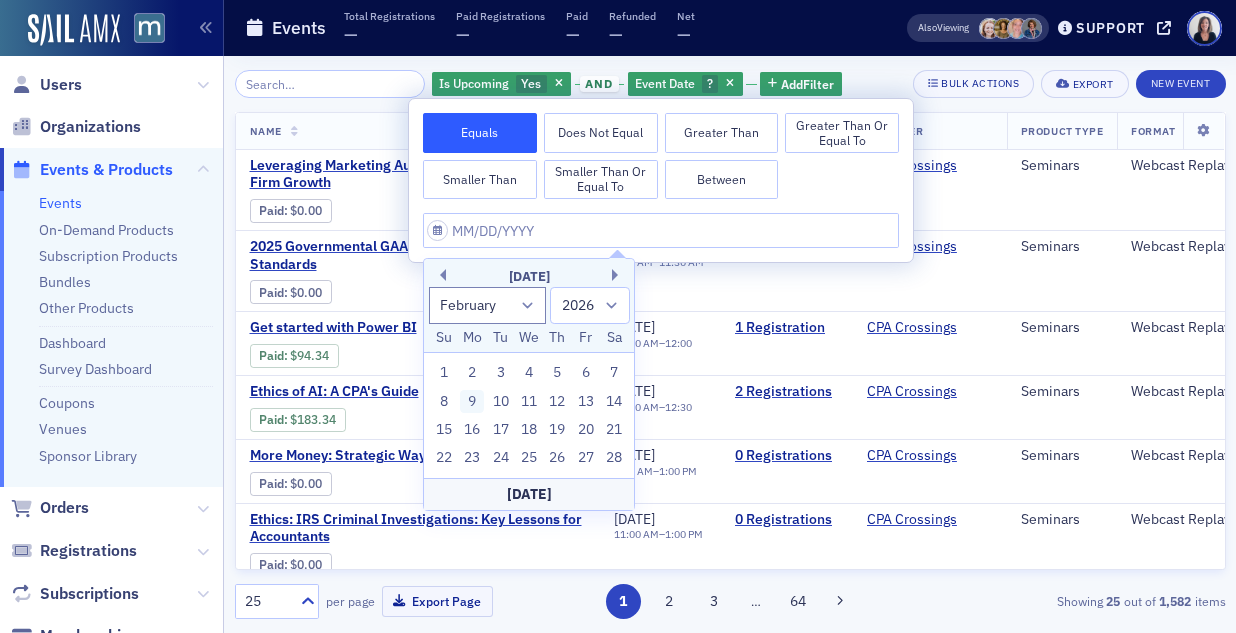 click on "9" at bounding box center (472, 402) 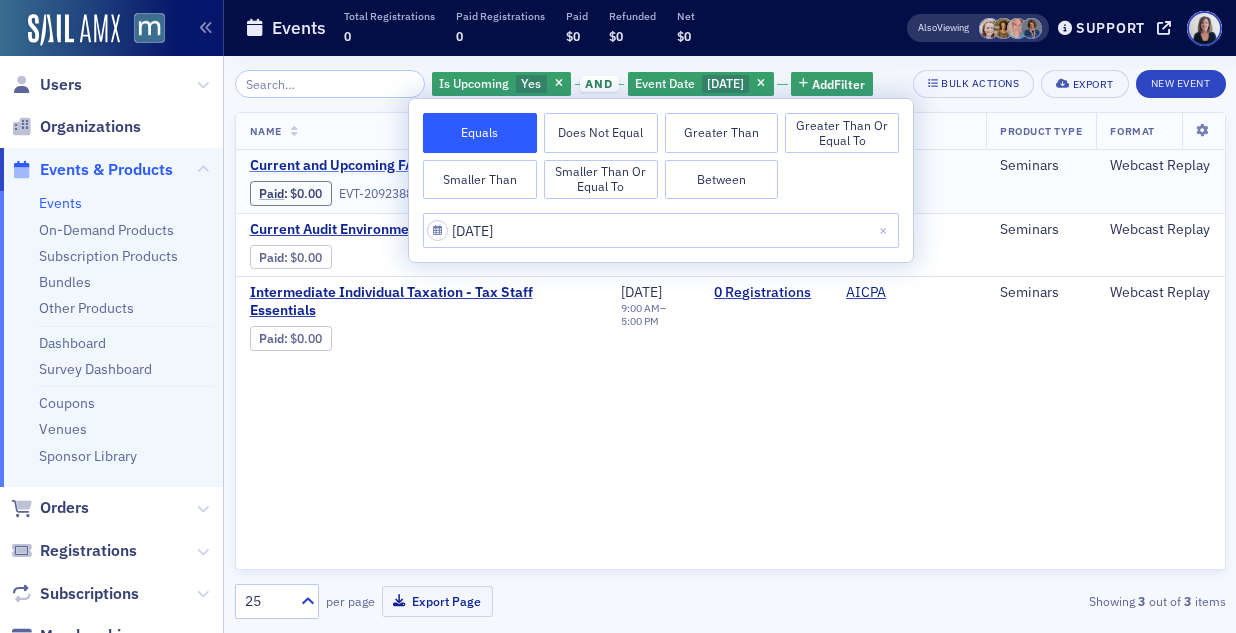 click on "Current and Upcoming FASB Issues" 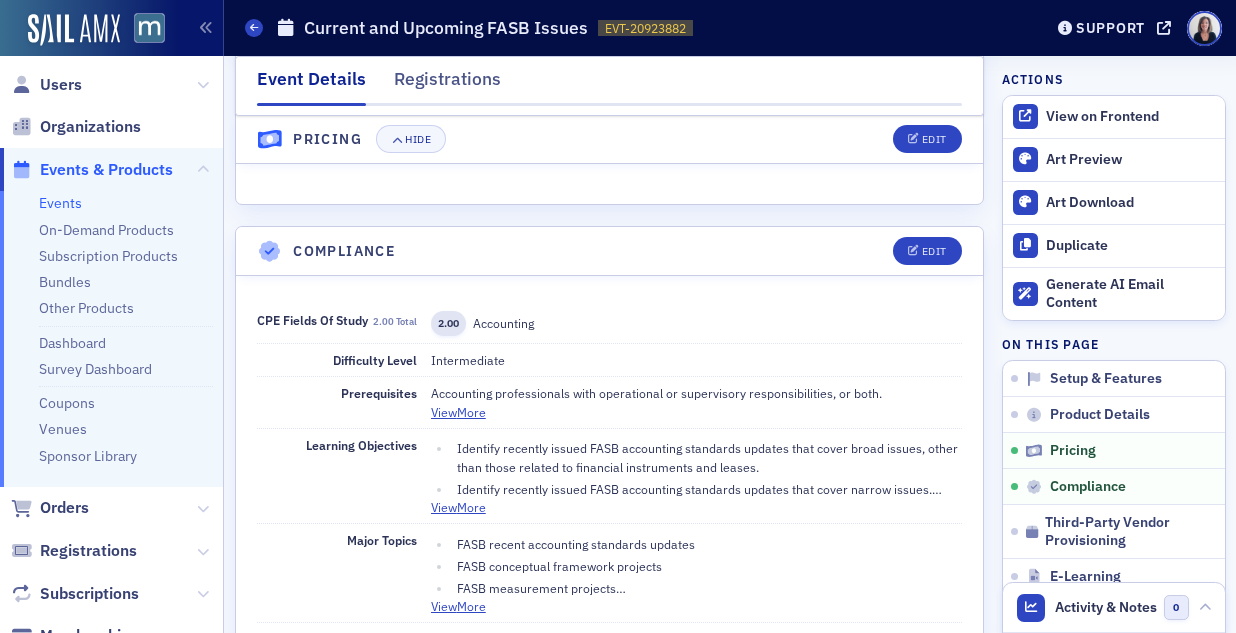 scroll, scrollTop: 2035, scrollLeft: 0, axis: vertical 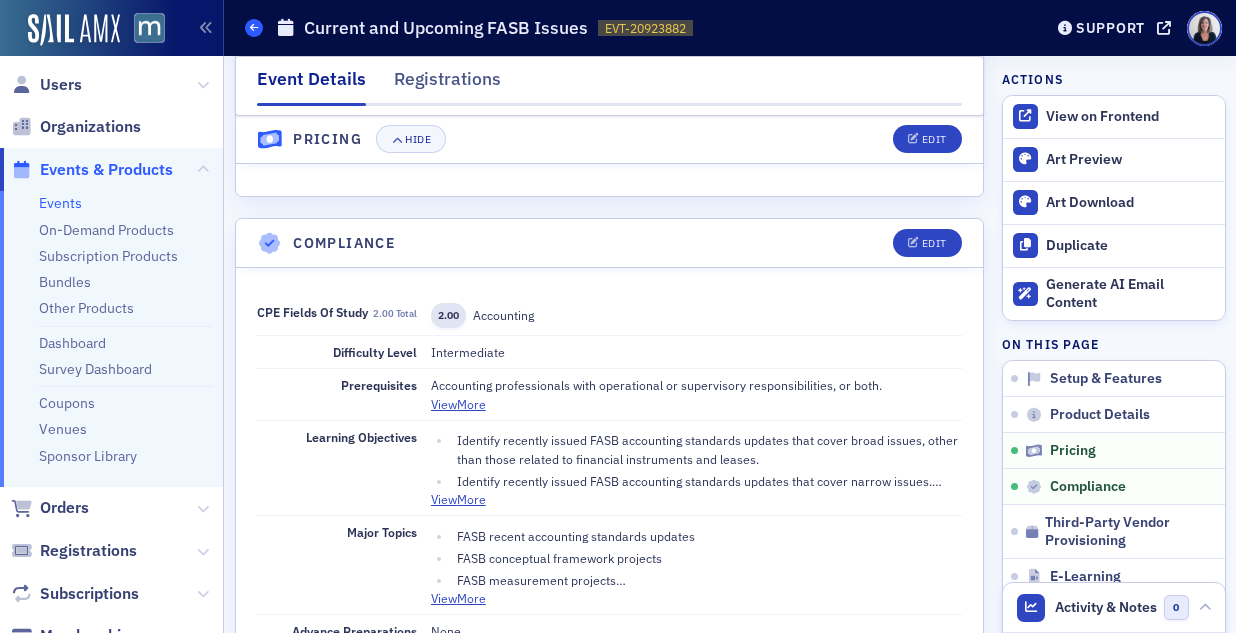 click 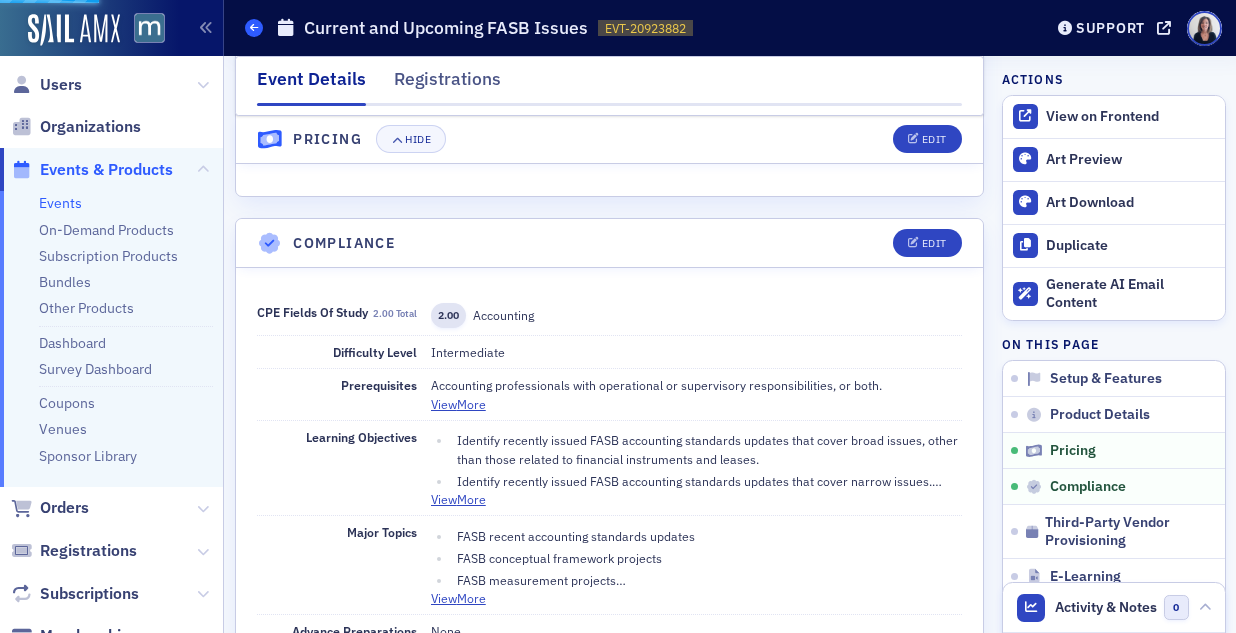 scroll, scrollTop: 0, scrollLeft: 0, axis: both 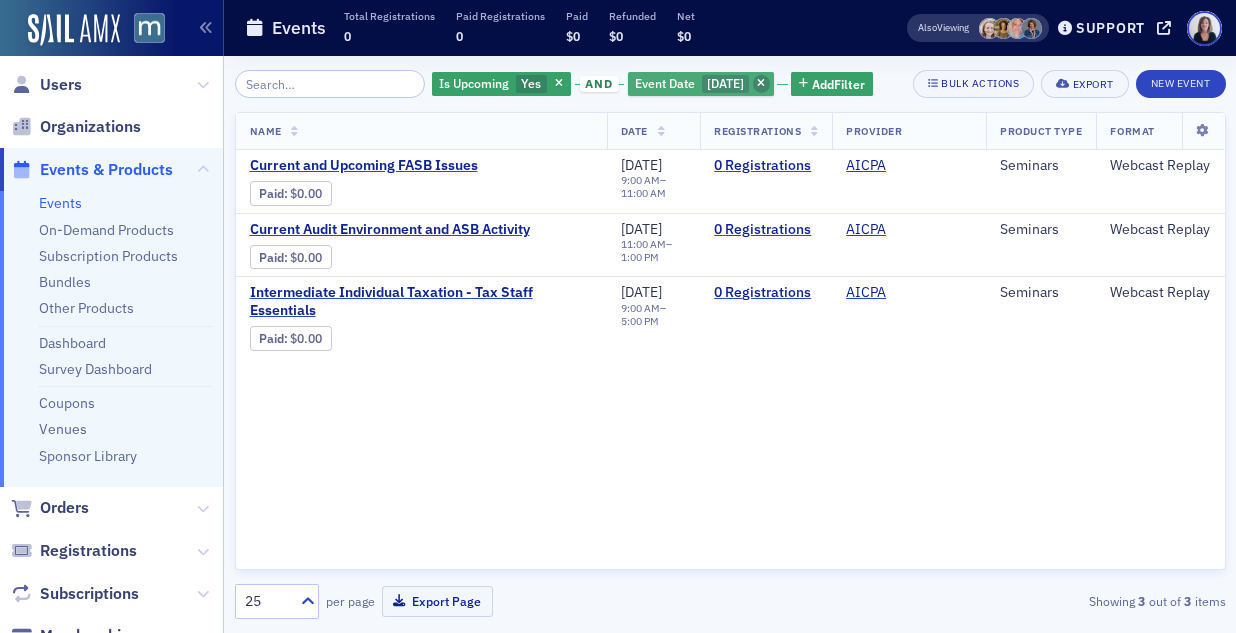 click 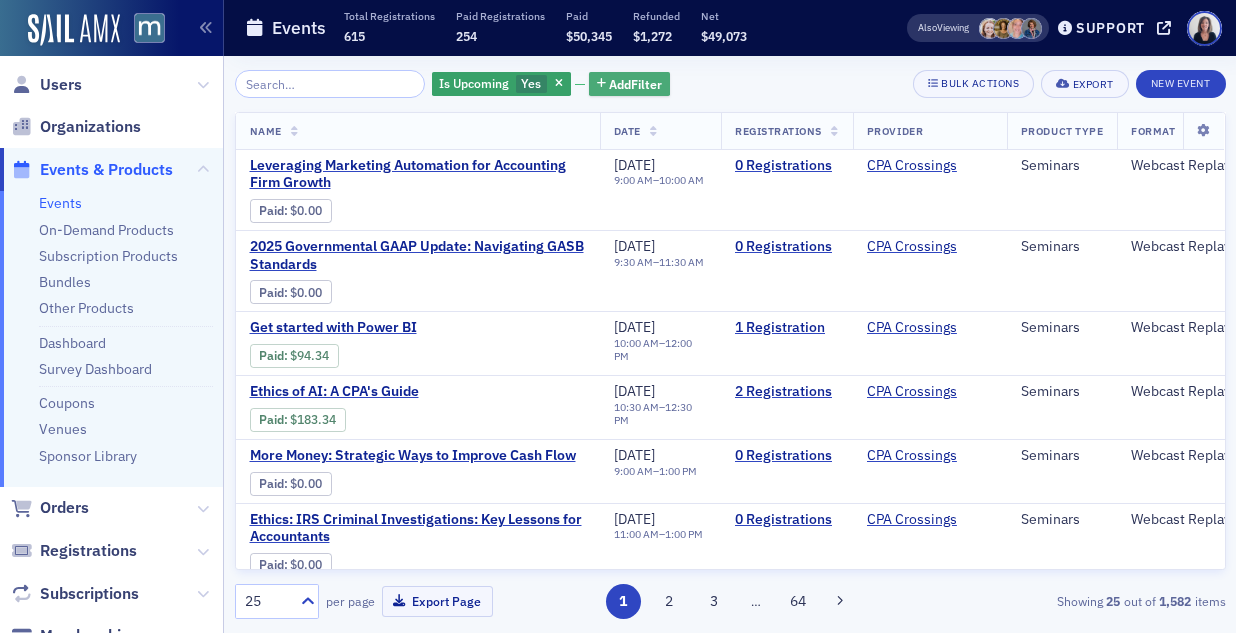 click on "Add  Filter" 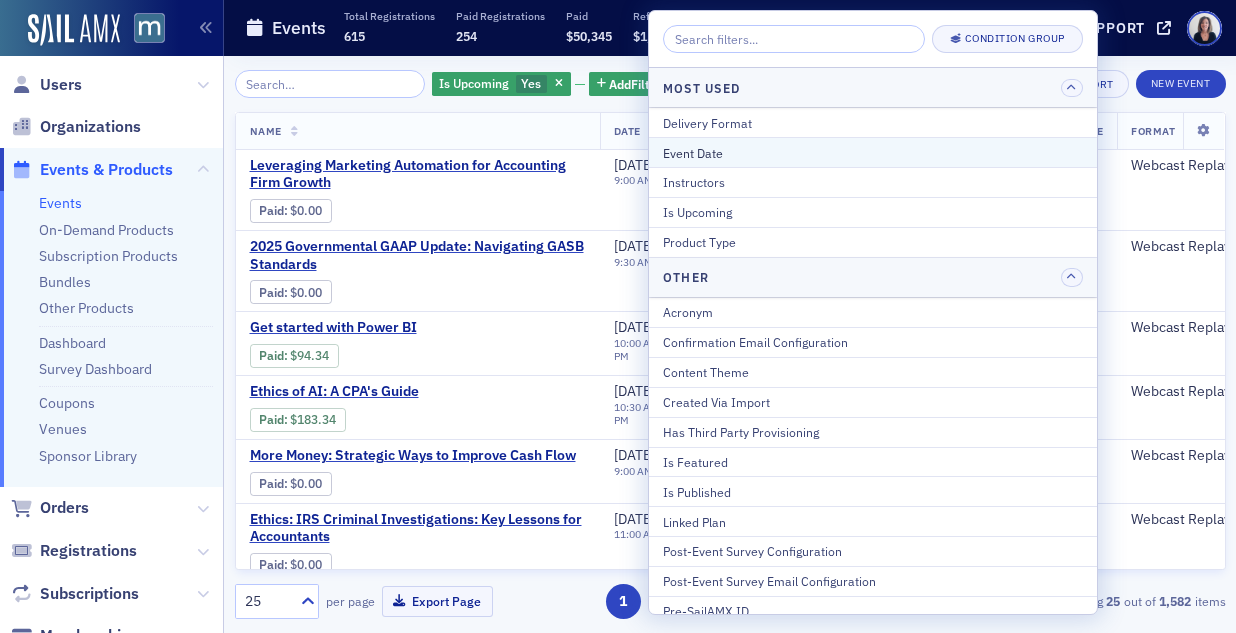 click on "Event Date" at bounding box center (873, 153) 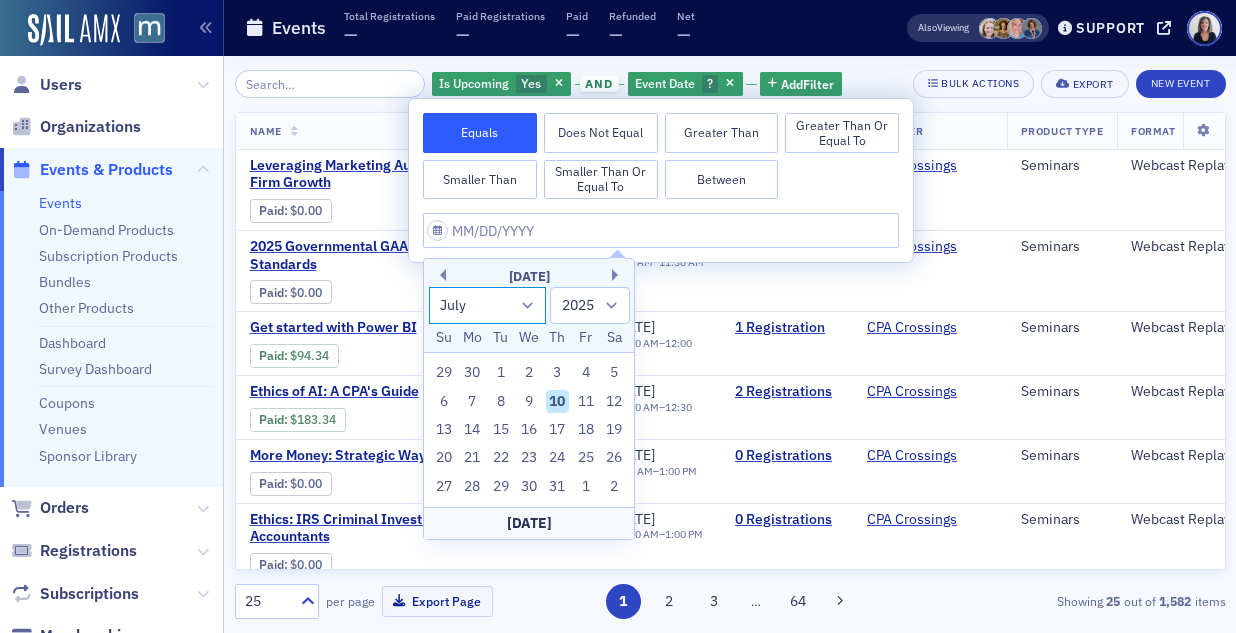 click on "January February March April May June July August September October November December" at bounding box center [488, 305] 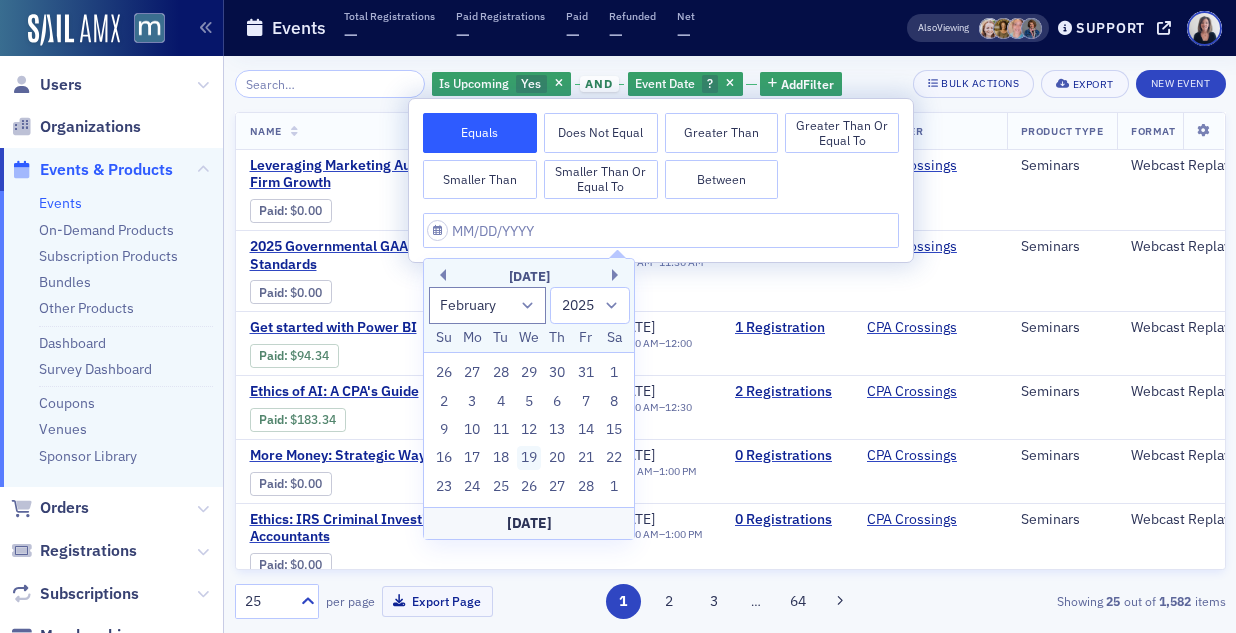 click on "19" at bounding box center (529, 458) 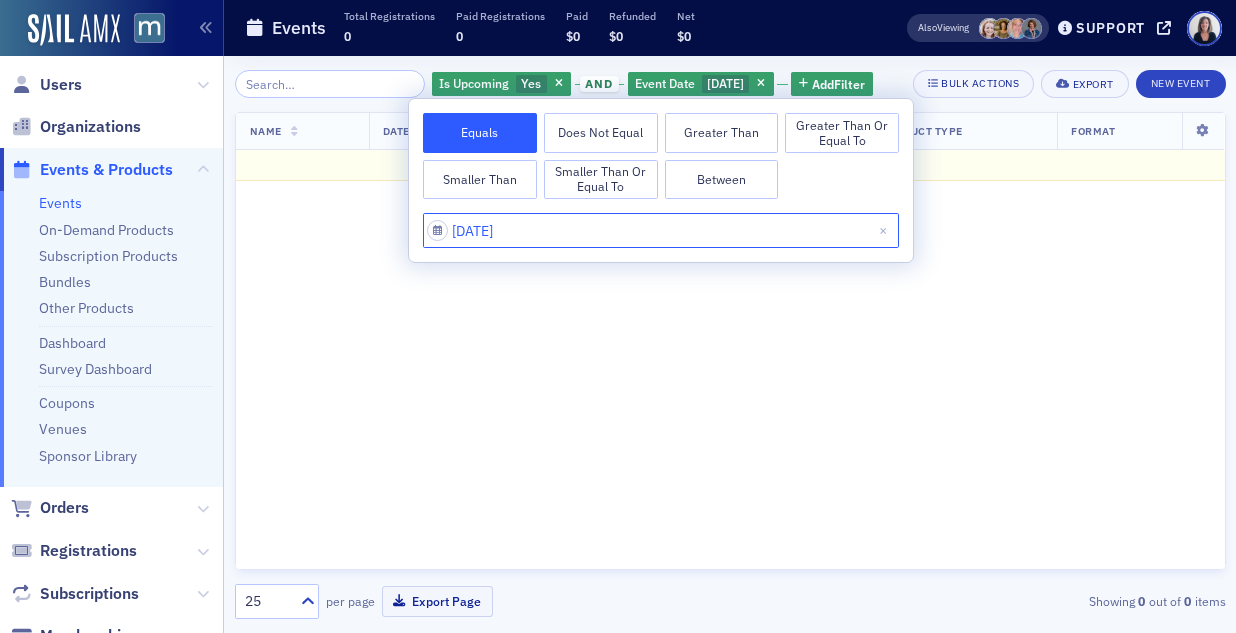 select on "1" 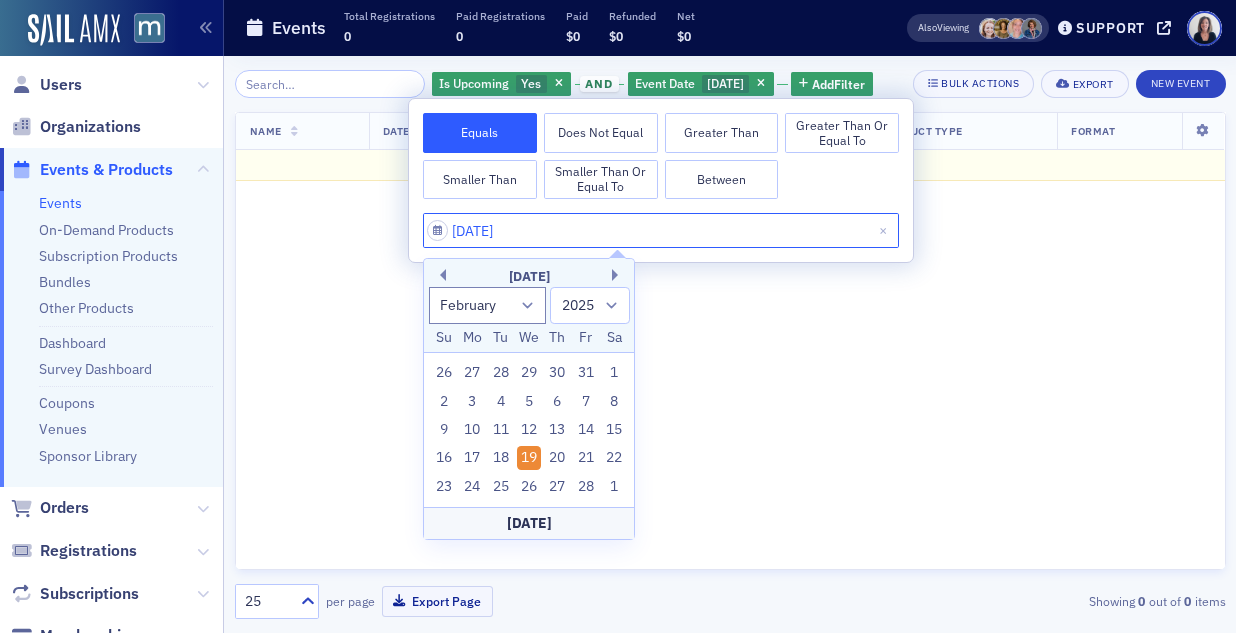 click on "02/19/2025" at bounding box center [661, 230] 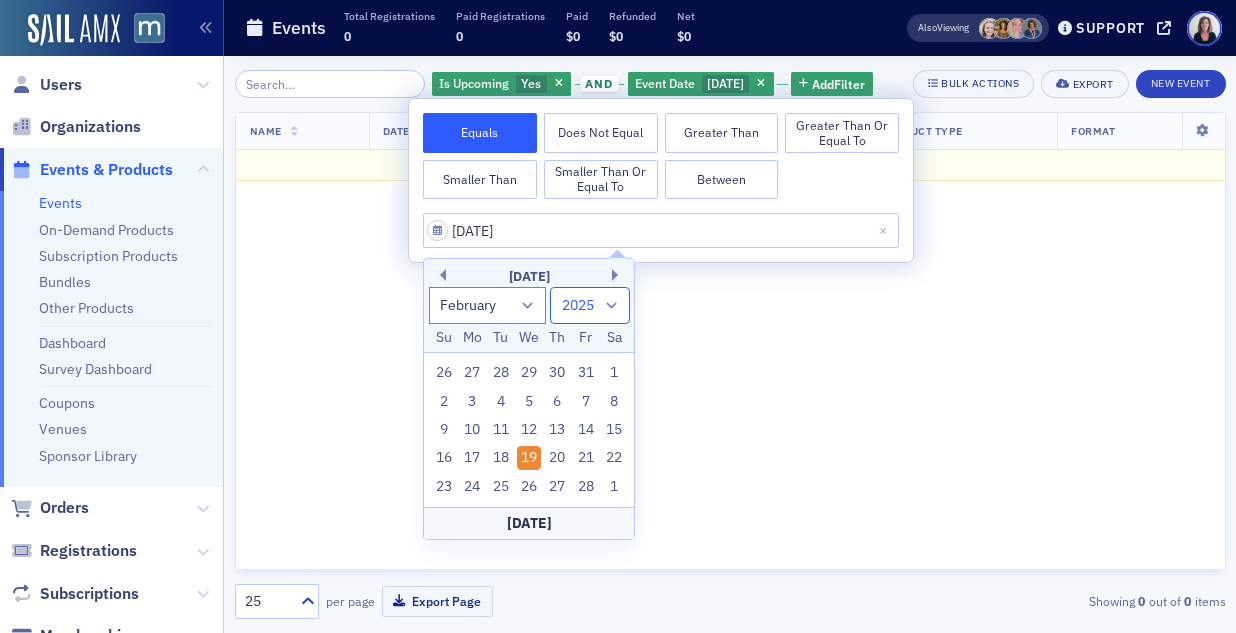 click on "1900 1901 1902 1903 1904 1905 1906 1907 1908 1909 1910 1911 1912 1913 1914 1915 1916 1917 1918 1919 1920 1921 1922 1923 1924 1925 1926 1927 1928 1929 1930 1931 1932 1933 1934 1935 1936 1937 1938 1939 1940 1941 1942 1943 1944 1945 1946 1947 1948 1949 1950 1951 1952 1953 1954 1955 1956 1957 1958 1959 1960 1961 1962 1963 1964 1965 1966 1967 1968 1969 1970 1971 1972 1973 1974 1975 1976 1977 1978 1979 1980 1981 1982 1983 1984 1985 1986 1987 1988 1989 1990 1991 1992 1993 1994 1995 1996 1997 1998 1999 2000 2001 2002 2003 2004 2005 2006 2007 2008 2009 2010 2011 2012 2013 2014 2015 2016 2017 2018 2019 2020 2021 2022 2023 2024 2025 2026 2027 2028 2029 2030 2031 2032 2033 2034 2035 2036 2037 2038 2039 2040 2041 2042 2043 2044 2045 2046 2047 2048 2049 2050 2051 2052 2053 2054 2055 2056 2057 2058 2059 2060 2061 2062 2063 2064 2065 2066 2067 2068 2069 2070 2071 2072 2073 2074 2075 2076 2077 2078 2079 2080 2081 2082 2083 2084 2085 2086 2087 2088 2089 2090 2091 2092 2093 2094 2095 2096 2097 2098 2099 2100" at bounding box center (590, 305) 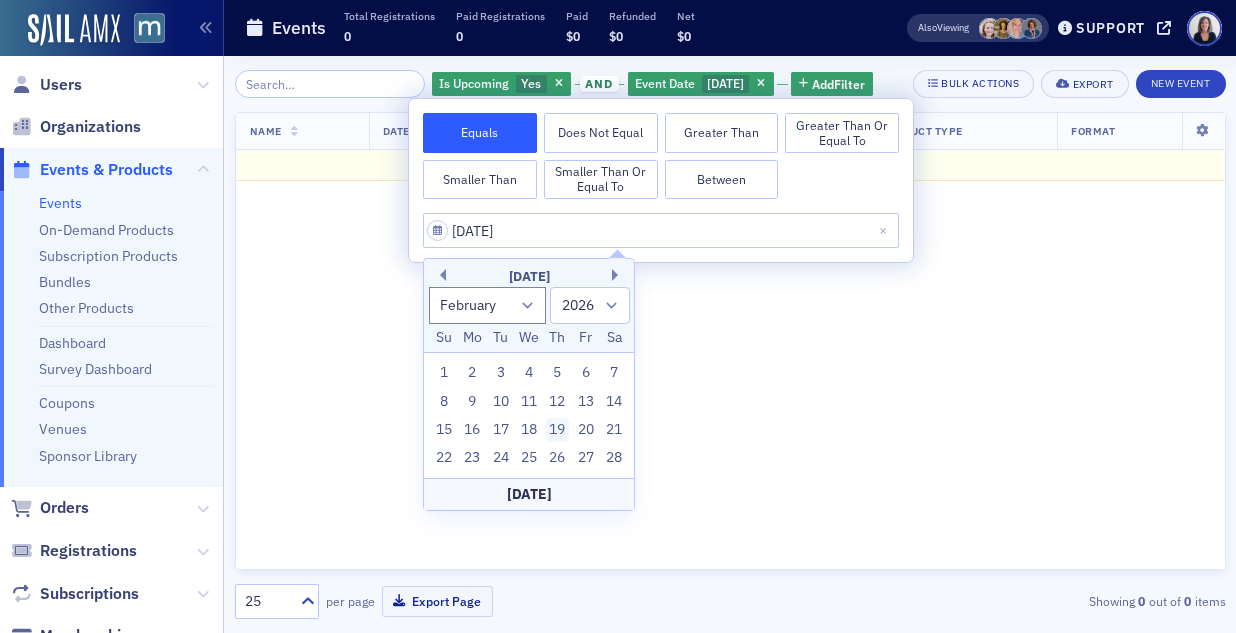 click on "19" at bounding box center [558, 430] 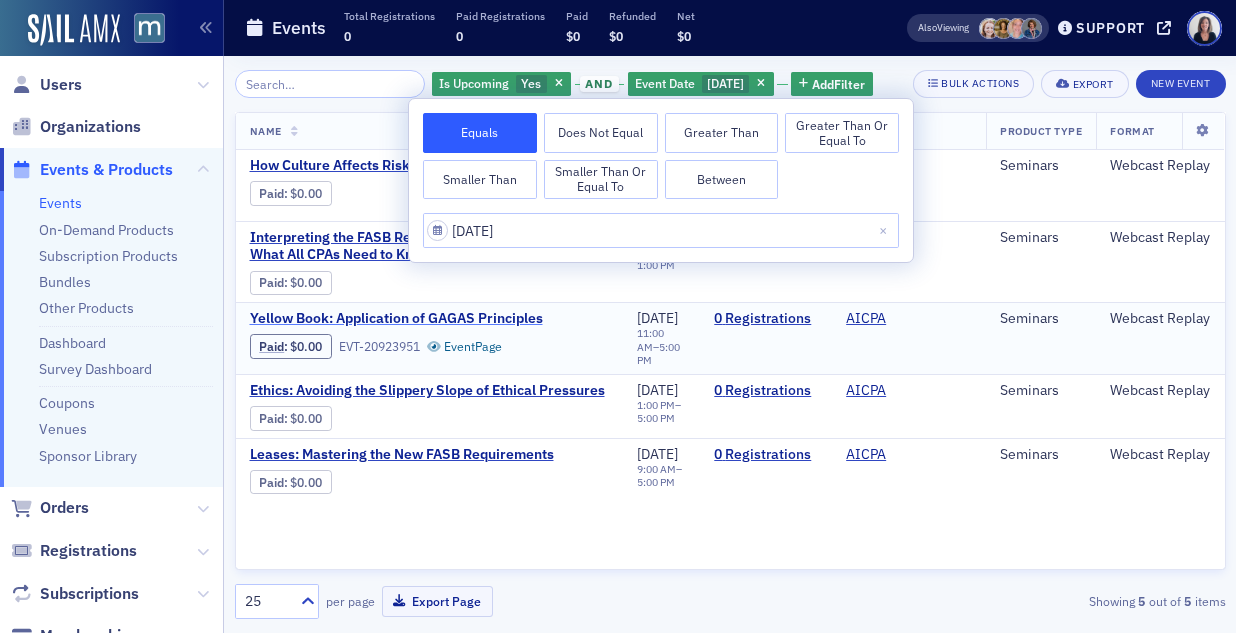 click on "Yellow Book: Application of GAGAS Principles" 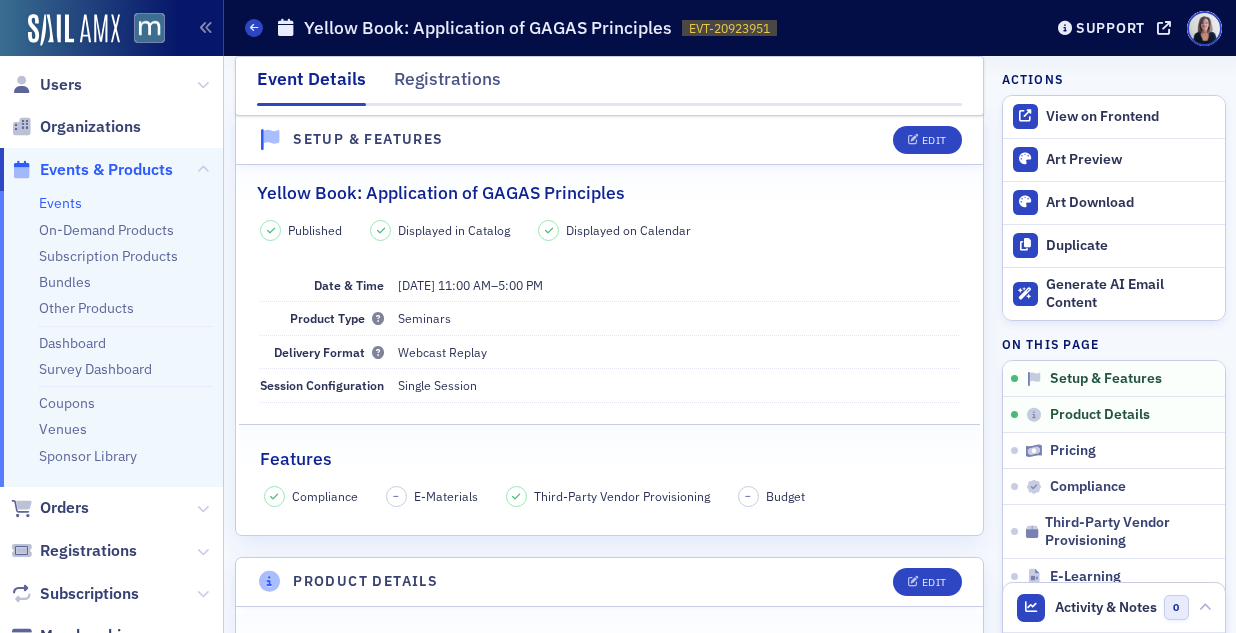 scroll, scrollTop: 0, scrollLeft: 0, axis: both 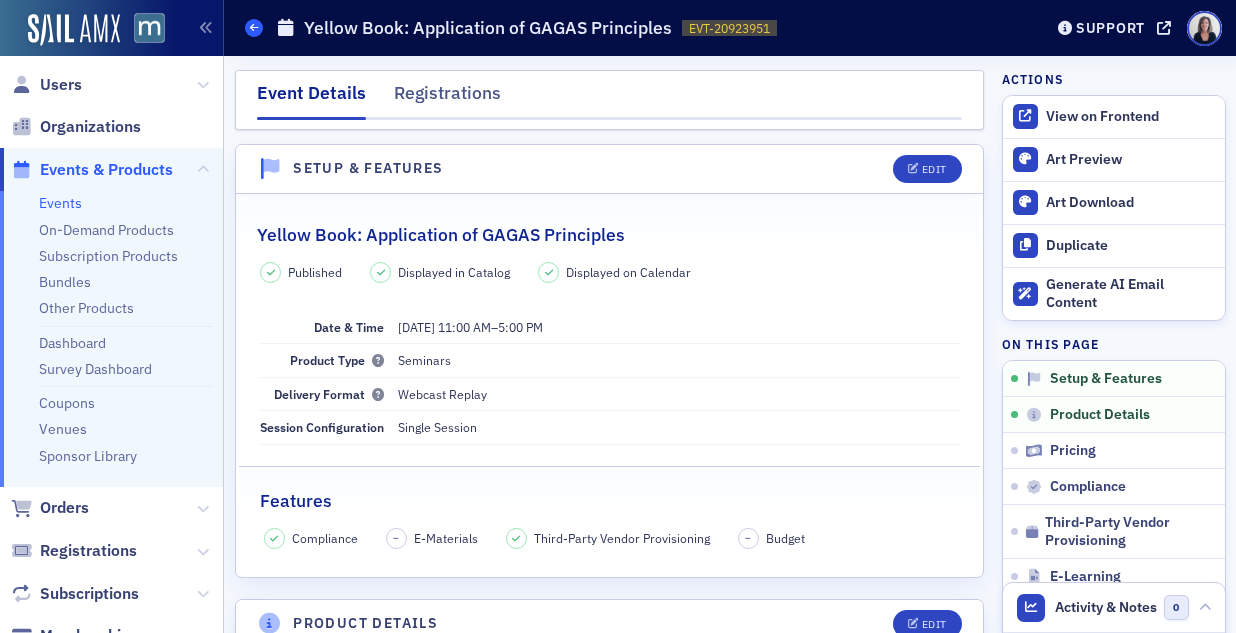 click 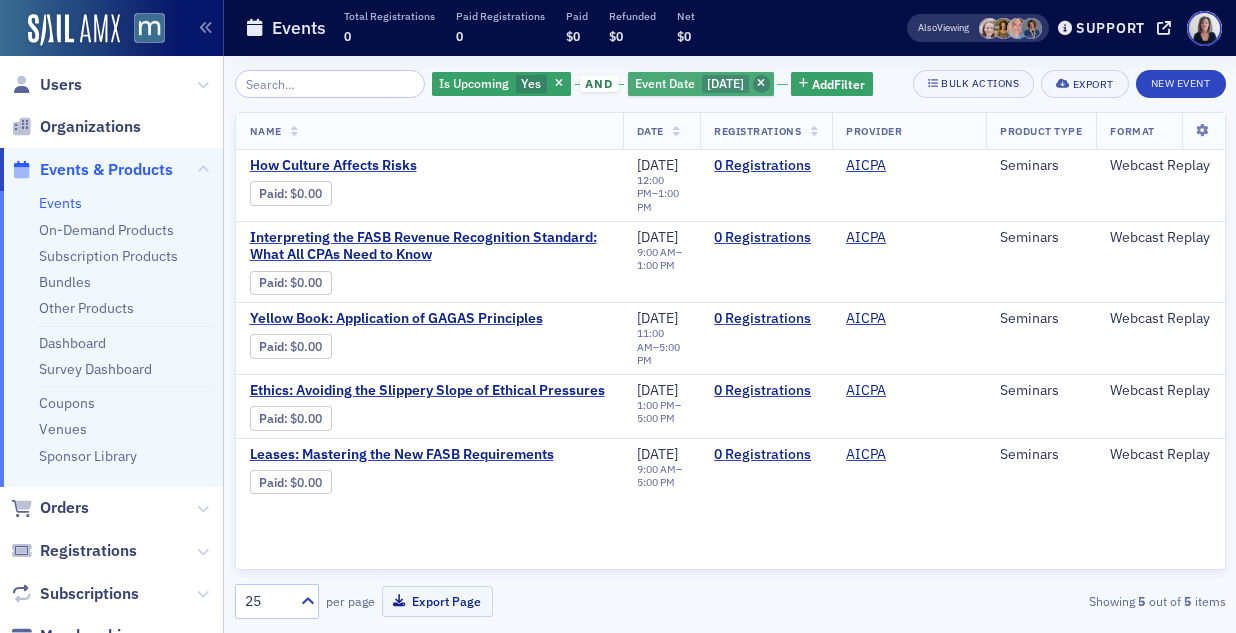 click 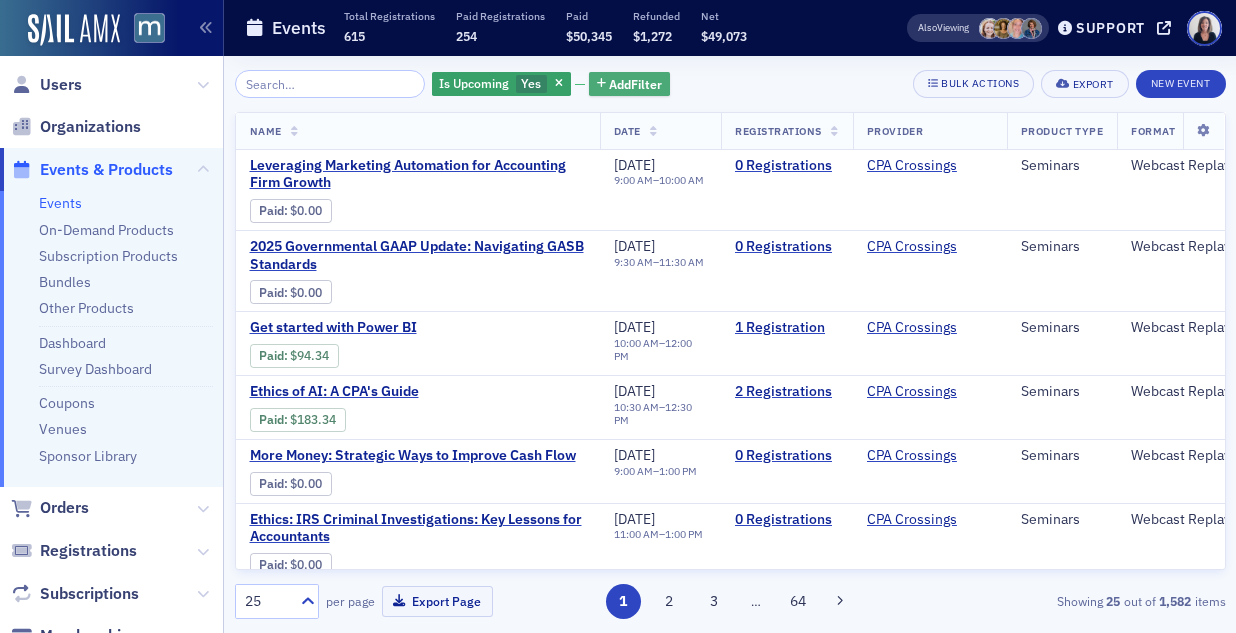 click on "Add  Filter" 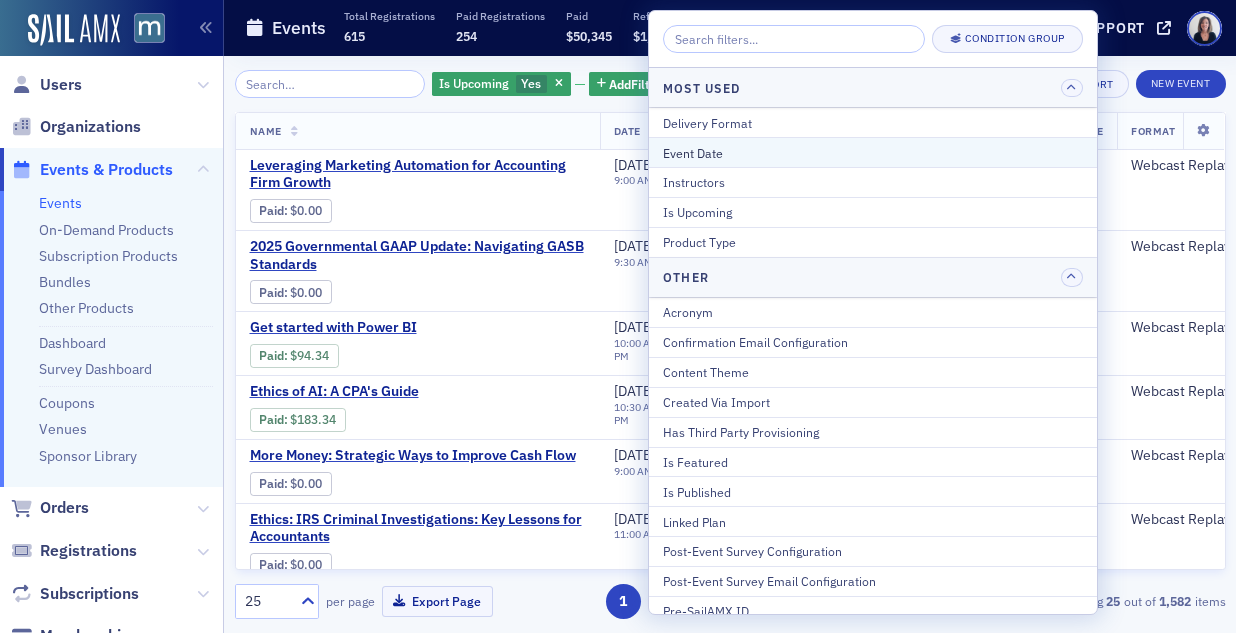 click on "Event Date" at bounding box center (873, 153) 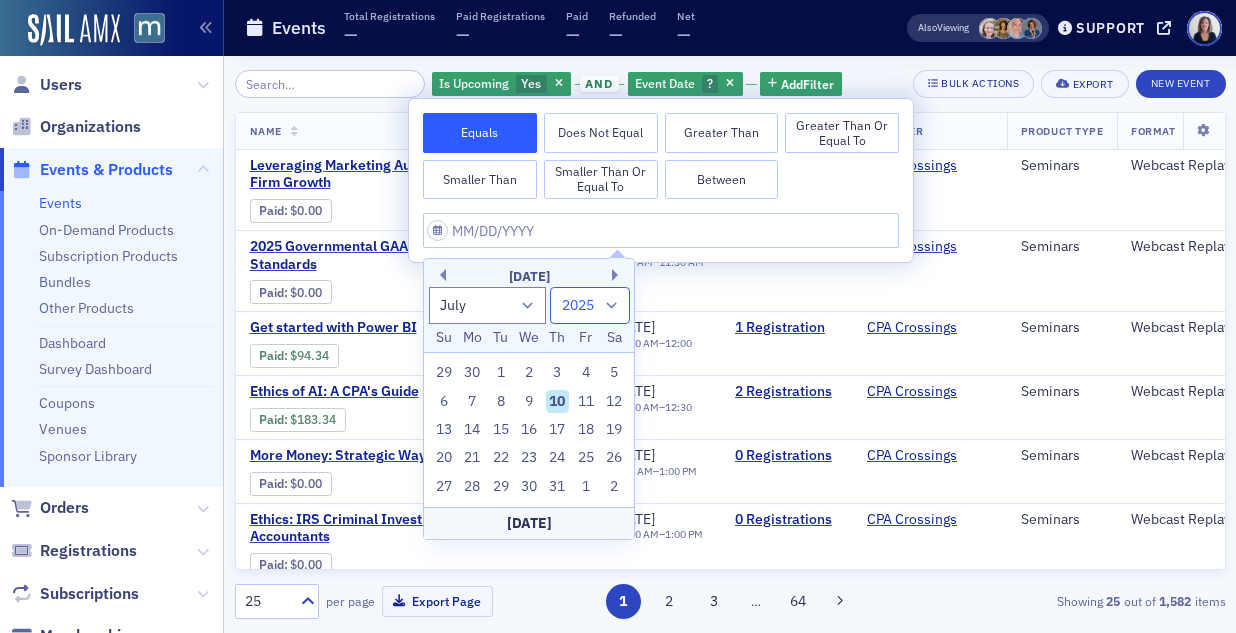 click on "1900 1901 1902 1903 1904 1905 1906 1907 1908 1909 1910 1911 1912 1913 1914 1915 1916 1917 1918 1919 1920 1921 1922 1923 1924 1925 1926 1927 1928 1929 1930 1931 1932 1933 1934 1935 1936 1937 1938 1939 1940 1941 1942 1943 1944 1945 1946 1947 1948 1949 1950 1951 1952 1953 1954 1955 1956 1957 1958 1959 1960 1961 1962 1963 1964 1965 1966 1967 1968 1969 1970 1971 1972 1973 1974 1975 1976 1977 1978 1979 1980 1981 1982 1983 1984 1985 1986 1987 1988 1989 1990 1991 1992 1993 1994 1995 1996 1997 1998 1999 2000 2001 2002 2003 2004 2005 2006 2007 2008 2009 2010 2011 2012 2013 2014 2015 2016 2017 2018 2019 2020 2021 2022 2023 2024 2025 2026 2027 2028 2029 2030 2031 2032 2033 2034 2035 2036 2037 2038 2039 2040 2041 2042 2043 2044 2045 2046 2047 2048 2049 2050 2051 2052 2053 2054 2055 2056 2057 2058 2059 2060 2061 2062 2063 2064 2065 2066 2067 2068 2069 2070 2071 2072 2073 2074 2075 2076 2077 2078 2079 2080 2081 2082 2083 2084 2085 2086 2087 2088 2089 2090 2091 2092 2093 2094 2095 2096 2097 2098 2099 2100" at bounding box center [590, 305] 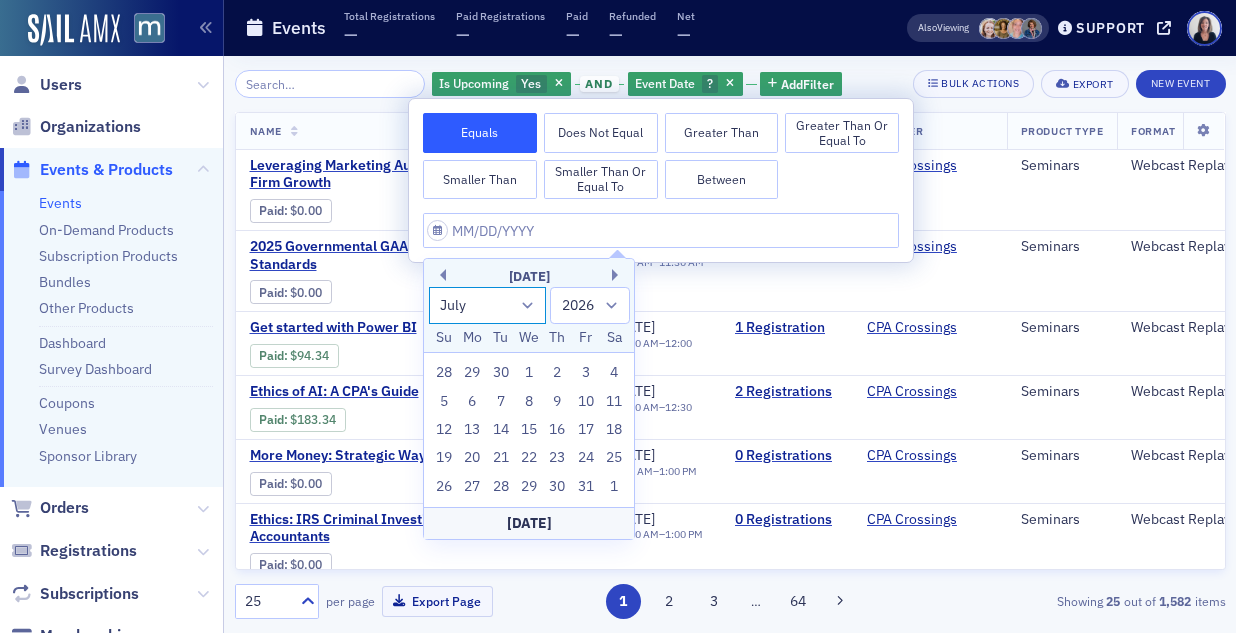 click on "January February March April May June July August September October November December" at bounding box center (488, 305) 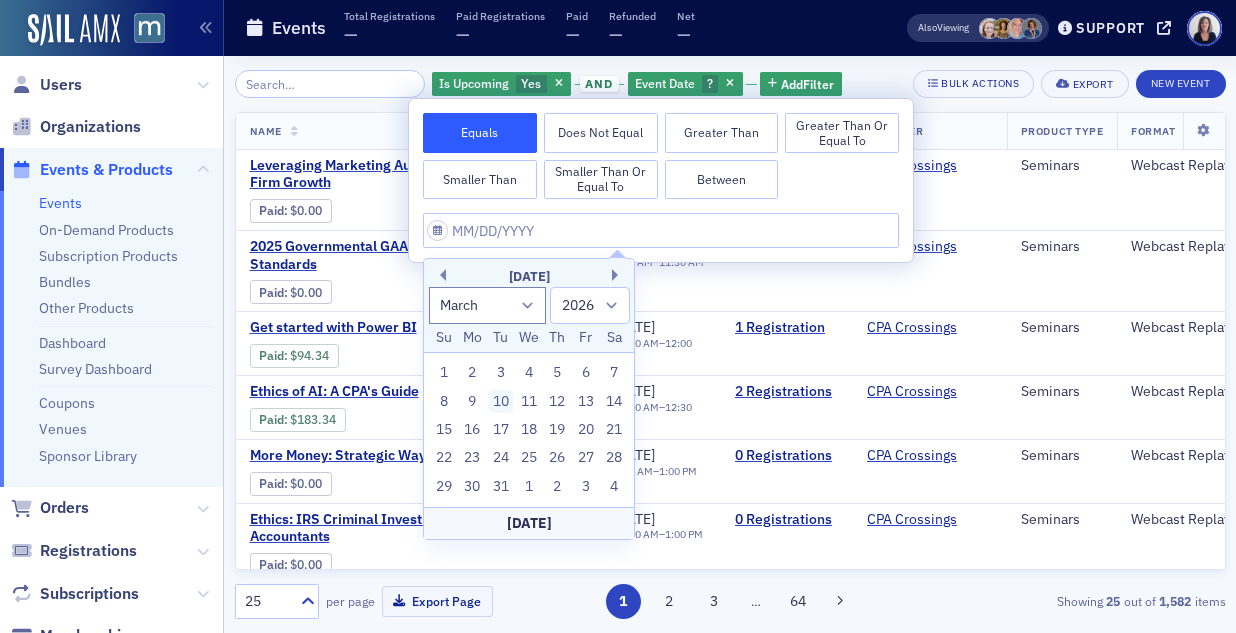 click on "10" at bounding box center (501, 402) 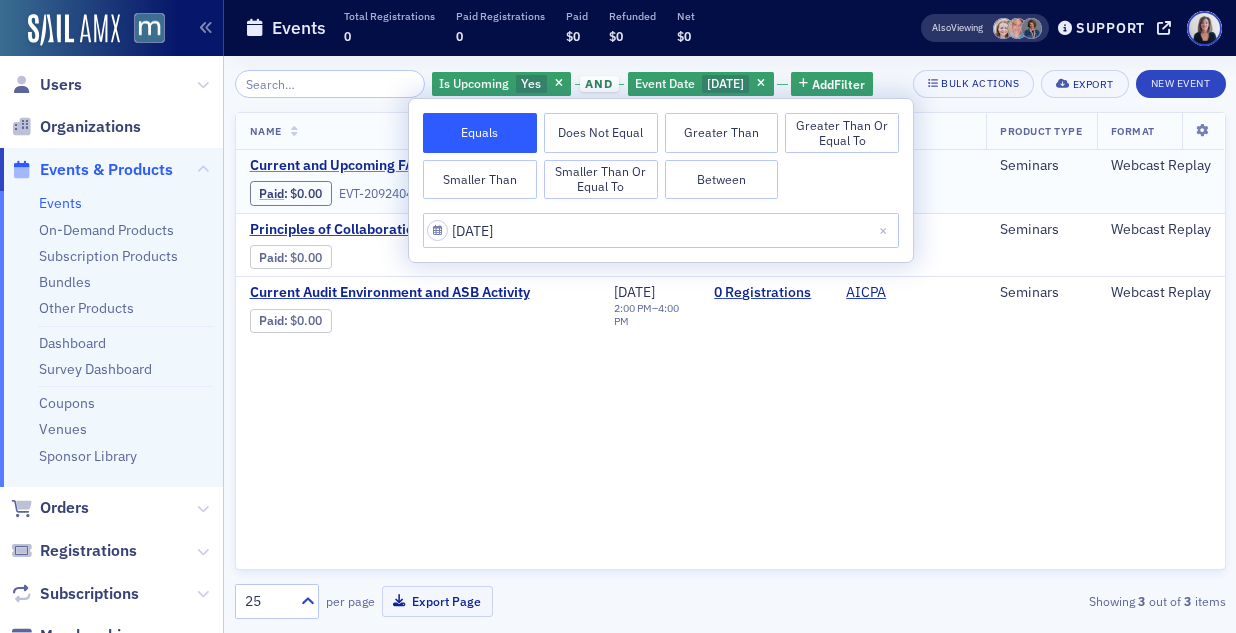 click on "Current and Upcoming FASB Issues" 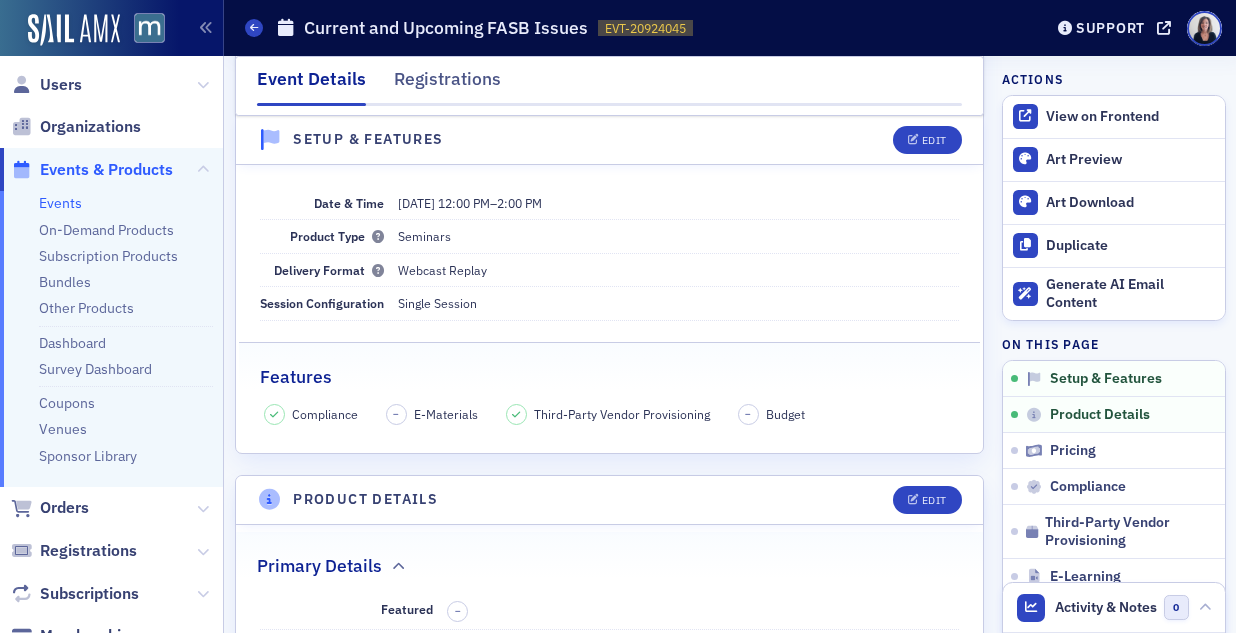scroll, scrollTop: 129, scrollLeft: 0, axis: vertical 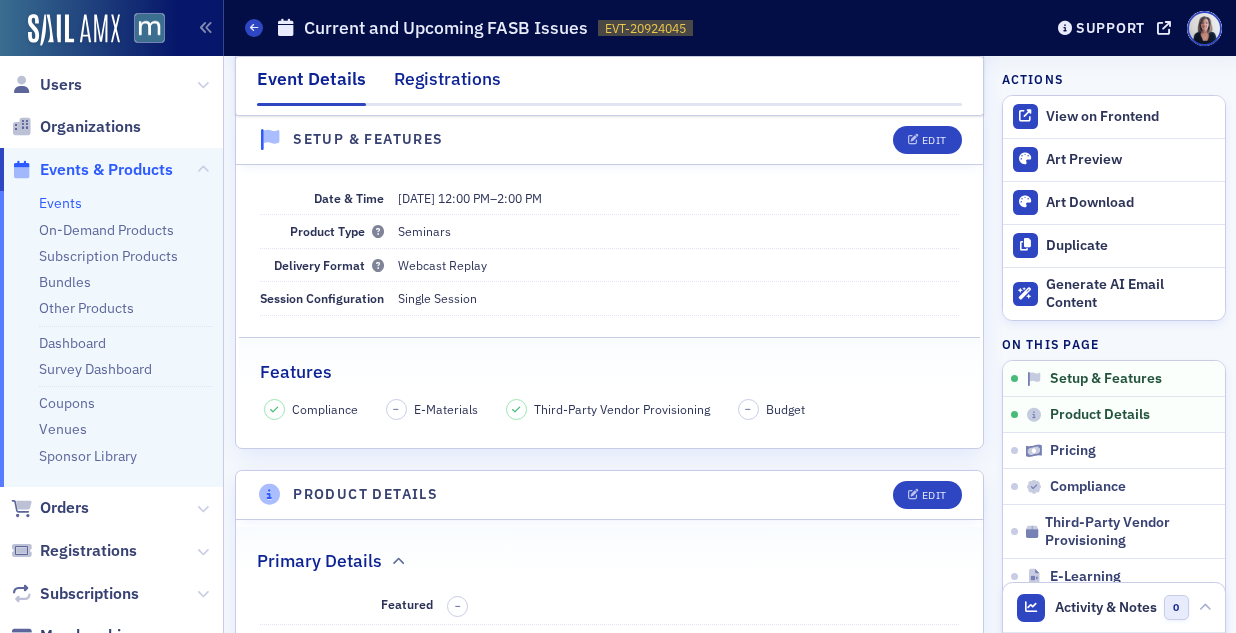 click on "Registrations" 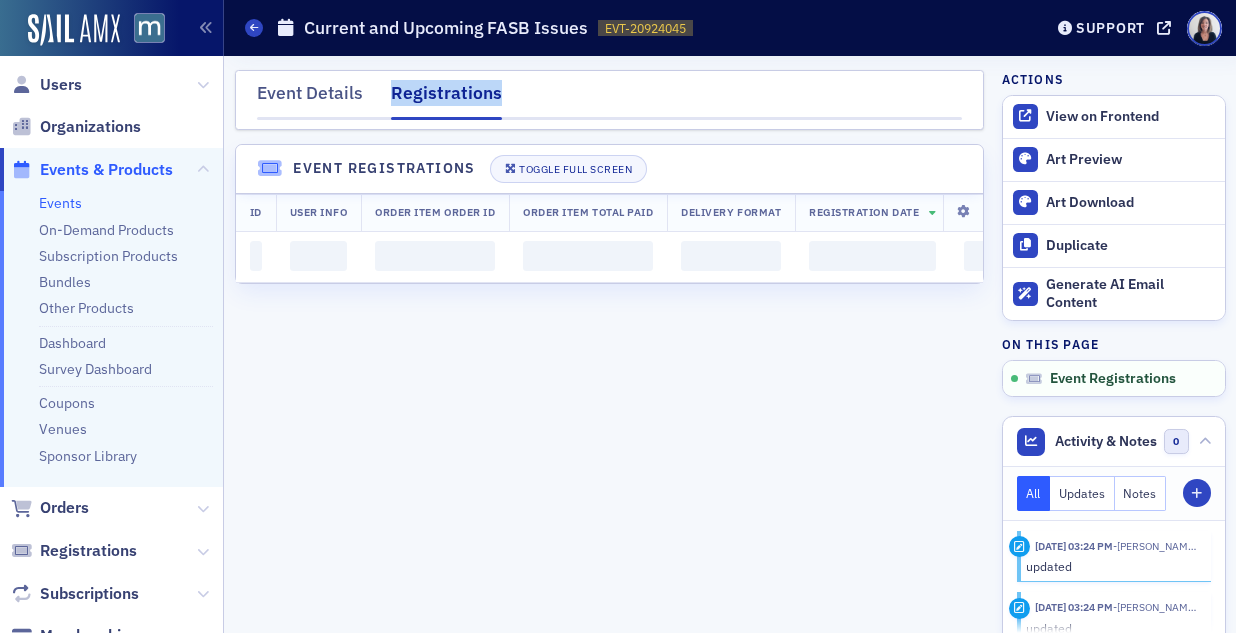 scroll, scrollTop: 0, scrollLeft: 0, axis: both 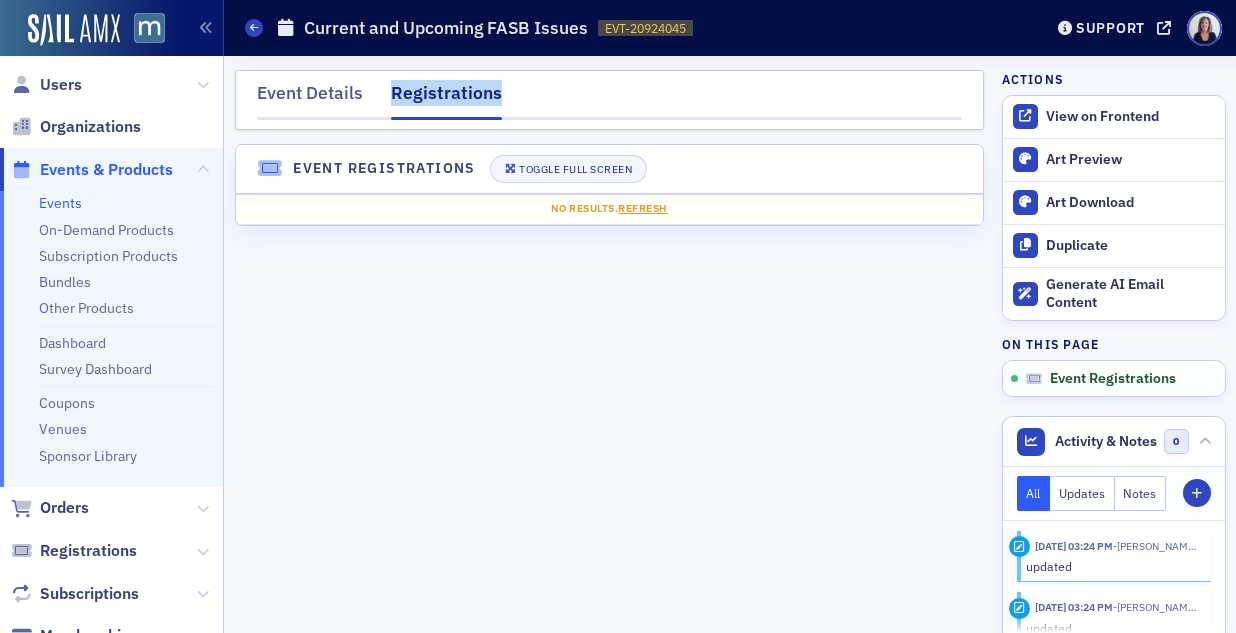 click on "Events & Products" 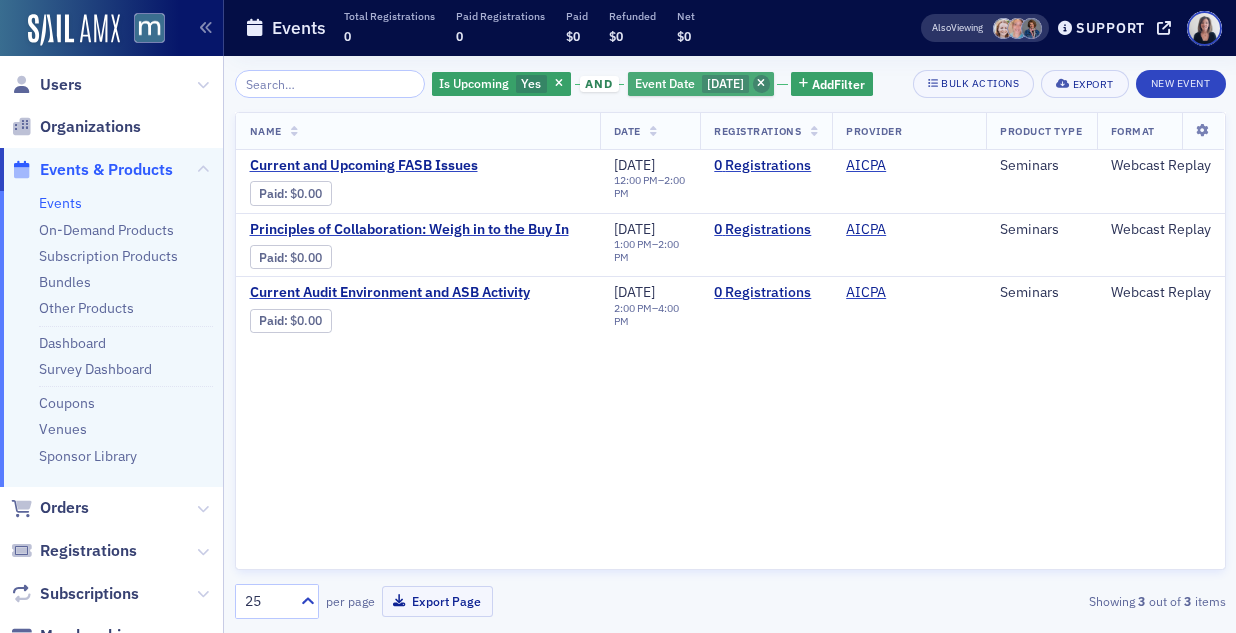 click 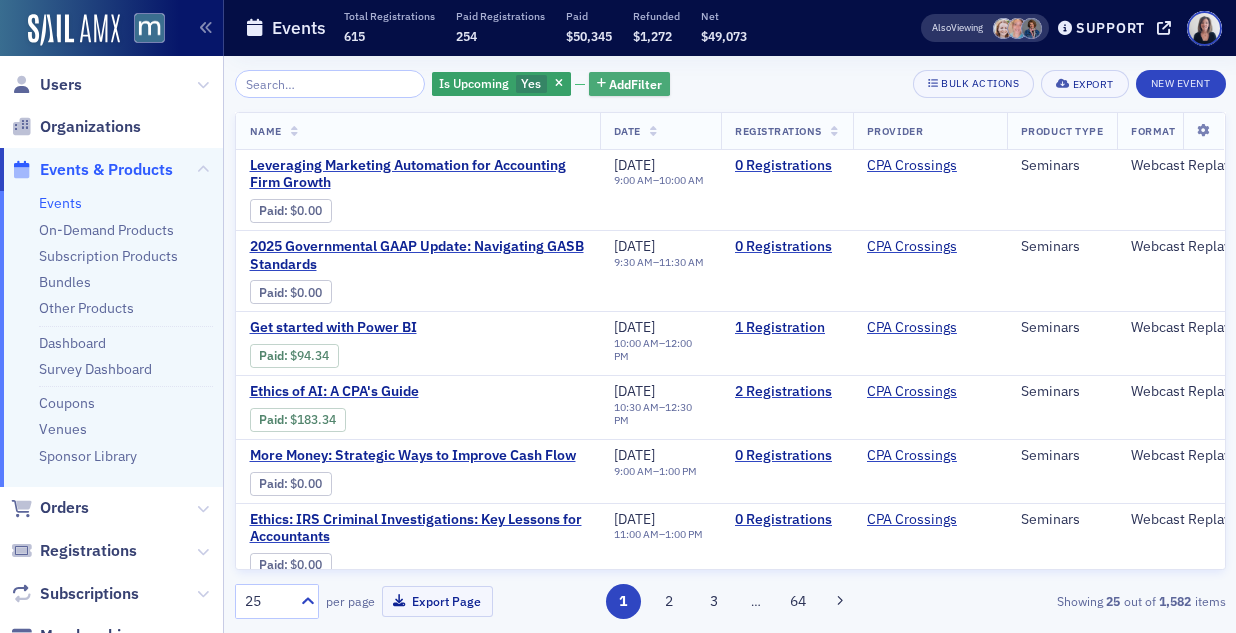 click on "Add  Filter" 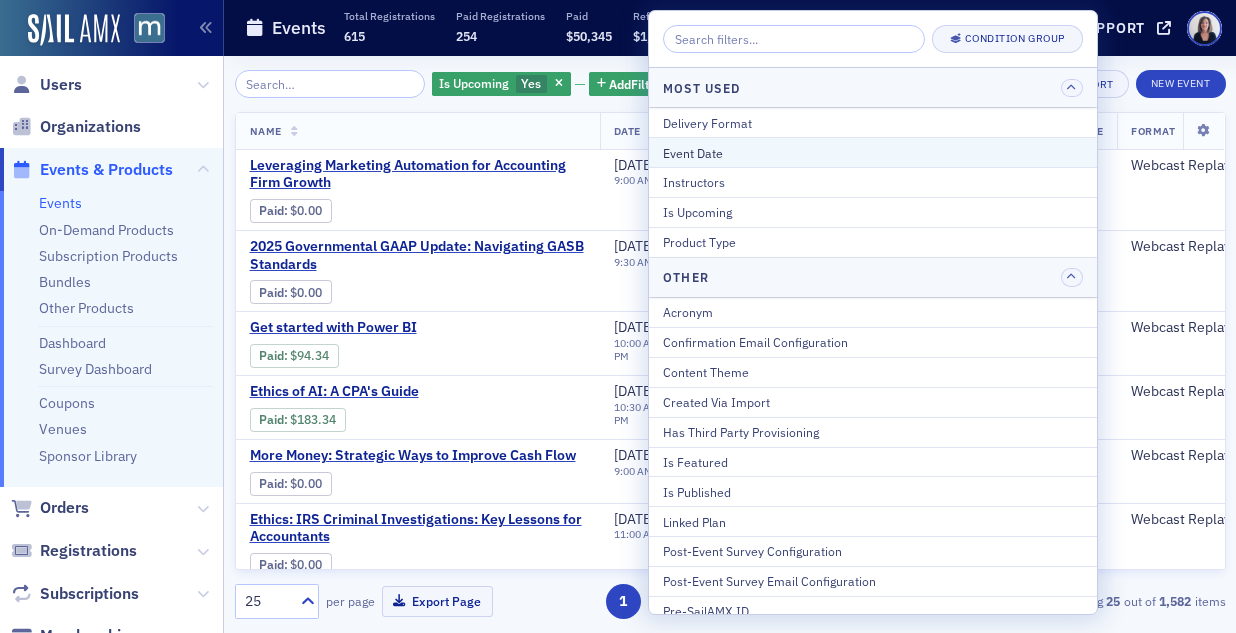 click on "Event Date" at bounding box center (873, 153) 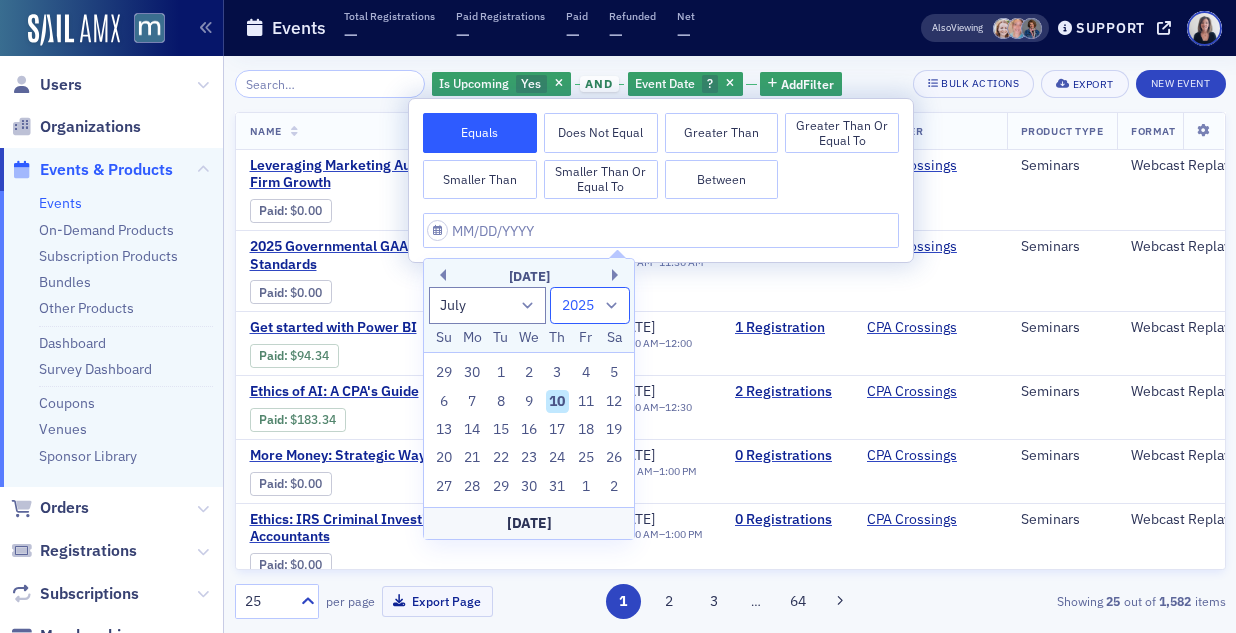 click on "1900 1901 1902 1903 1904 1905 1906 1907 1908 1909 1910 1911 1912 1913 1914 1915 1916 1917 1918 1919 1920 1921 1922 1923 1924 1925 1926 1927 1928 1929 1930 1931 1932 1933 1934 1935 1936 1937 1938 1939 1940 1941 1942 1943 1944 1945 1946 1947 1948 1949 1950 1951 1952 1953 1954 1955 1956 1957 1958 1959 1960 1961 1962 1963 1964 1965 1966 1967 1968 1969 1970 1971 1972 1973 1974 1975 1976 1977 1978 1979 1980 1981 1982 1983 1984 1985 1986 1987 1988 1989 1990 1991 1992 1993 1994 1995 1996 1997 1998 1999 2000 2001 2002 2003 2004 2005 2006 2007 2008 2009 2010 2011 2012 2013 2014 2015 2016 2017 2018 2019 2020 2021 2022 2023 2024 2025 2026 2027 2028 2029 2030 2031 2032 2033 2034 2035 2036 2037 2038 2039 2040 2041 2042 2043 2044 2045 2046 2047 2048 2049 2050 2051 2052 2053 2054 2055 2056 2057 2058 2059 2060 2061 2062 2063 2064 2065 2066 2067 2068 2069 2070 2071 2072 2073 2074 2075 2076 2077 2078 2079 2080 2081 2082 2083 2084 2085 2086 2087 2088 2089 2090 2091 2092 2093 2094 2095 2096 2097 2098 2099 2100" at bounding box center (590, 305) 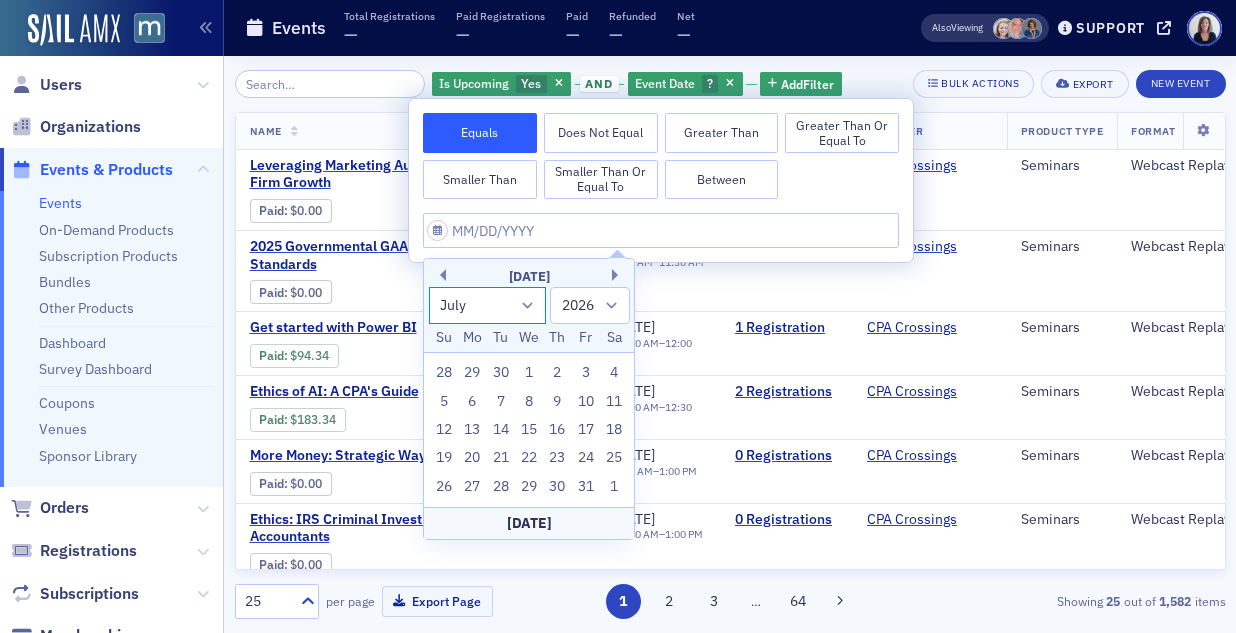 click on "January February March April May June July August September October November December" at bounding box center [488, 305] 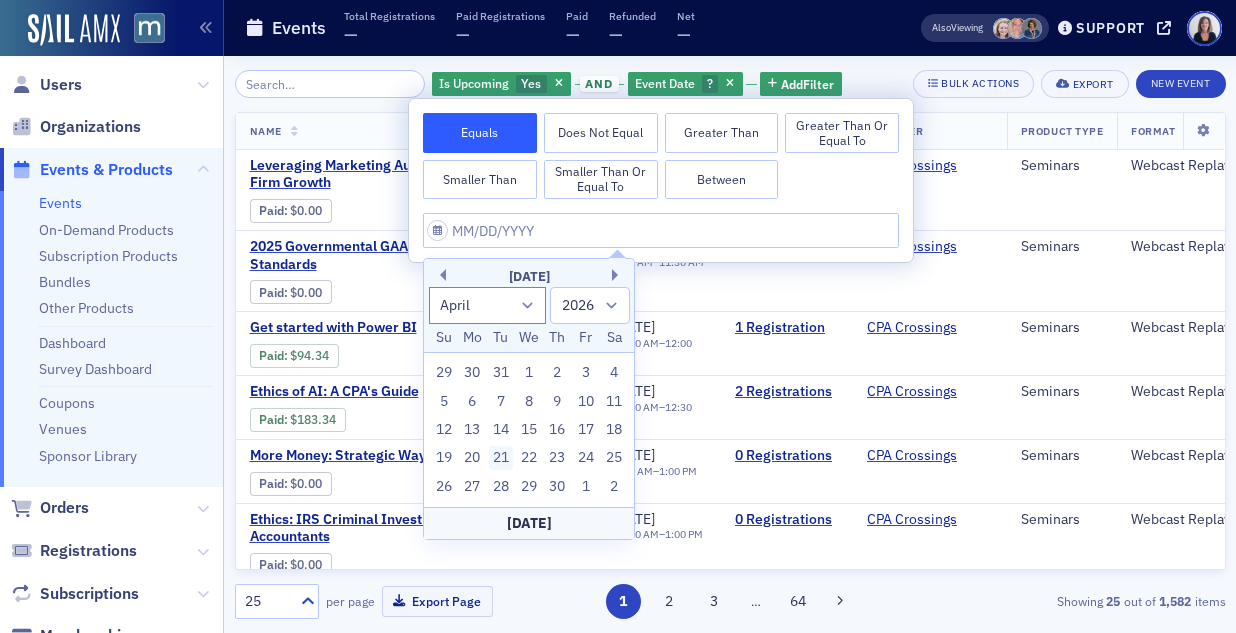click on "21" at bounding box center (501, 458) 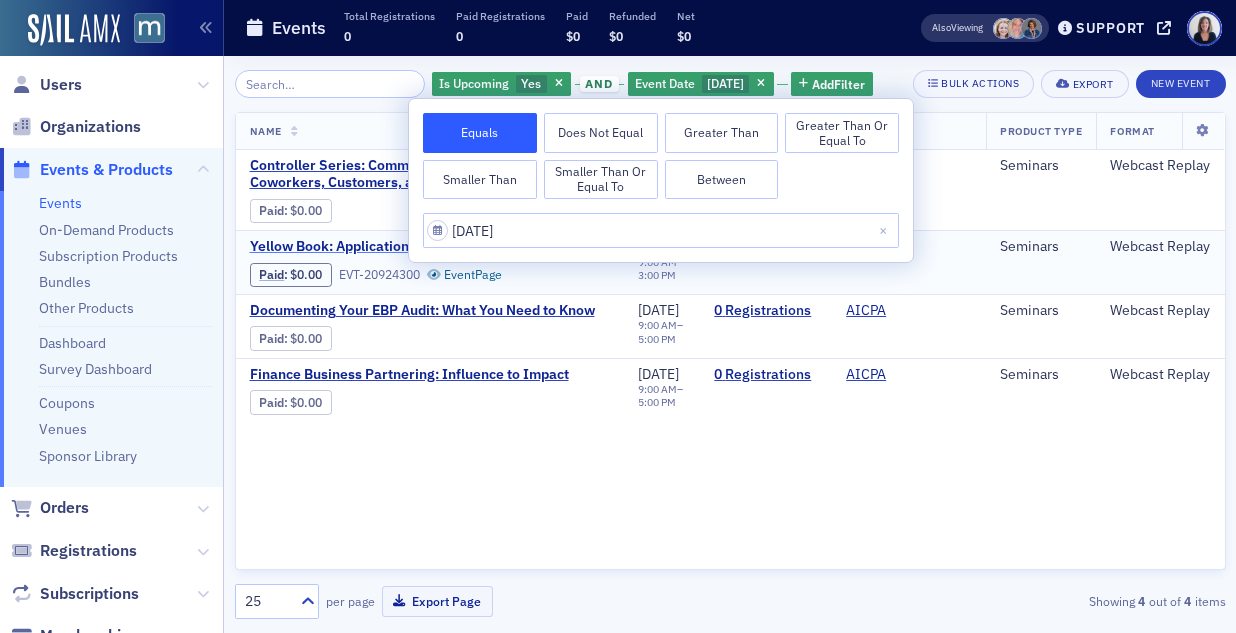 click on "Yellow Book: Application of GAGAS Principles" 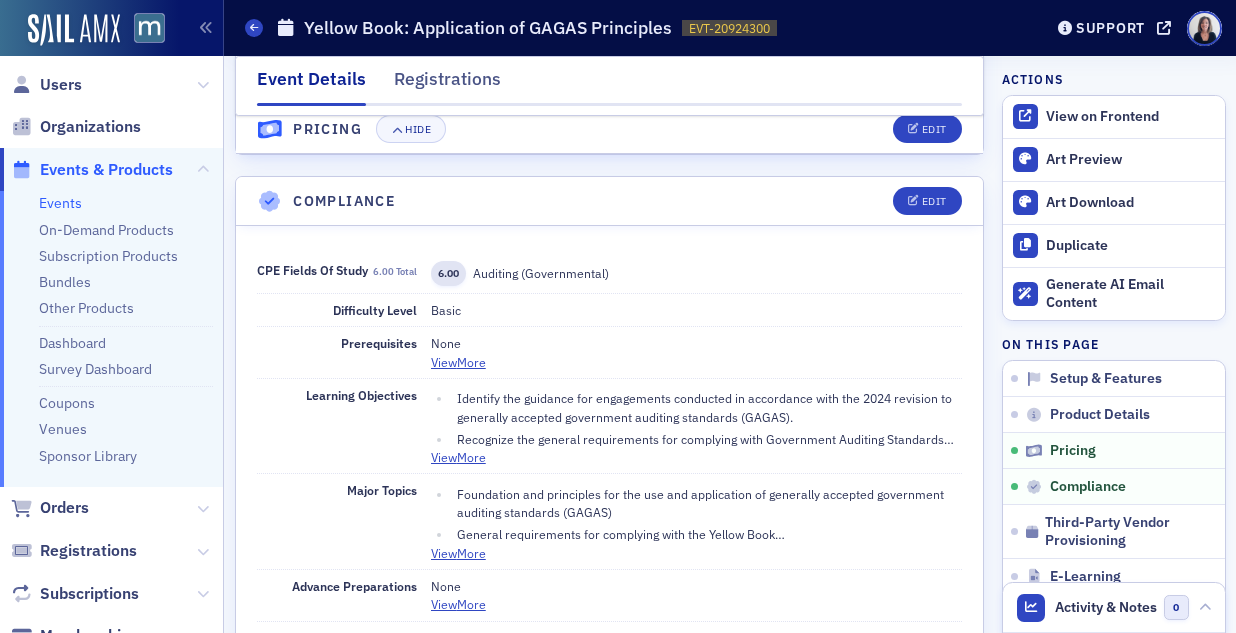 scroll, scrollTop: 2078, scrollLeft: 0, axis: vertical 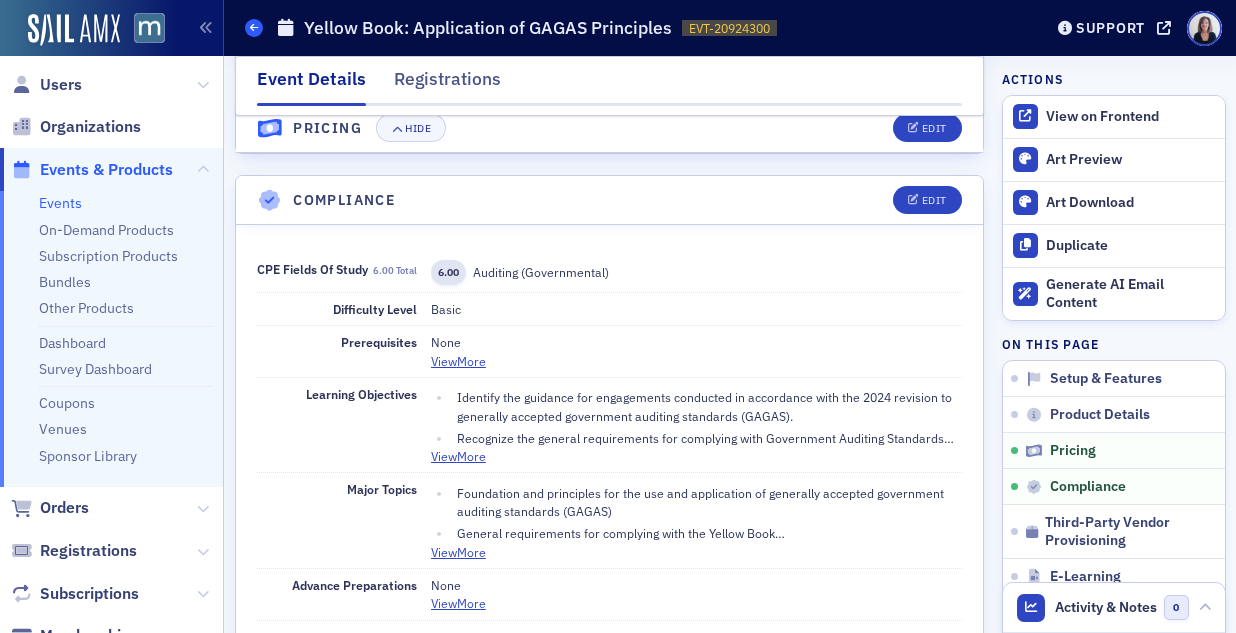 click 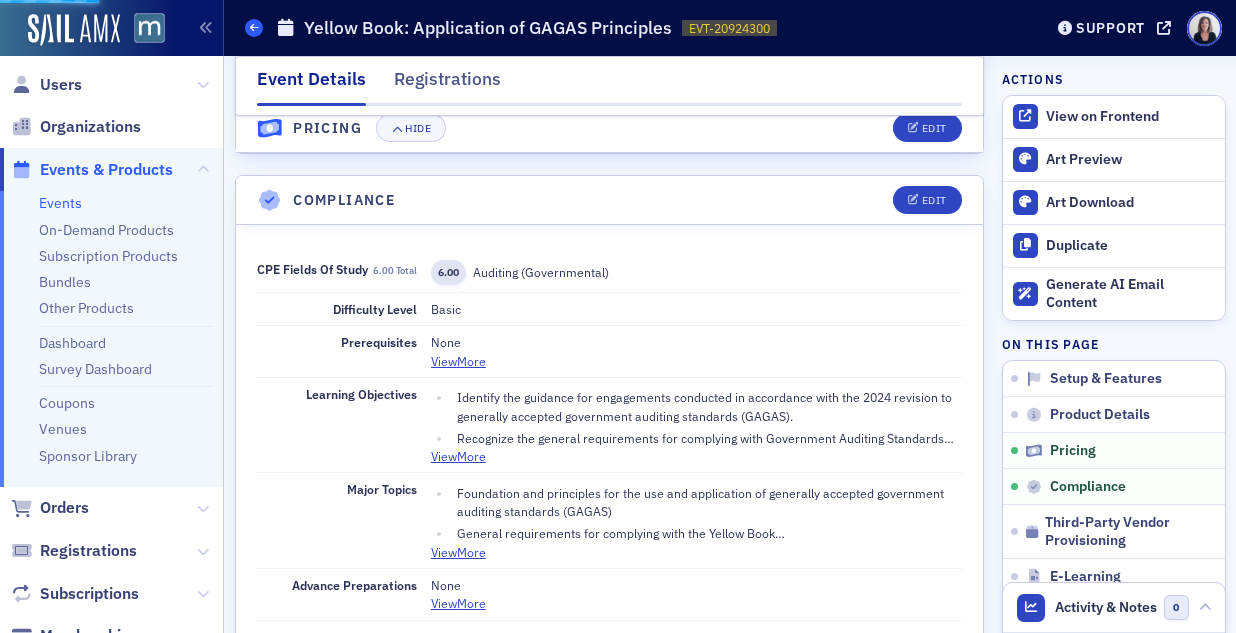 click 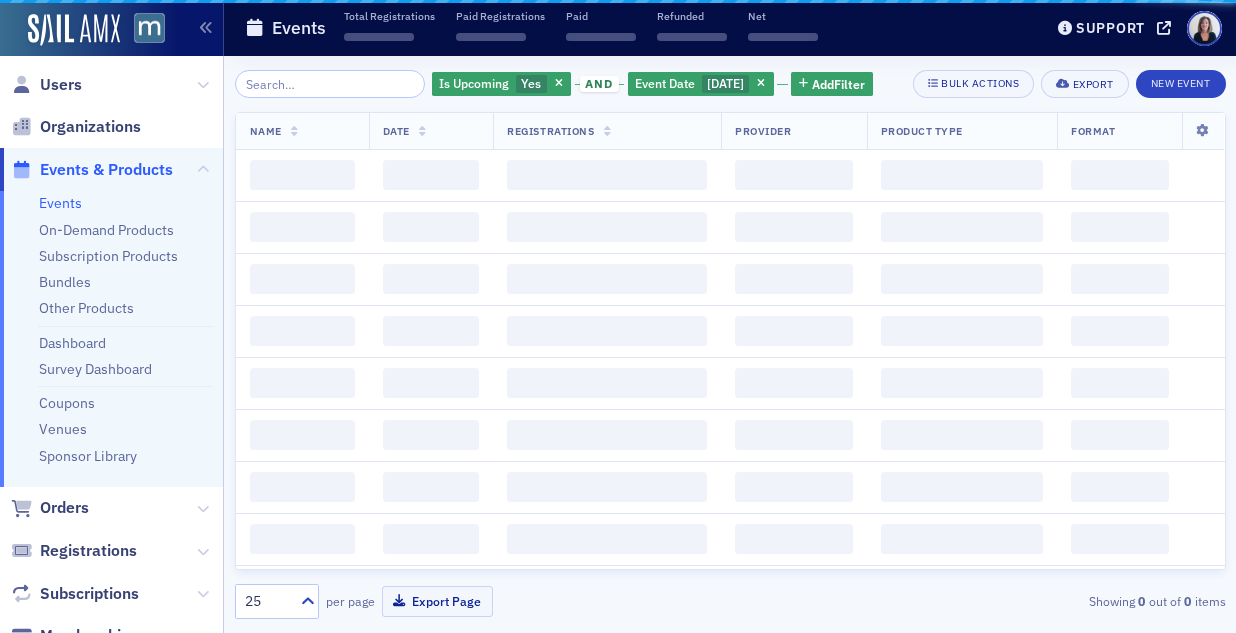 scroll, scrollTop: 0, scrollLeft: 0, axis: both 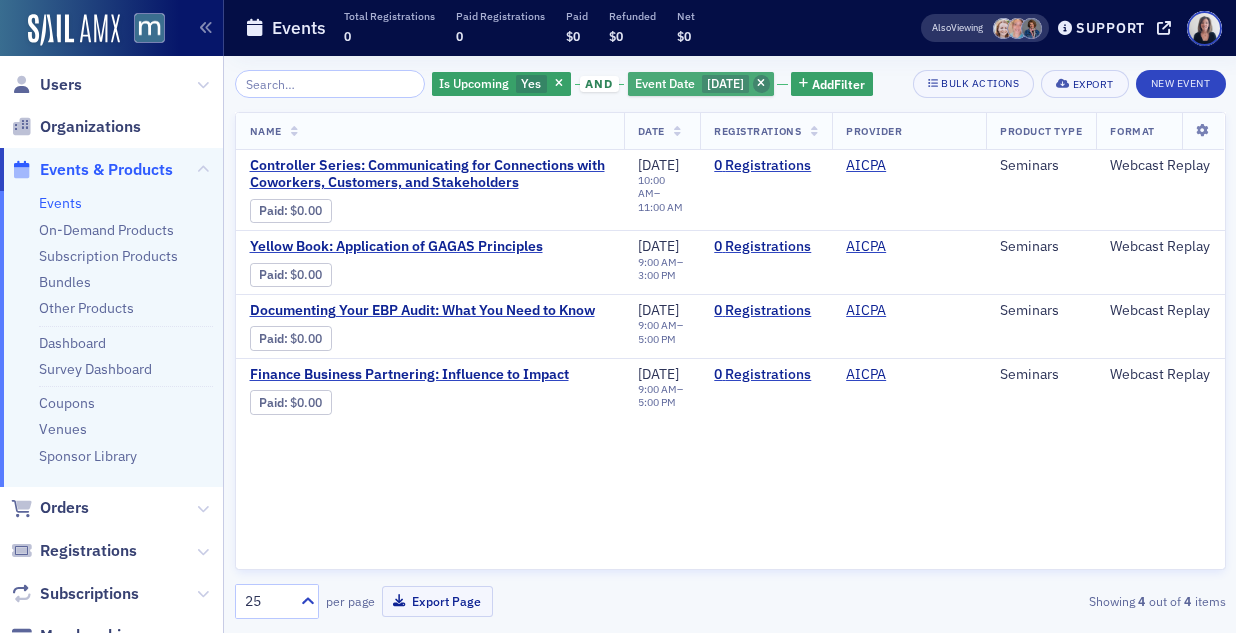 click 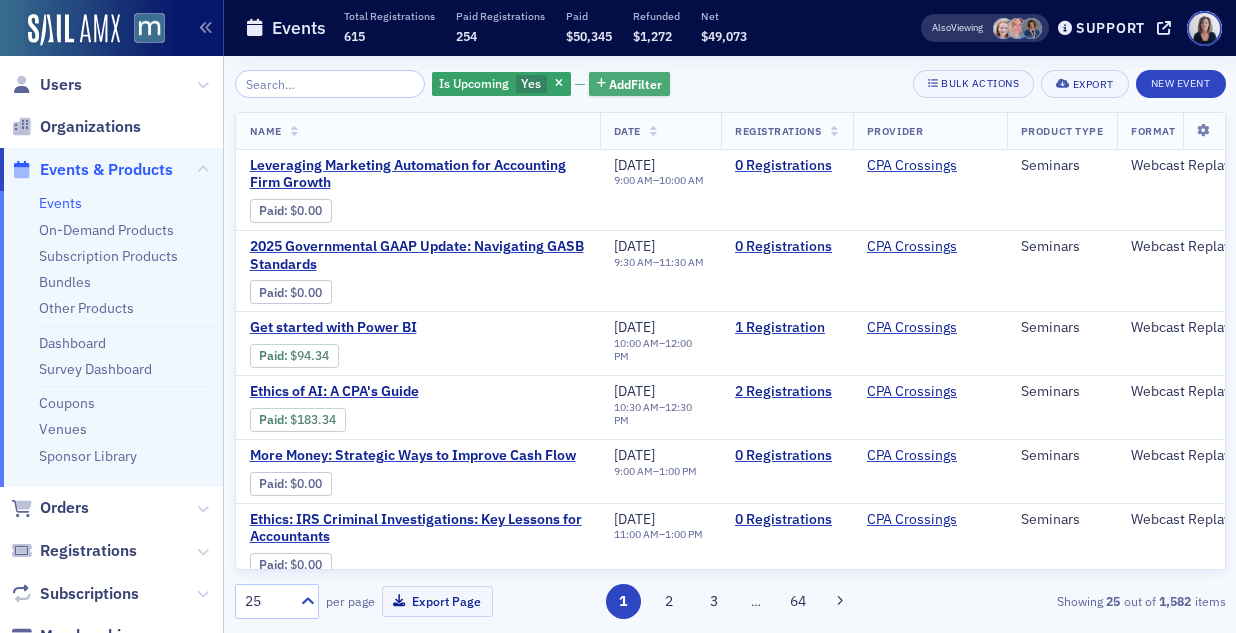 click on "Add  Filter" 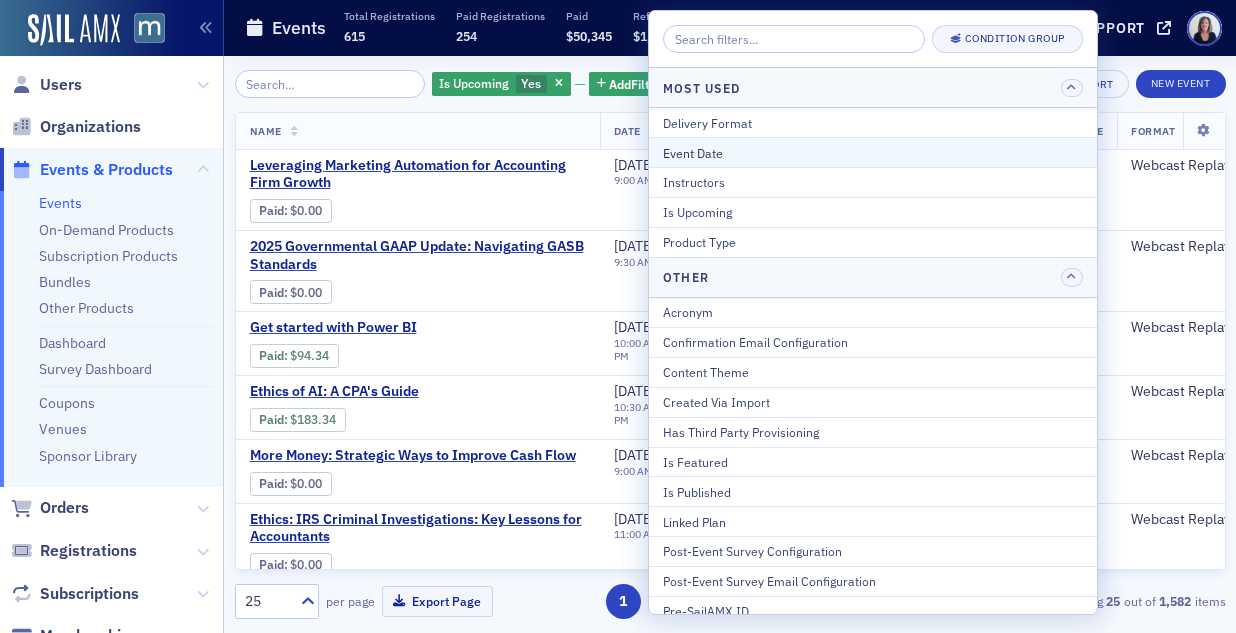 click on "Event Date" at bounding box center (873, 153) 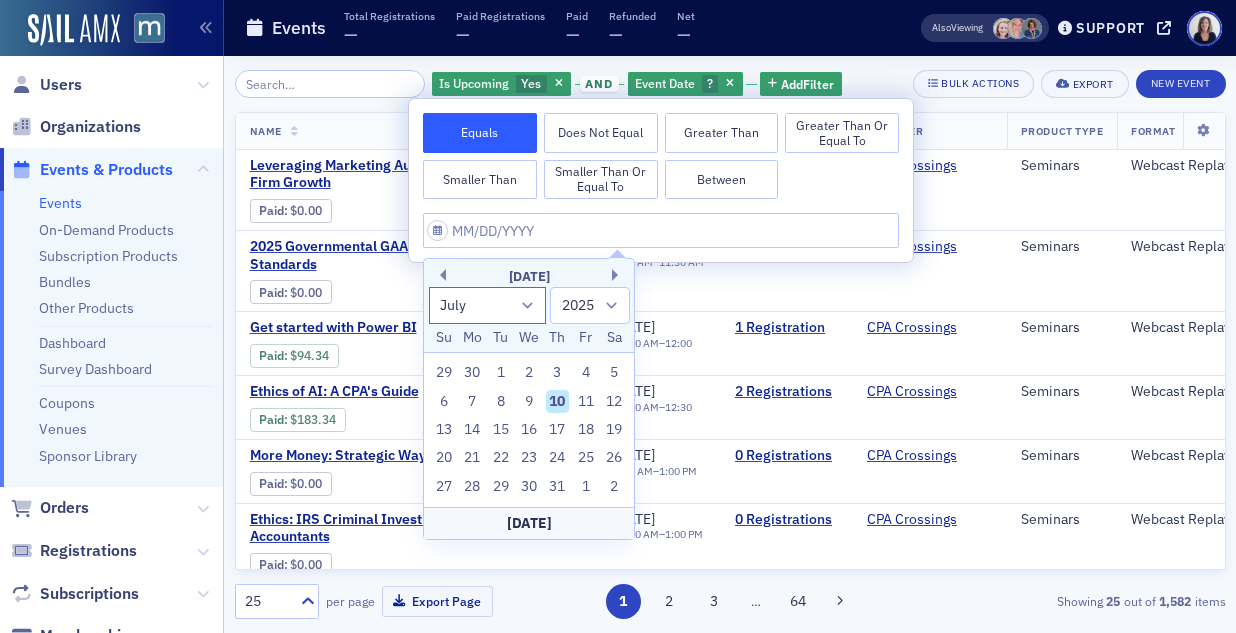 click on "January February March April May June July August September October November December" at bounding box center (488, 305) 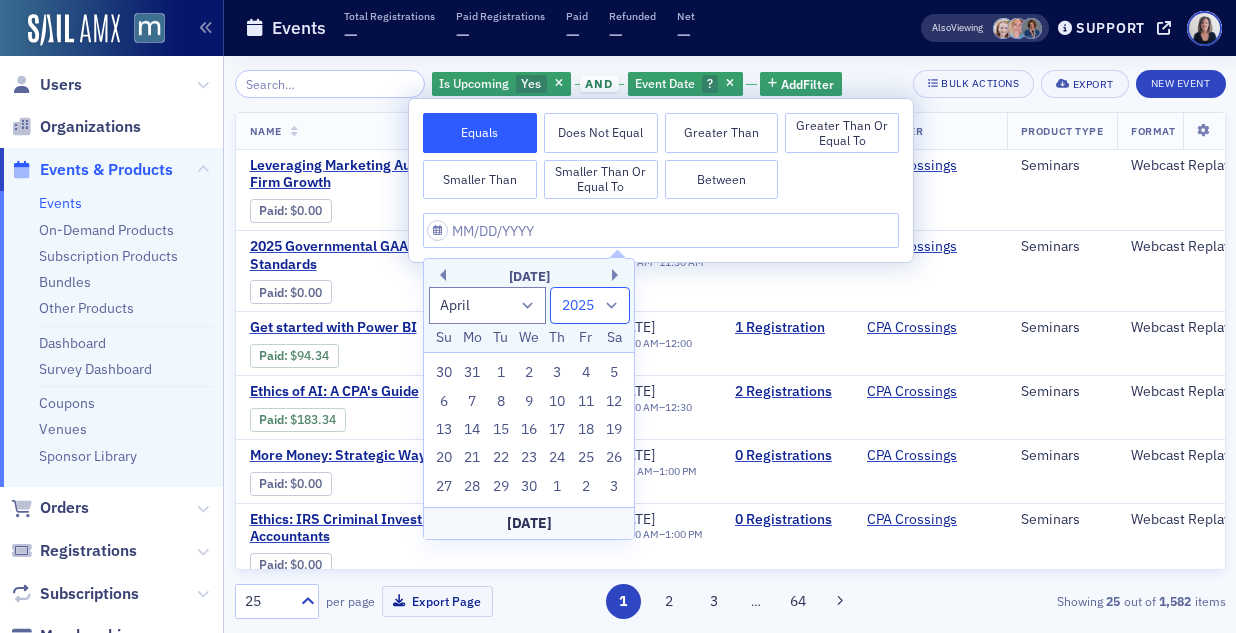 click on "1900 1901 1902 1903 1904 1905 1906 1907 1908 1909 1910 1911 1912 1913 1914 1915 1916 1917 1918 1919 1920 1921 1922 1923 1924 1925 1926 1927 1928 1929 1930 1931 1932 1933 1934 1935 1936 1937 1938 1939 1940 1941 1942 1943 1944 1945 1946 1947 1948 1949 1950 1951 1952 1953 1954 1955 1956 1957 1958 1959 1960 1961 1962 1963 1964 1965 1966 1967 1968 1969 1970 1971 1972 1973 1974 1975 1976 1977 1978 1979 1980 1981 1982 1983 1984 1985 1986 1987 1988 1989 1990 1991 1992 1993 1994 1995 1996 1997 1998 1999 2000 2001 2002 2003 2004 2005 2006 2007 2008 2009 2010 2011 2012 2013 2014 2015 2016 2017 2018 2019 2020 2021 2022 2023 2024 2025 2026 2027 2028 2029 2030 2031 2032 2033 2034 2035 2036 2037 2038 2039 2040 2041 2042 2043 2044 2045 2046 2047 2048 2049 2050 2051 2052 2053 2054 2055 2056 2057 2058 2059 2060 2061 2062 2063 2064 2065 2066 2067 2068 2069 2070 2071 2072 2073 2074 2075 2076 2077 2078 2079 2080 2081 2082 2083 2084 2085 2086 2087 2088 2089 2090 2091 2092 2093 2094 2095 2096 2097 2098 2099 2100" at bounding box center [590, 305] 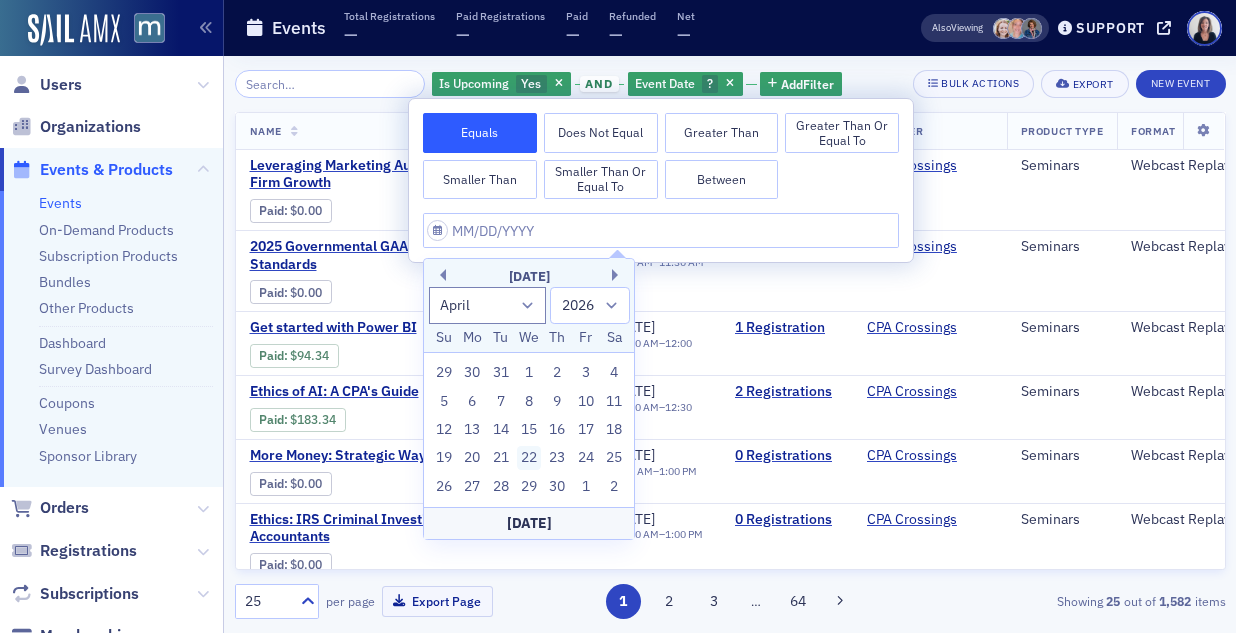 click on "22" at bounding box center [529, 458] 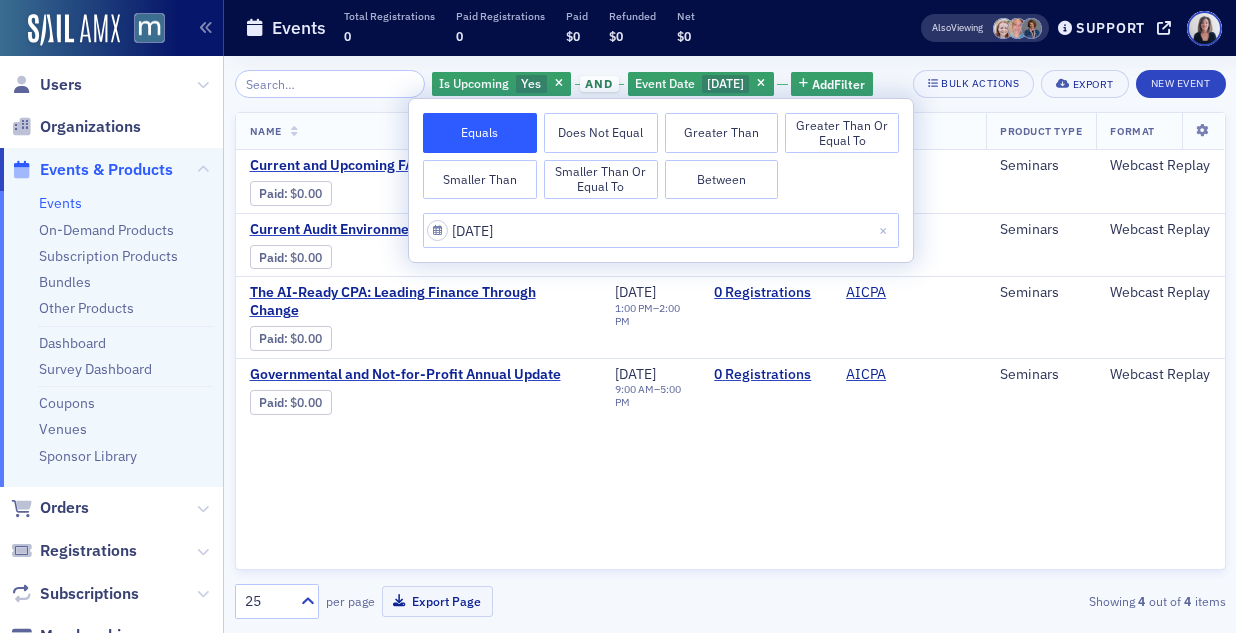 scroll, scrollTop: 0, scrollLeft: 0, axis: both 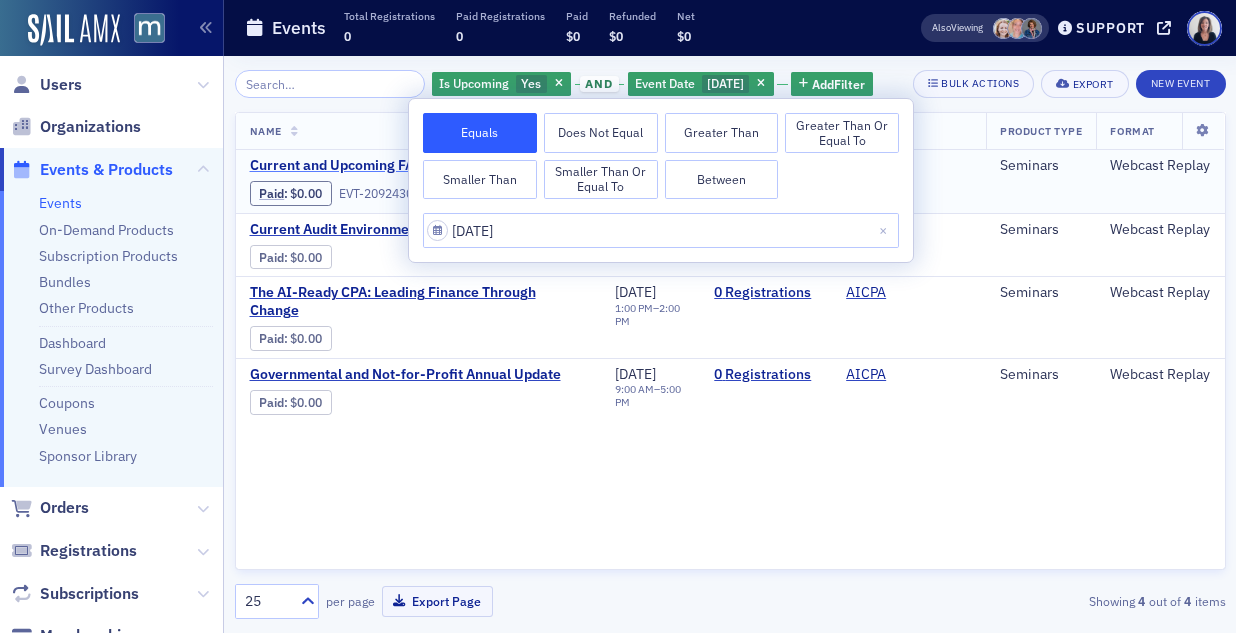 click on "Current and Upcoming FASB Issues" 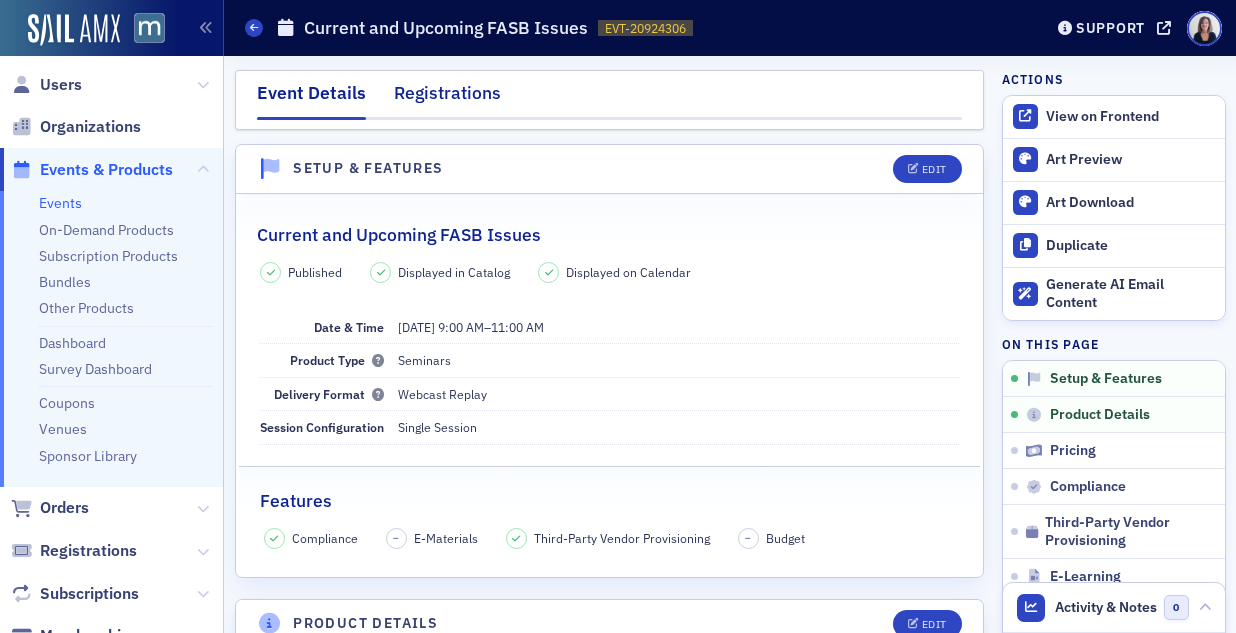 click on "Registrations" 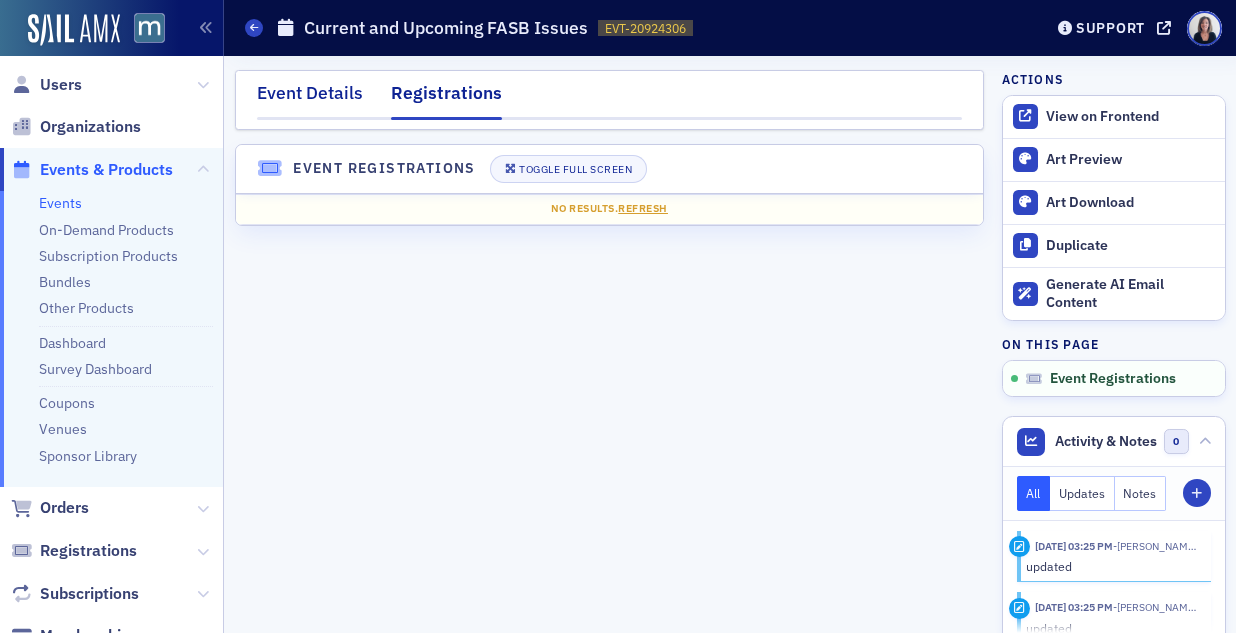 click on "Event Details" 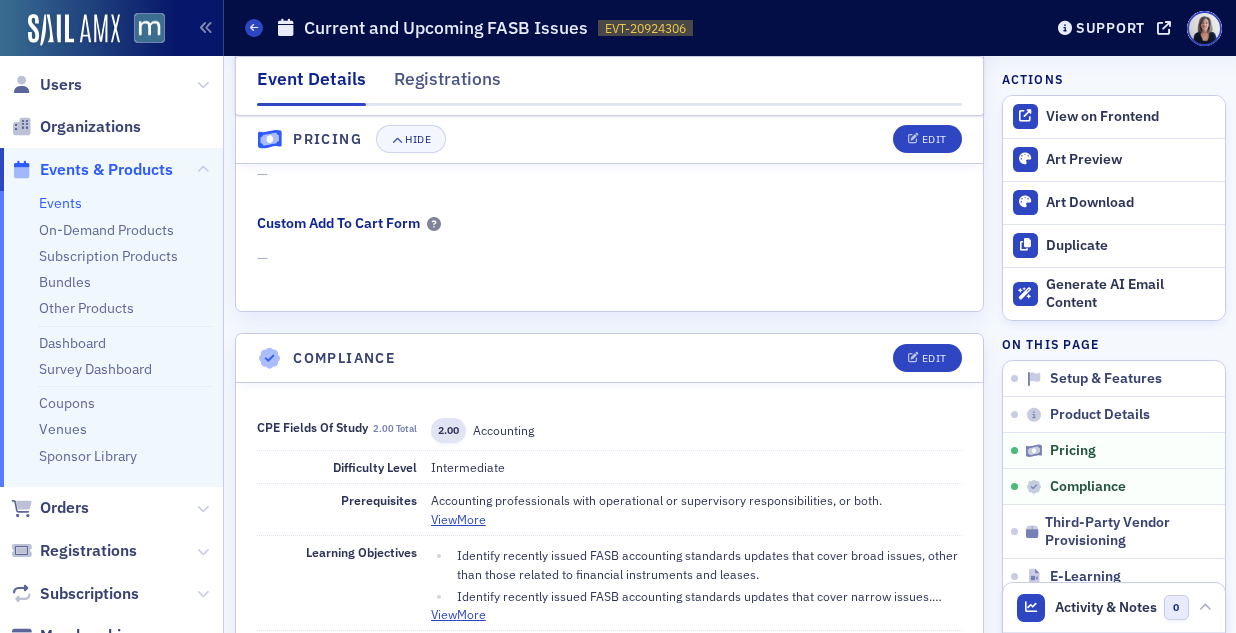 scroll, scrollTop: 1922, scrollLeft: 0, axis: vertical 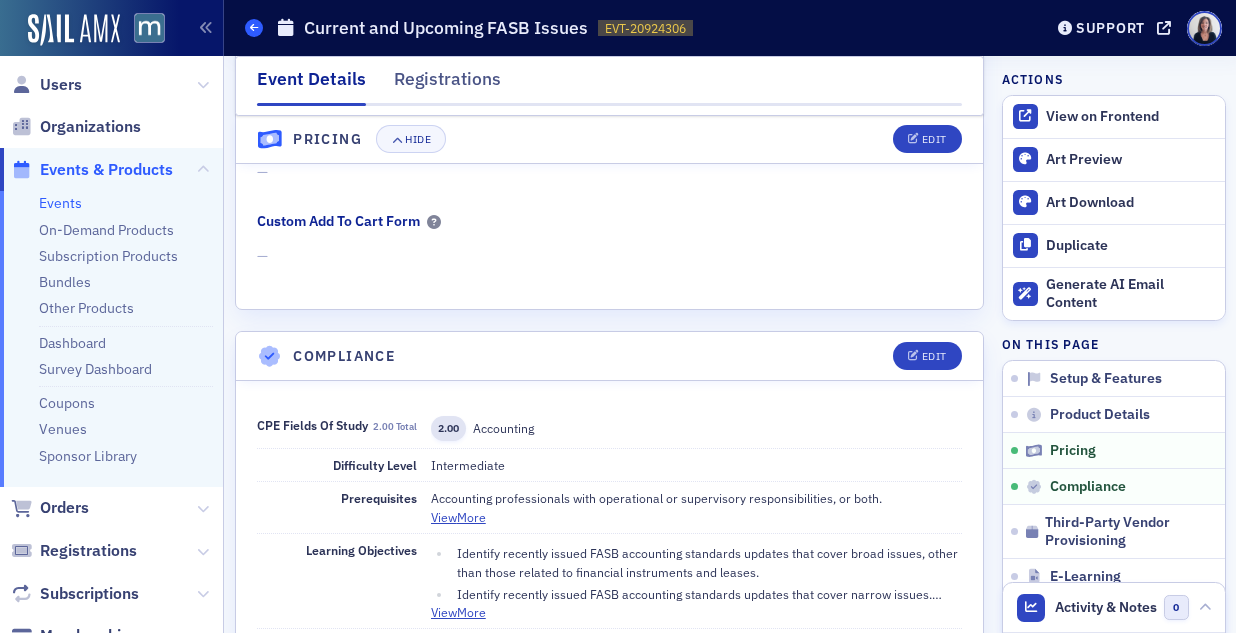 click 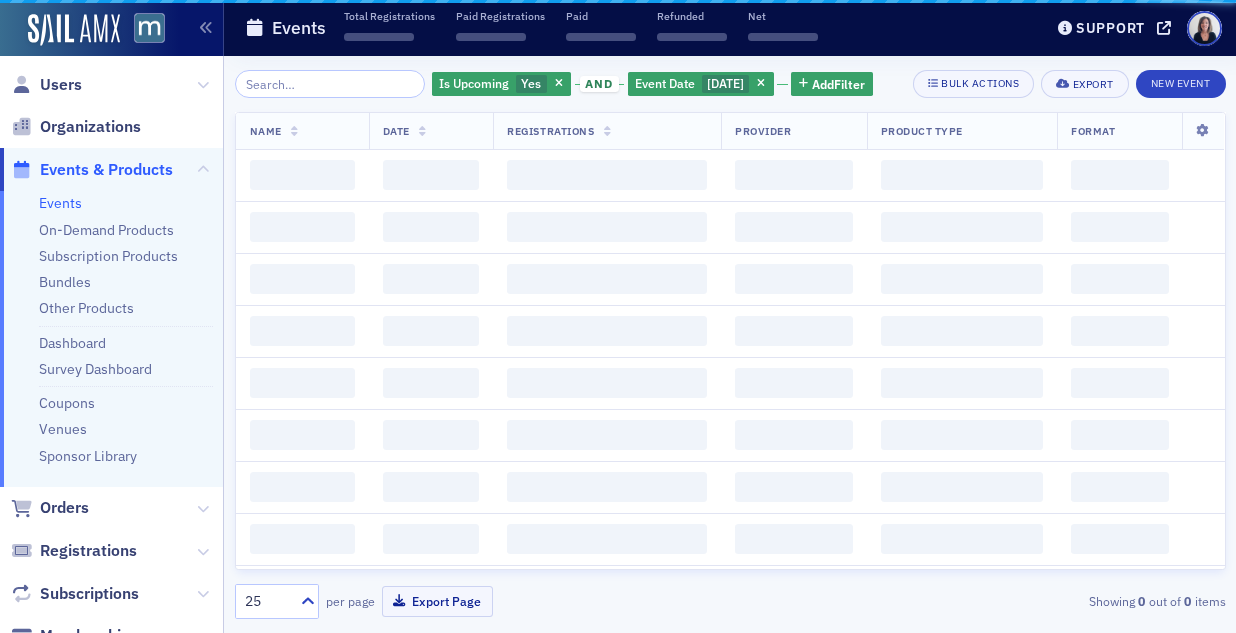 scroll, scrollTop: 0, scrollLeft: 0, axis: both 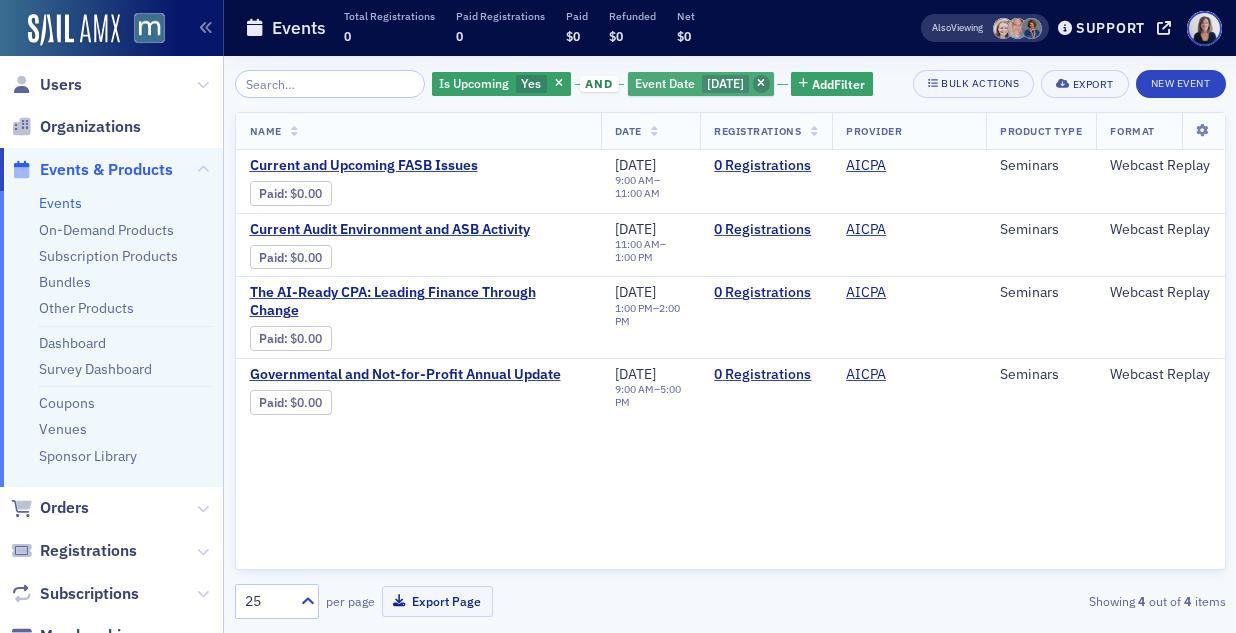 click 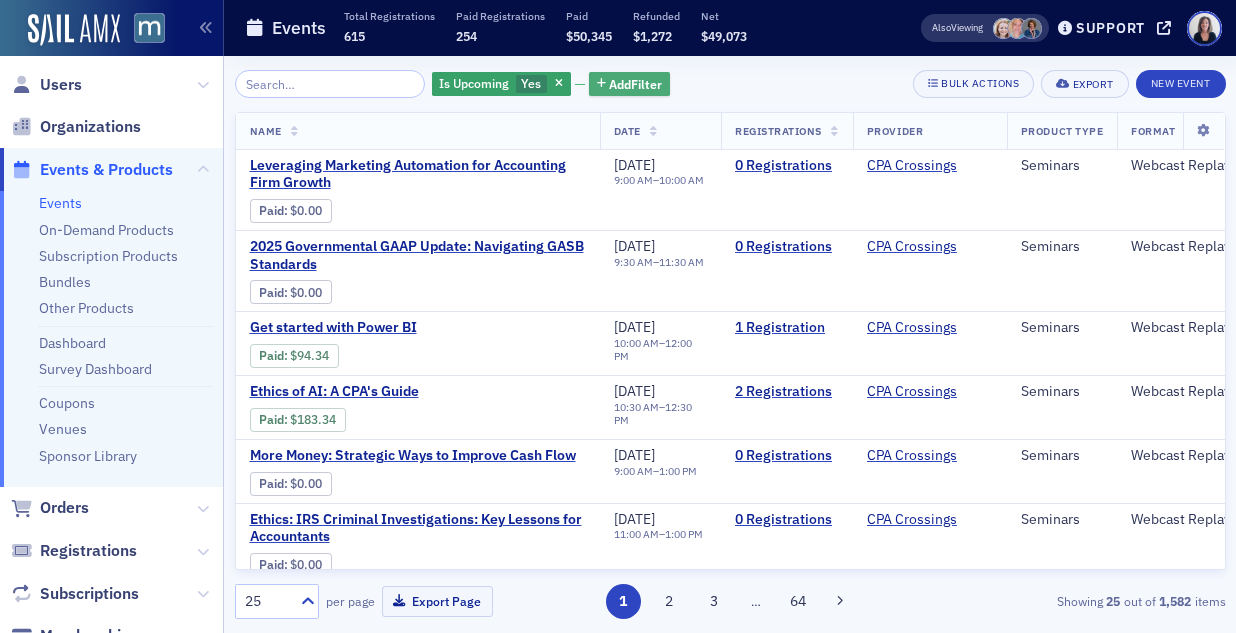 click on "Add  Filter" 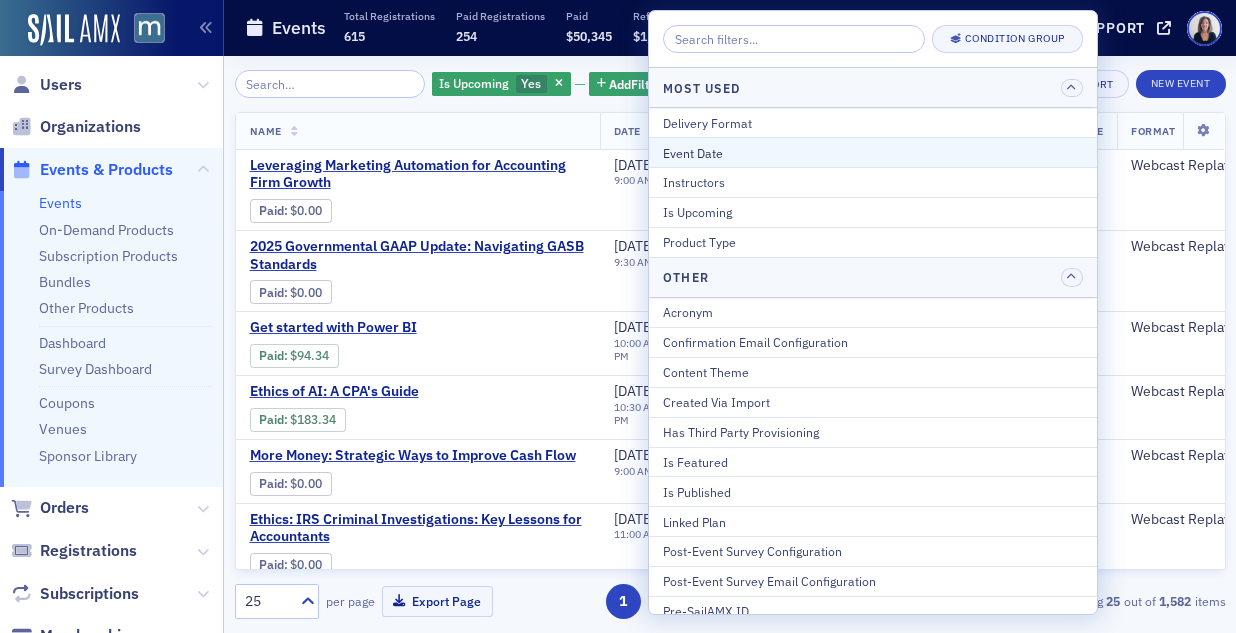 click on "Event Date" at bounding box center (873, 153) 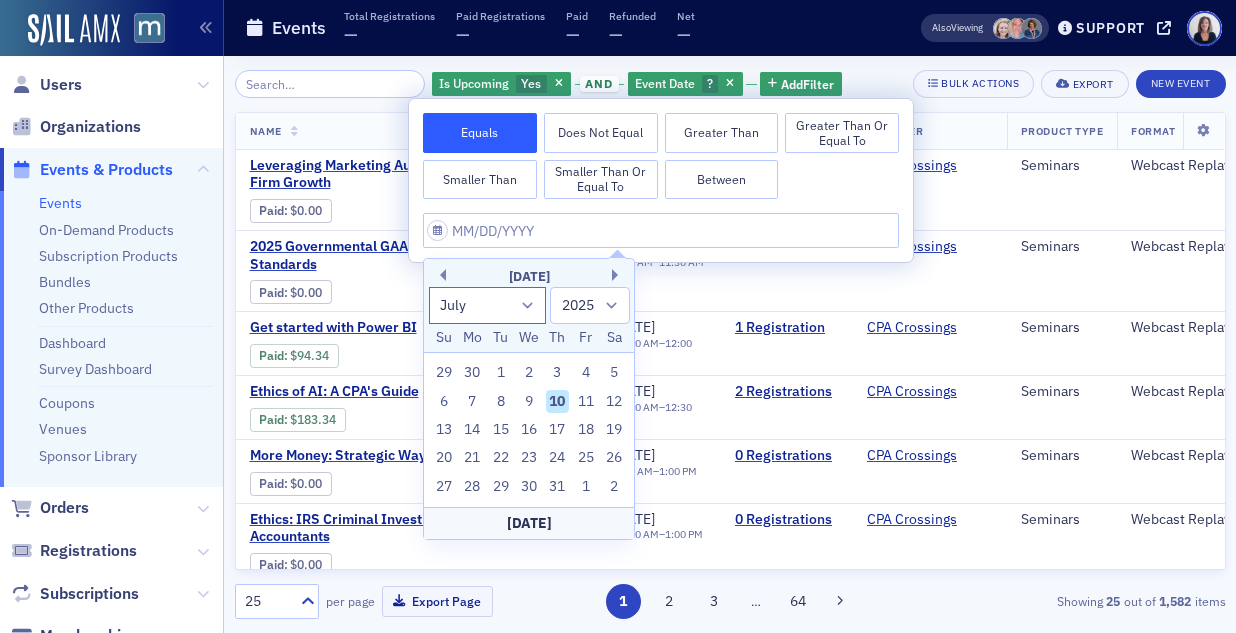 click on "January February March April May June July August September October November December" at bounding box center (488, 305) 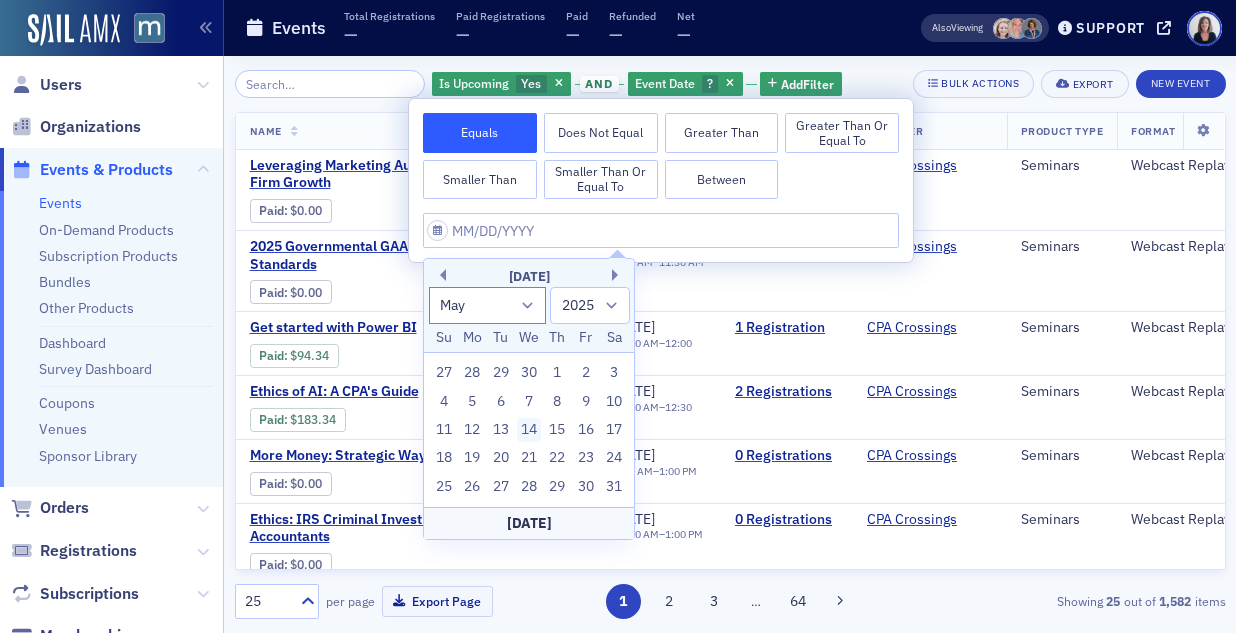 click on "14" at bounding box center [529, 430] 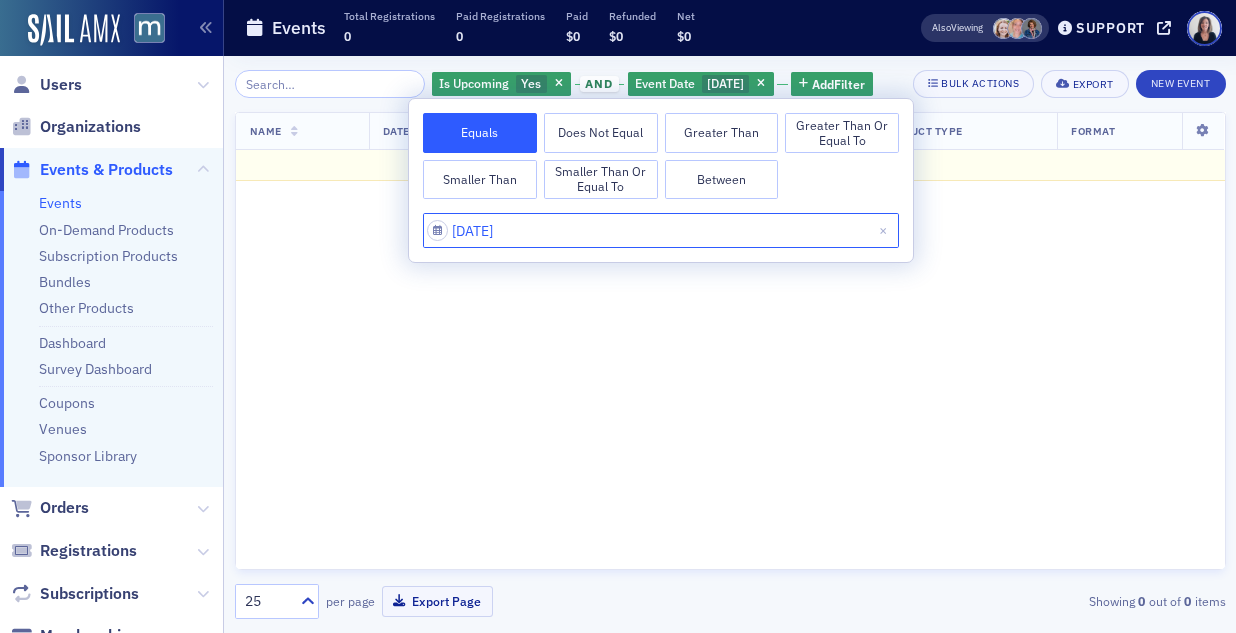 click on "[DATE]" at bounding box center [661, 230] 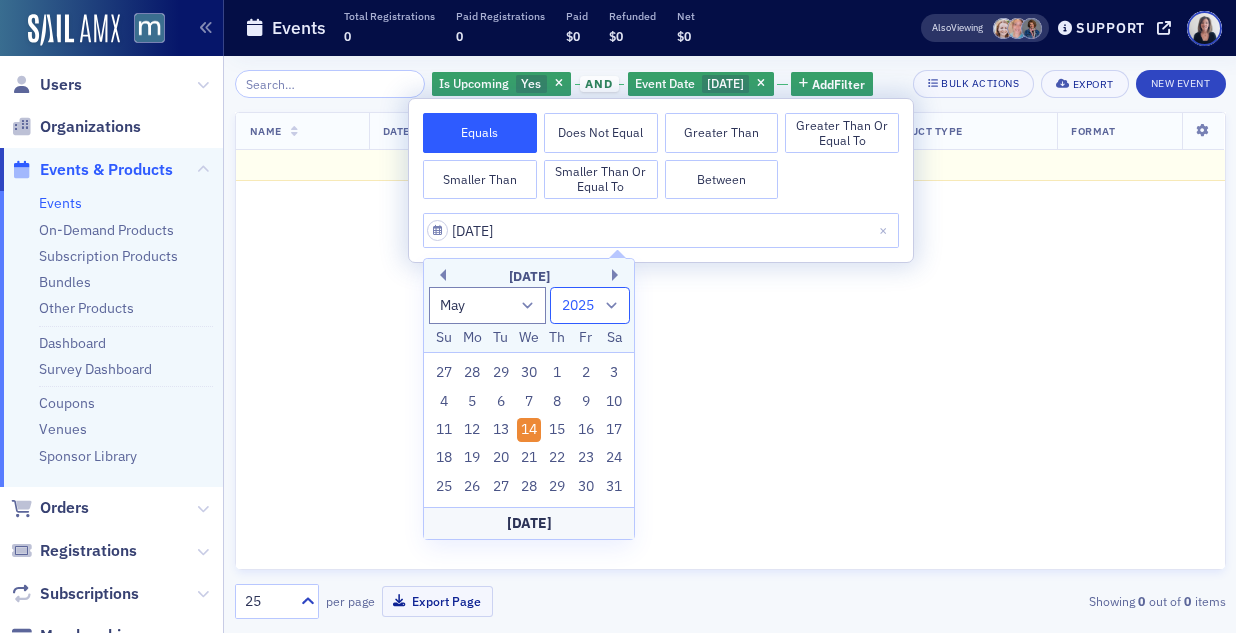 click on "1900 1901 1902 1903 1904 1905 1906 1907 1908 1909 1910 1911 1912 1913 1914 1915 1916 1917 1918 1919 1920 1921 1922 1923 1924 1925 1926 1927 1928 1929 1930 1931 1932 1933 1934 1935 1936 1937 1938 1939 1940 1941 1942 1943 1944 1945 1946 1947 1948 1949 1950 1951 1952 1953 1954 1955 1956 1957 1958 1959 1960 1961 1962 1963 1964 1965 1966 1967 1968 1969 1970 1971 1972 1973 1974 1975 1976 1977 1978 1979 1980 1981 1982 1983 1984 1985 1986 1987 1988 1989 1990 1991 1992 1993 1994 1995 1996 1997 1998 1999 2000 2001 2002 2003 2004 2005 2006 2007 2008 2009 2010 2011 2012 2013 2014 2015 2016 2017 2018 2019 2020 2021 2022 2023 2024 2025 2026 2027 2028 2029 2030 2031 2032 2033 2034 2035 2036 2037 2038 2039 2040 2041 2042 2043 2044 2045 2046 2047 2048 2049 2050 2051 2052 2053 2054 2055 2056 2057 2058 2059 2060 2061 2062 2063 2064 2065 2066 2067 2068 2069 2070 2071 2072 2073 2074 2075 2076 2077 2078 2079 2080 2081 2082 2083 2084 2085 2086 2087 2088 2089 2090 2091 2092 2093 2094 2095 2096 2097 2098 2099 2100" at bounding box center (590, 305) 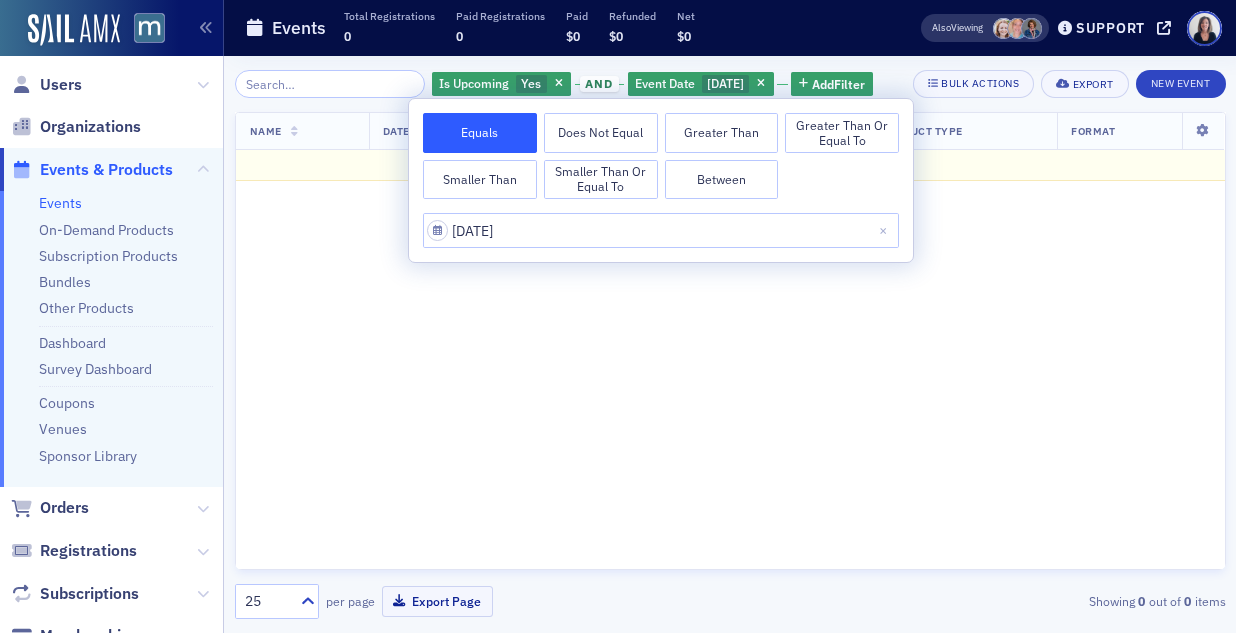 click on "Name   Date   Registrations   Provider   Product Type   Format   No results.  Clear Filter and Refresh" 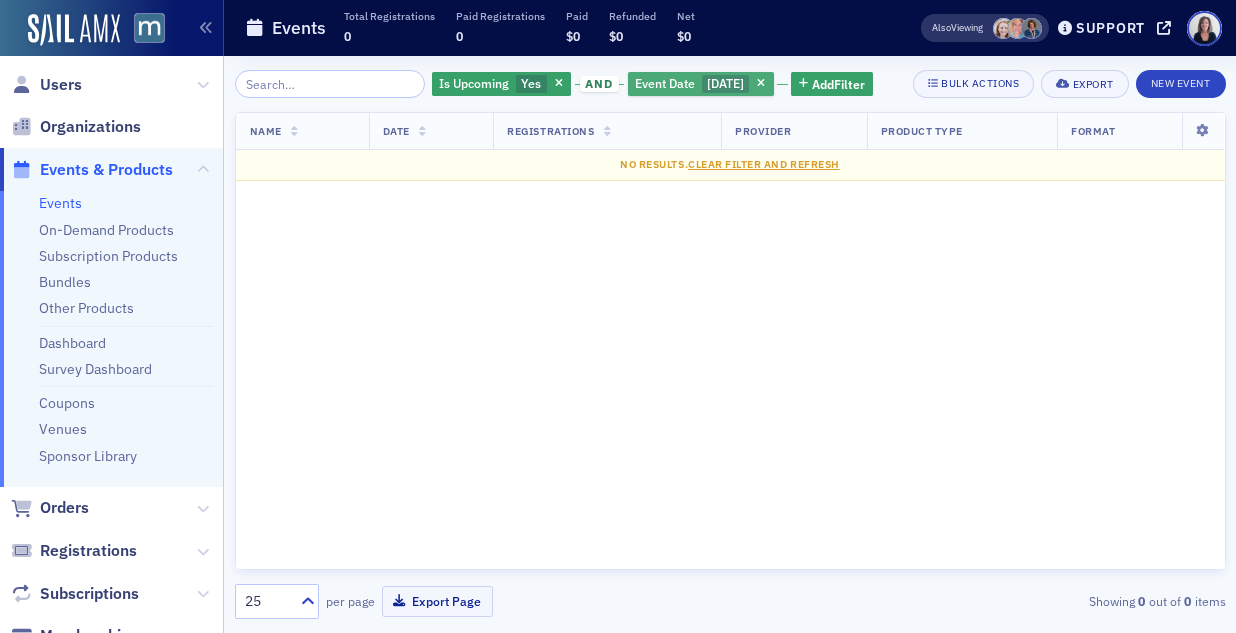 click on "Event Date [DATE]" 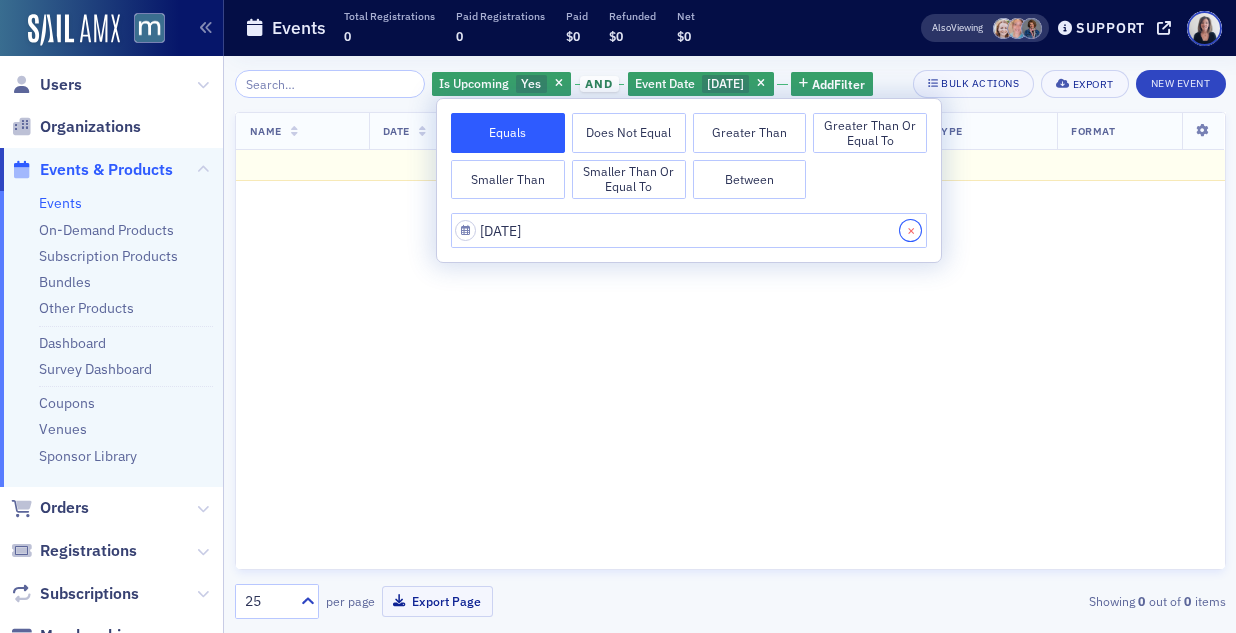 click at bounding box center [913, 230] 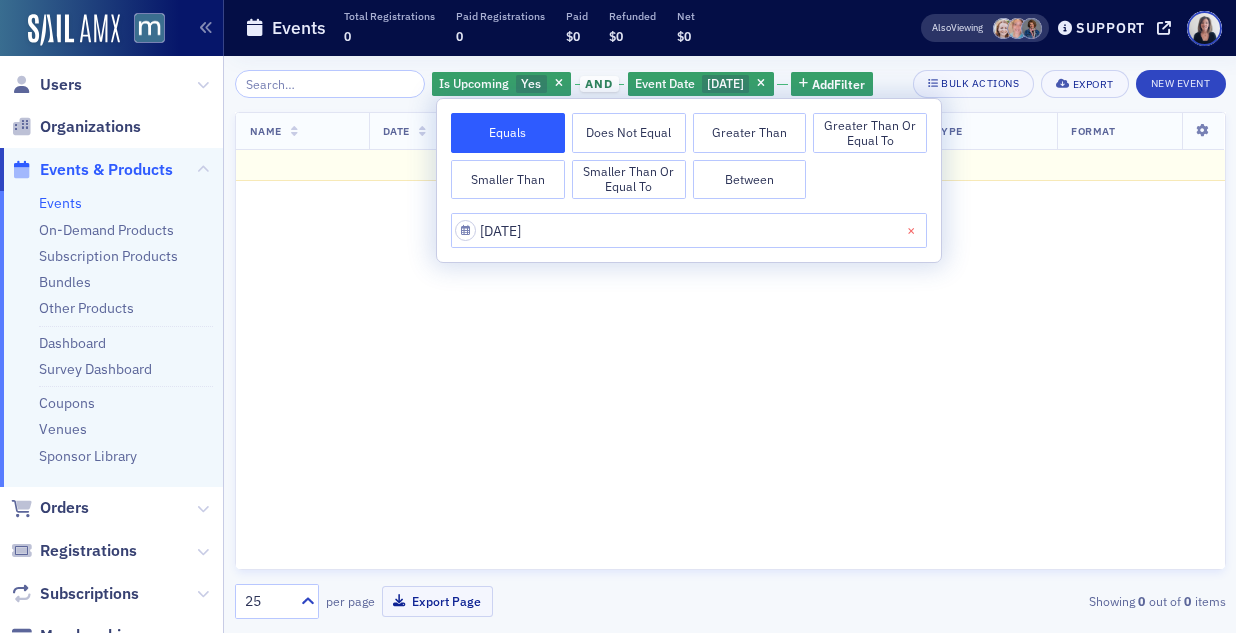 type 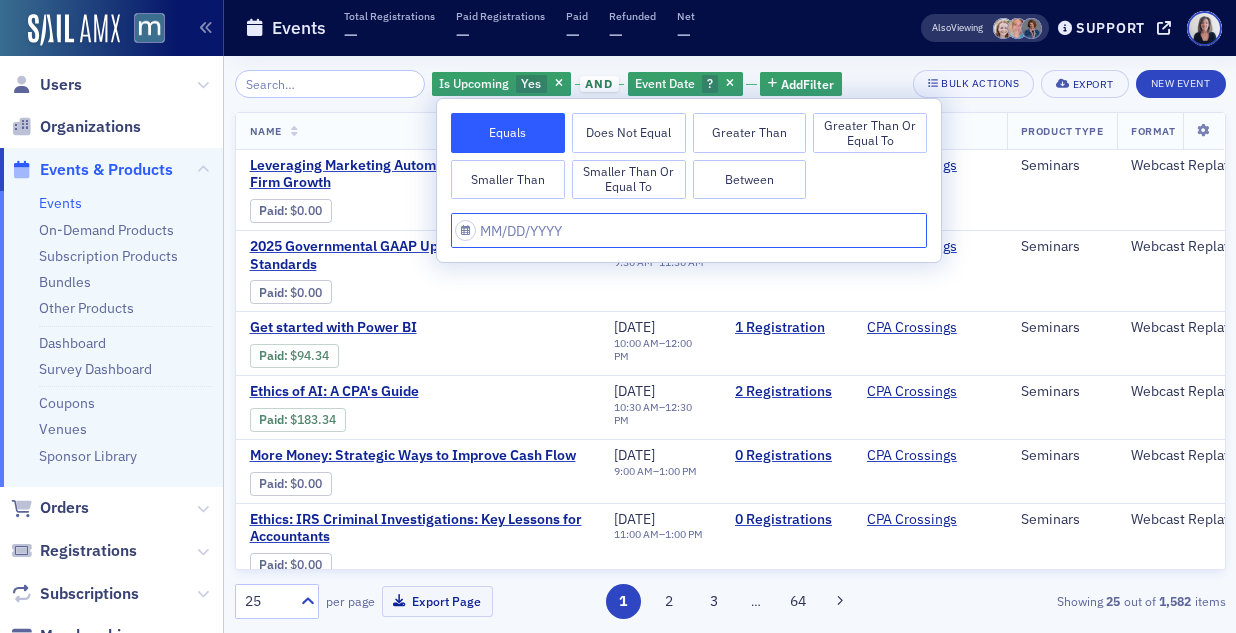 click at bounding box center (689, 230) 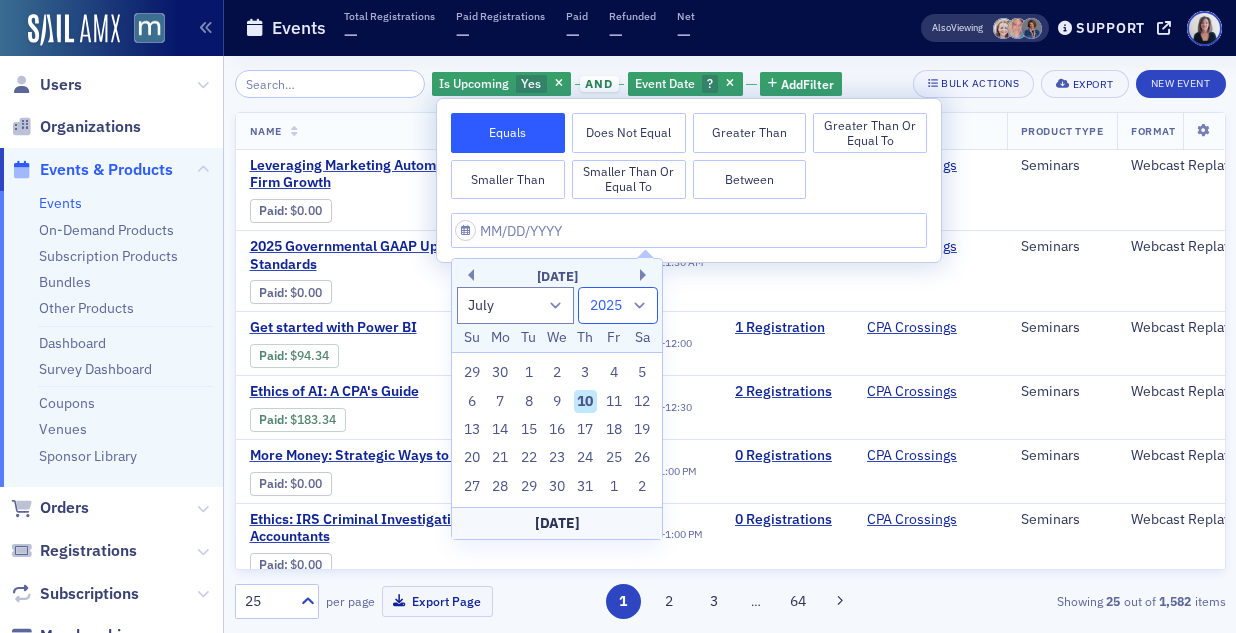 click on "1900 1901 1902 1903 1904 1905 1906 1907 1908 1909 1910 1911 1912 1913 1914 1915 1916 1917 1918 1919 1920 1921 1922 1923 1924 1925 1926 1927 1928 1929 1930 1931 1932 1933 1934 1935 1936 1937 1938 1939 1940 1941 1942 1943 1944 1945 1946 1947 1948 1949 1950 1951 1952 1953 1954 1955 1956 1957 1958 1959 1960 1961 1962 1963 1964 1965 1966 1967 1968 1969 1970 1971 1972 1973 1974 1975 1976 1977 1978 1979 1980 1981 1982 1983 1984 1985 1986 1987 1988 1989 1990 1991 1992 1993 1994 1995 1996 1997 1998 1999 2000 2001 2002 2003 2004 2005 2006 2007 2008 2009 2010 2011 2012 2013 2014 2015 2016 2017 2018 2019 2020 2021 2022 2023 2024 2025 2026 2027 2028 2029 2030 2031 2032 2033 2034 2035 2036 2037 2038 2039 2040 2041 2042 2043 2044 2045 2046 2047 2048 2049 2050 2051 2052 2053 2054 2055 2056 2057 2058 2059 2060 2061 2062 2063 2064 2065 2066 2067 2068 2069 2070 2071 2072 2073 2074 2075 2076 2077 2078 2079 2080 2081 2082 2083 2084 2085 2086 2087 2088 2089 2090 2091 2092 2093 2094 2095 2096 2097 2098 2099 2100" at bounding box center (618, 305) 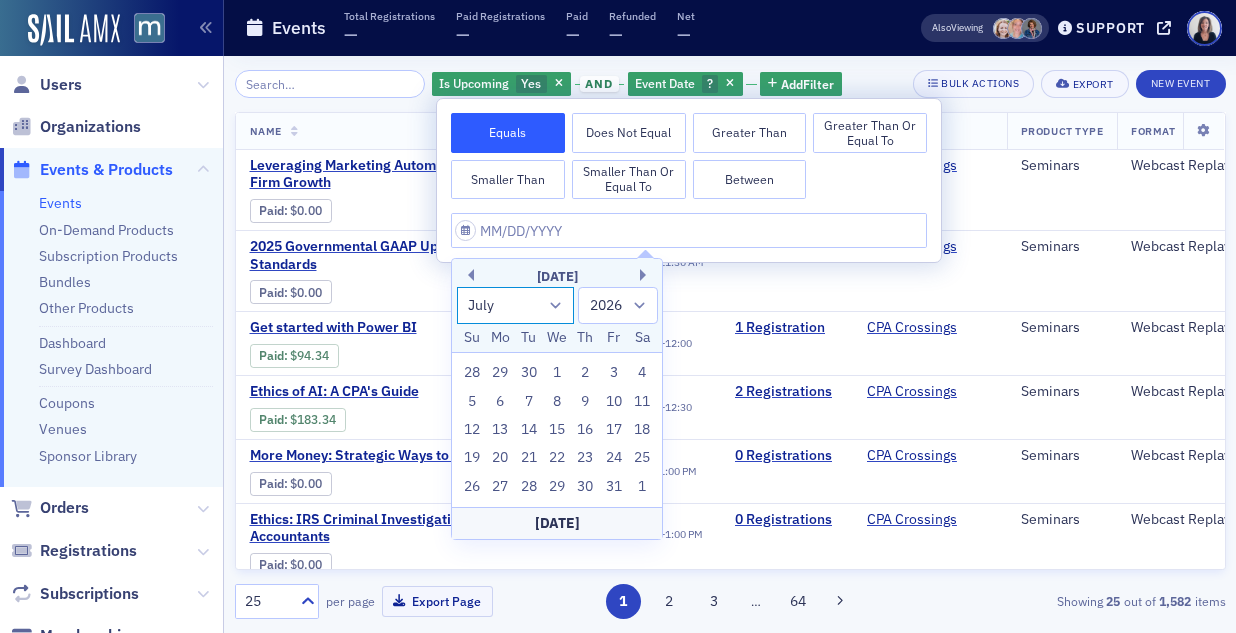click on "January February March April May June July August September October November December" at bounding box center (516, 305) 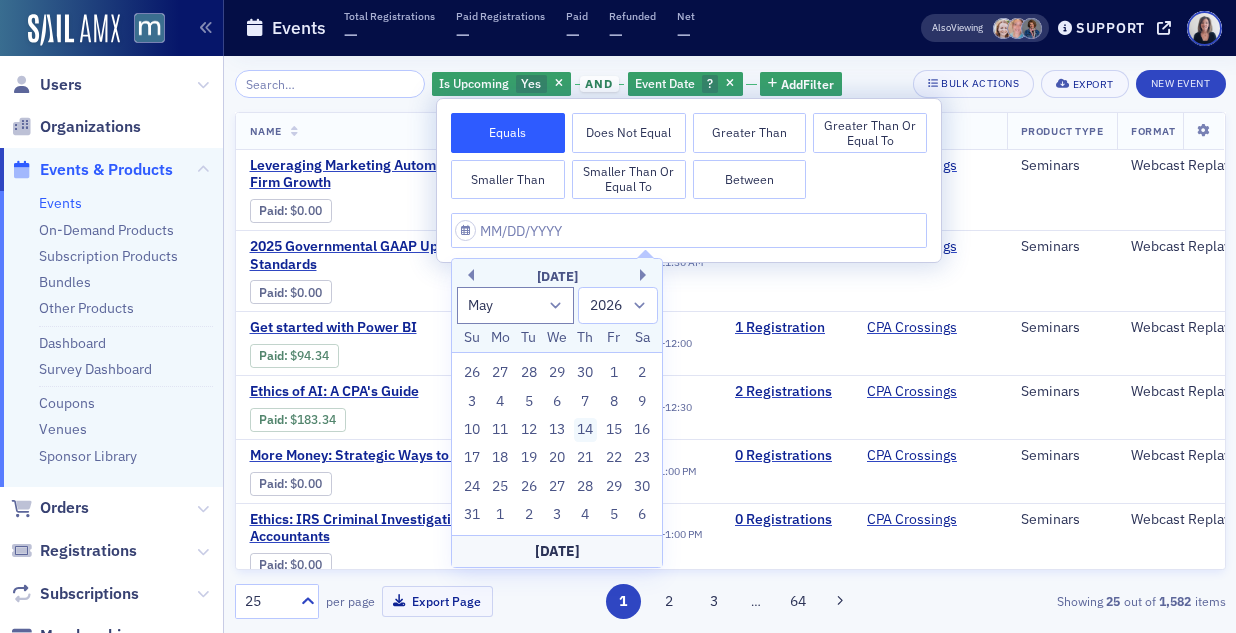 click on "14" at bounding box center [586, 430] 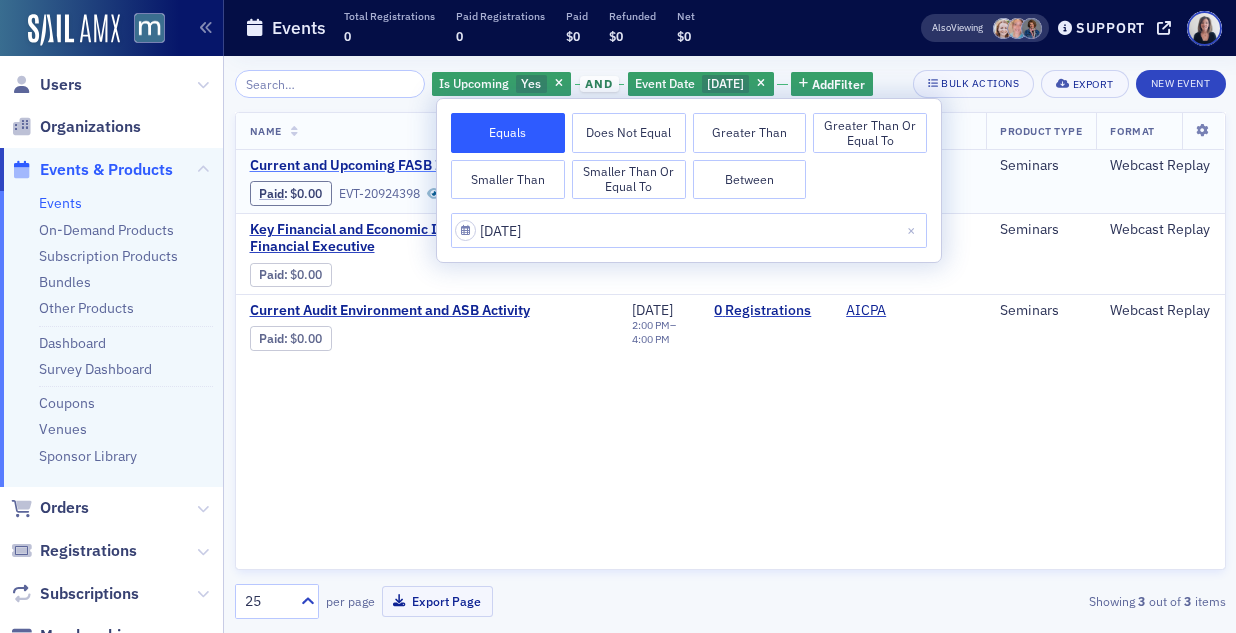 click on "Current and Upcoming FASB Issues" 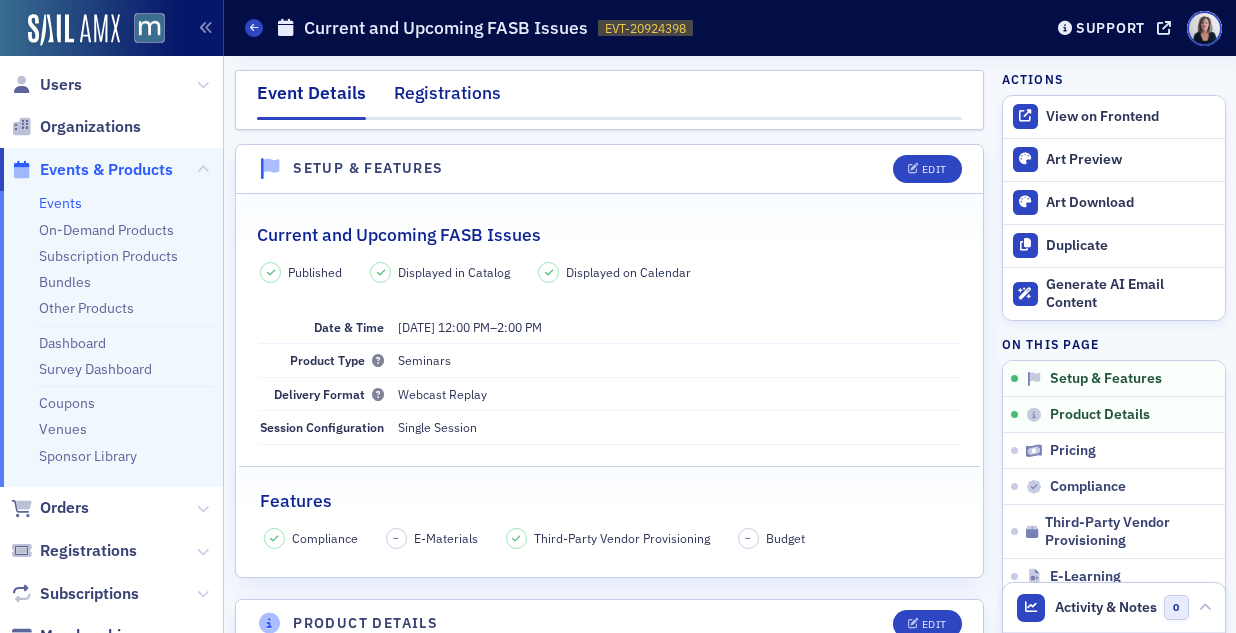 click on "Registrations" 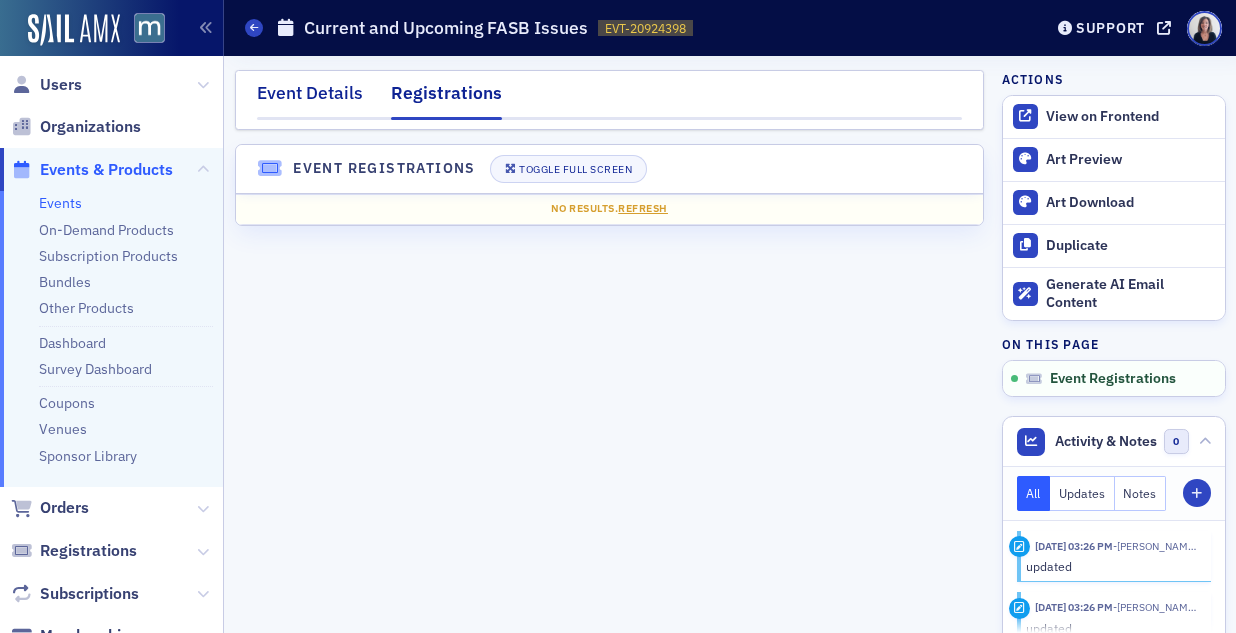 click on "Event Details" 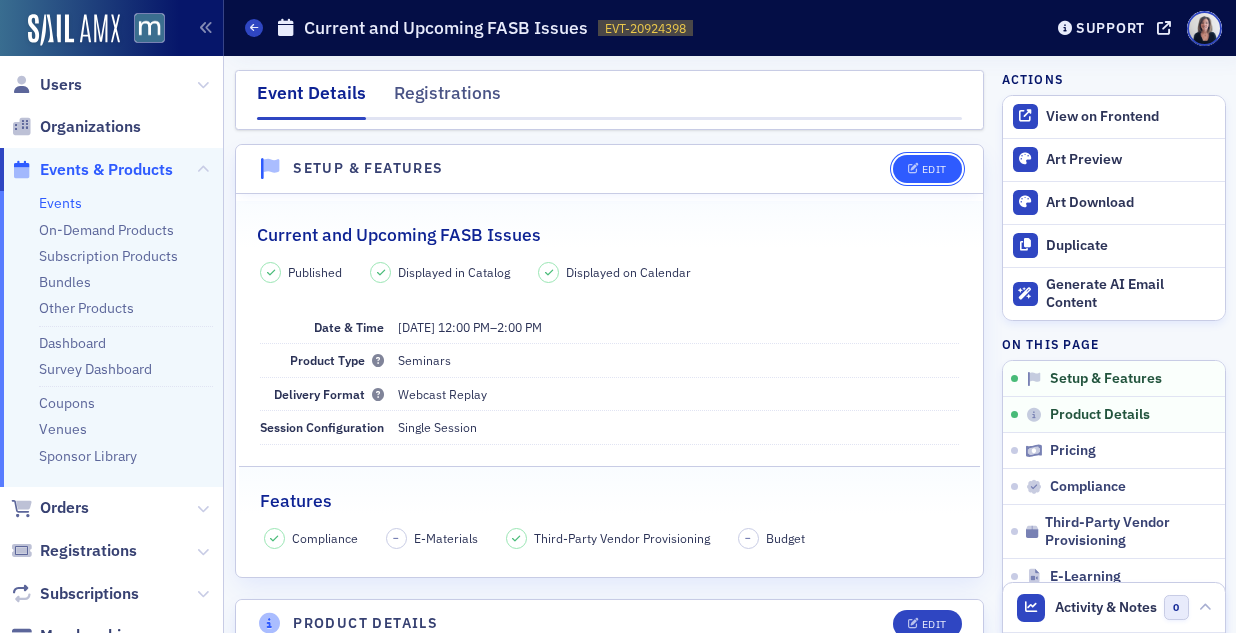 click on "Edit" 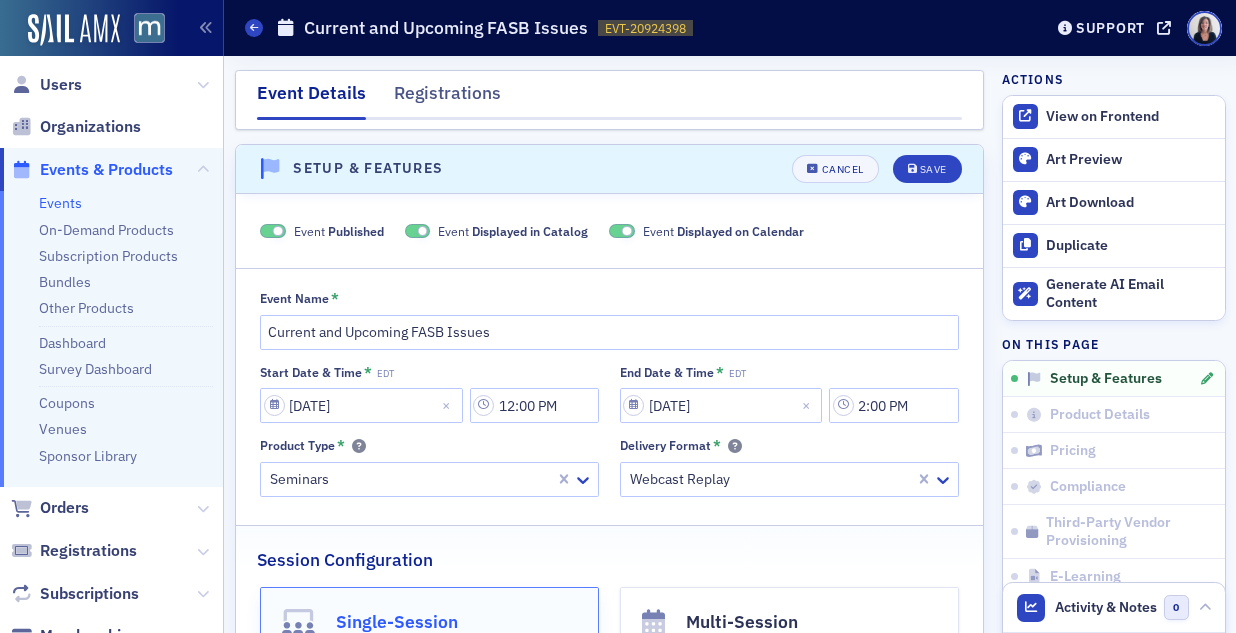 scroll, scrollTop: 28, scrollLeft: 0, axis: vertical 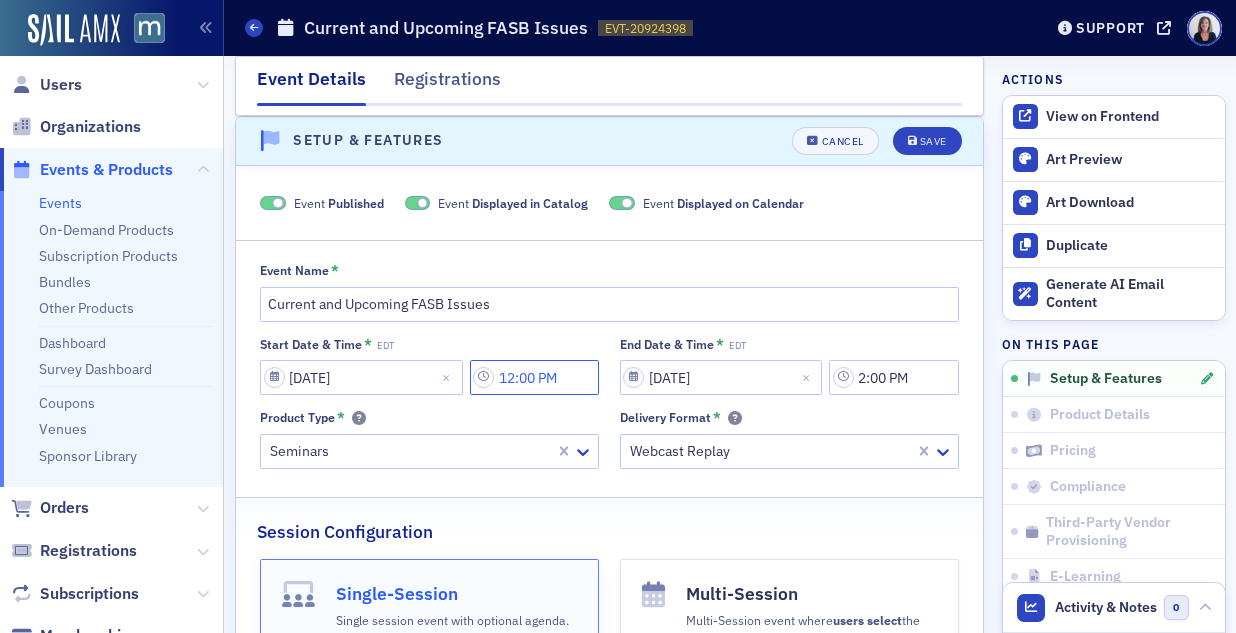 click on "12:00 PM" 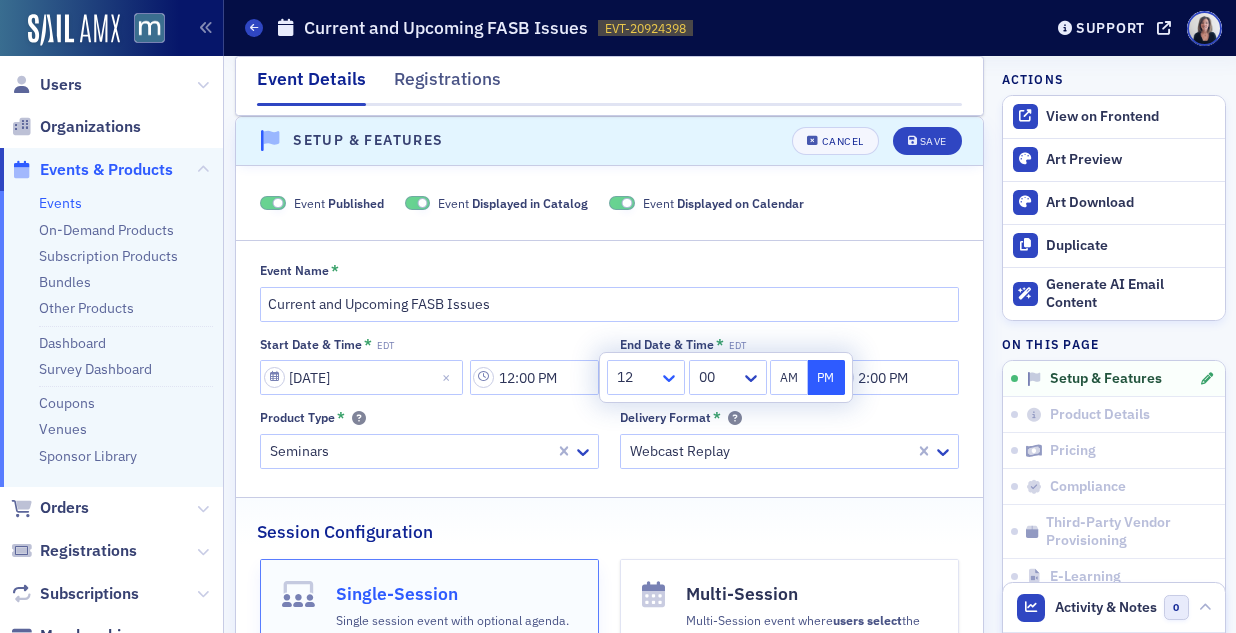 click 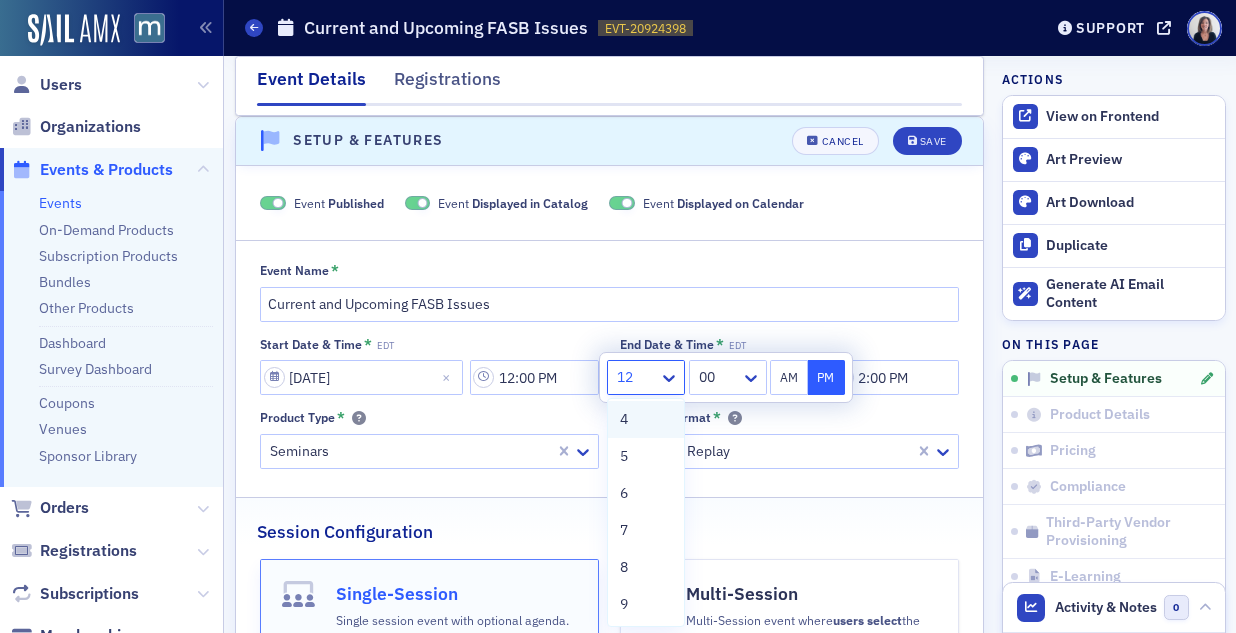 scroll, scrollTop: 151, scrollLeft: 0, axis: vertical 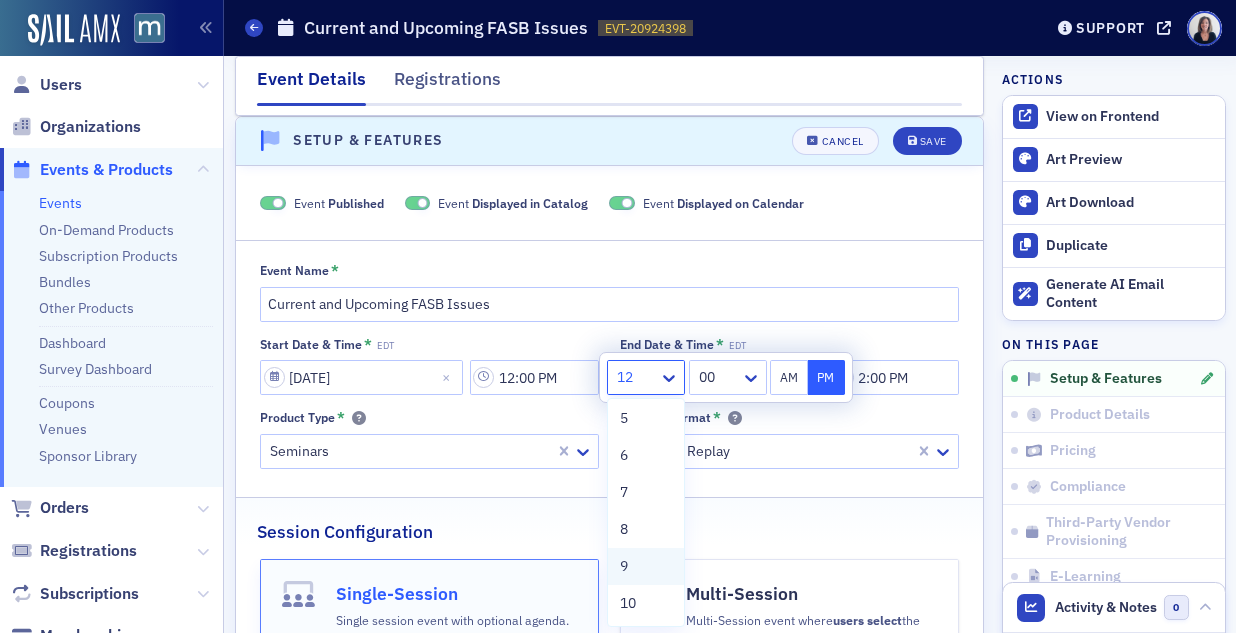 click on "9" at bounding box center (646, 566) 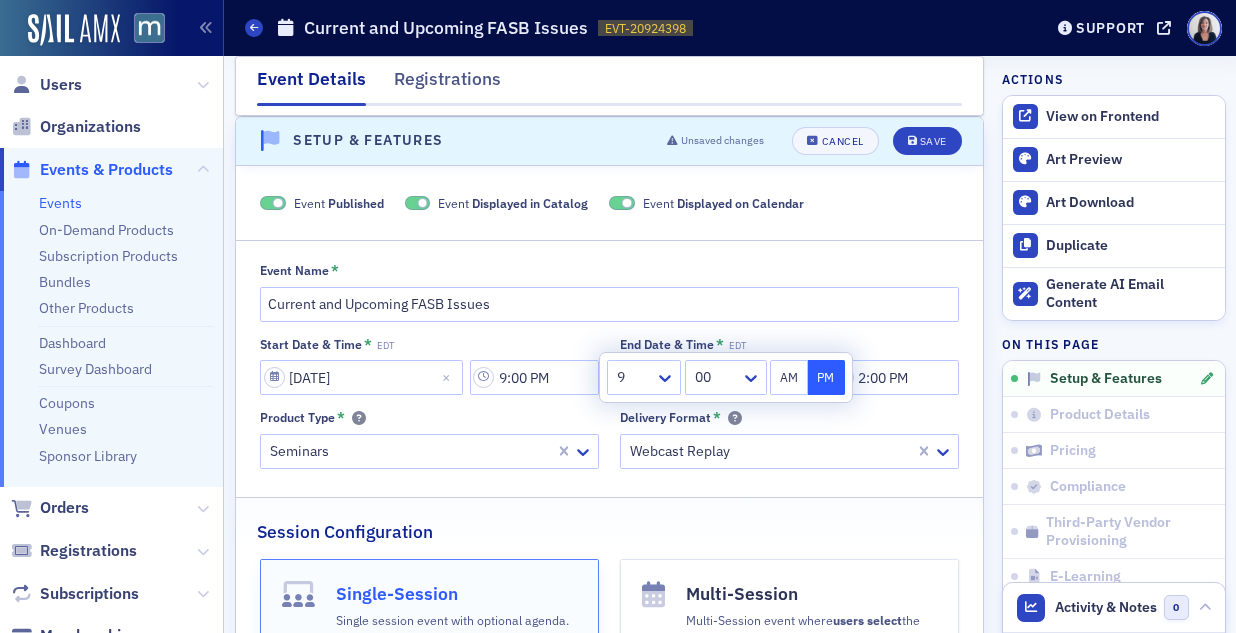 click on "AM" at bounding box center (789, 377) 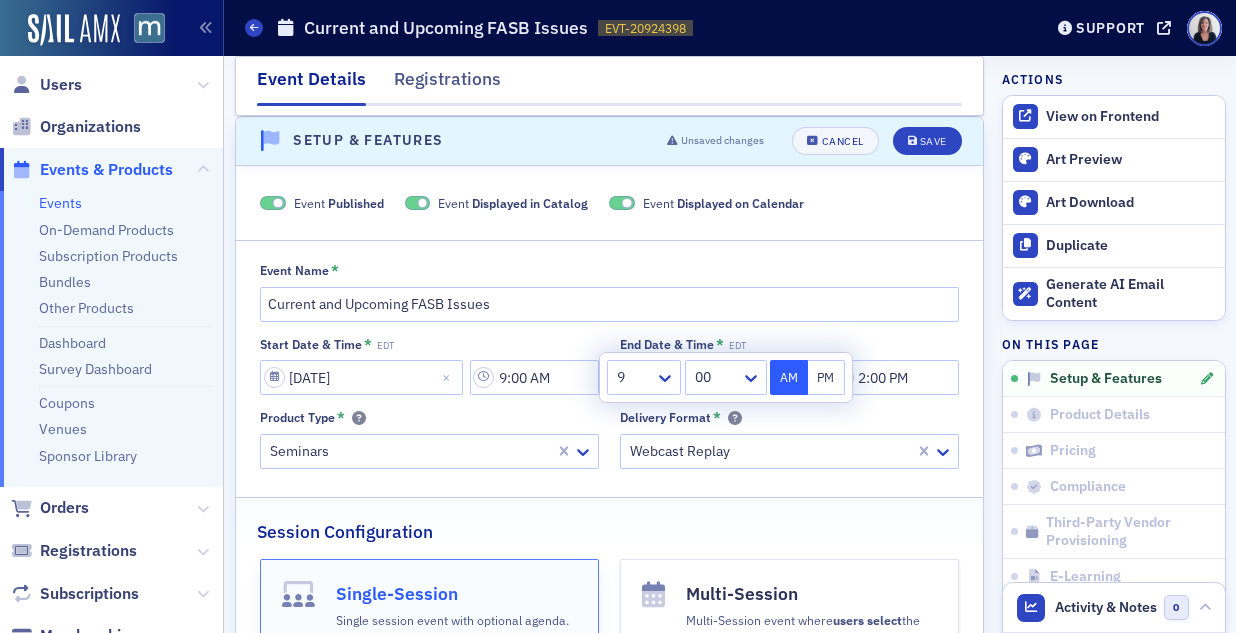 click on "Start Date & Time * EDT [DATE] 9:00 AM End Date & Time * EDT [DATE] 2:00 PM Product Type * Seminars Delivery Format * Webcast Replay" 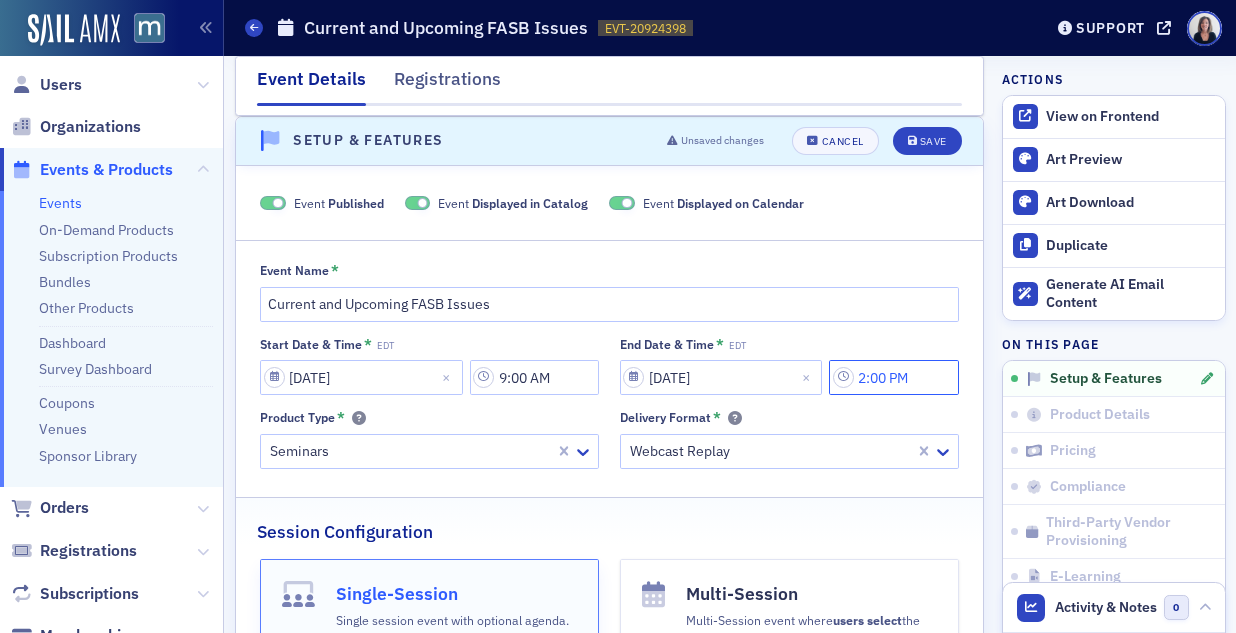 click on "2:00 PM" 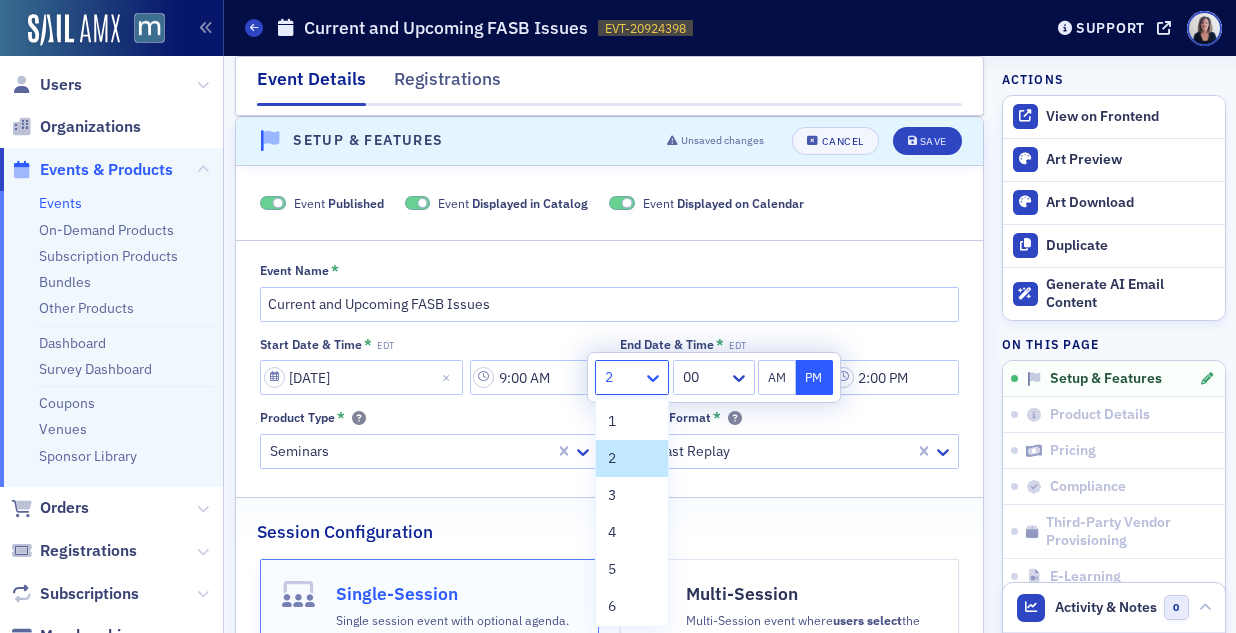 click 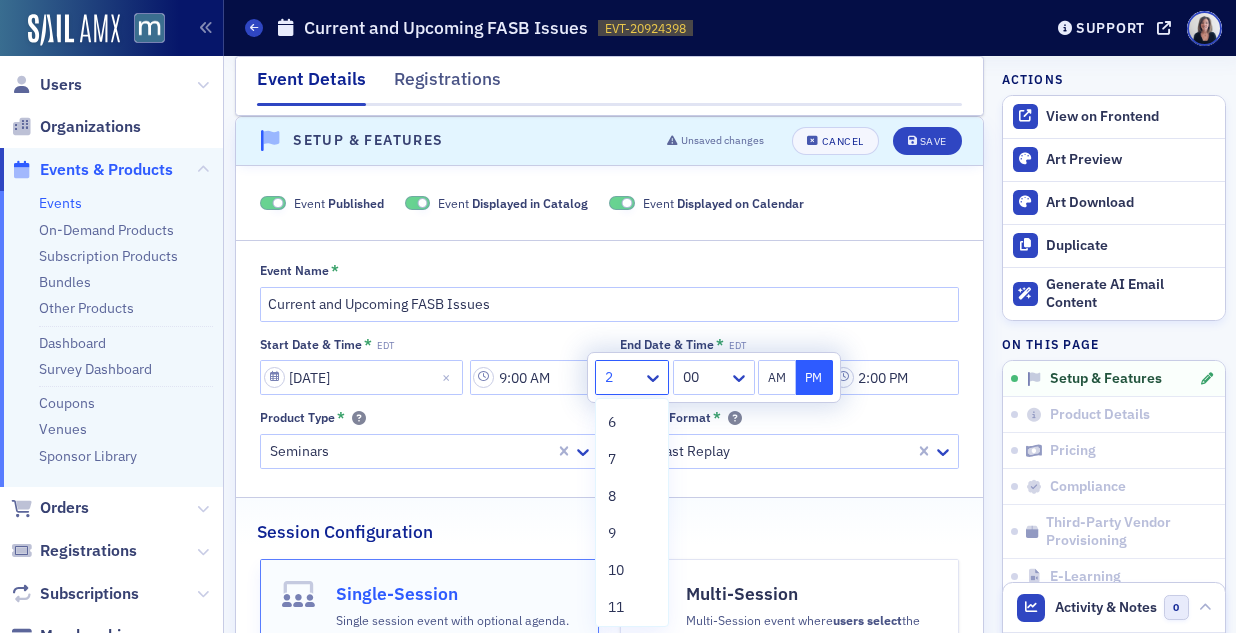 scroll, scrollTop: 225, scrollLeft: 0, axis: vertical 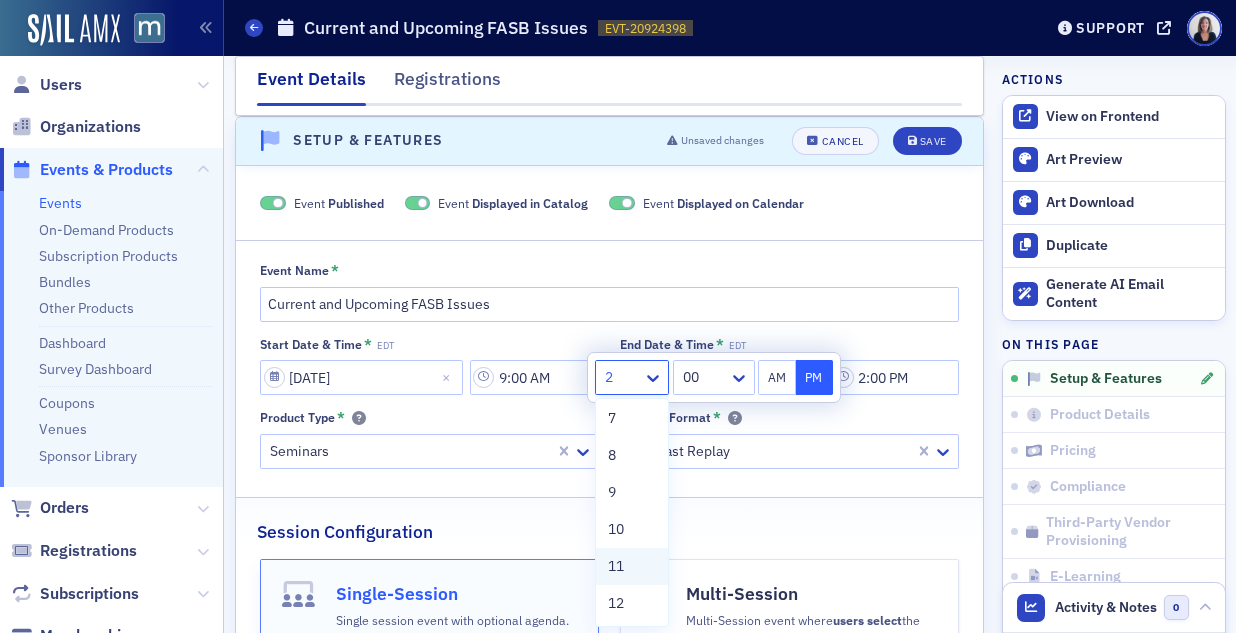 click on "11" at bounding box center [616, 566] 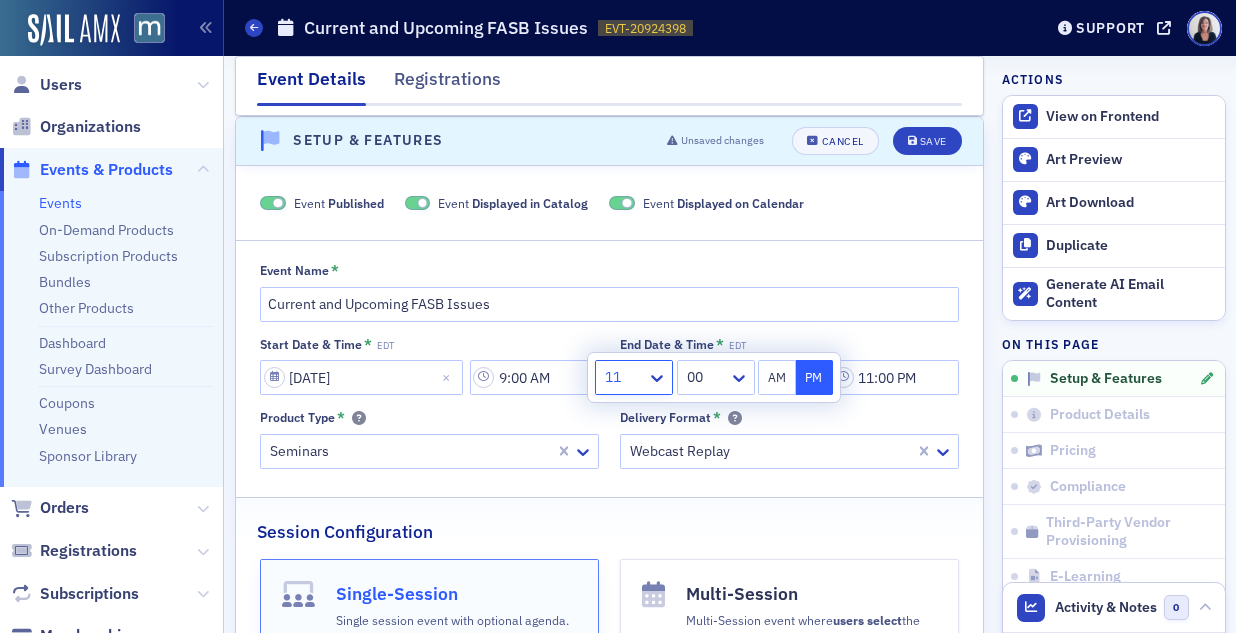 click on "Delivery Format *" 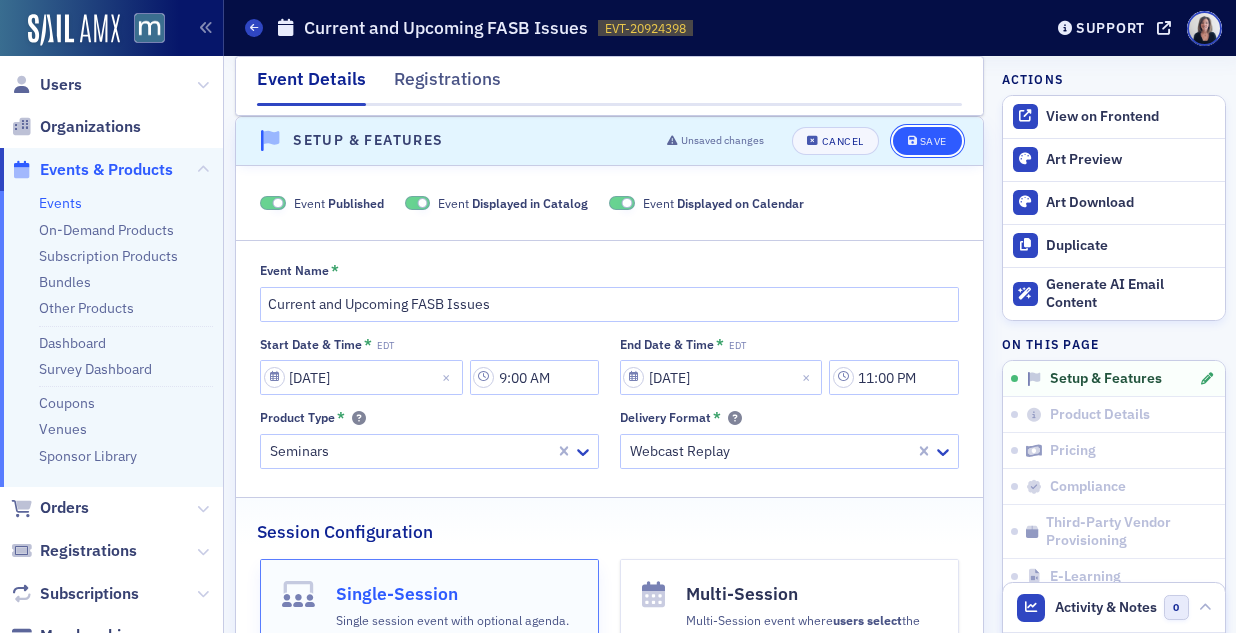 click on "Save" 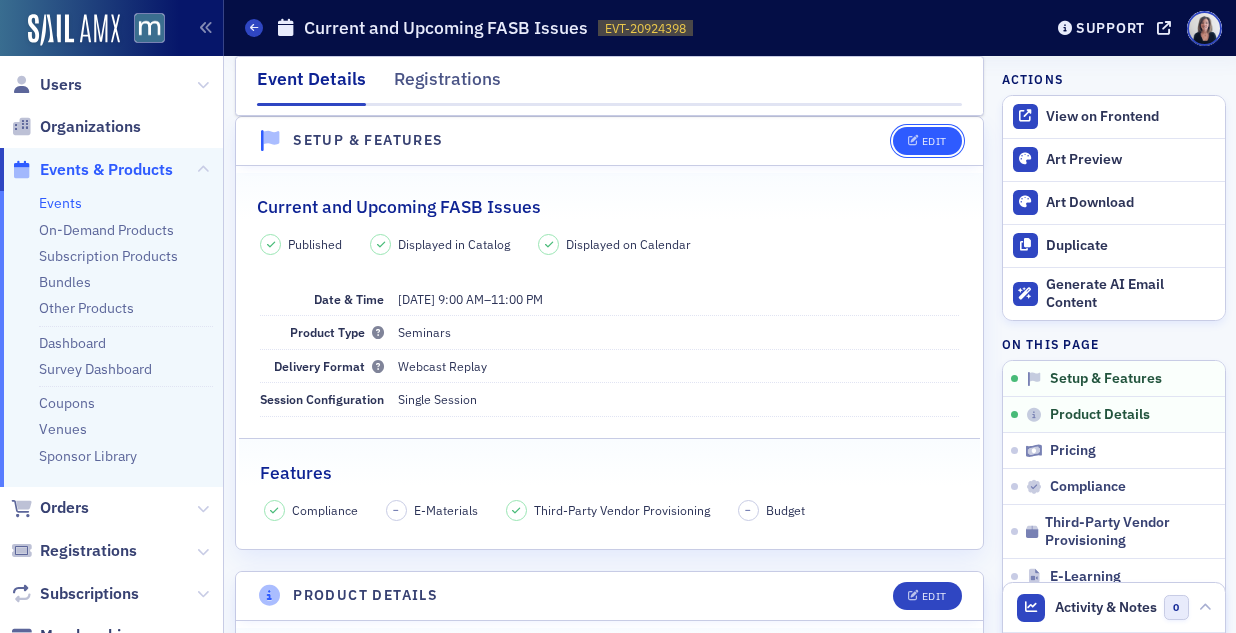 click on "Edit" 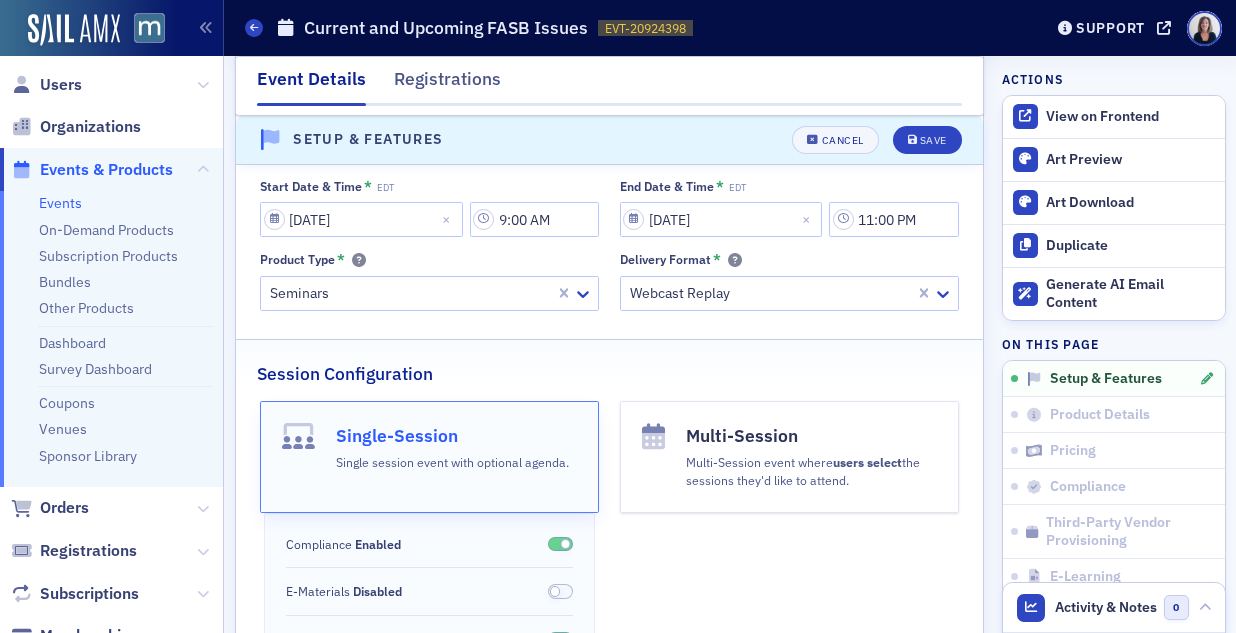 scroll, scrollTop: 0, scrollLeft: 0, axis: both 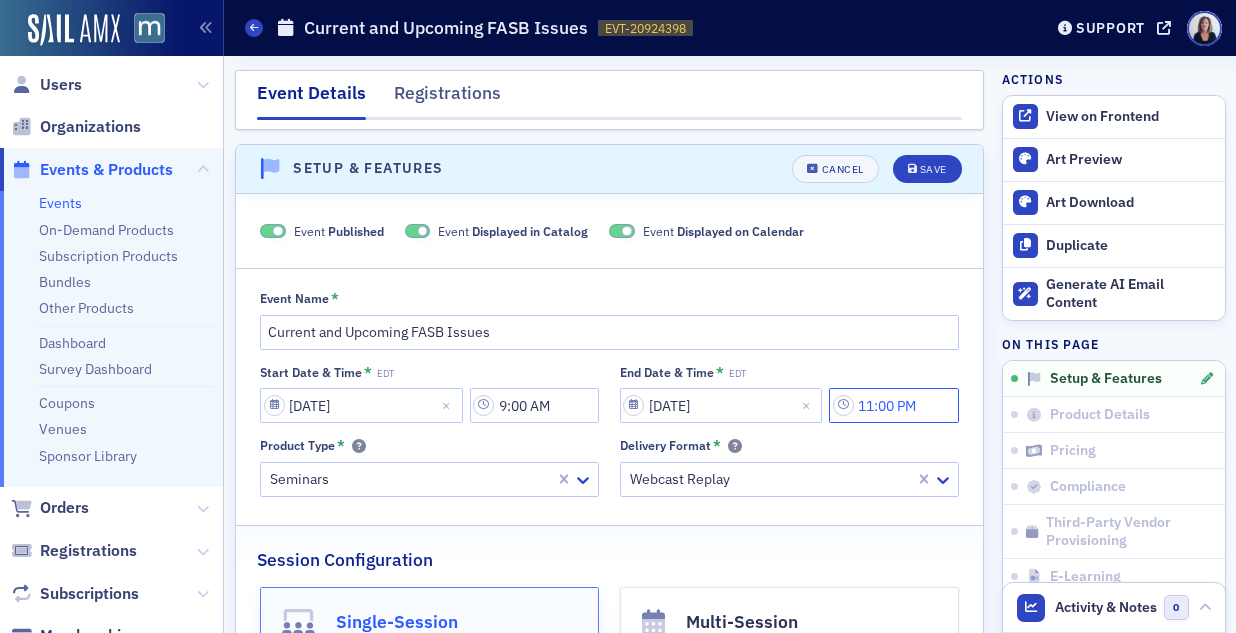 click on "11:00 PM" 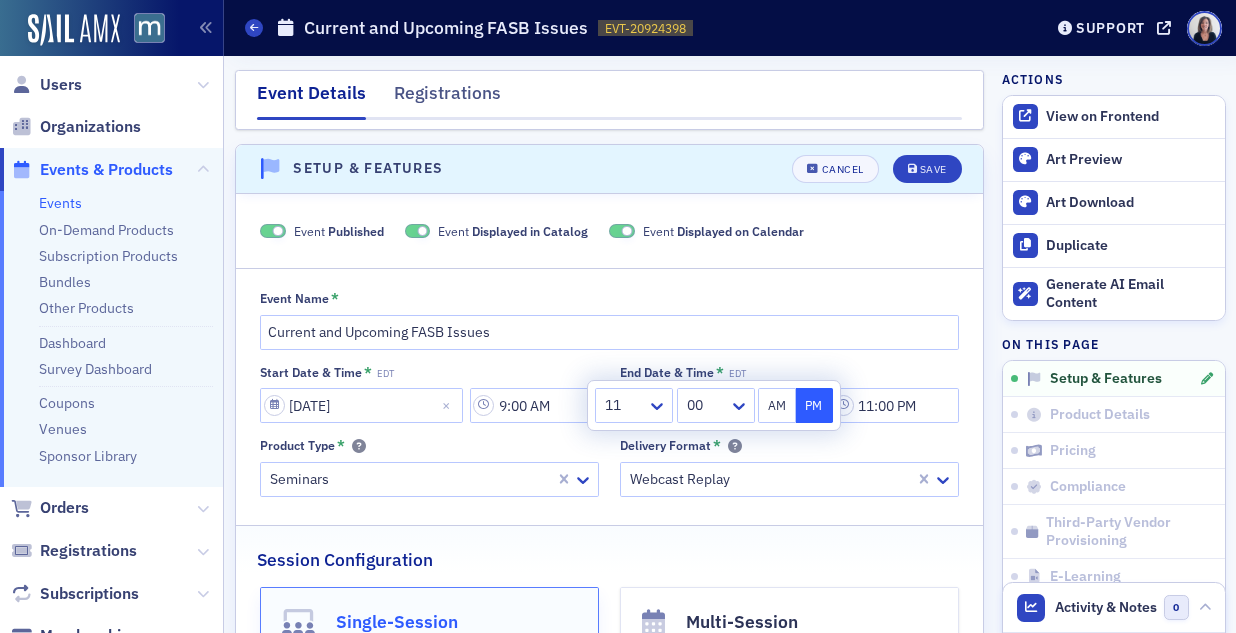 click on "AM" at bounding box center [777, 405] 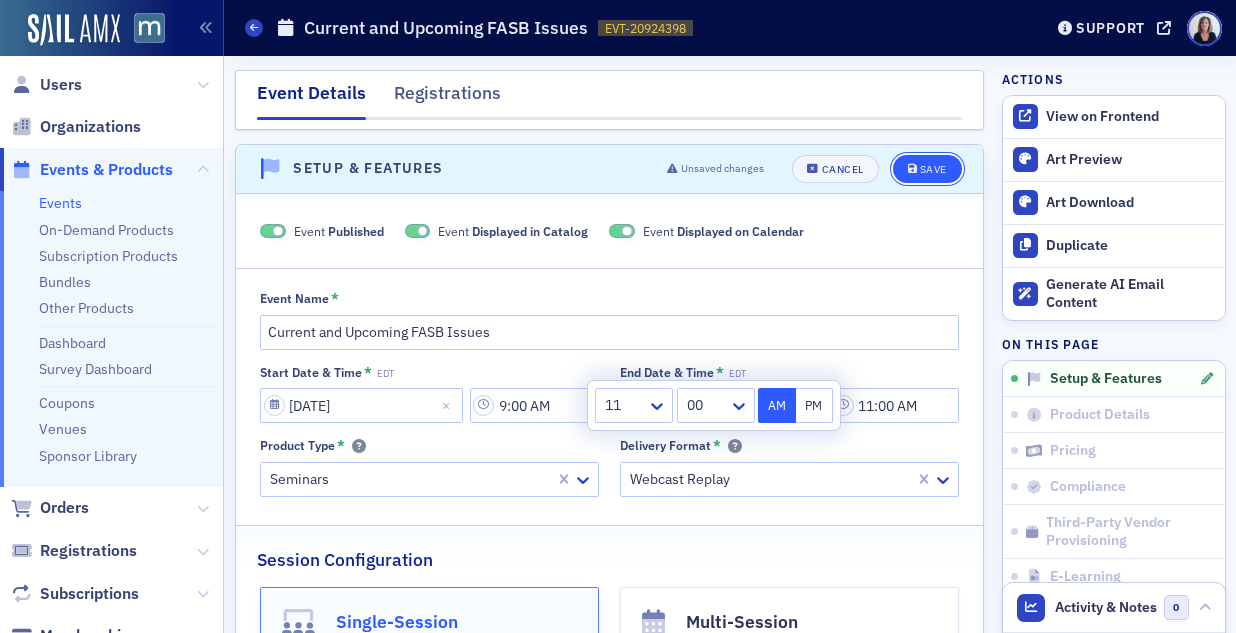 click on "Save" 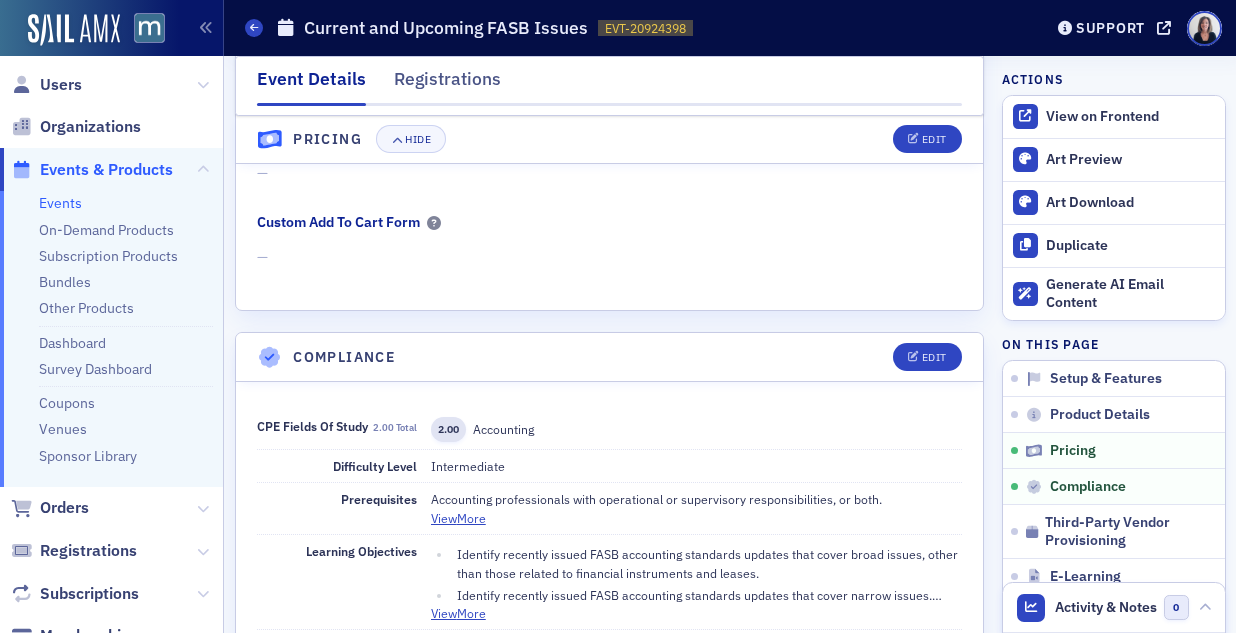 scroll, scrollTop: 1949, scrollLeft: 0, axis: vertical 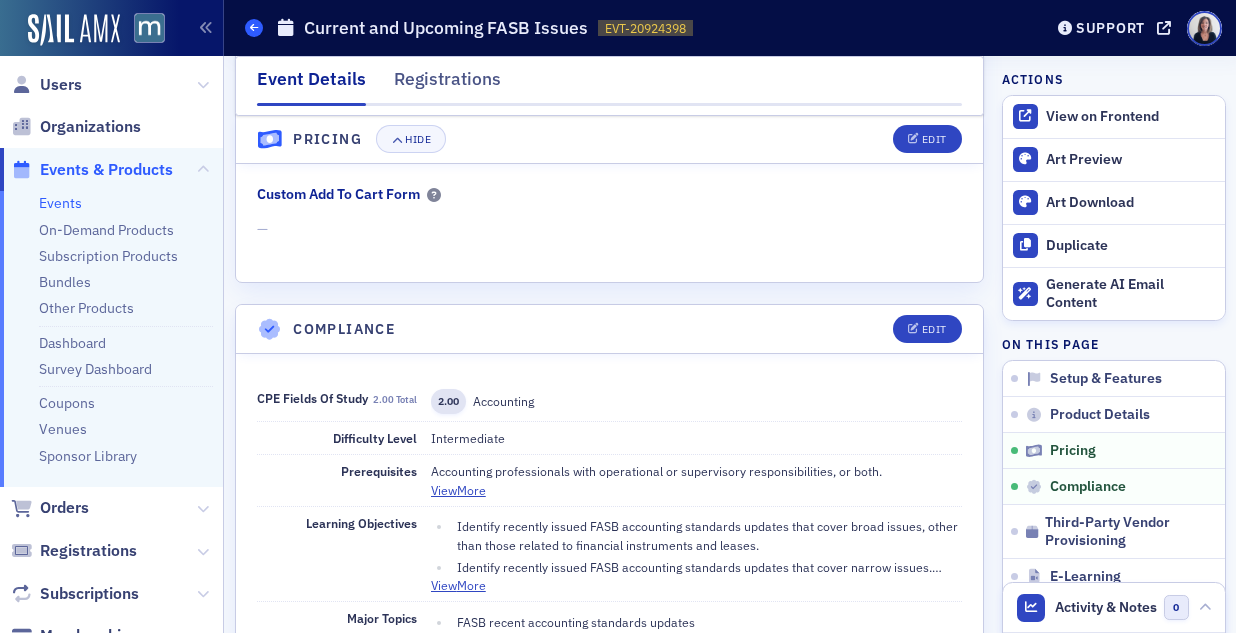 click 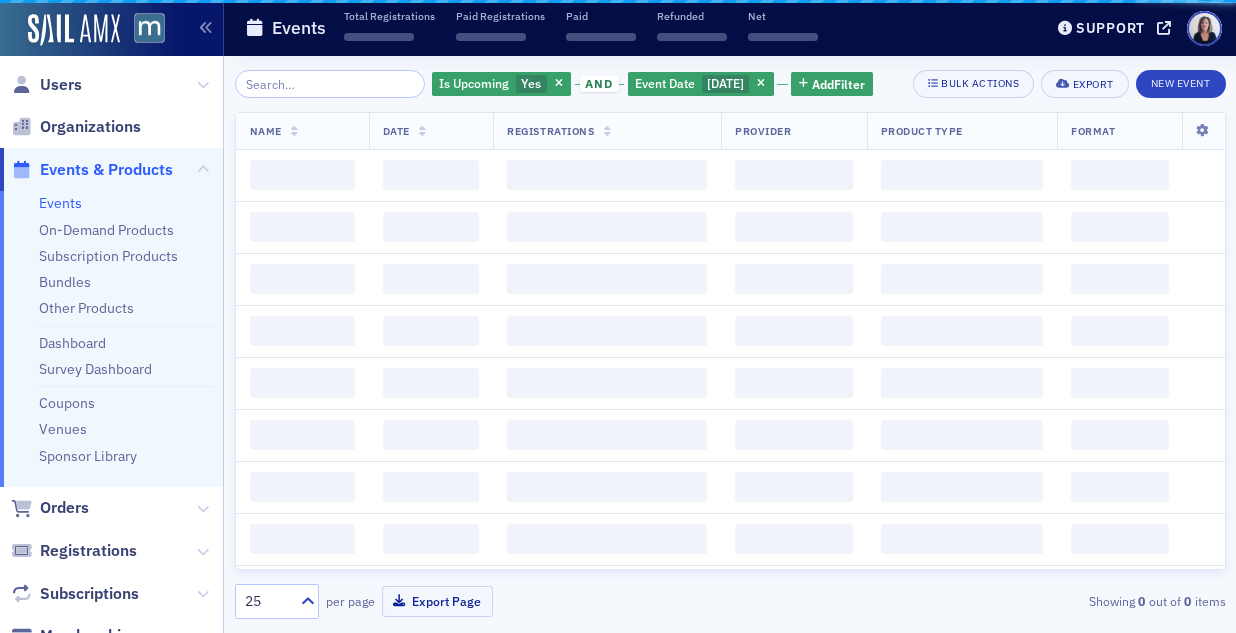 scroll, scrollTop: 0, scrollLeft: 0, axis: both 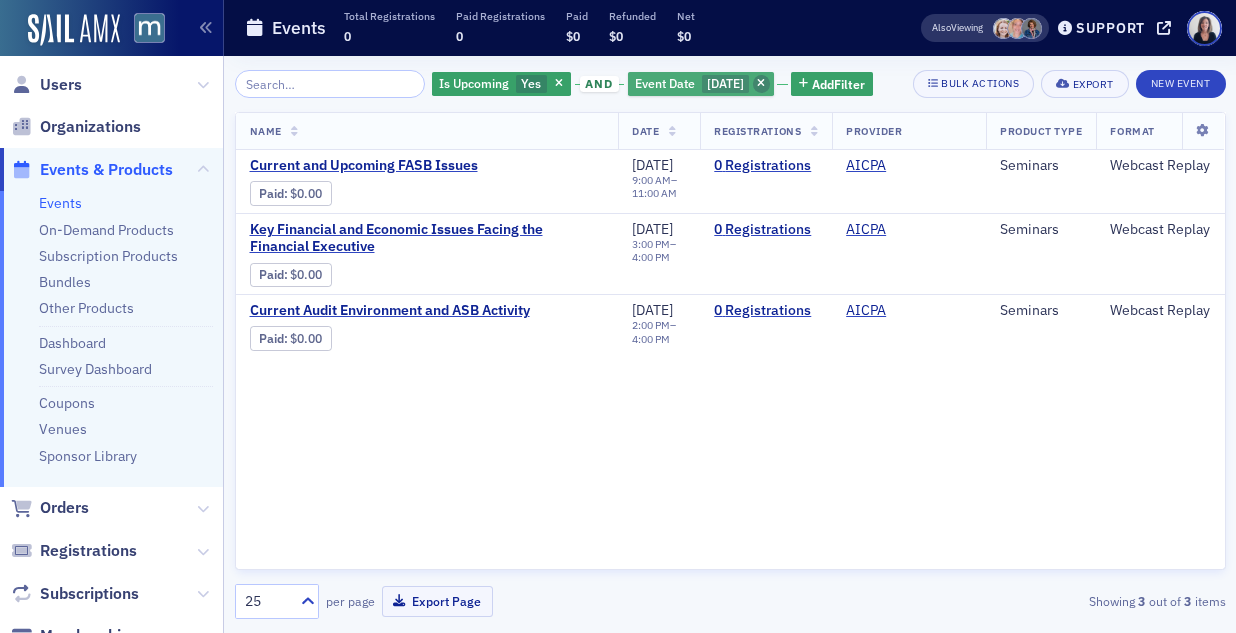 click 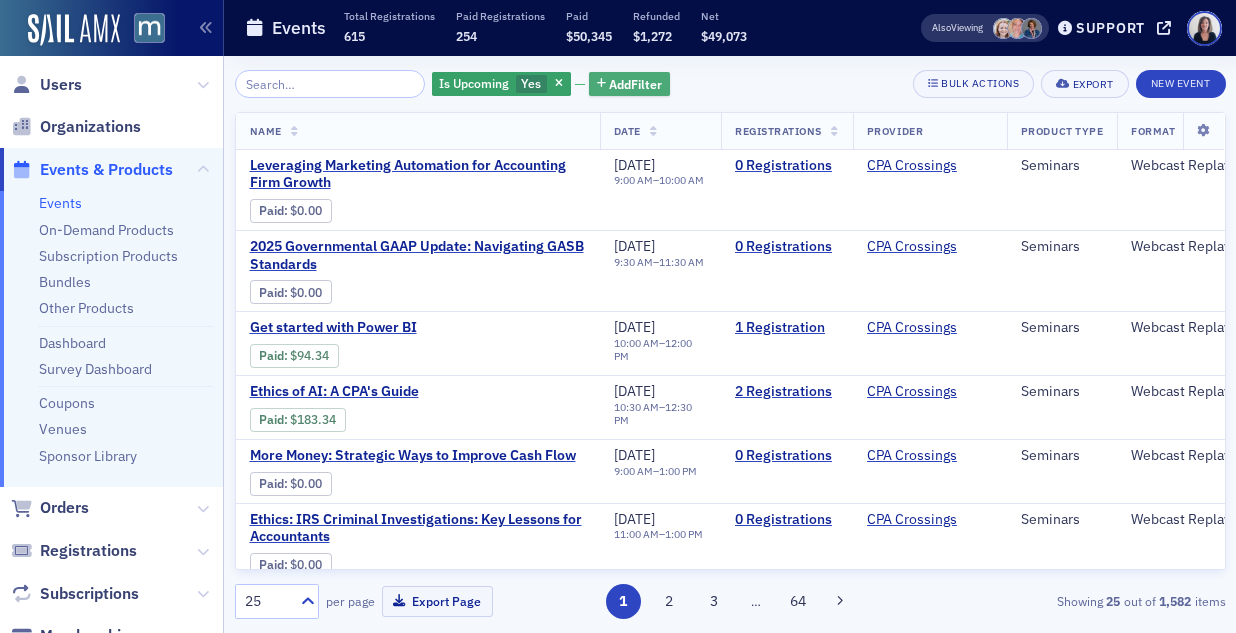 click on "Add  Filter" 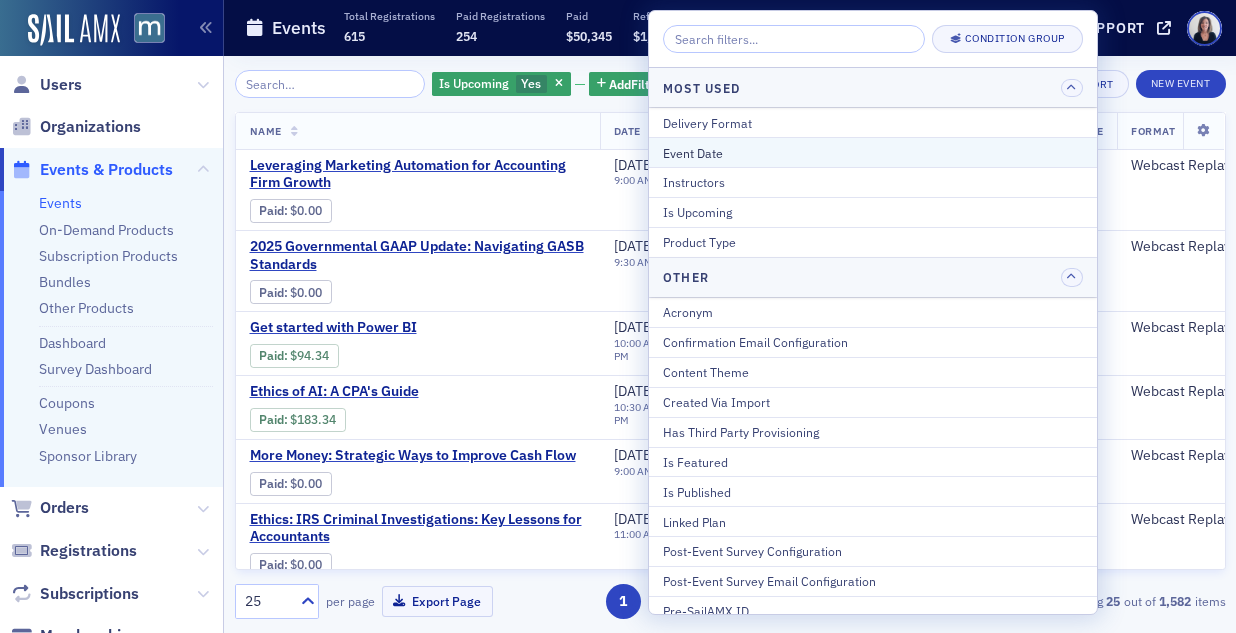 click on "Event Date" at bounding box center (873, 153) 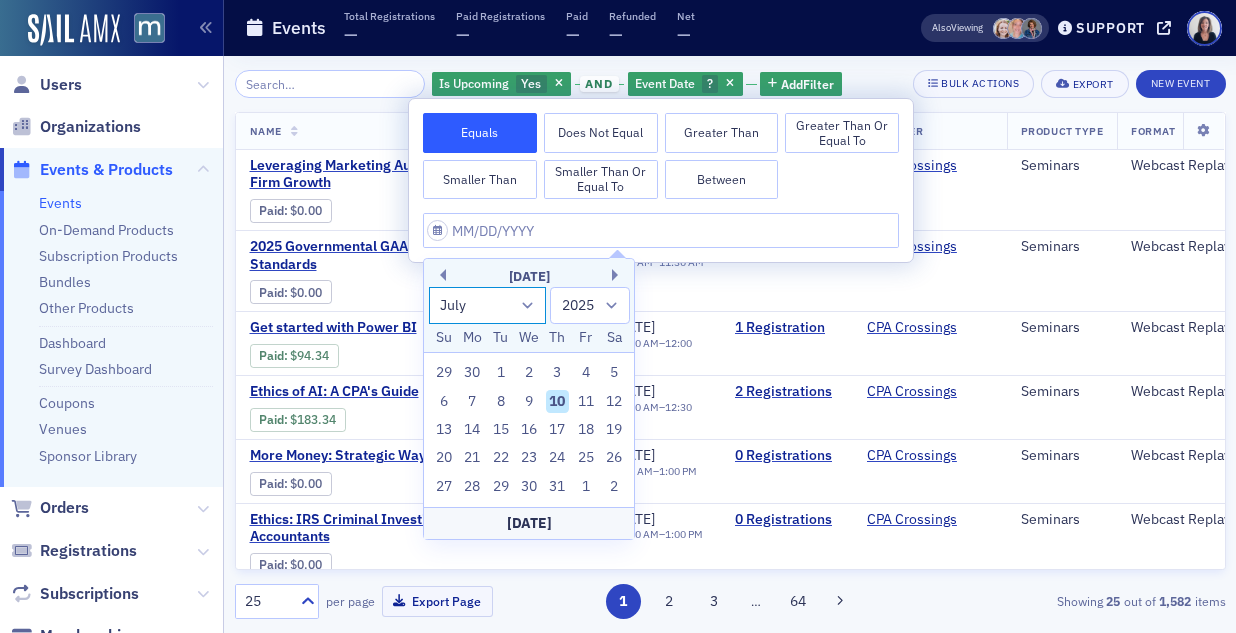 click on "January February March April May June July August September October November December" at bounding box center (488, 305) 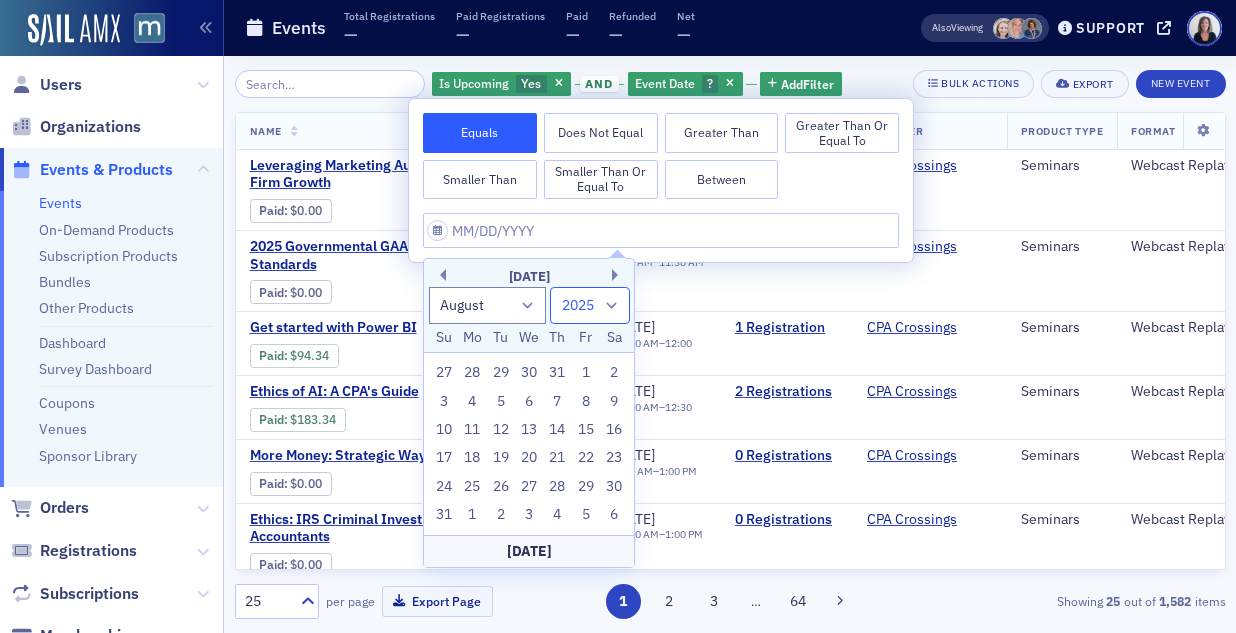 click on "1900 1901 1902 1903 1904 1905 1906 1907 1908 1909 1910 1911 1912 1913 1914 1915 1916 1917 1918 1919 1920 1921 1922 1923 1924 1925 1926 1927 1928 1929 1930 1931 1932 1933 1934 1935 1936 1937 1938 1939 1940 1941 1942 1943 1944 1945 1946 1947 1948 1949 1950 1951 1952 1953 1954 1955 1956 1957 1958 1959 1960 1961 1962 1963 1964 1965 1966 1967 1968 1969 1970 1971 1972 1973 1974 1975 1976 1977 1978 1979 1980 1981 1982 1983 1984 1985 1986 1987 1988 1989 1990 1991 1992 1993 1994 1995 1996 1997 1998 1999 2000 2001 2002 2003 2004 2005 2006 2007 2008 2009 2010 2011 2012 2013 2014 2015 2016 2017 2018 2019 2020 2021 2022 2023 2024 2025 2026 2027 2028 2029 2030 2031 2032 2033 2034 2035 2036 2037 2038 2039 2040 2041 2042 2043 2044 2045 2046 2047 2048 2049 2050 2051 2052 2053 2054 2055 2056 2057 2058 2059 2060 2061 2062 2063 2064 2065 2066 2067 2068 2069 2070 2071 2072 2073 2074 2075 2076 2077 2078 2079 2080 2081 2082 2083 2084 2085 2086 2087 2088 2089 2090 2091 2092 2093 2094 2095 2096 2097 2098 2099 2100" at bounding box center [590, 305] 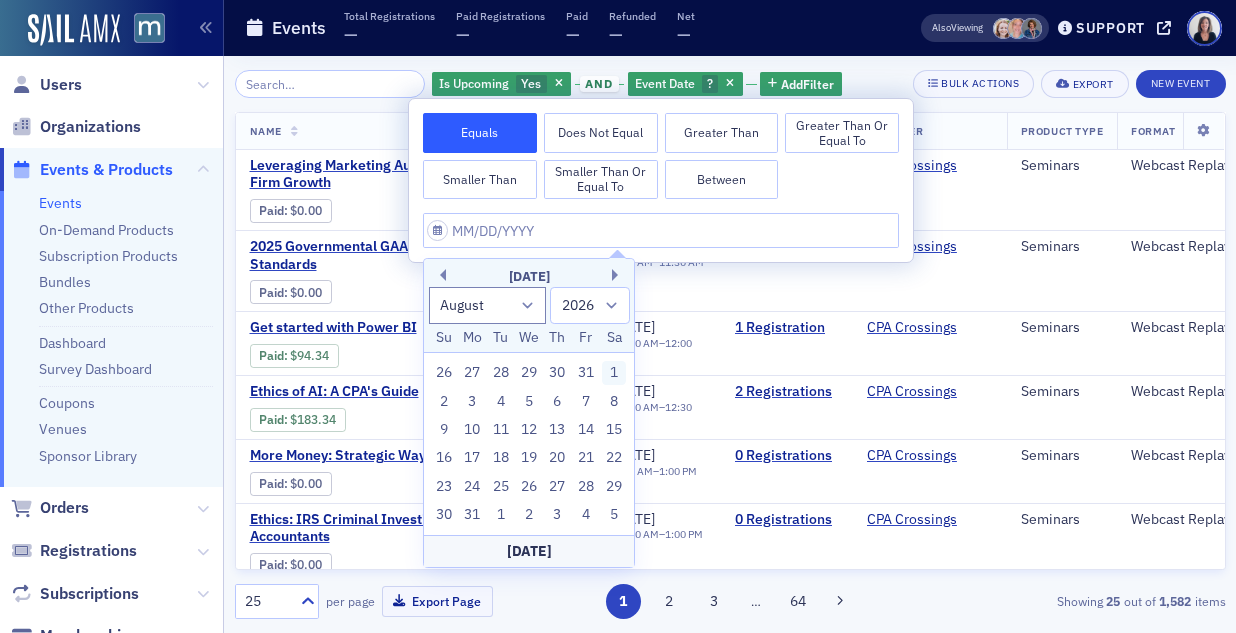 click on "1" at bounding box center (614, 373) 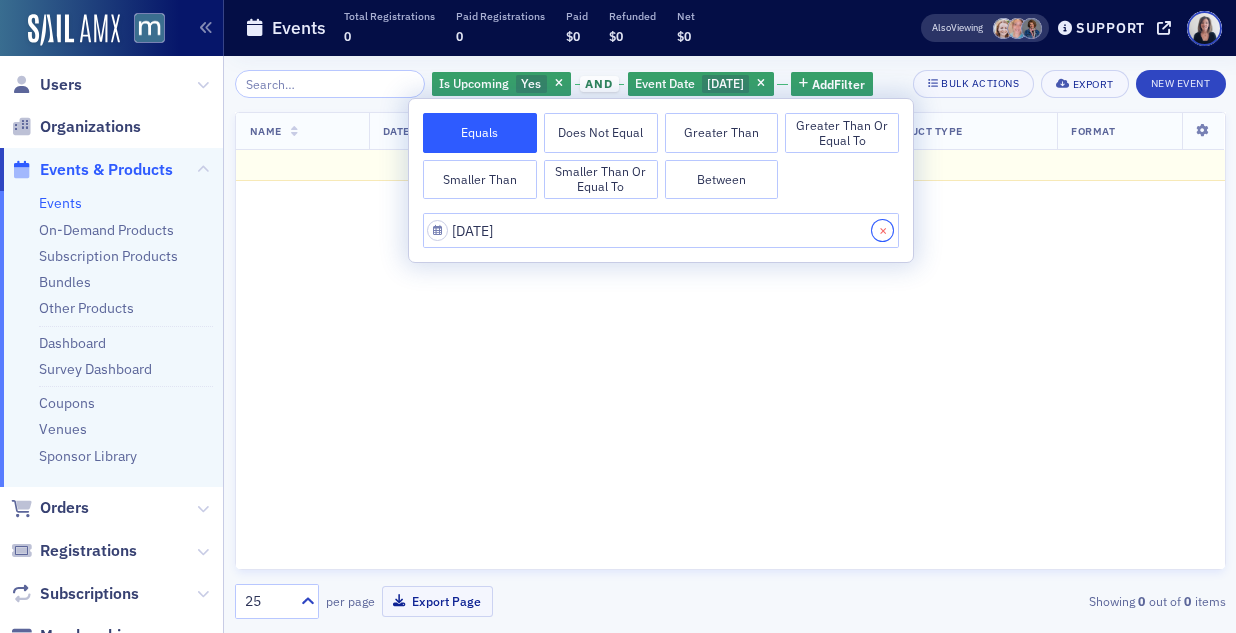 click at bounding box center [885, 230] 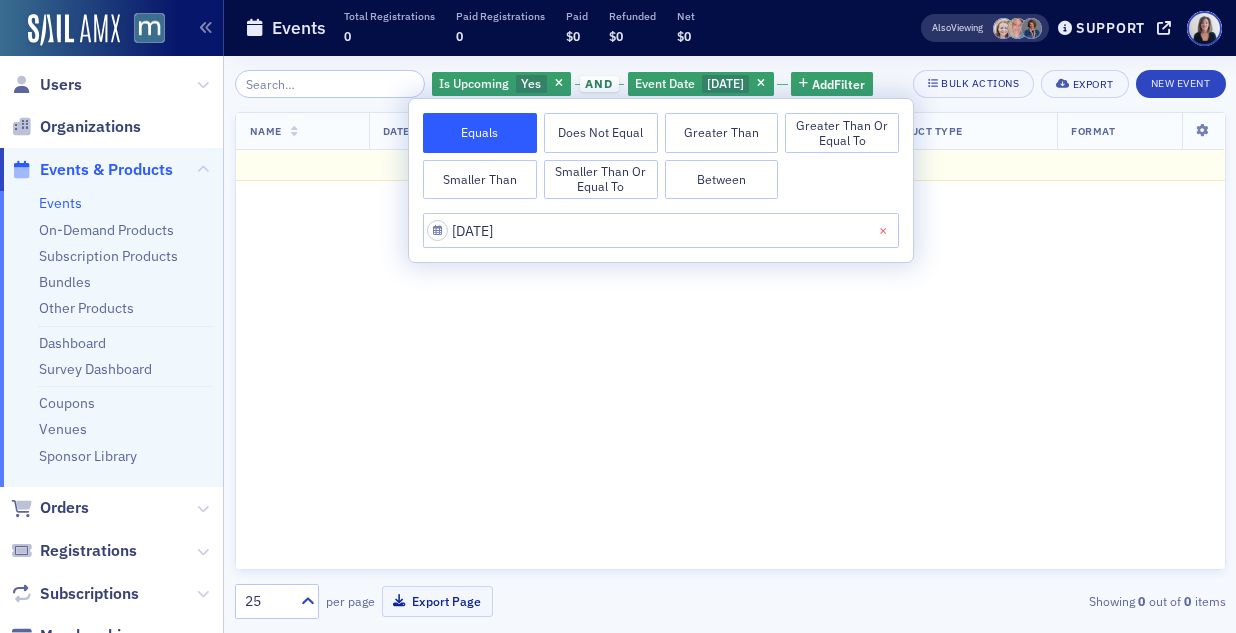 type 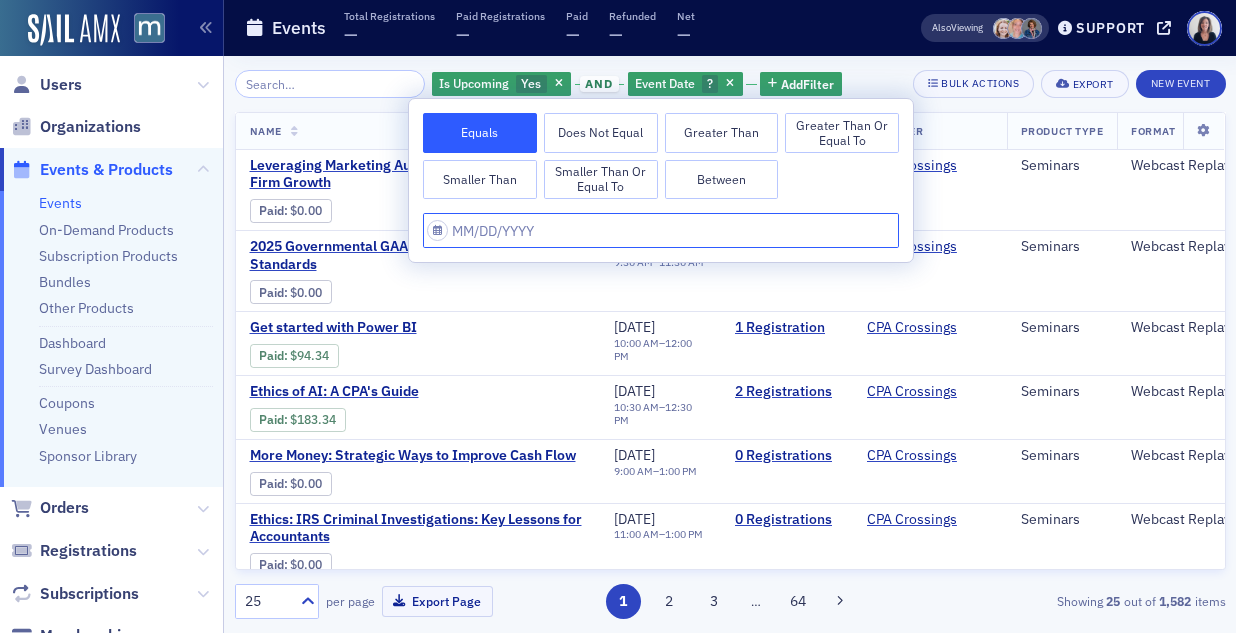 click at bounding box center [661, 230] 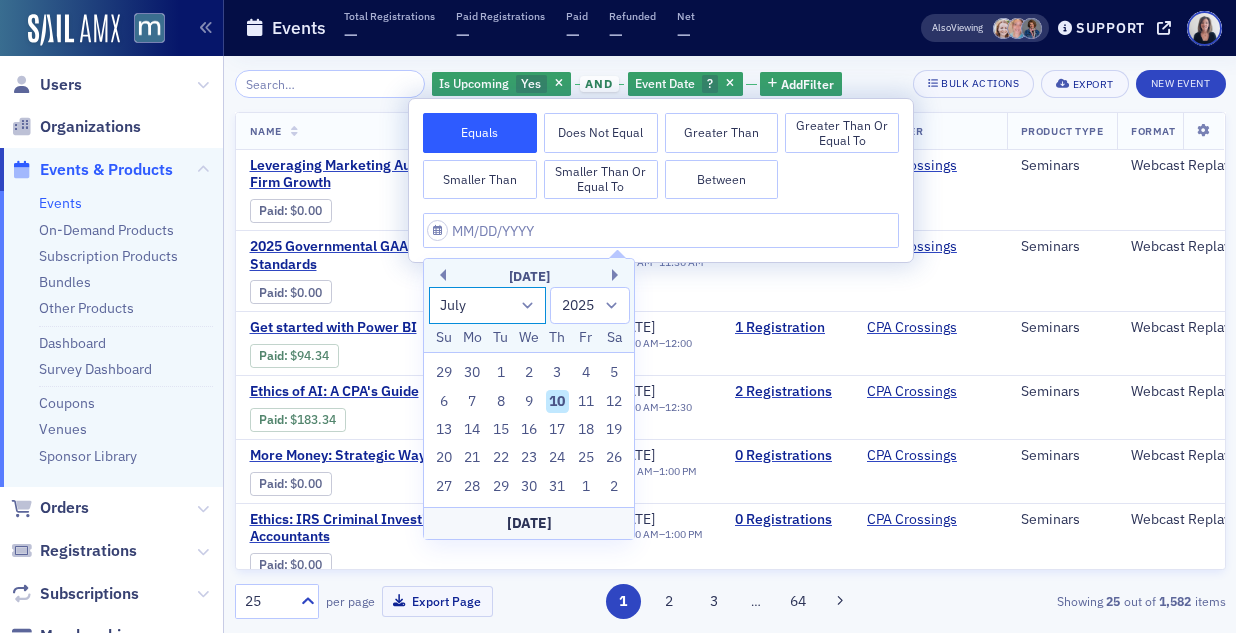 click on "January February March April May June July August September October November December" at bounding box center (488, 305) 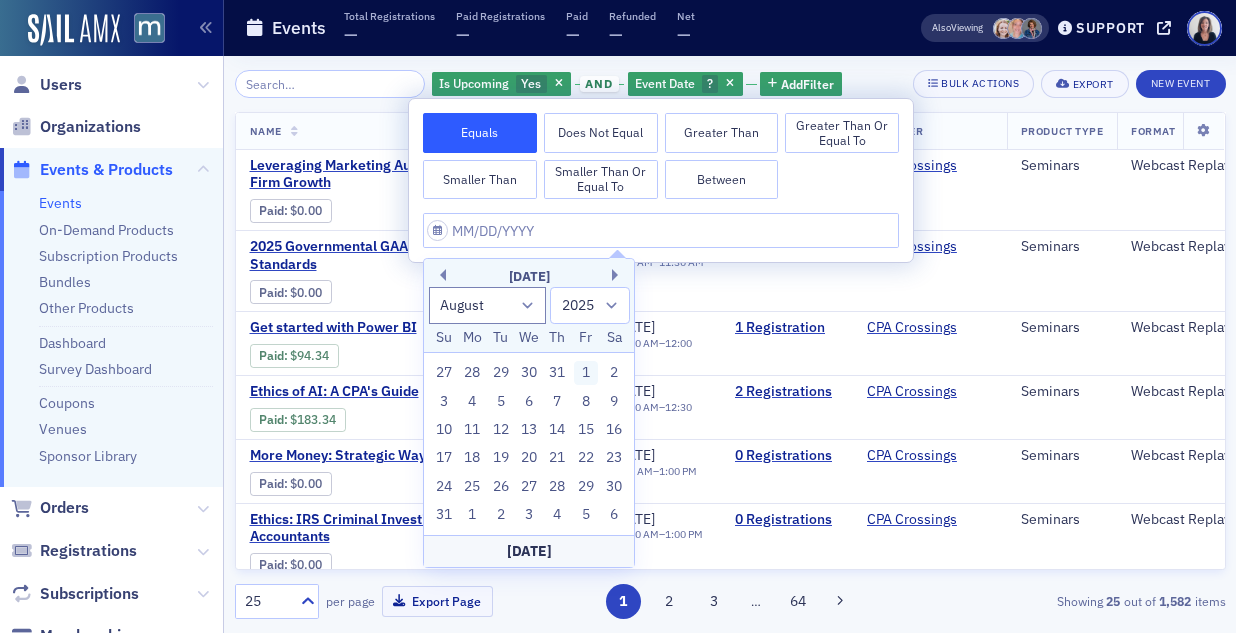 click on "1" at bounding box center (586, 373) 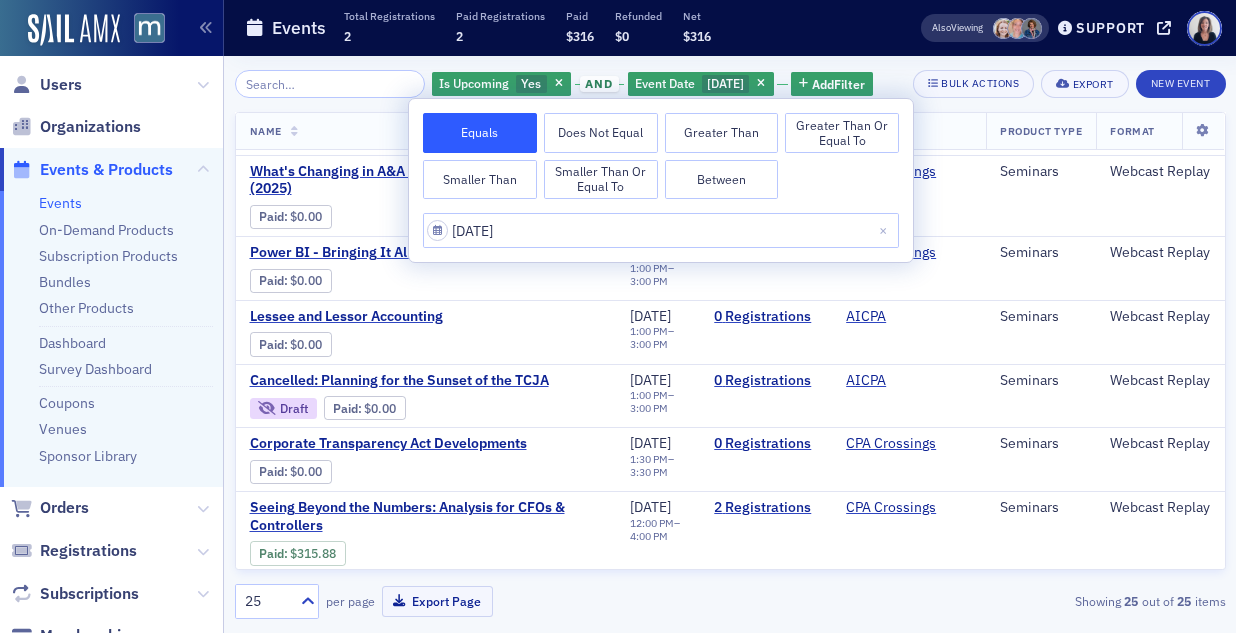 scroll, scrollTop: 771, scrollLeft: 0, axis: vertical 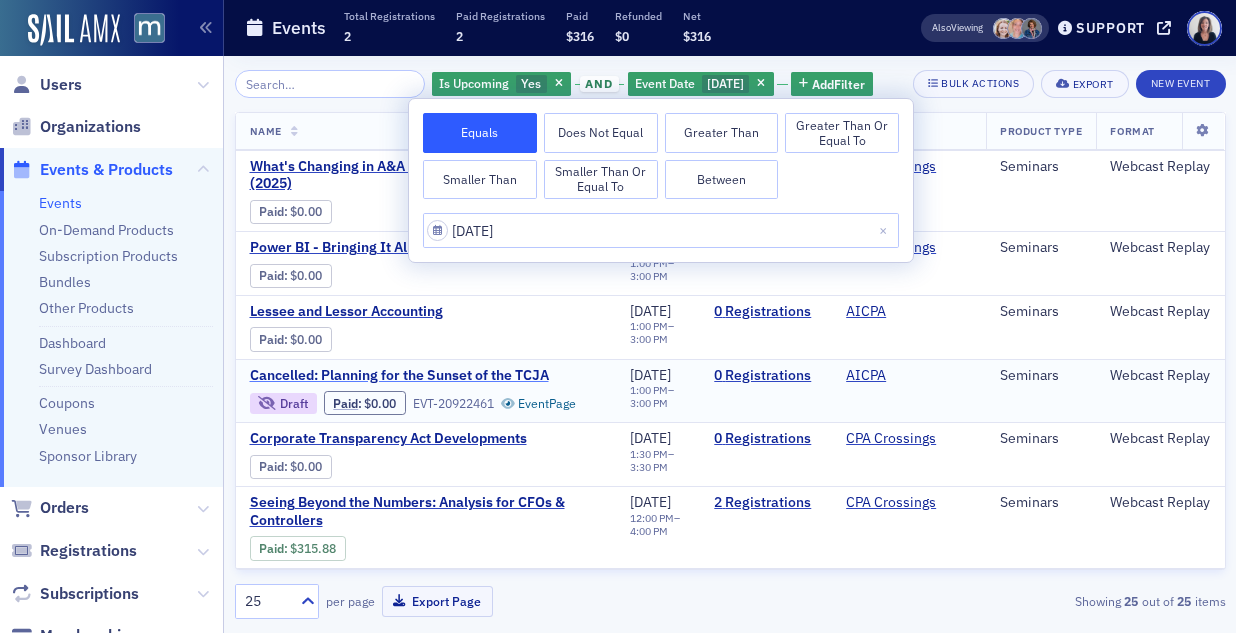 click on "Cancelled: Planning for the Sunset of the TCJA" 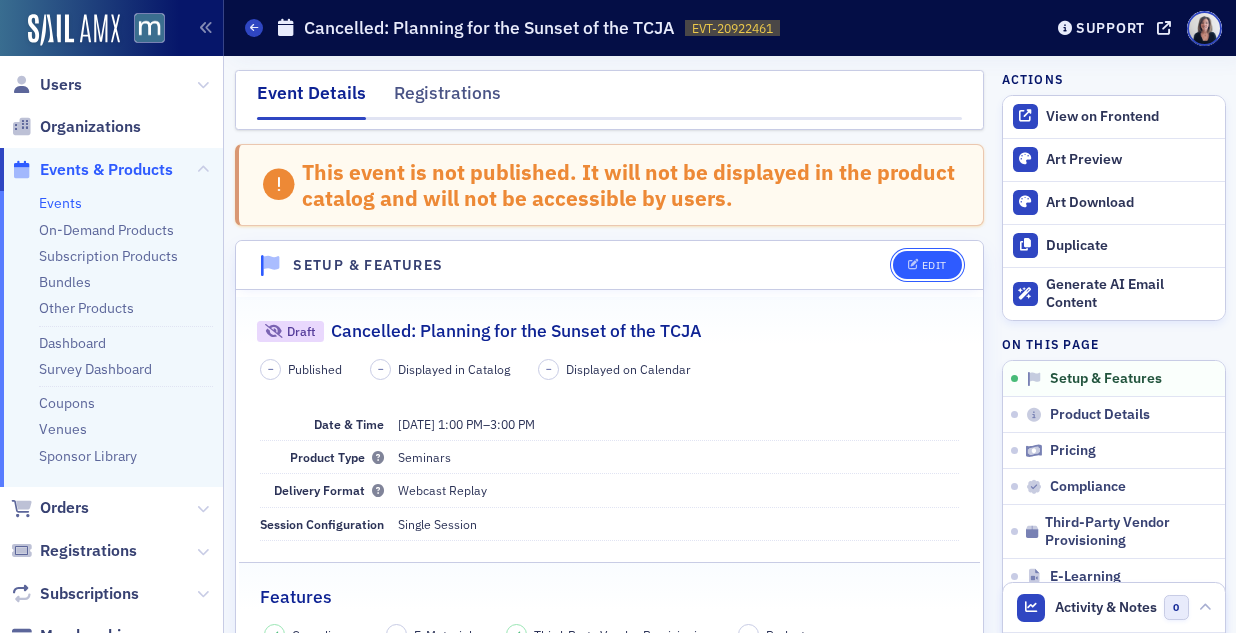 click on "Edit" 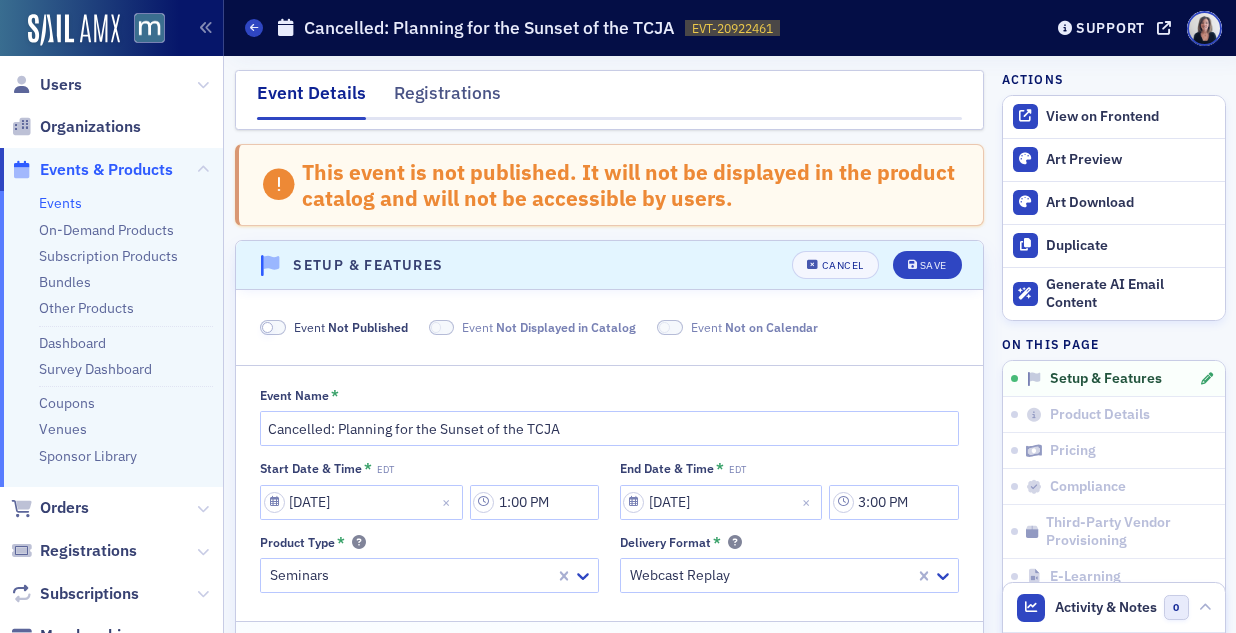 scroll, scrollTop: 124, scrollLeft: 0, axis: vertical 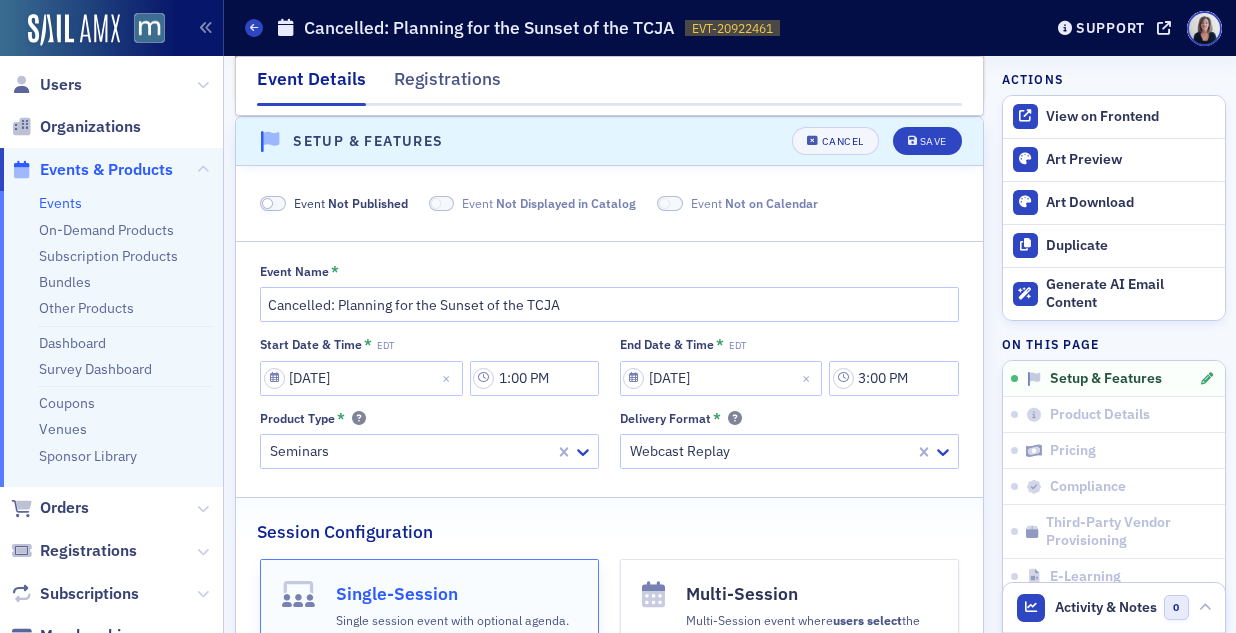 click 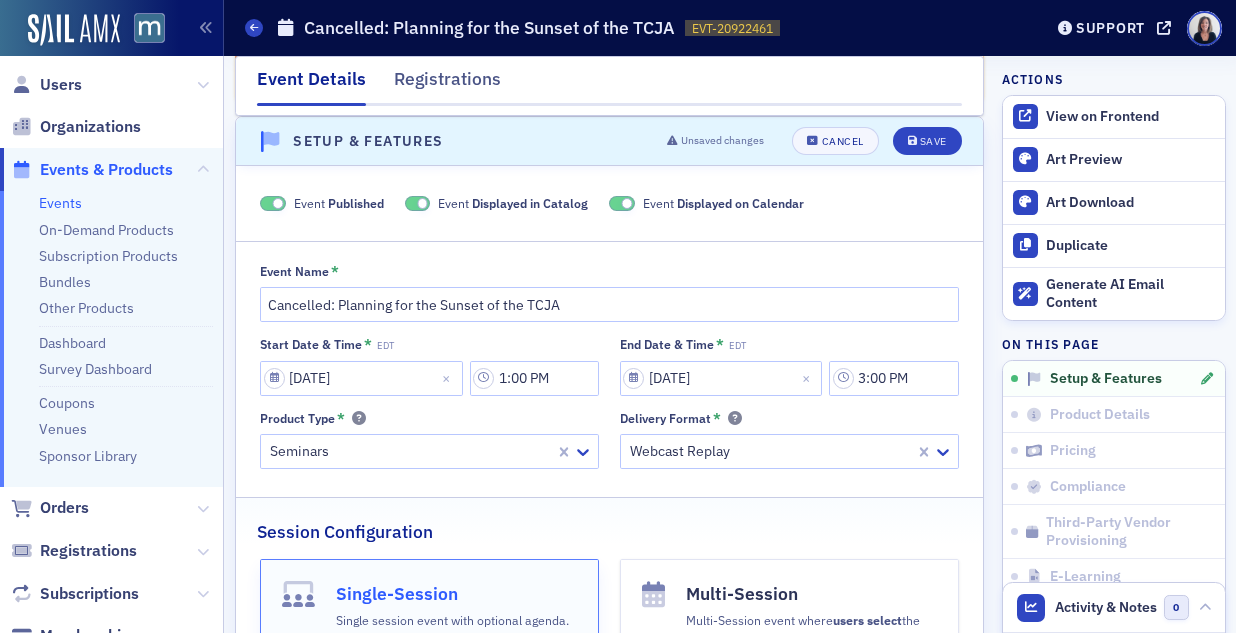 click on "Event   Displayed in Catalog" 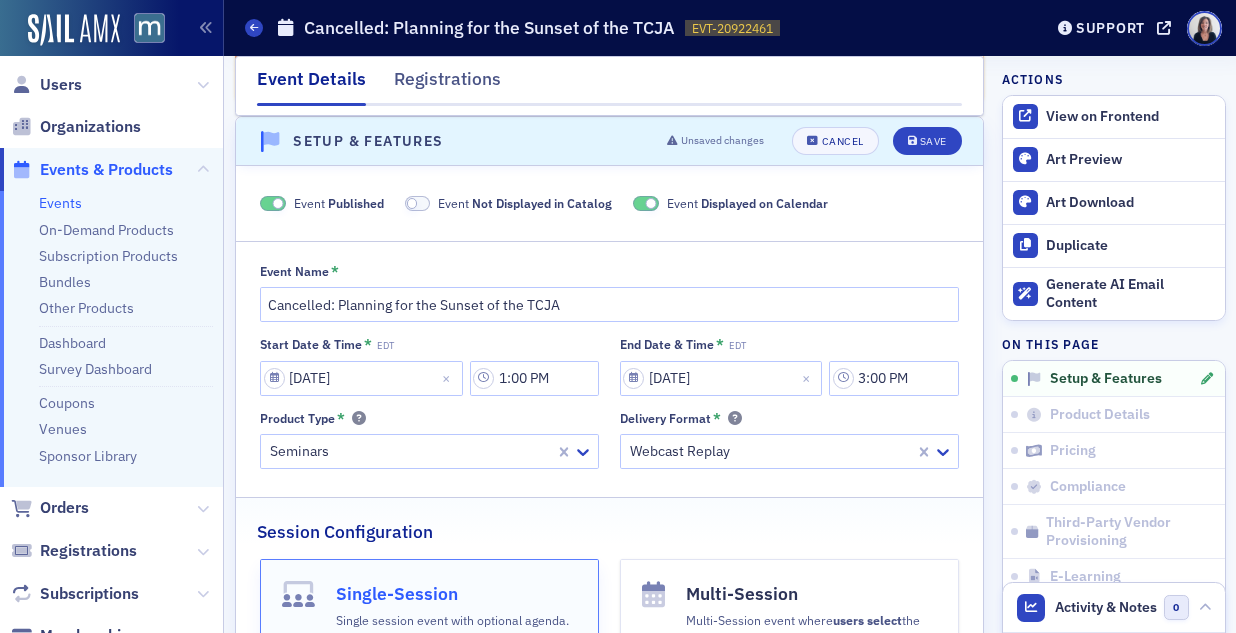 click 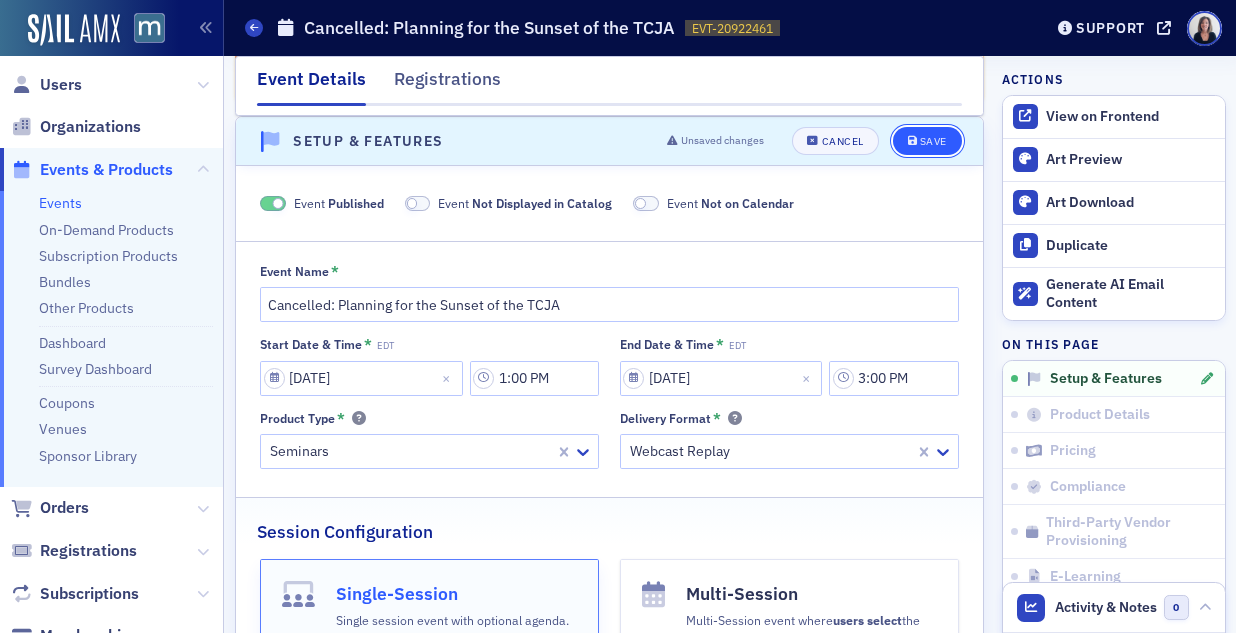 click on "Save" 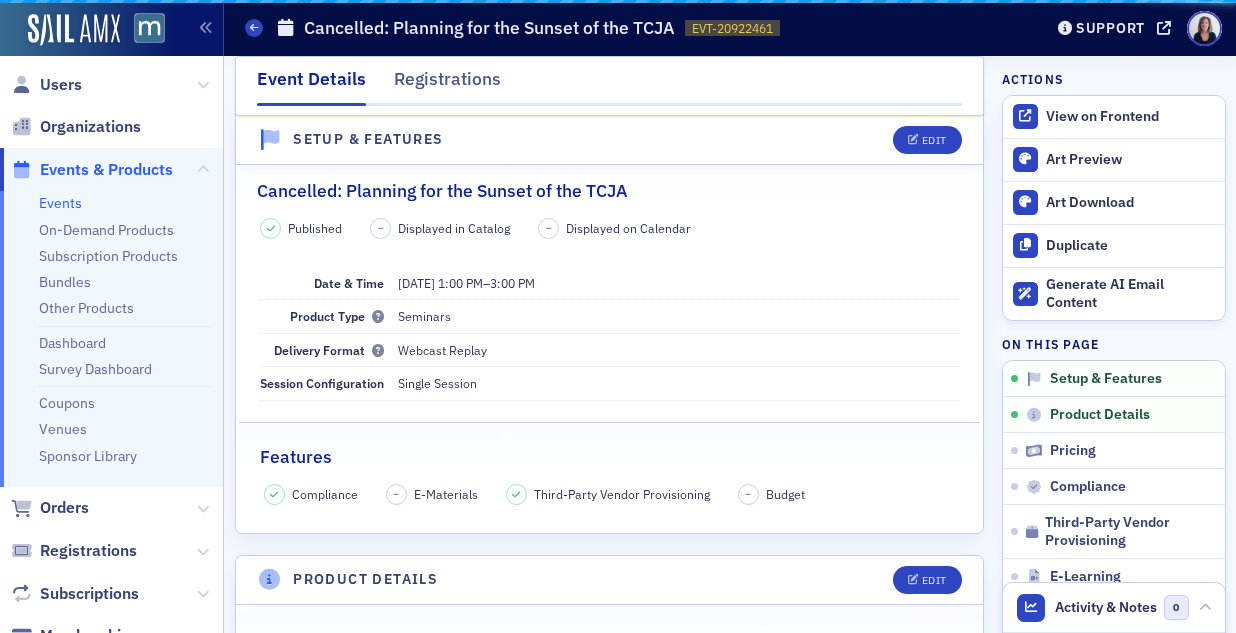 scroll, scrollTop: 28, scrollLeft: 0, axis: vertical 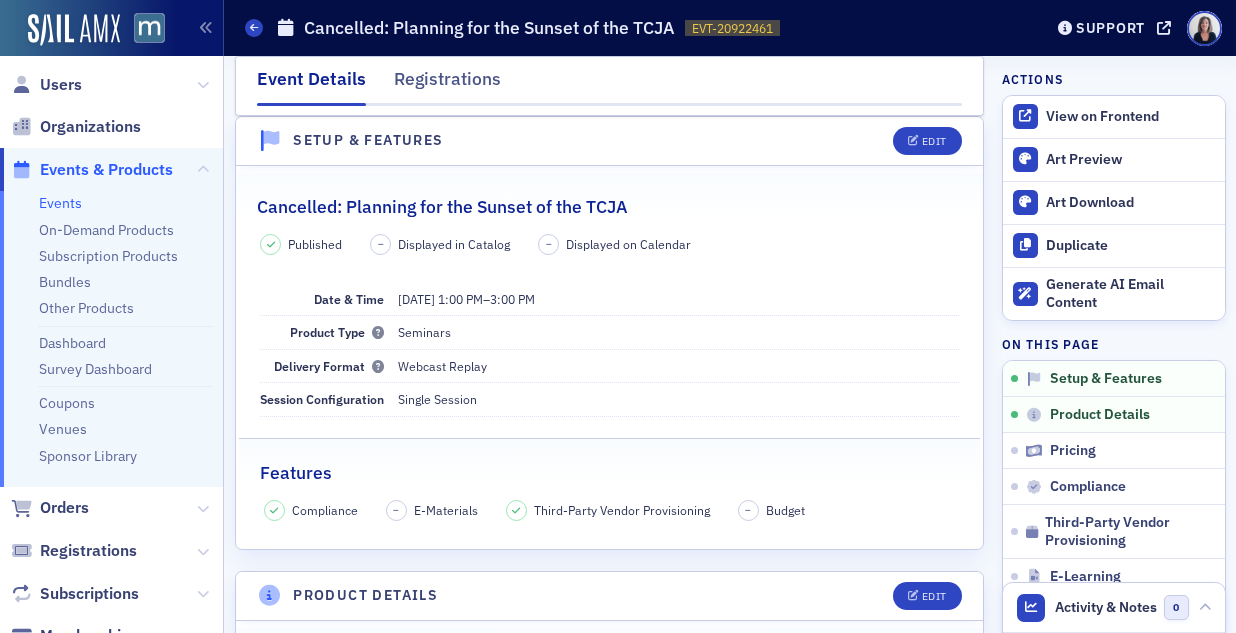 click on "Events & Products" 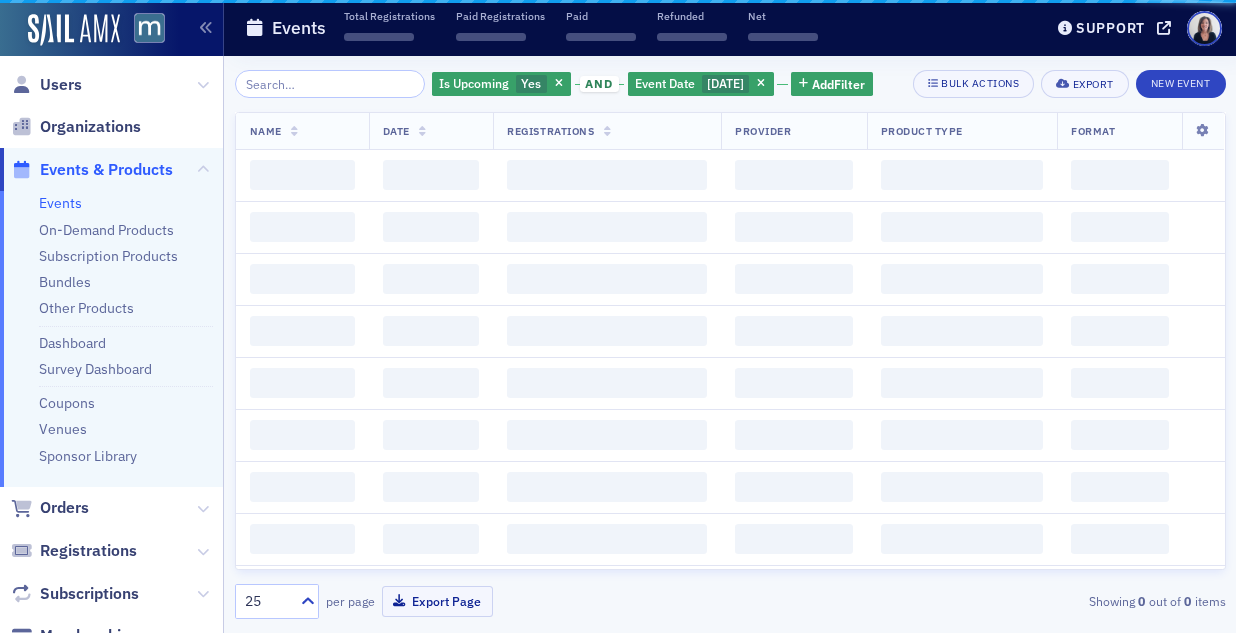 scroll, scrollTop: 0, scrollLeft: 0, axis: both 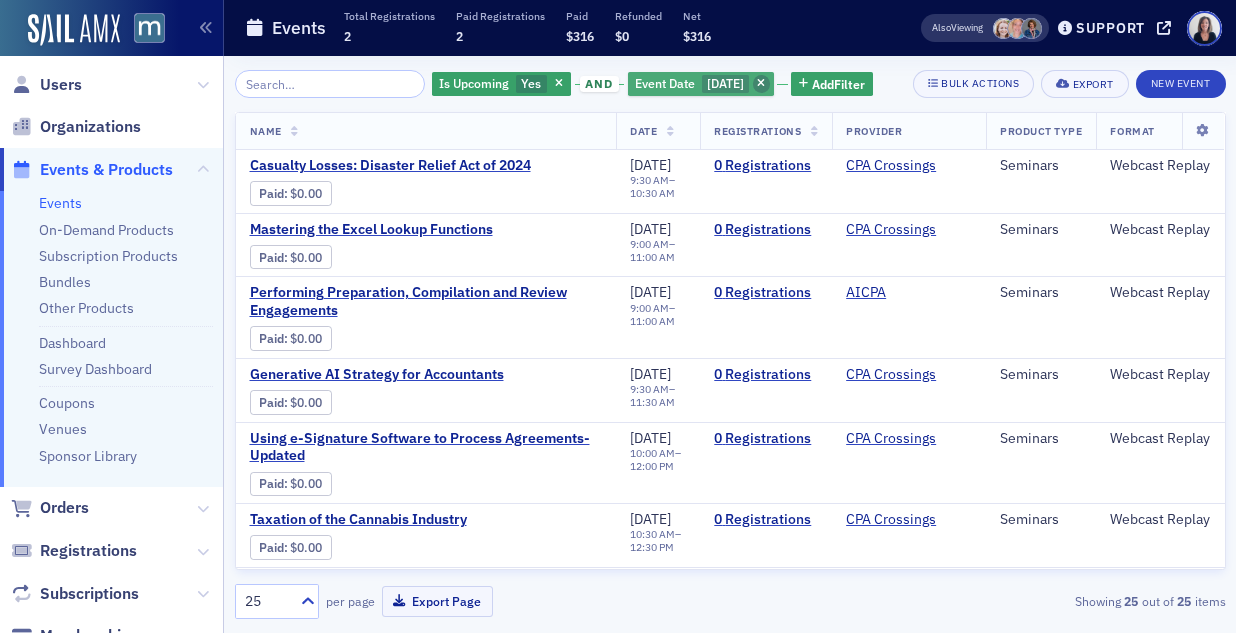 click 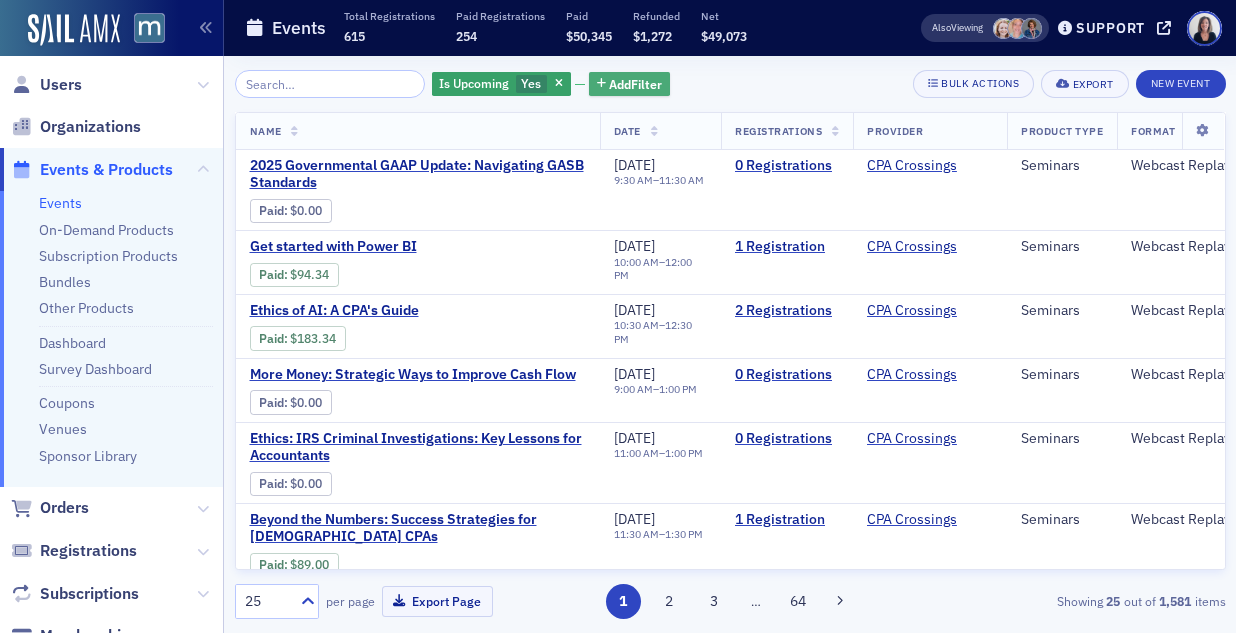 click on "Add  Filter" 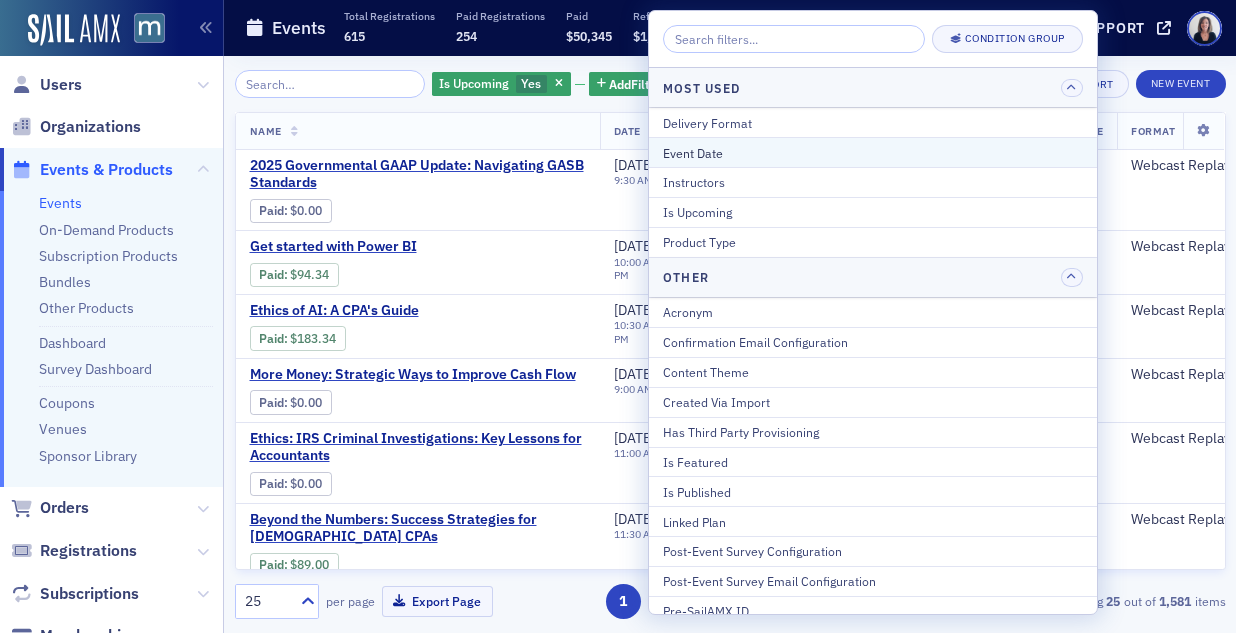 click on "Event Date" at bounding box center (873, 153) 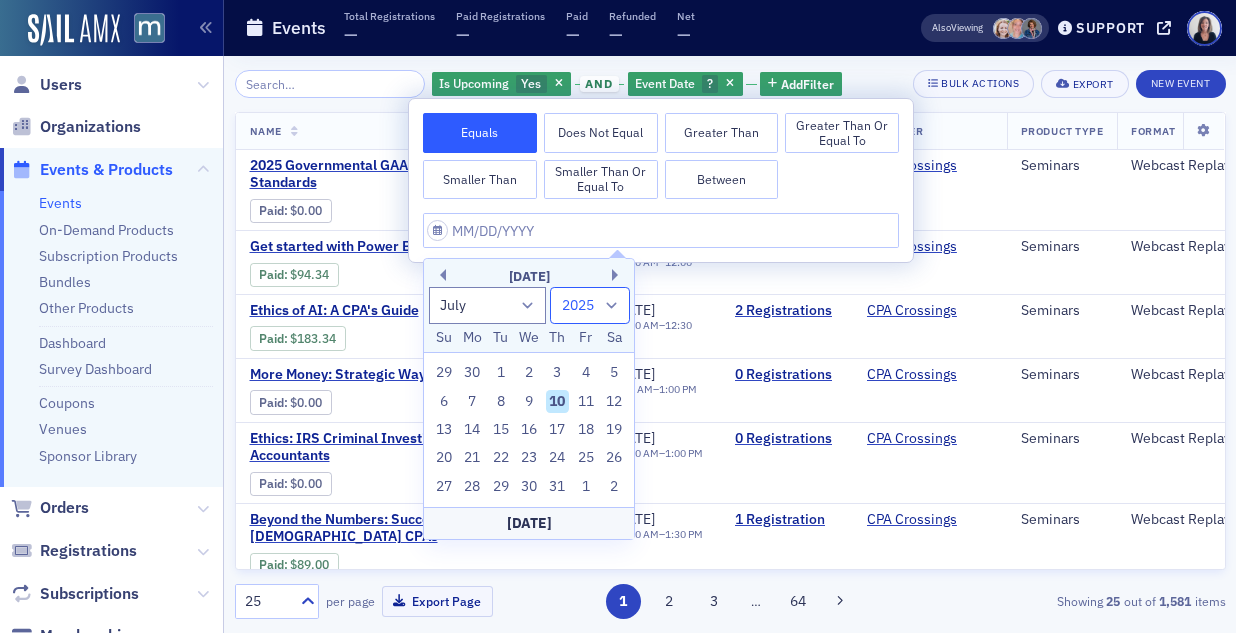 click on "1900 1901 1902 1903 1904 1905 1906 1907 1908 1909 1910 1911 1912 1913 1914 1915 1916 1917 1918 1919 1920 1921 1922 1923 1924 1925 1926 1927 1928 1929 1930 1931 1932 1933 1934 1935 1936 1937 1938 1939 1940 1941 1942 1943 1944 1945 1946 1947 1948 1949 1950 1951 1952 1953 1954 1955 1956 1957 1958 1959 1960 1961 1962 1963 1964 1965 1966 1967 1968 1969 1970 1971 1972 1973 1974 1975 1976 1977 1978 1979 1980 1981 1982 1983 1984 1985 1986 1987 1988 1989 1990 1991 1992 1993 1994 1995 1996 1997 1998 1999 2000 2001 2002 2003 2004 2005 2006 2007 2008 2009 2010 2011 2012 2013 2014 2015 2016 2017 2018 2019 2020 2021 2022 2023 2024 2025 2026 2027 2028 2029 2030 2031 2032 2033 2034 2035 2036 2037 2038 2039 2040 2041 2042 2043 2044 2045 2046 2047 2048 2049 2050 2051 2052 2053 2054 2055 2056 2057 2058 2059 2060 2061 2062 2063 2064 2065 2066 2067 2068 2069 2070 2071 2072 2073 2074 2075 2076 2077 2078 2079 2080 2081 2082 2083 2084 2085 2086 2087 2088 2089 2090 2091 2092 2093 2094 2095 2096 2097 2098 2099 2100" at bounding box center [590, 305] 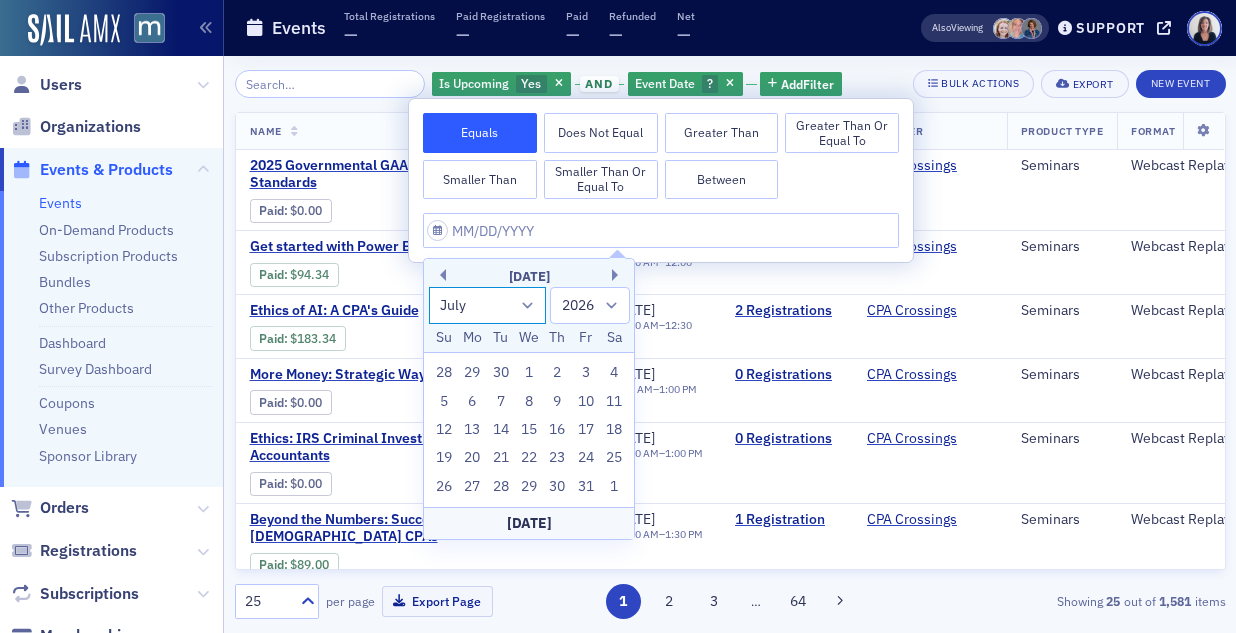 click on "January February March April May June July August September October November December" at bounding box center (488, 305) 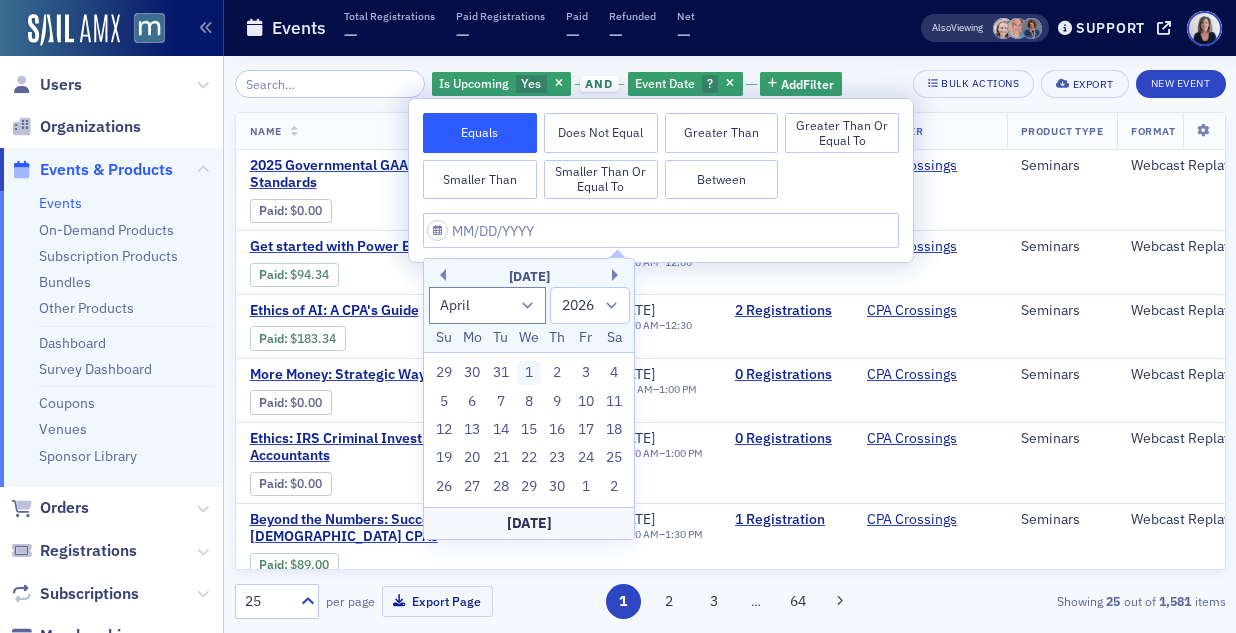 click on "1" at bounding box center [529, 373] 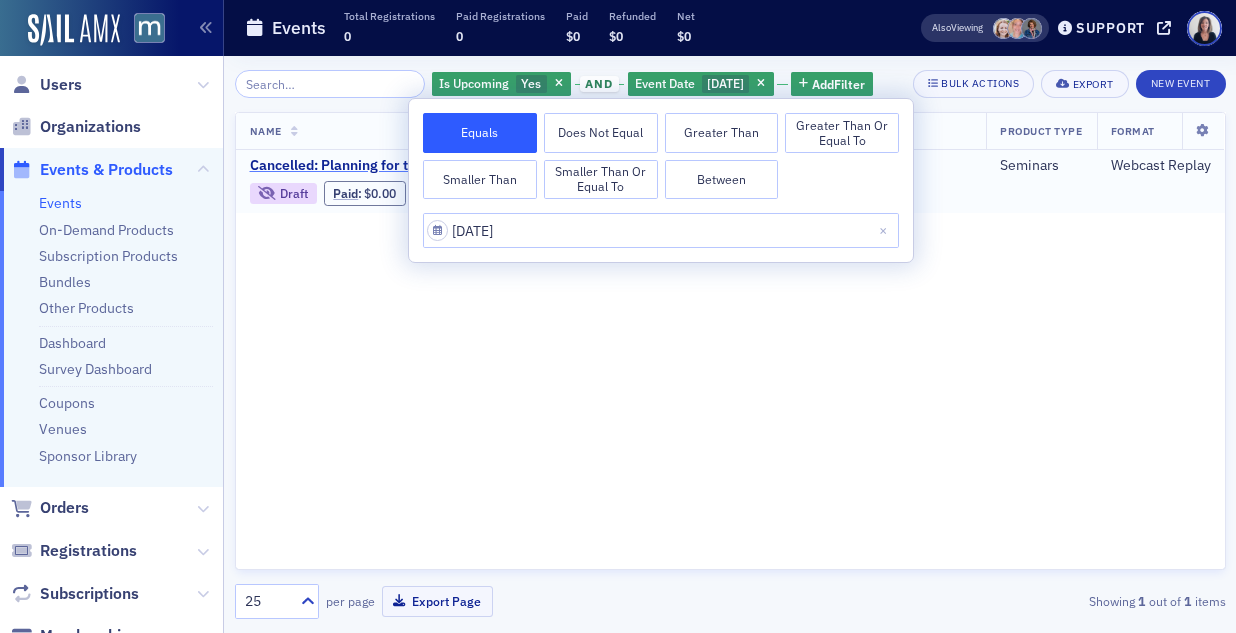 click on "Cancelled: Planning for the Sunset of the TCJA" 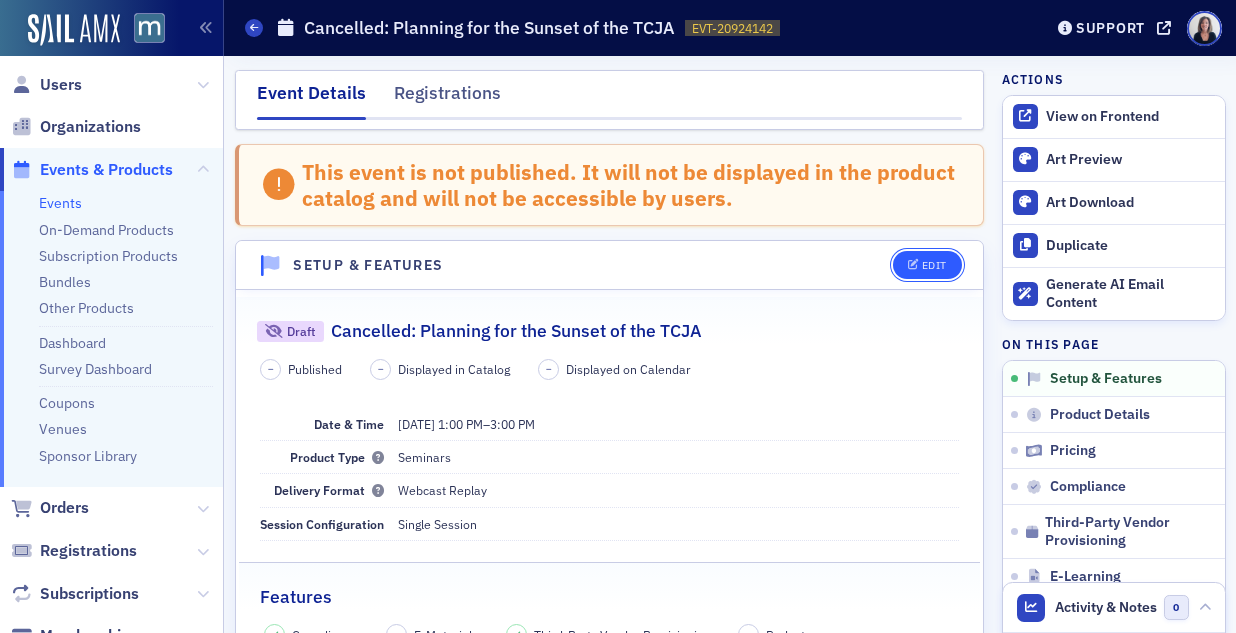 click on "Edit" 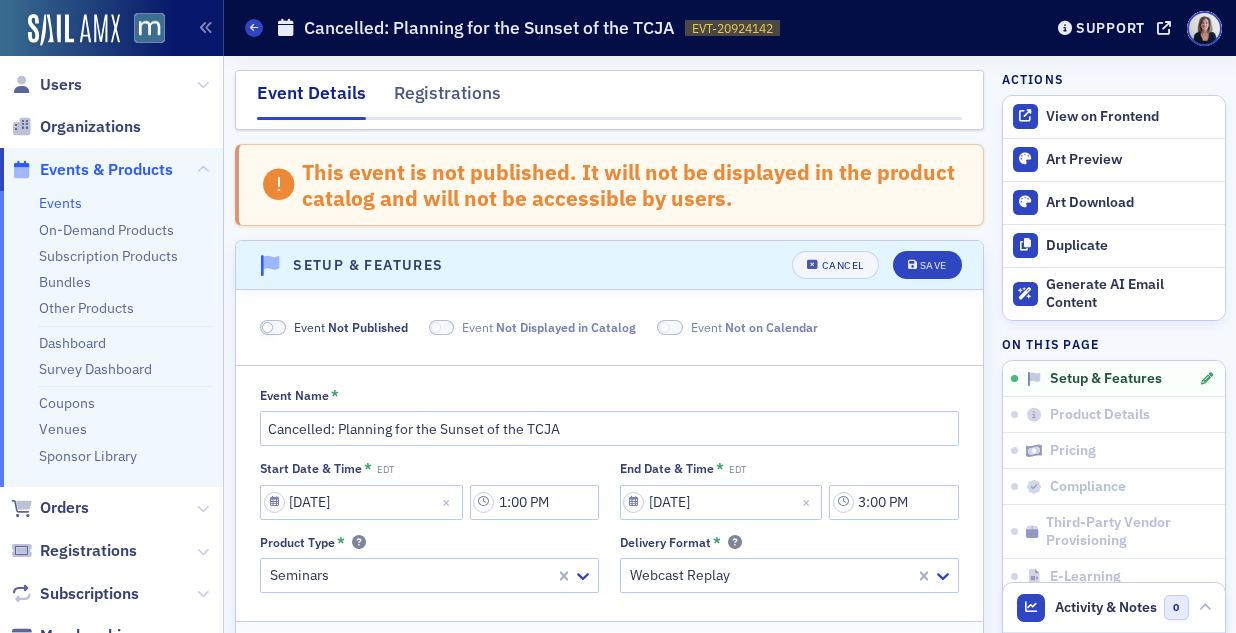 scroll, scrollTop: 124, scrollLeft: 0, axis: vertical 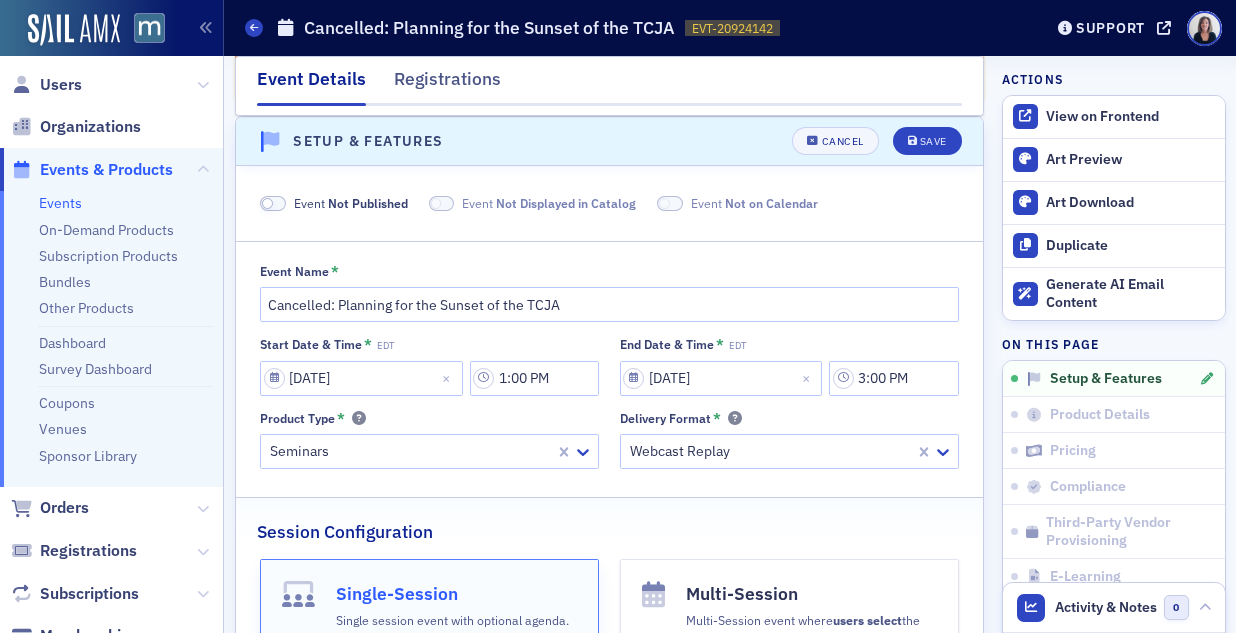 click 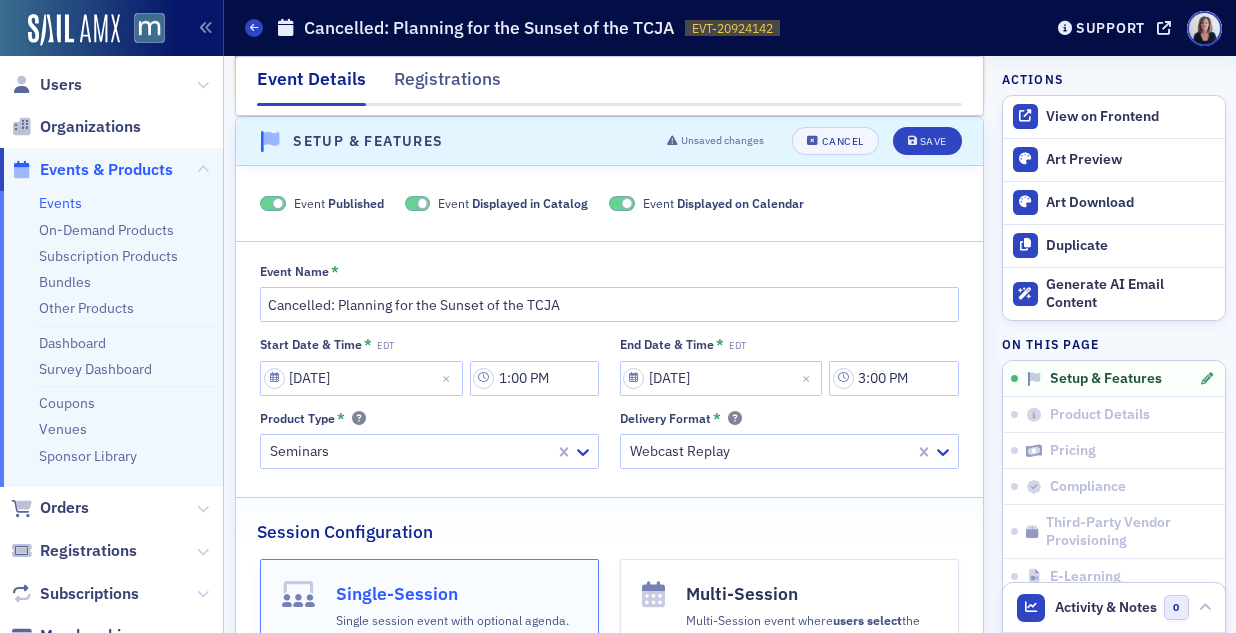 click 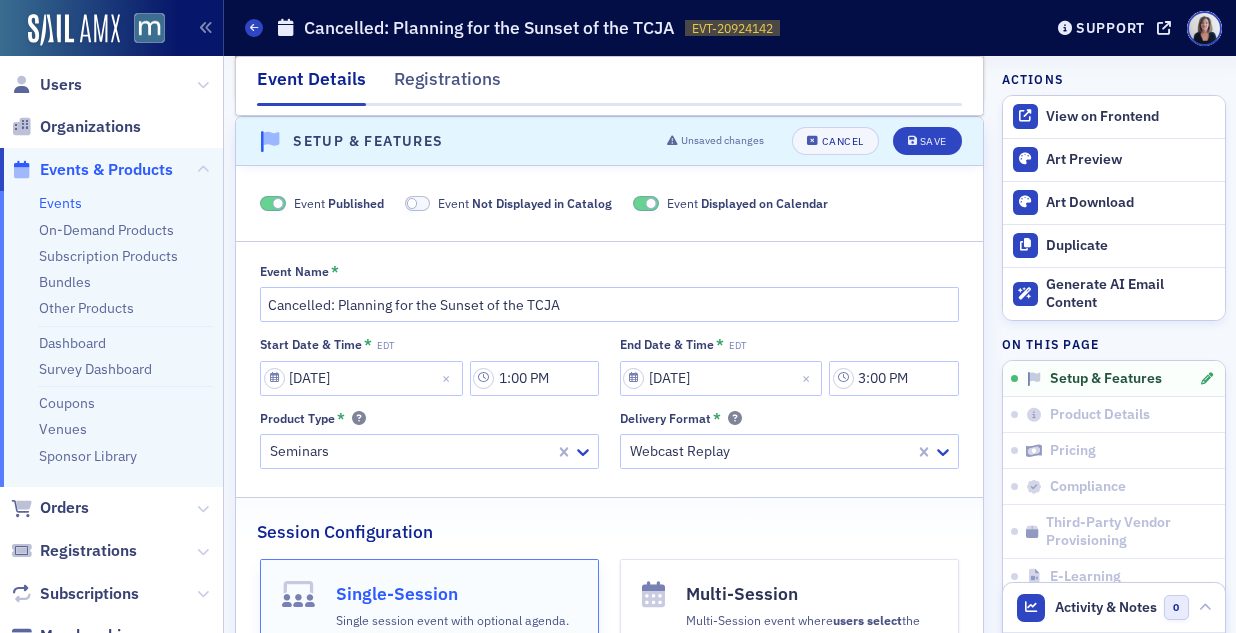 click 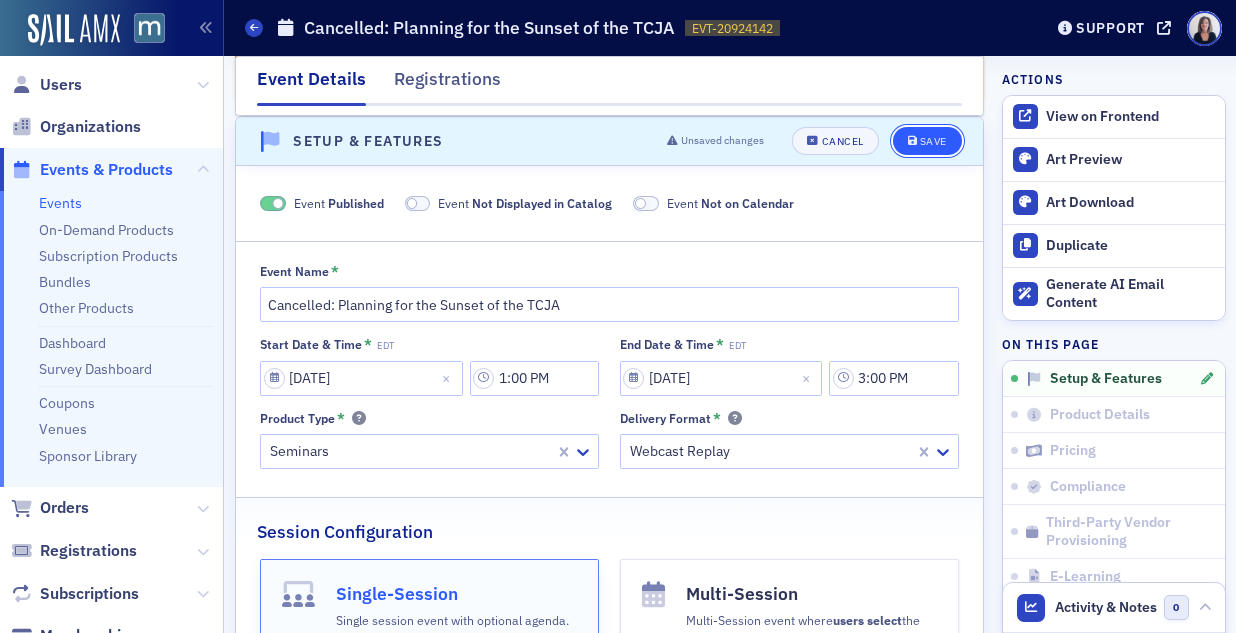 click on "Save" 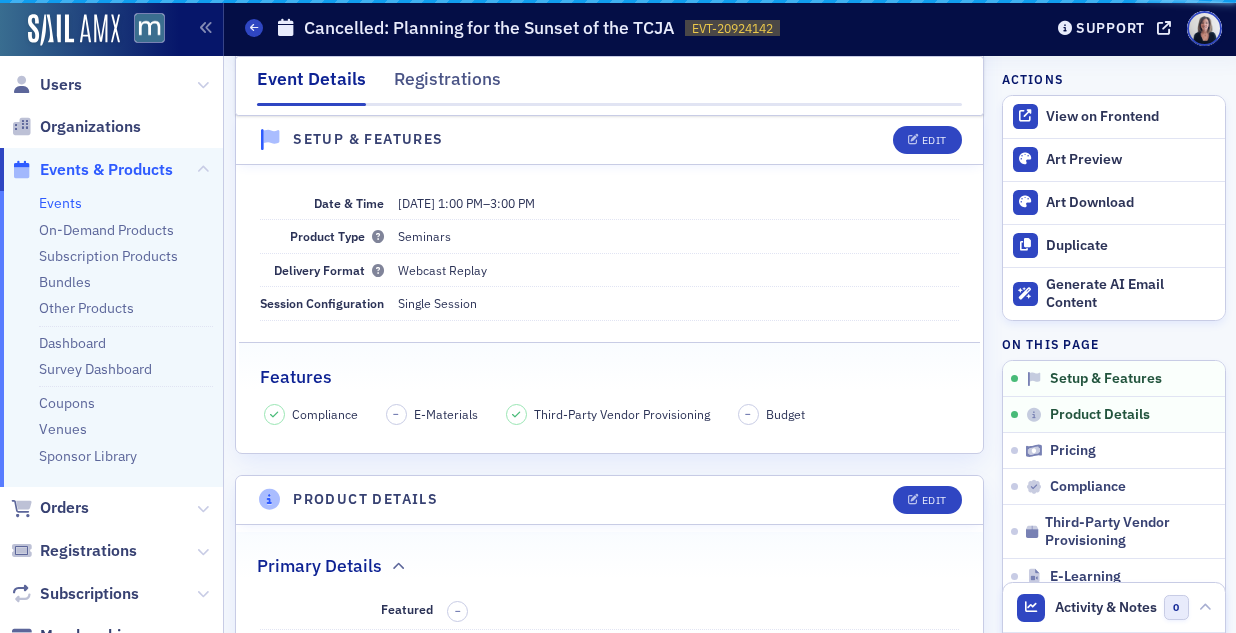 scroll, scrollTop: 28, scrollLeft: 0, axis: vertical 